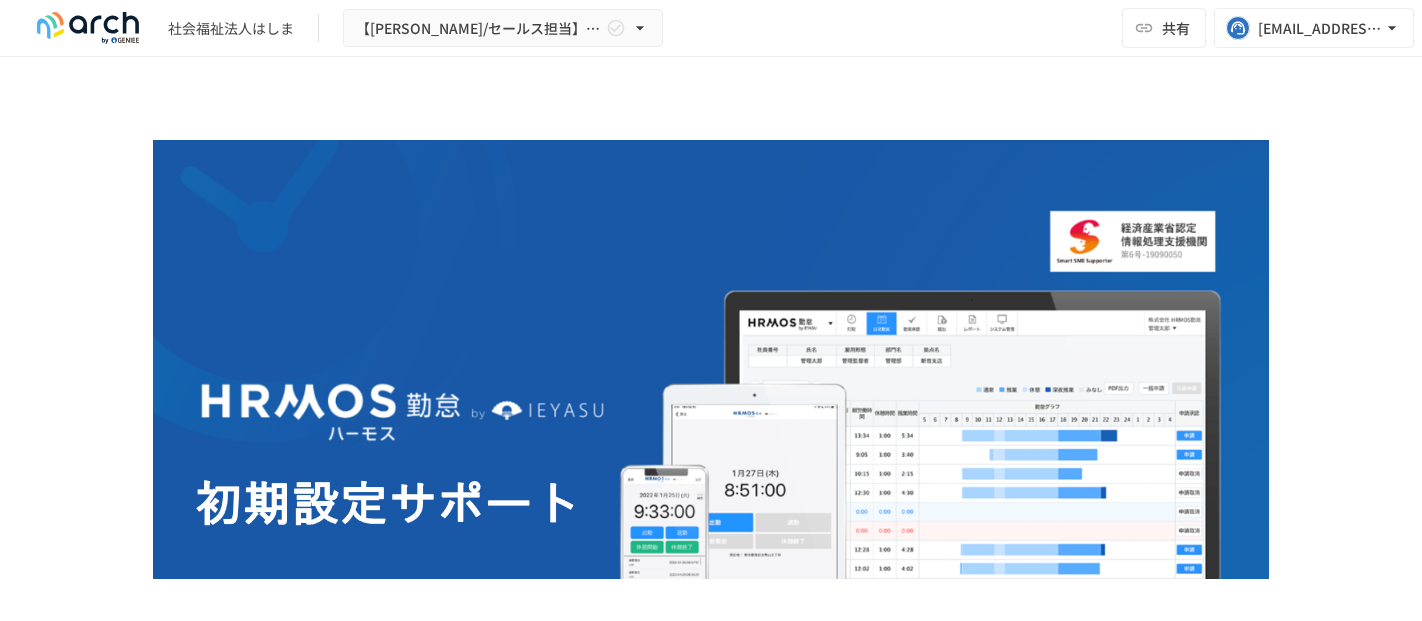scroll, scrollTop: 0, scrollLeft: 0, axis: both 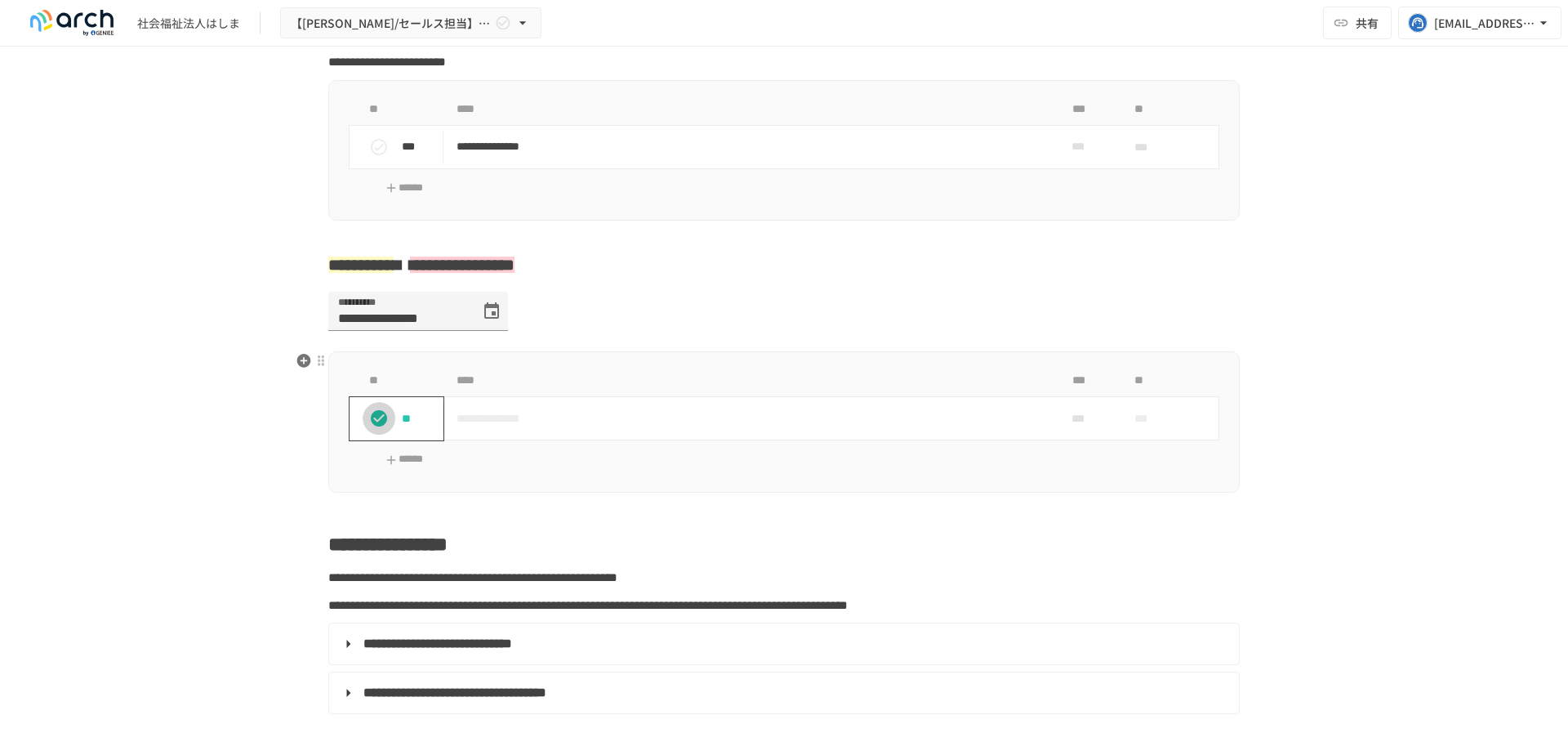 click 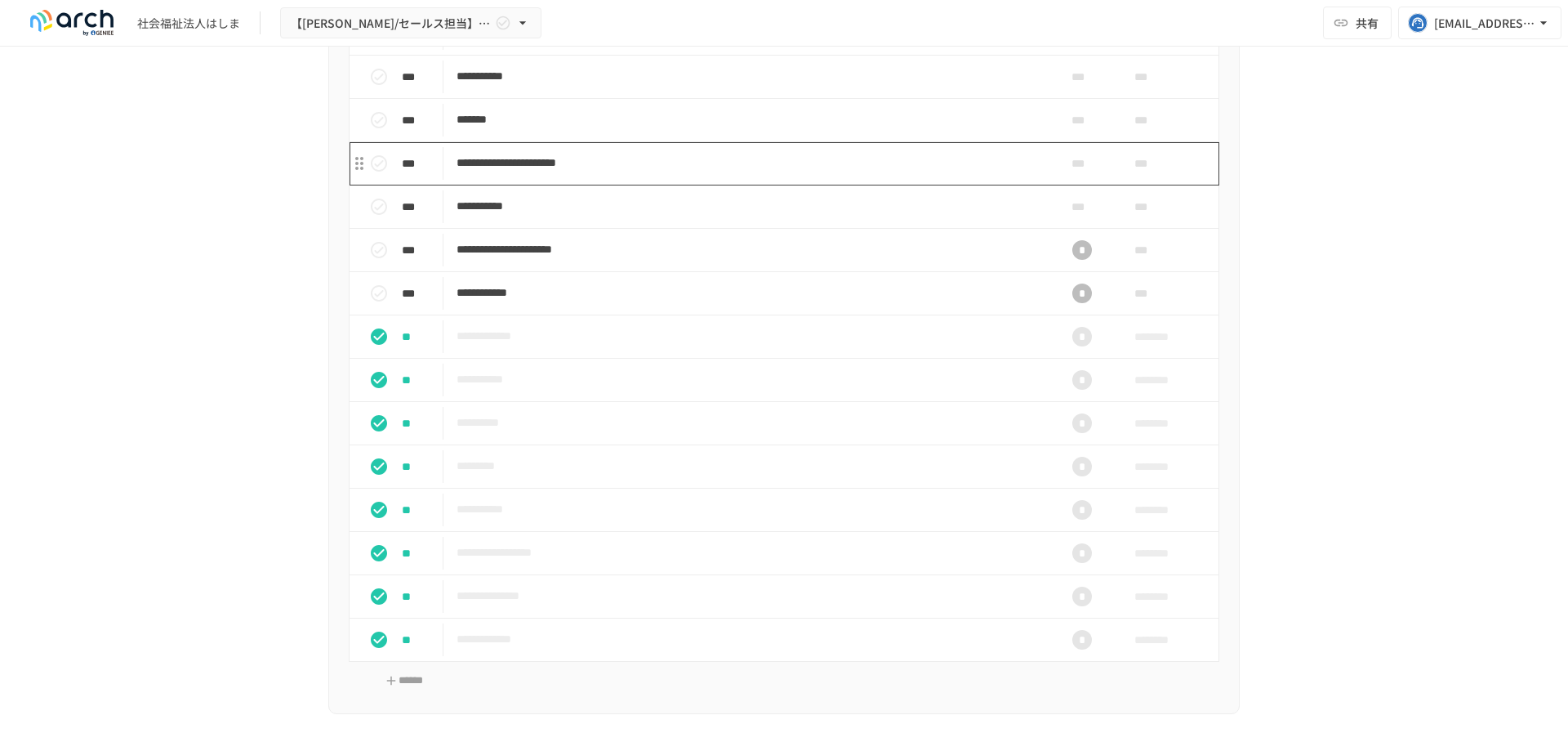 scroll, scrollTop: 1526, scrollLeft: 0, axis: vertical 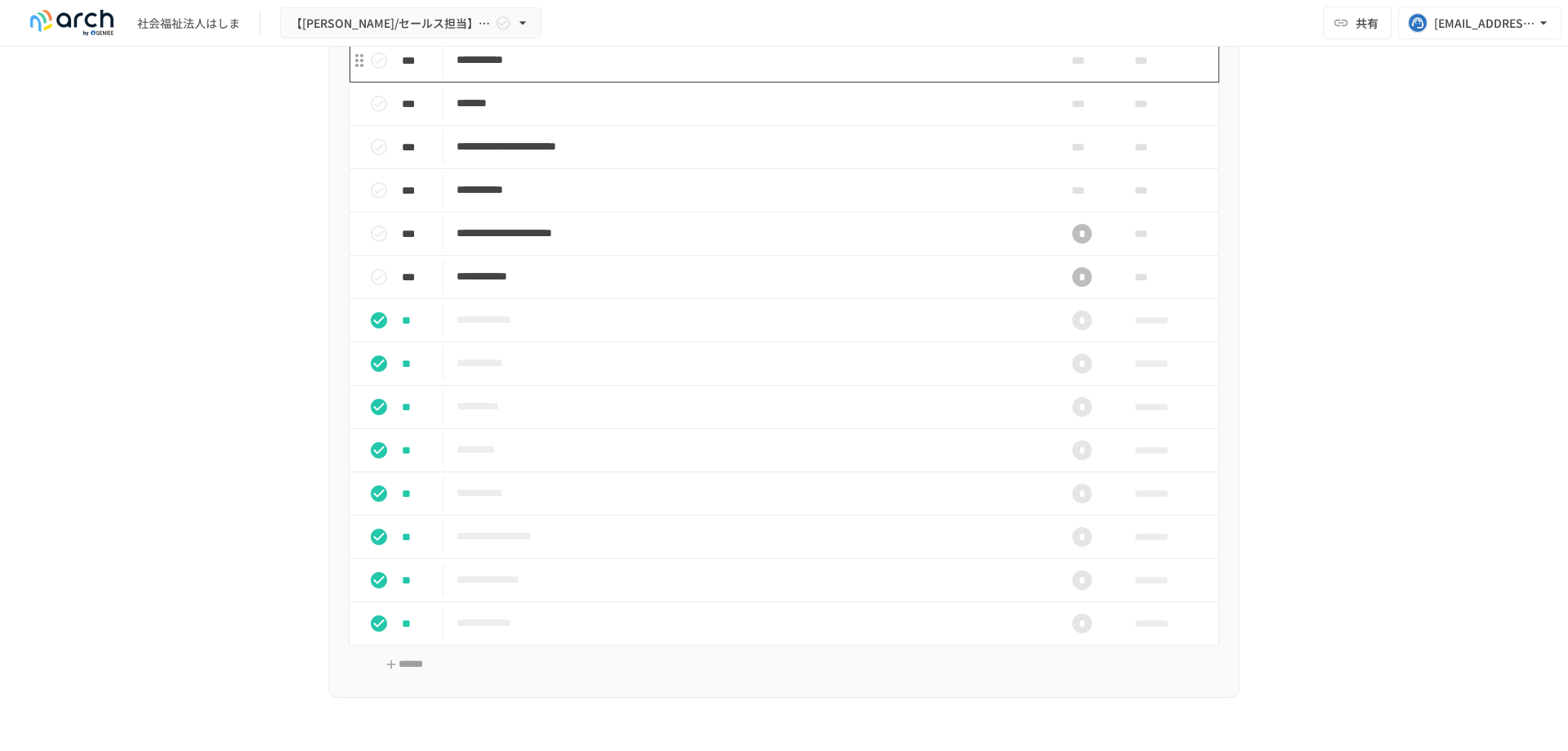 click on "**********" at bounding box center (750, 60) 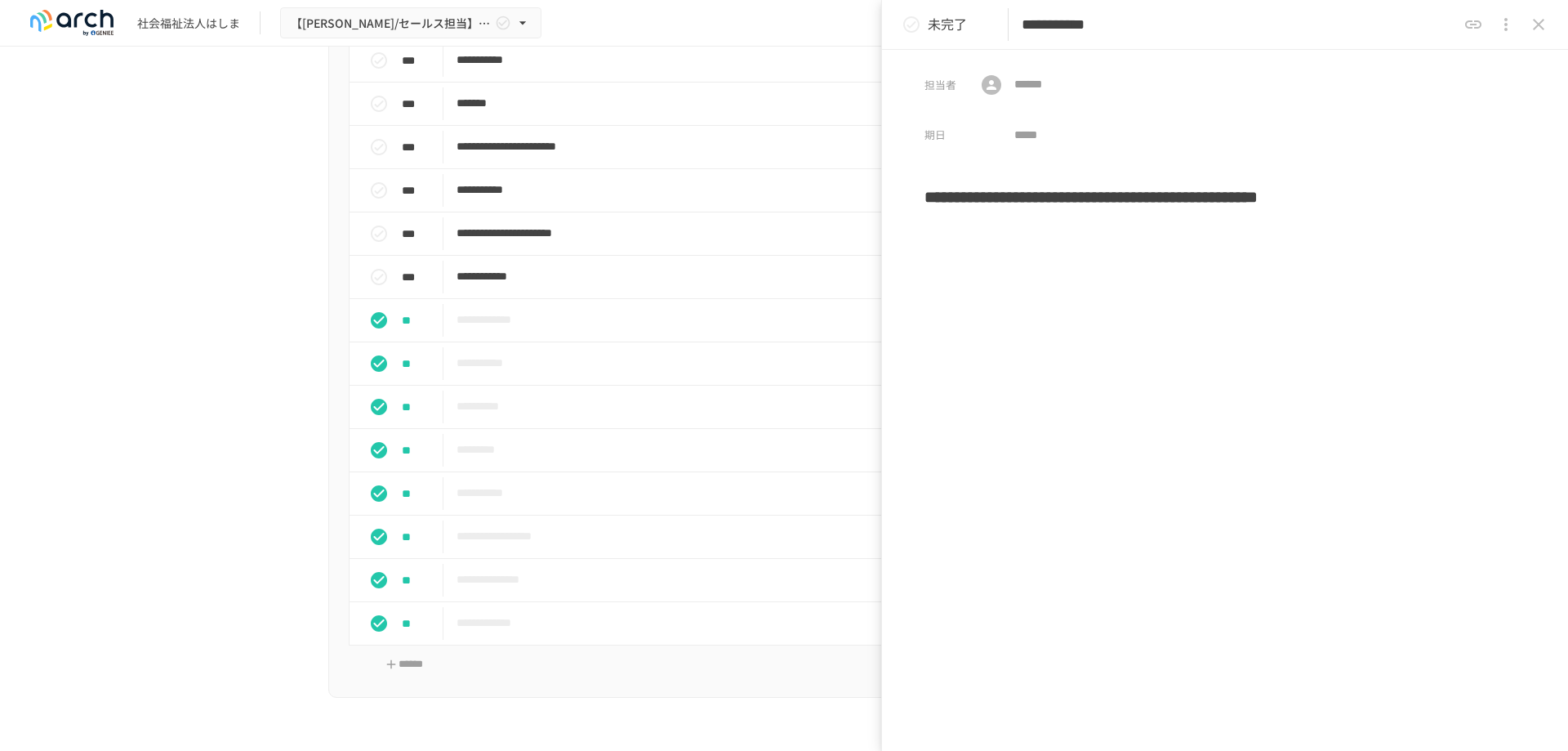 click on "**********" at bounding box center [1225, 337] 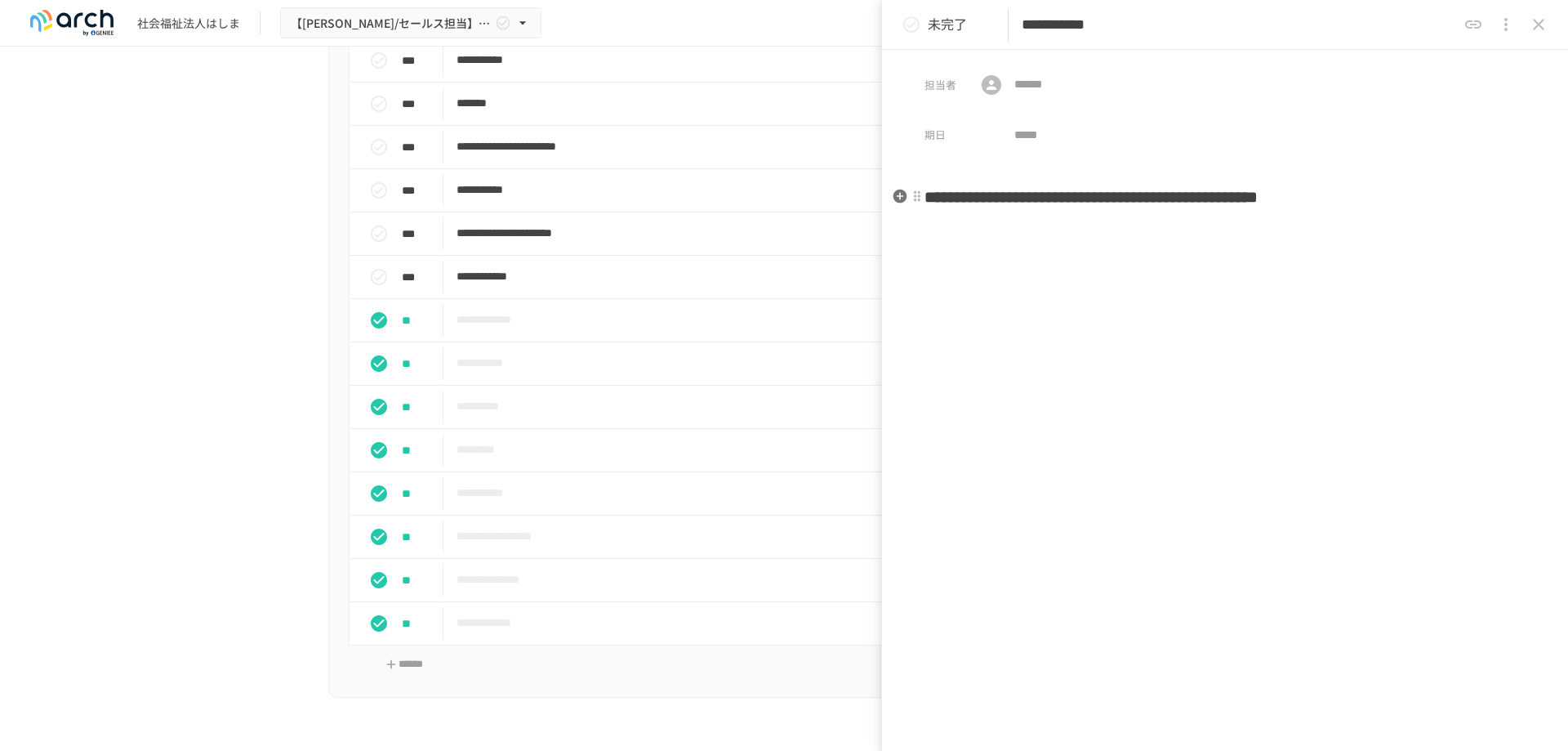 click on "**********" at bounding box center (1091, 197) 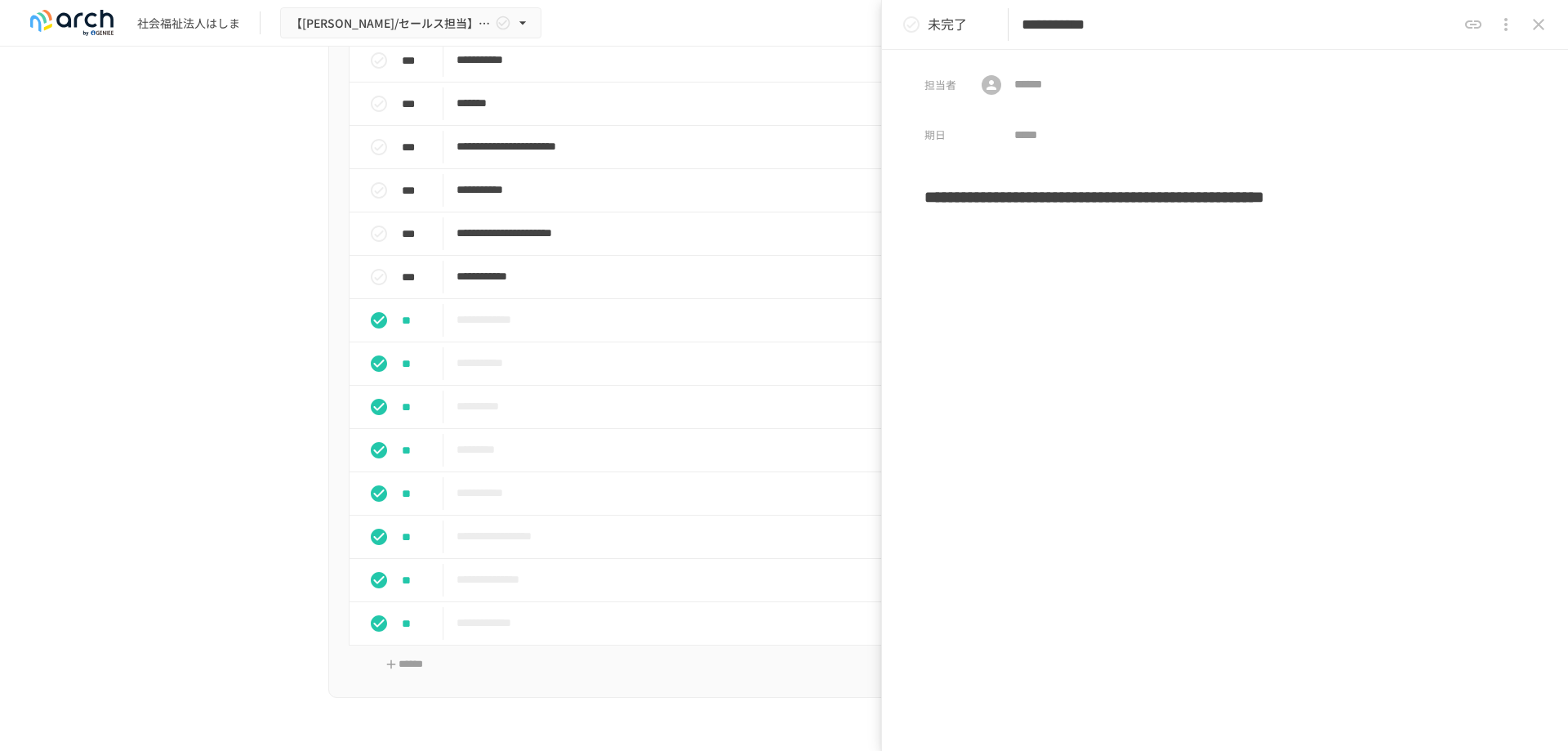 click on "**********" at bounding box center [1225, 337] 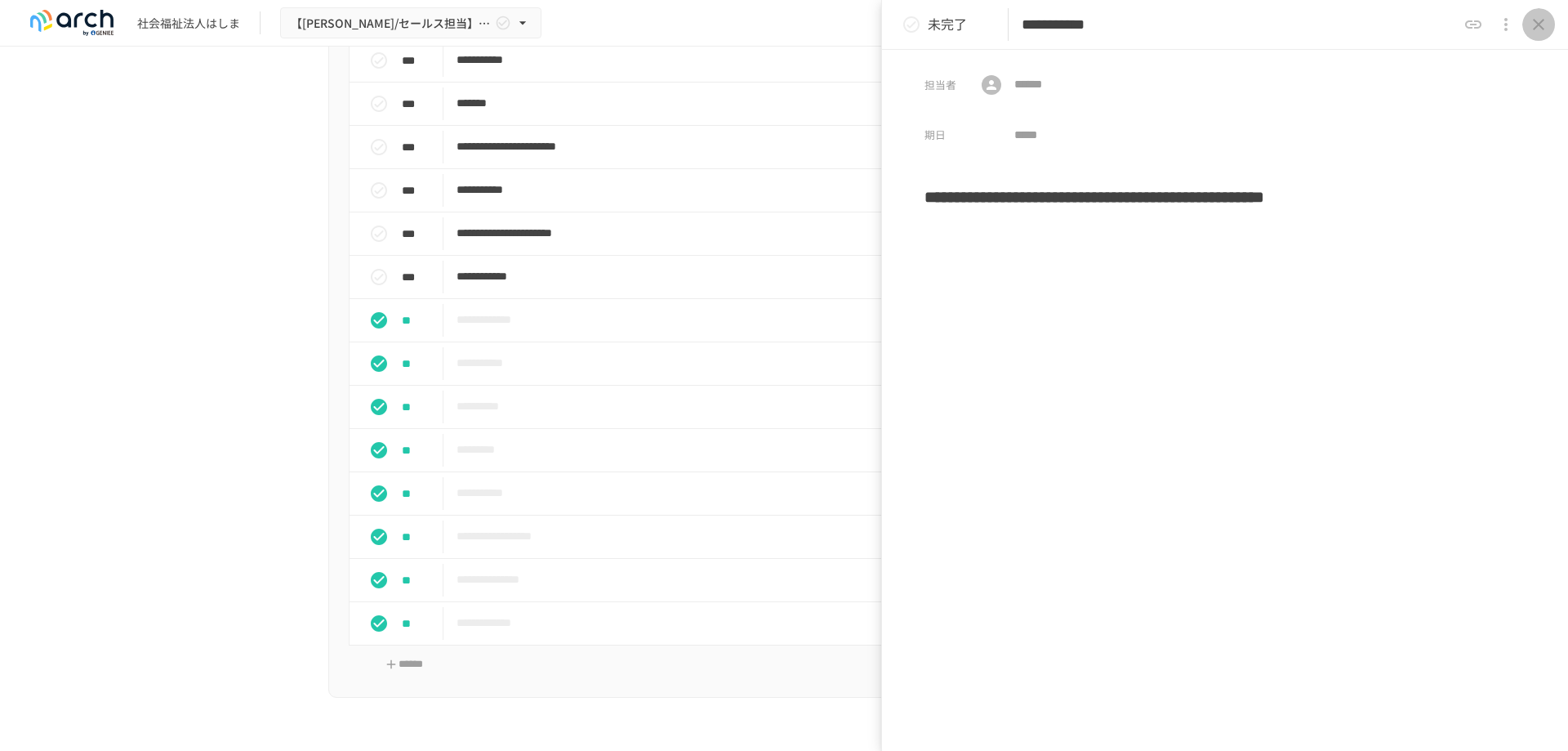 drag, startPoint x: 1539, startPoint y: 23, endPoint x: 1517, endPoint y: 57, distance: 40.49691 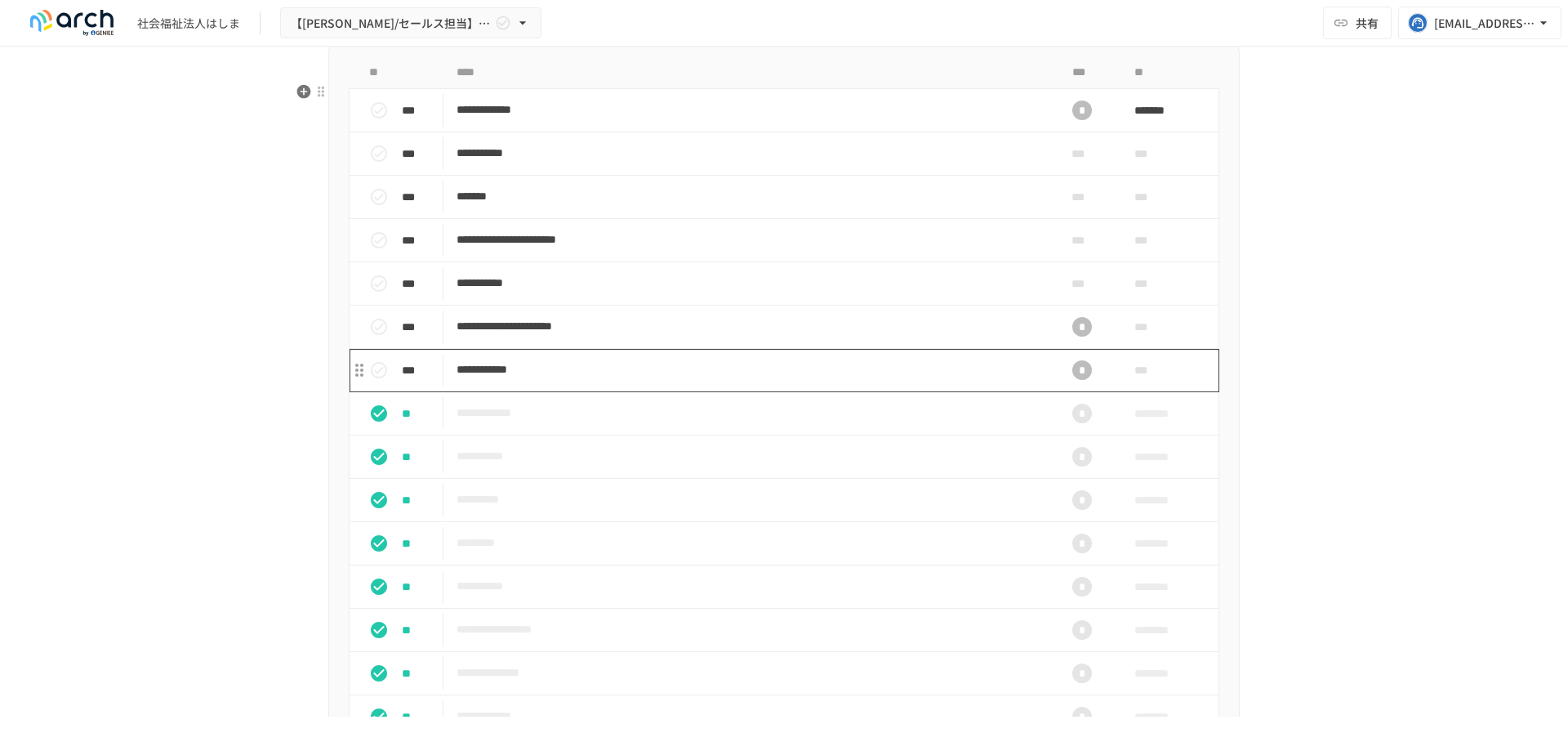 scroll, scrollTop: 1362, scrollLeft: 0, axis: vertical 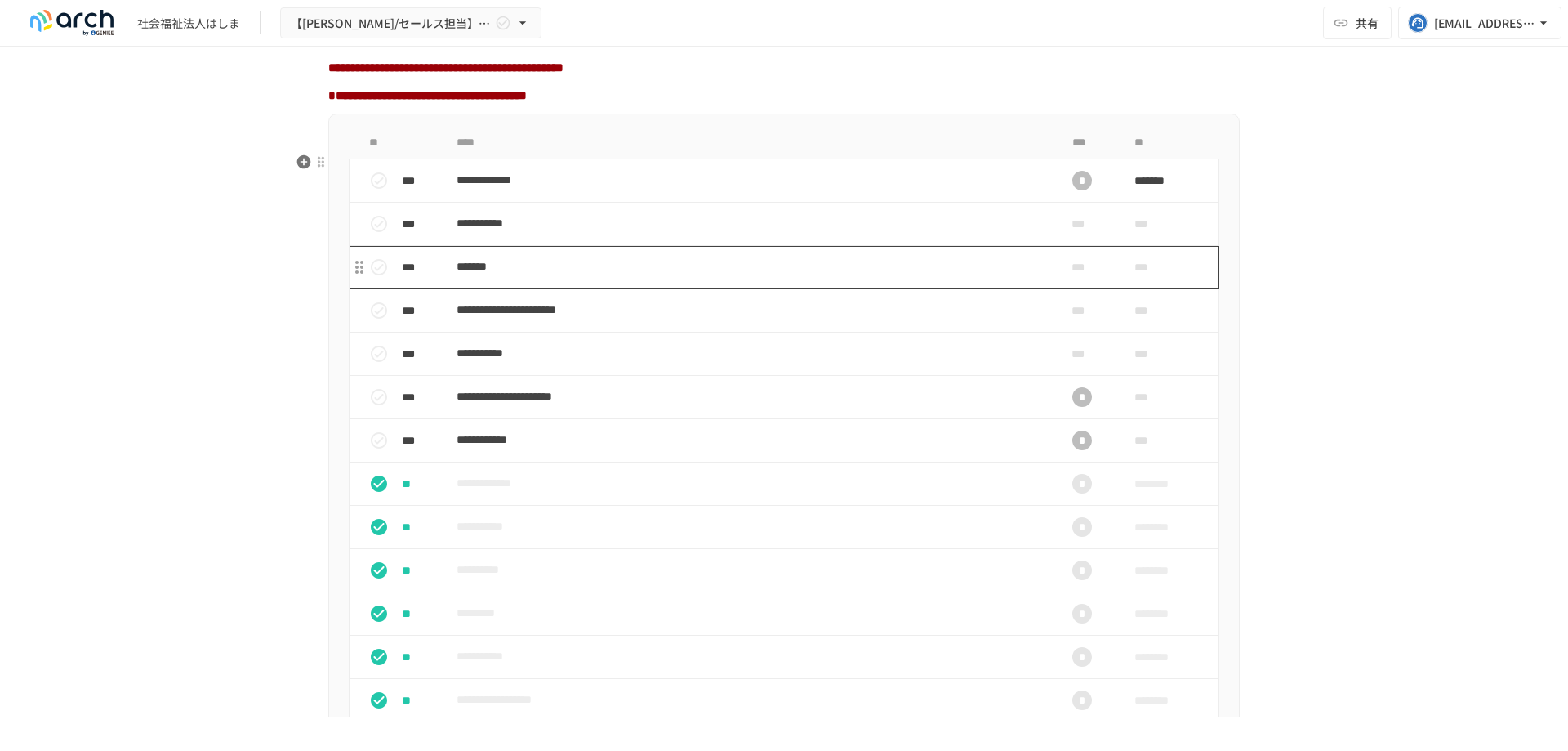 click on "*******" at bounding box center [750, 266] 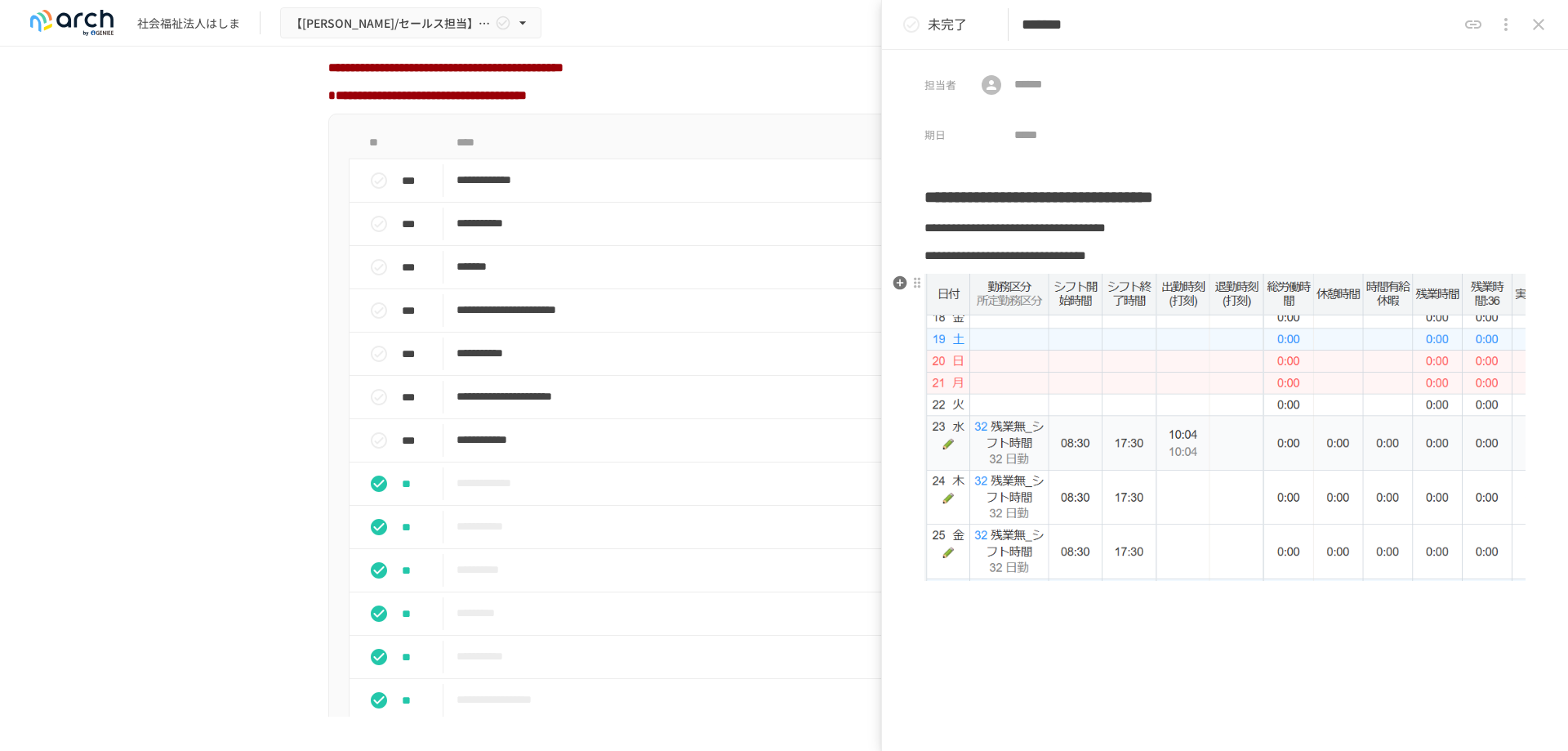 click at bounding box center (1225, 427) 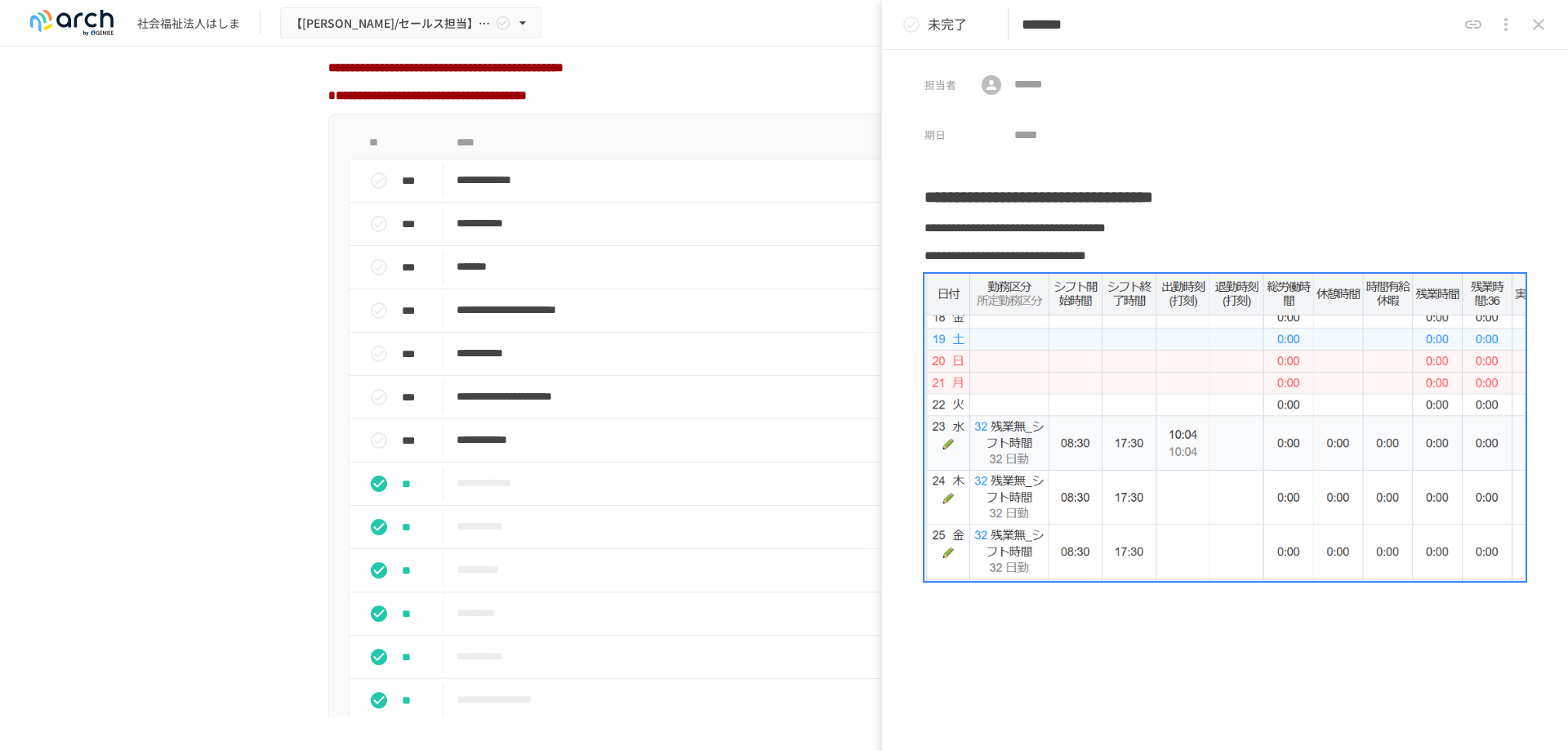 click on "**********" at bounding box center [1225, 522] 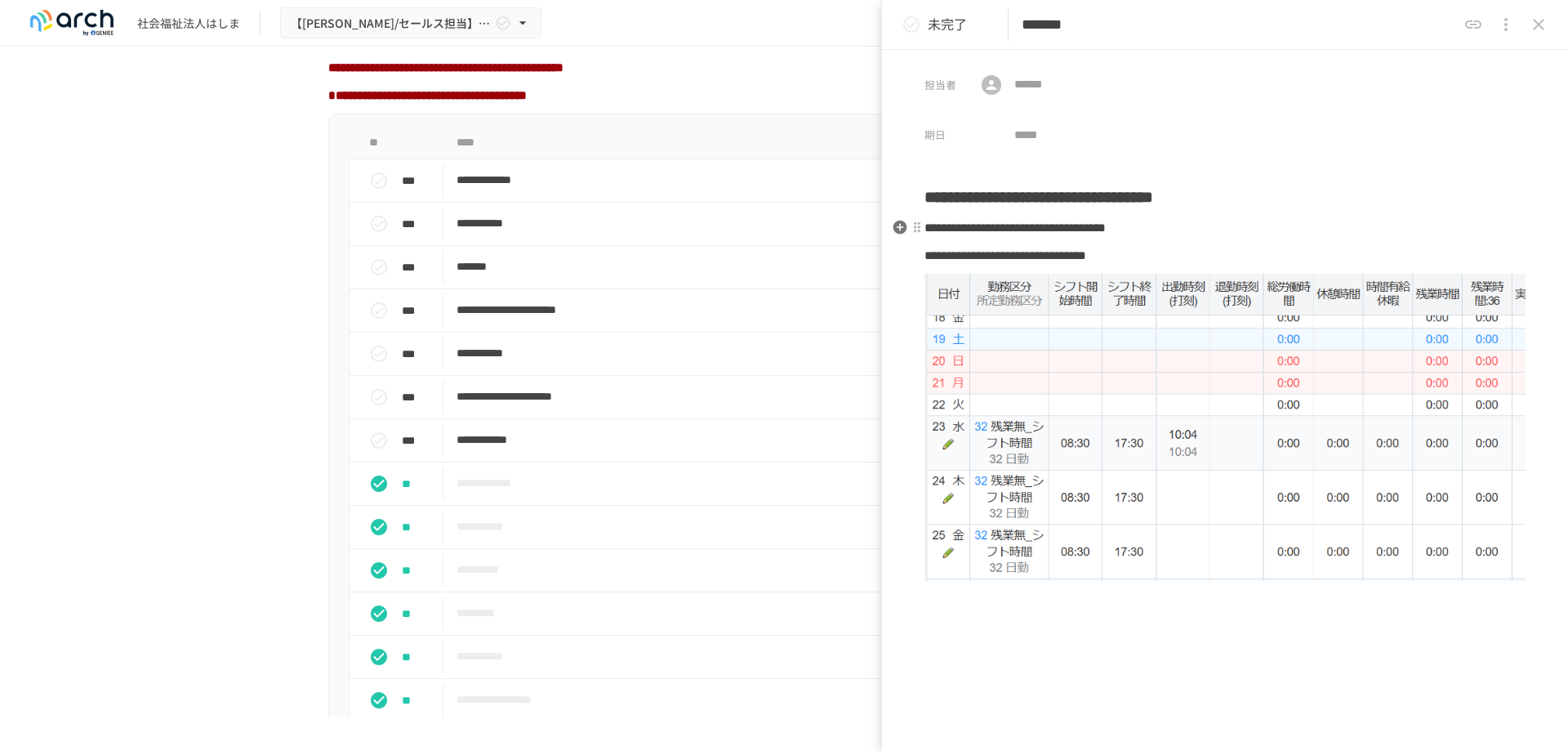 click on "**********" at bounding box center [1015, 227] 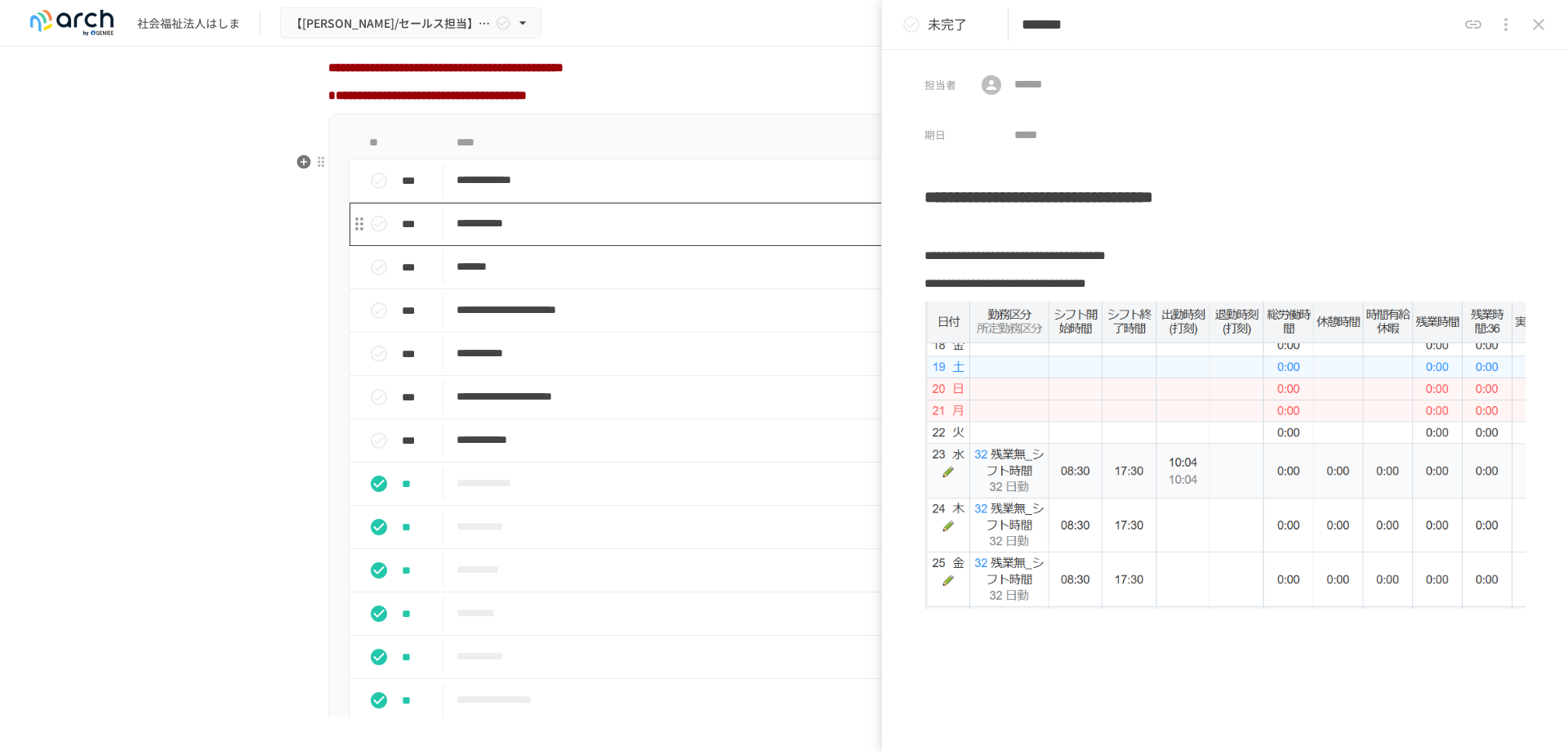 click on "**********" at bounding box center [750, 224] 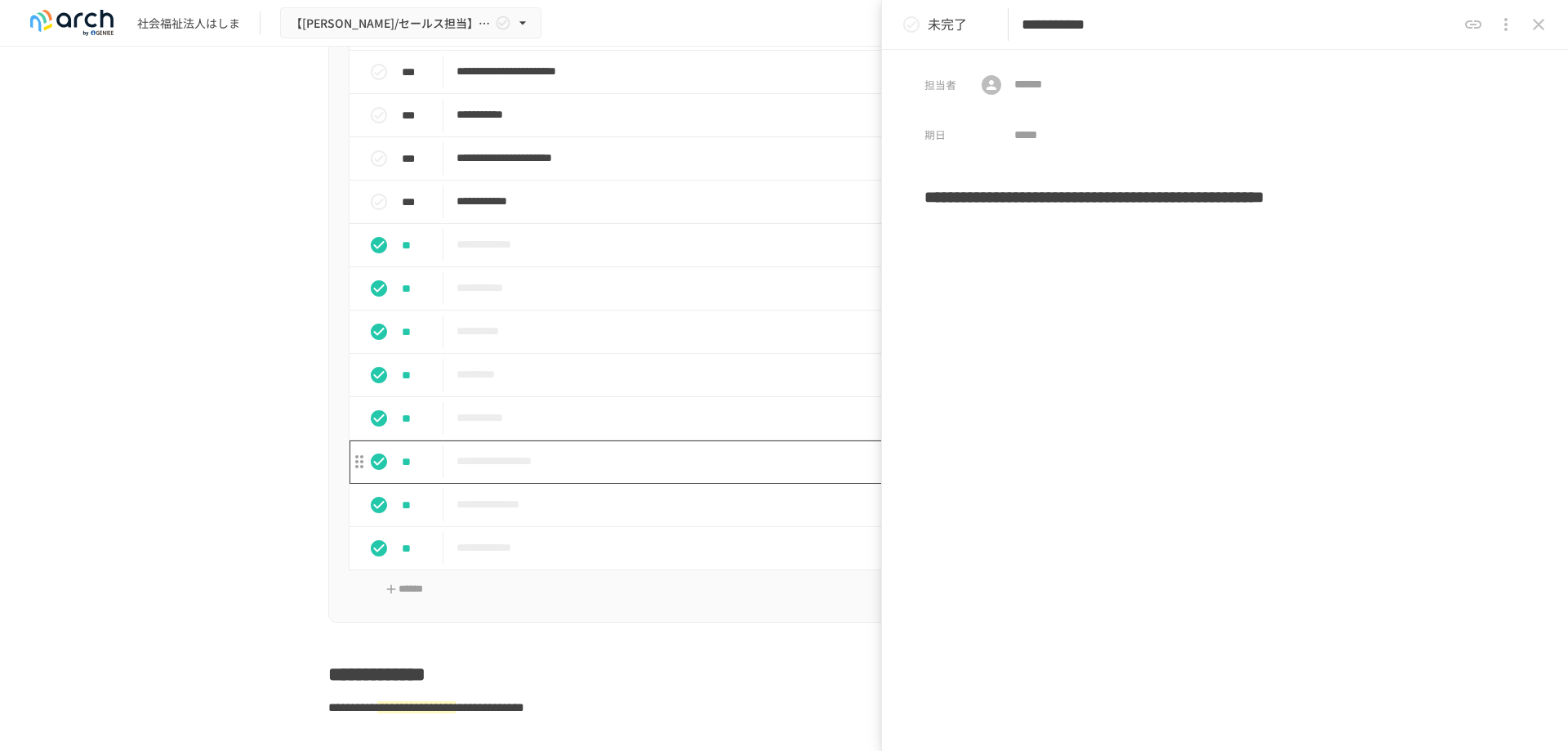 scroll, scrollTop: 1607, scrollLeft: 0, axis: vertical 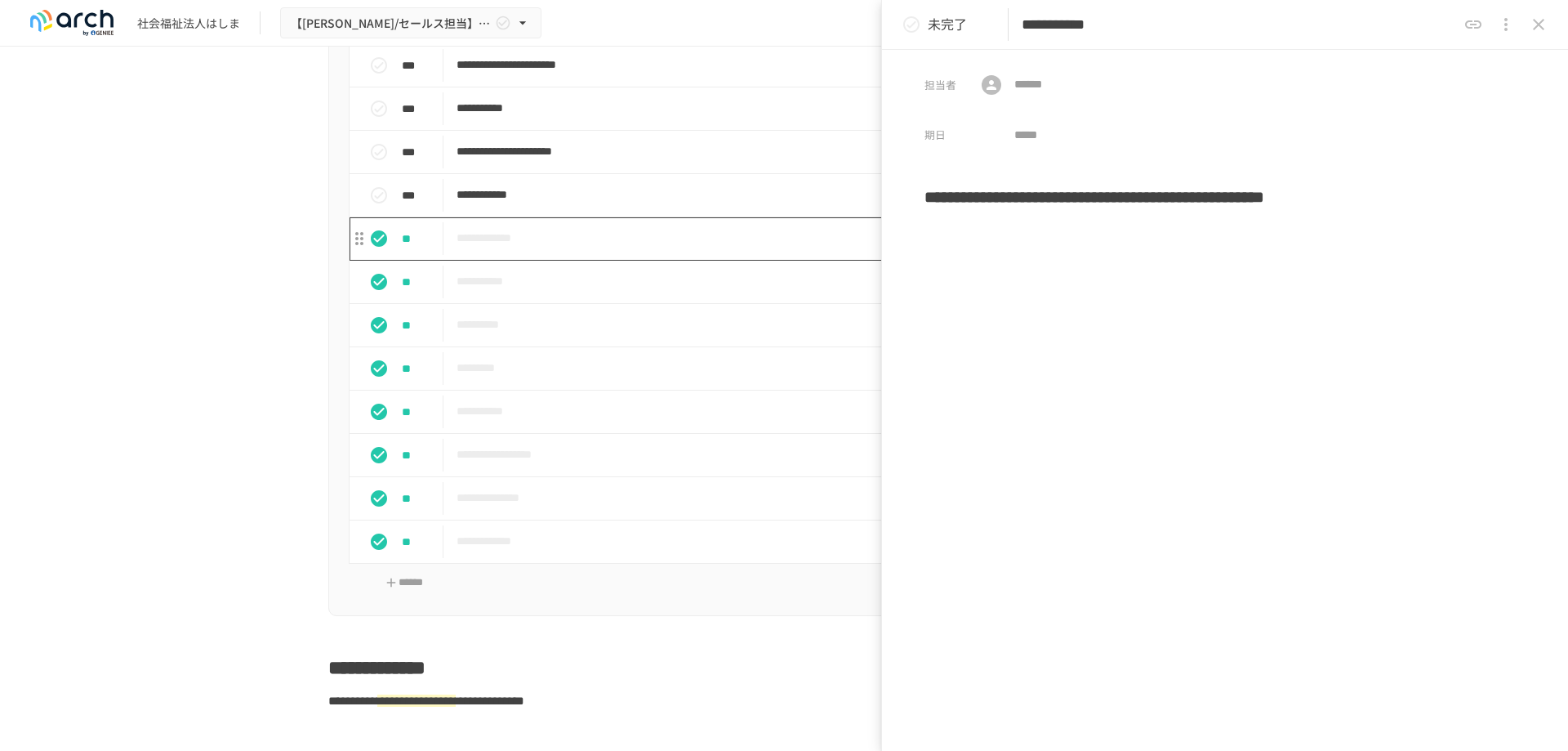 click on "**********" at bounding box center (750, 238) 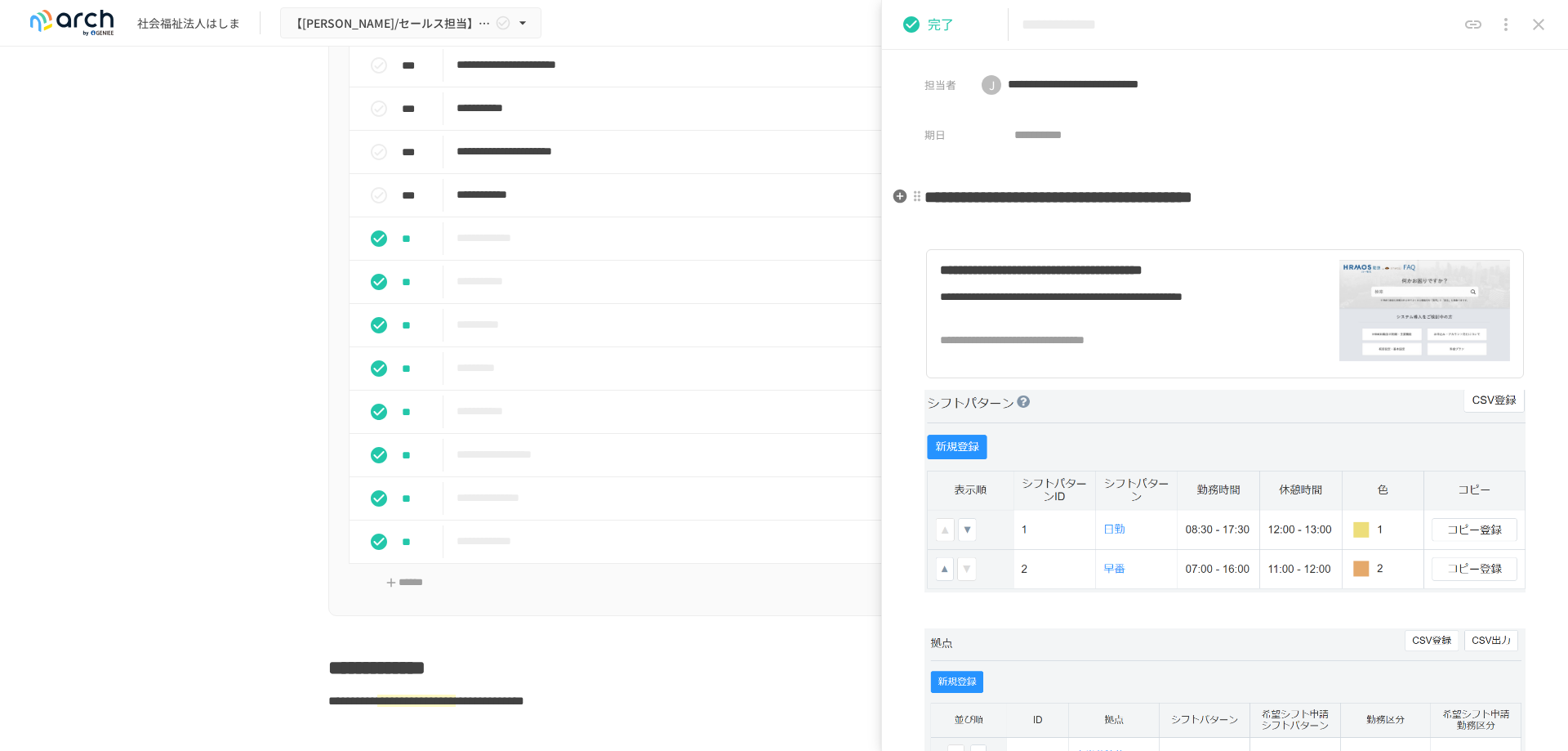 click on "**********" at bounding box center [1058, 197] 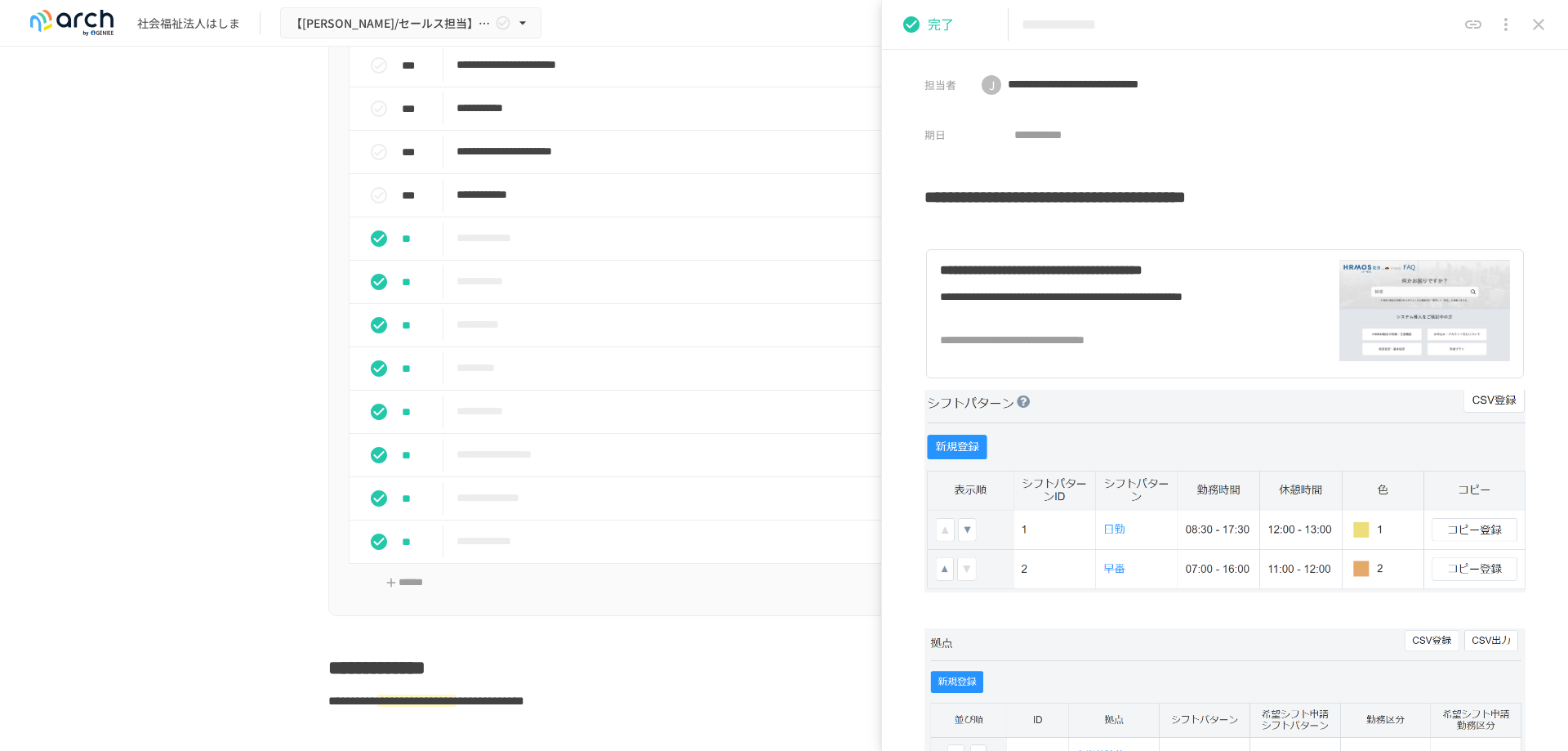 type 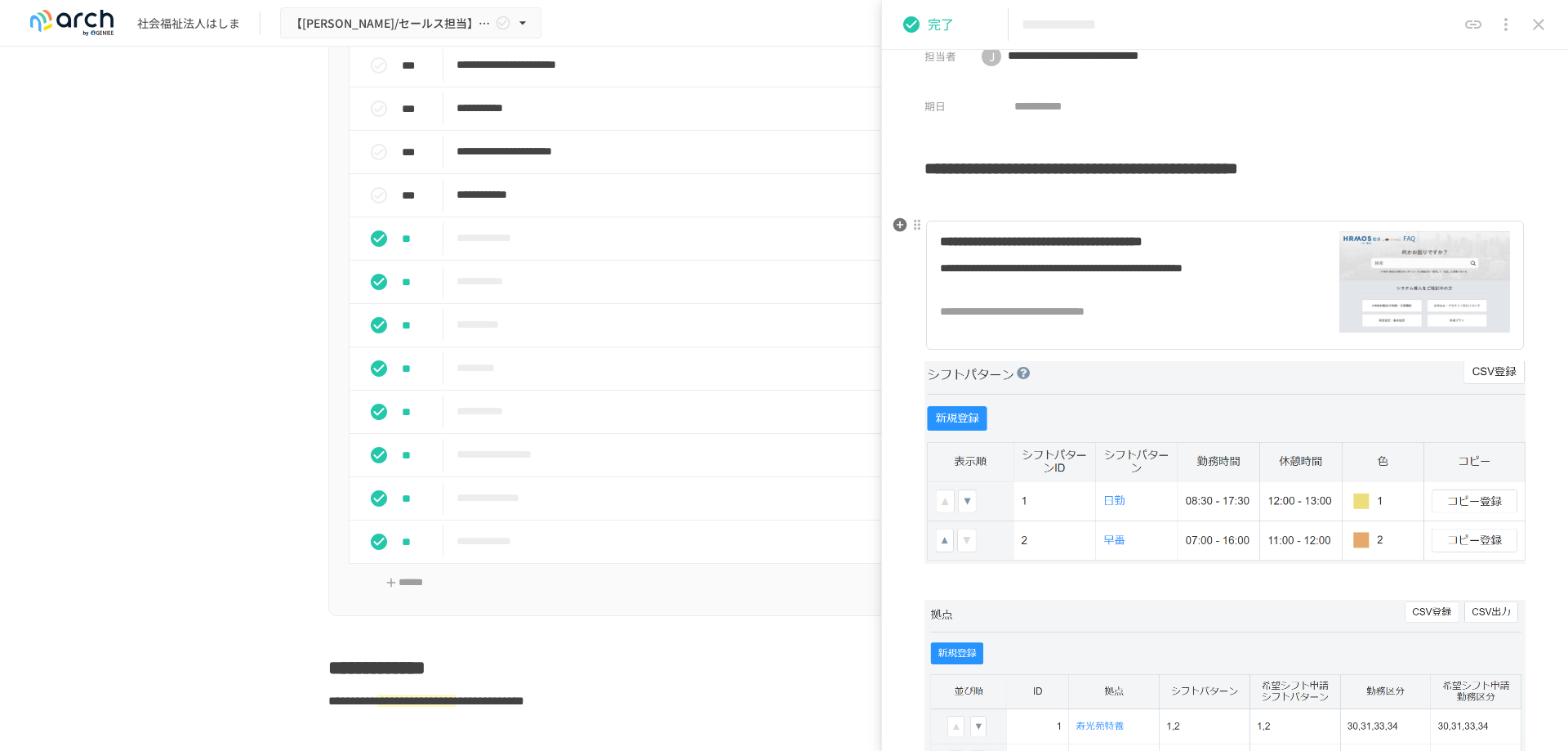 scroll, scrollTop: 0, scrollLeft: 0, axis: both 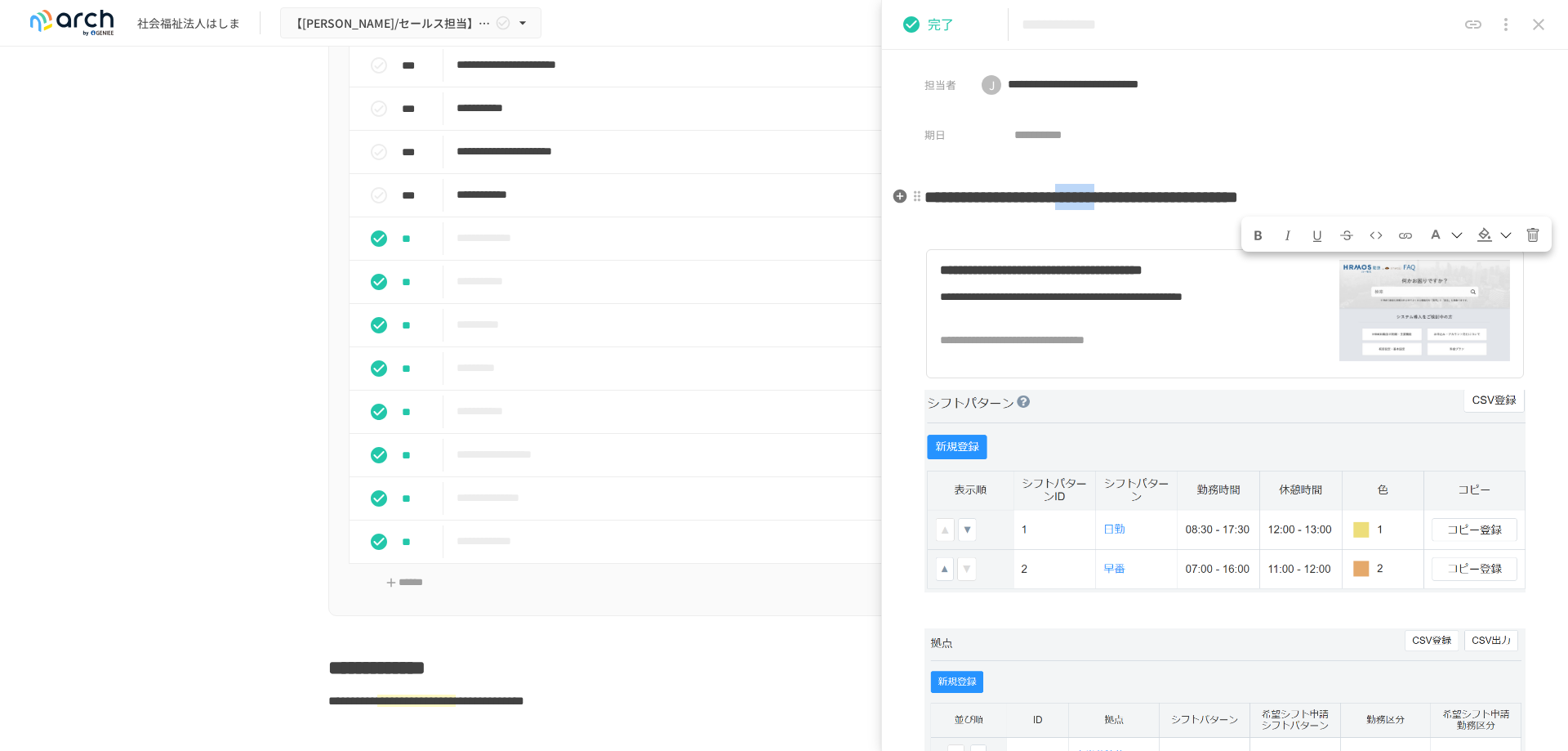 drag, startPoint x: 1253, startPoint y: 197, endPoint x: 1348, endPoint y: 197, distance: 95 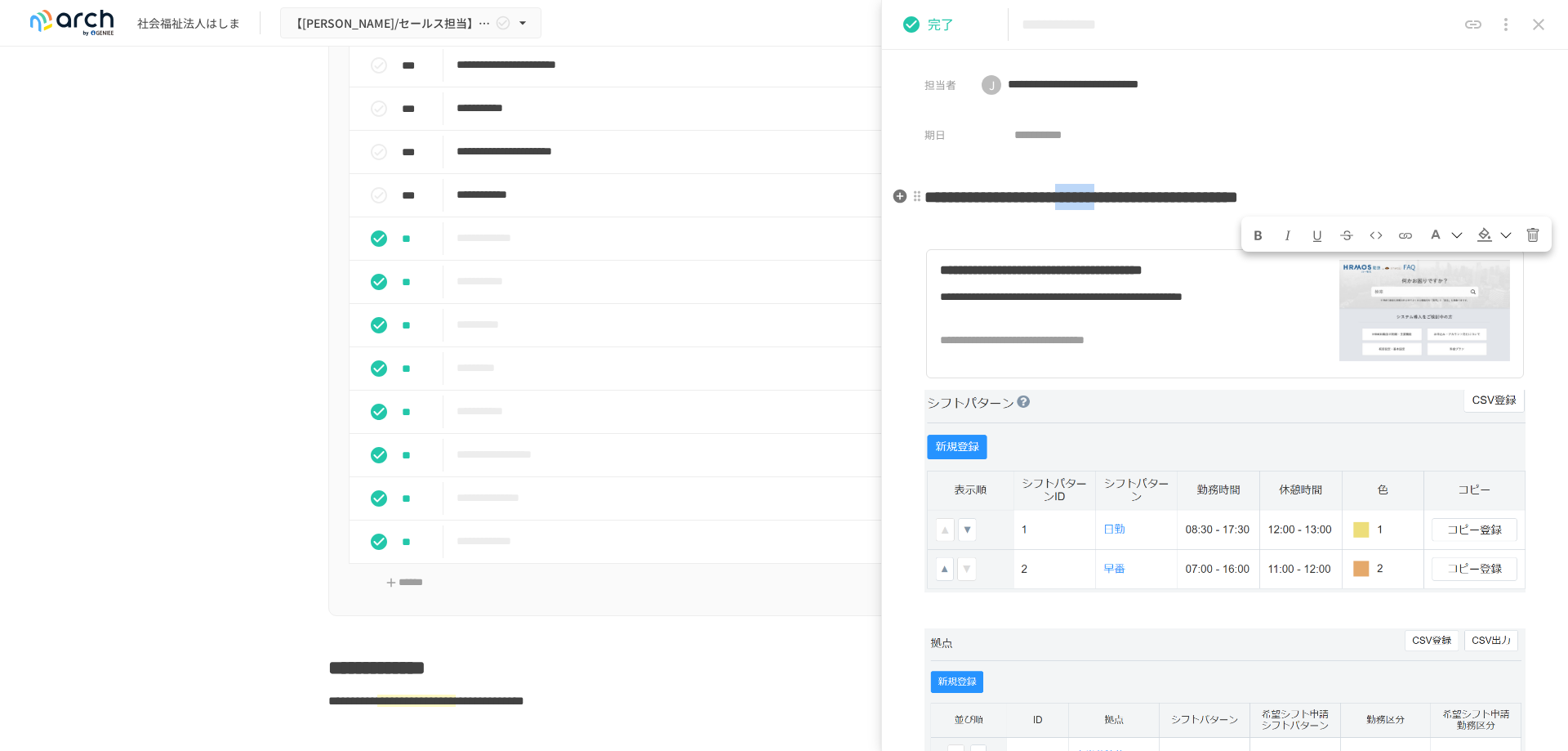 click at bounding box center (1485, 235) 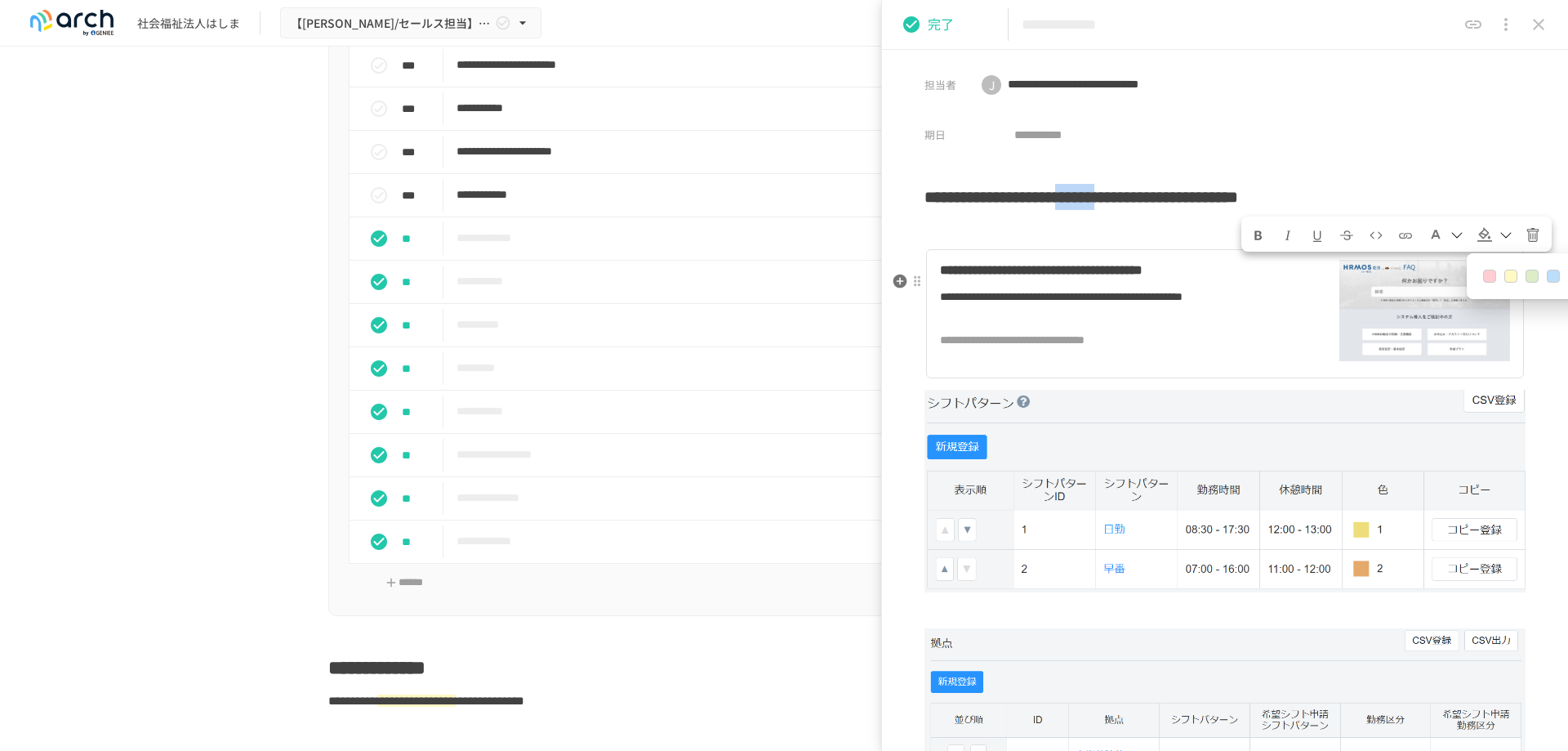click at bounding box center [1511, 276] 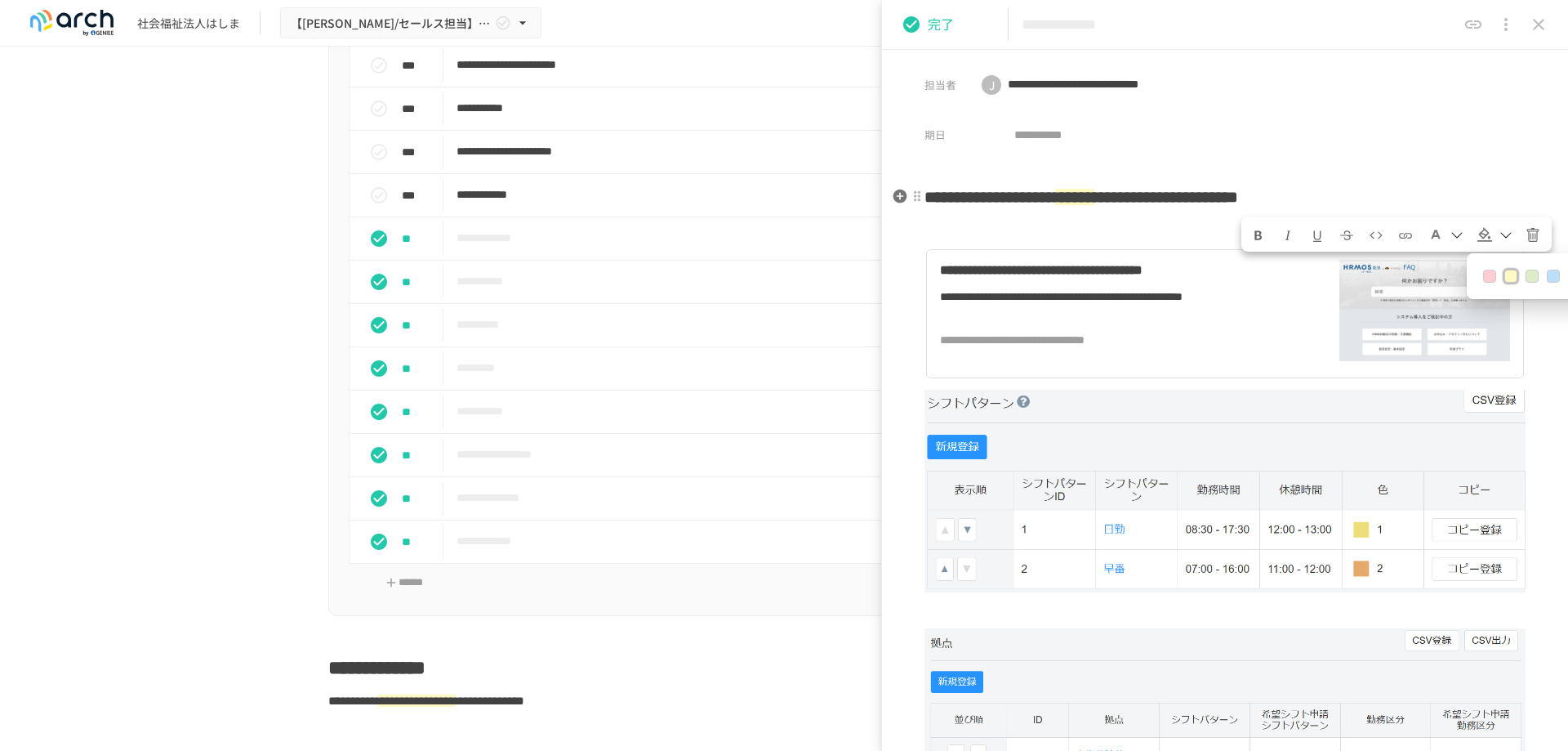 click on "**********" at bounding box center [1225, 197] 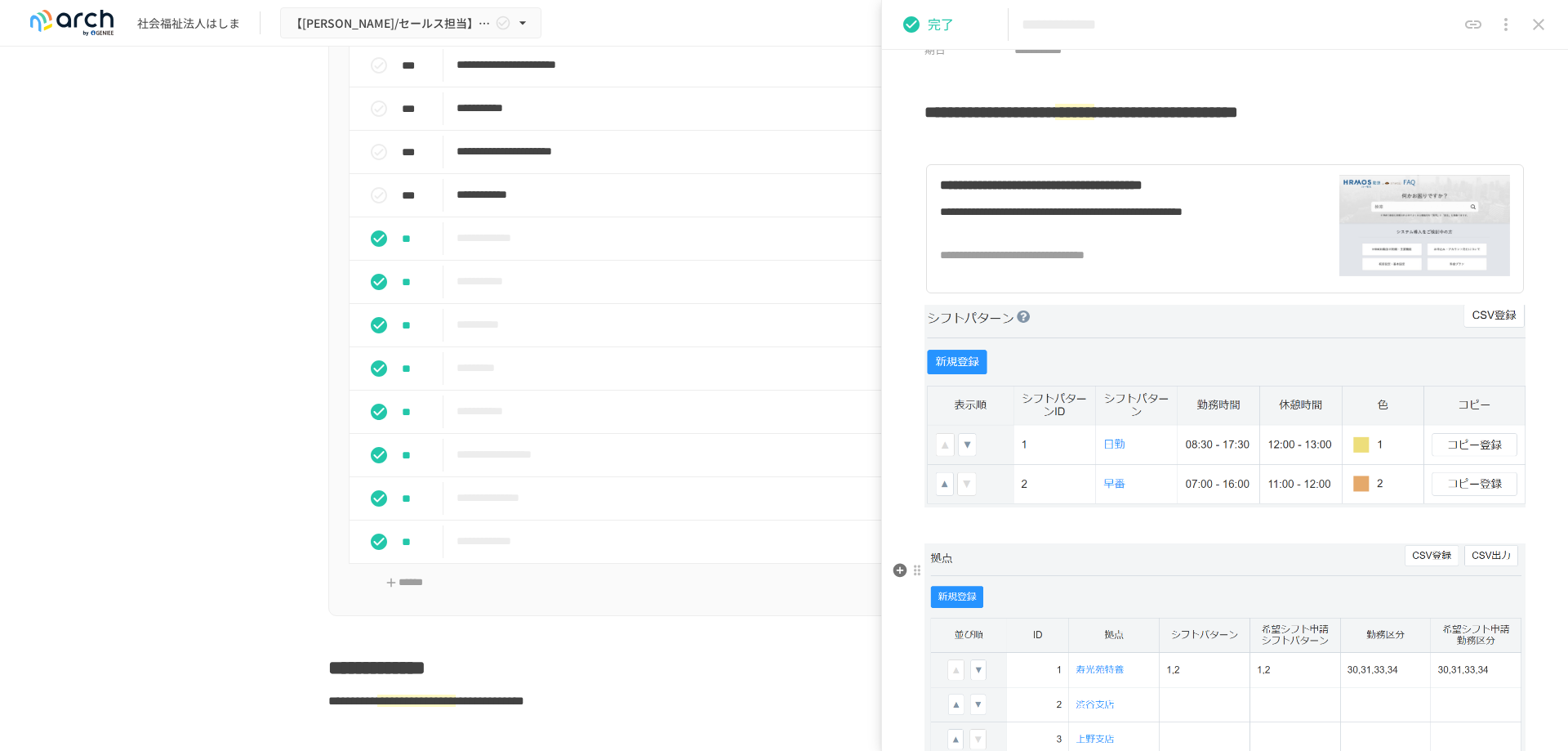 scroll, scrollTop: 0, scrollLeft: 0, axis: both 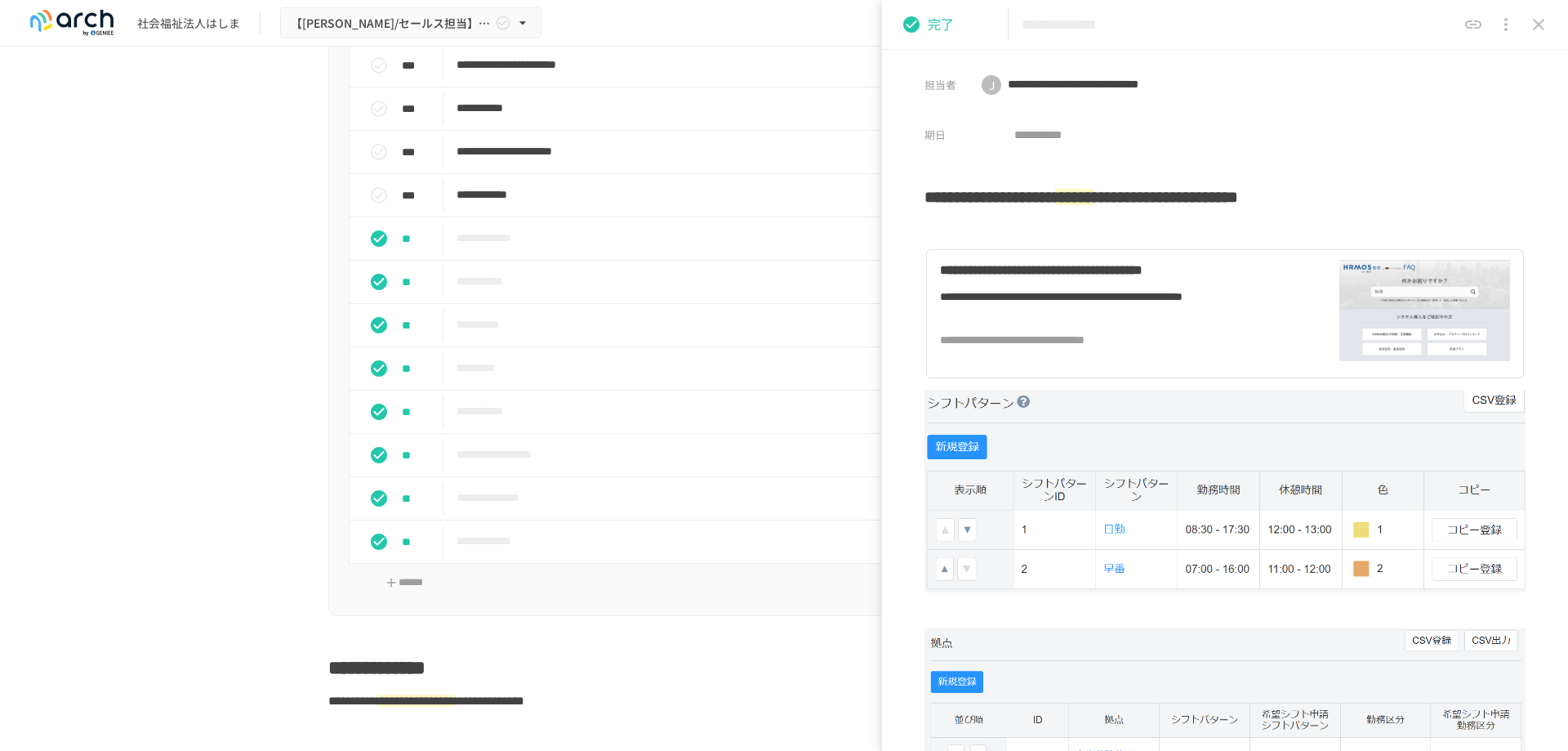 click 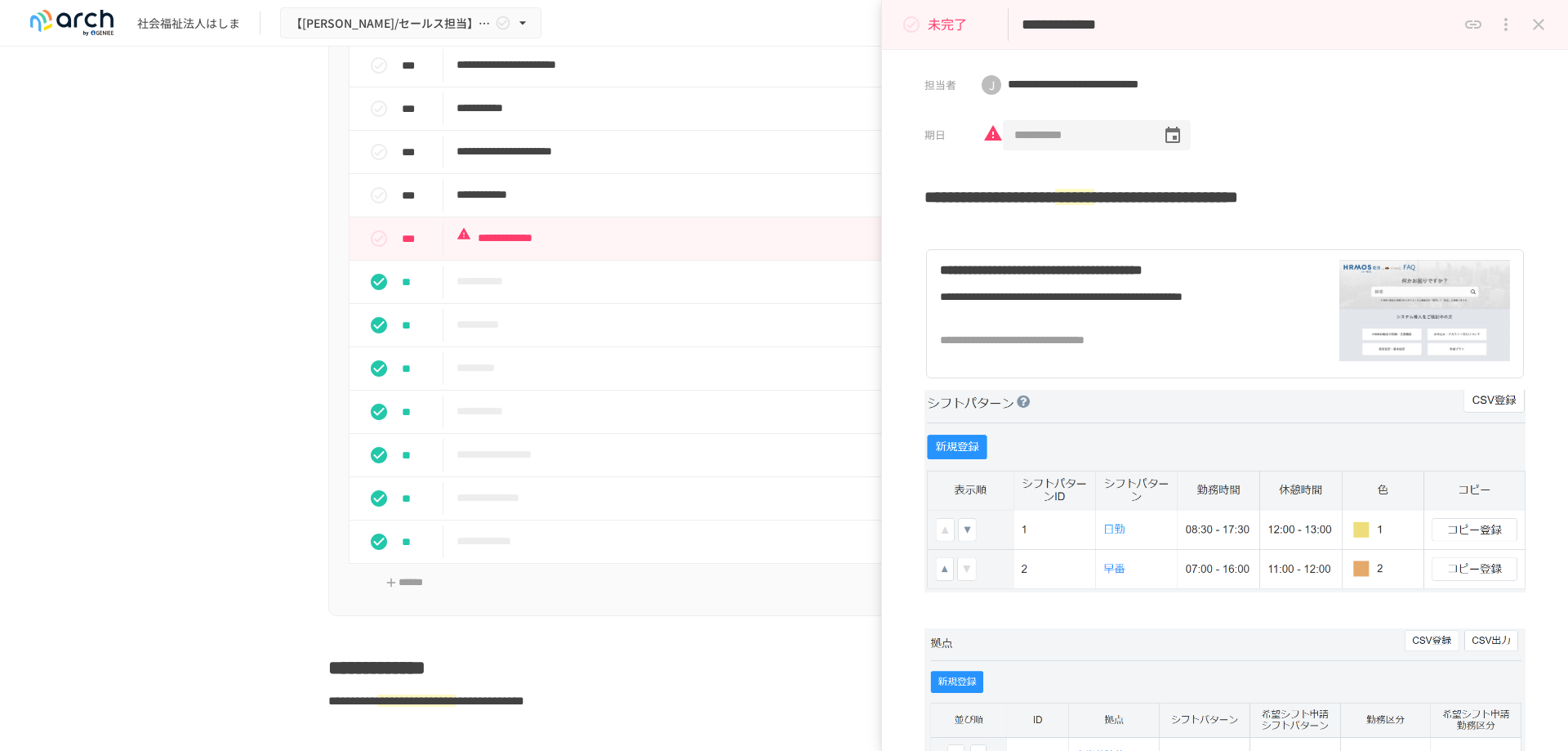 click 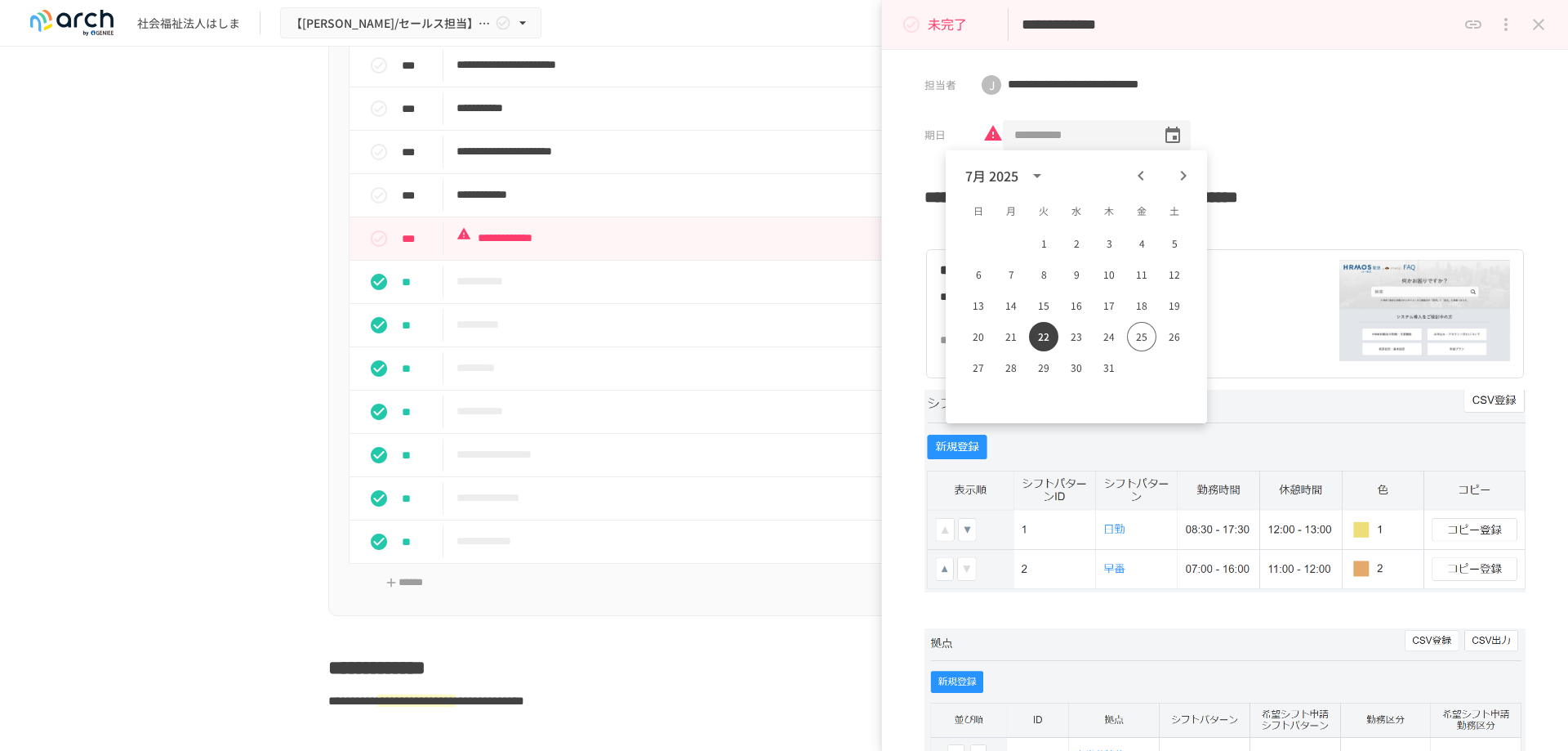 click 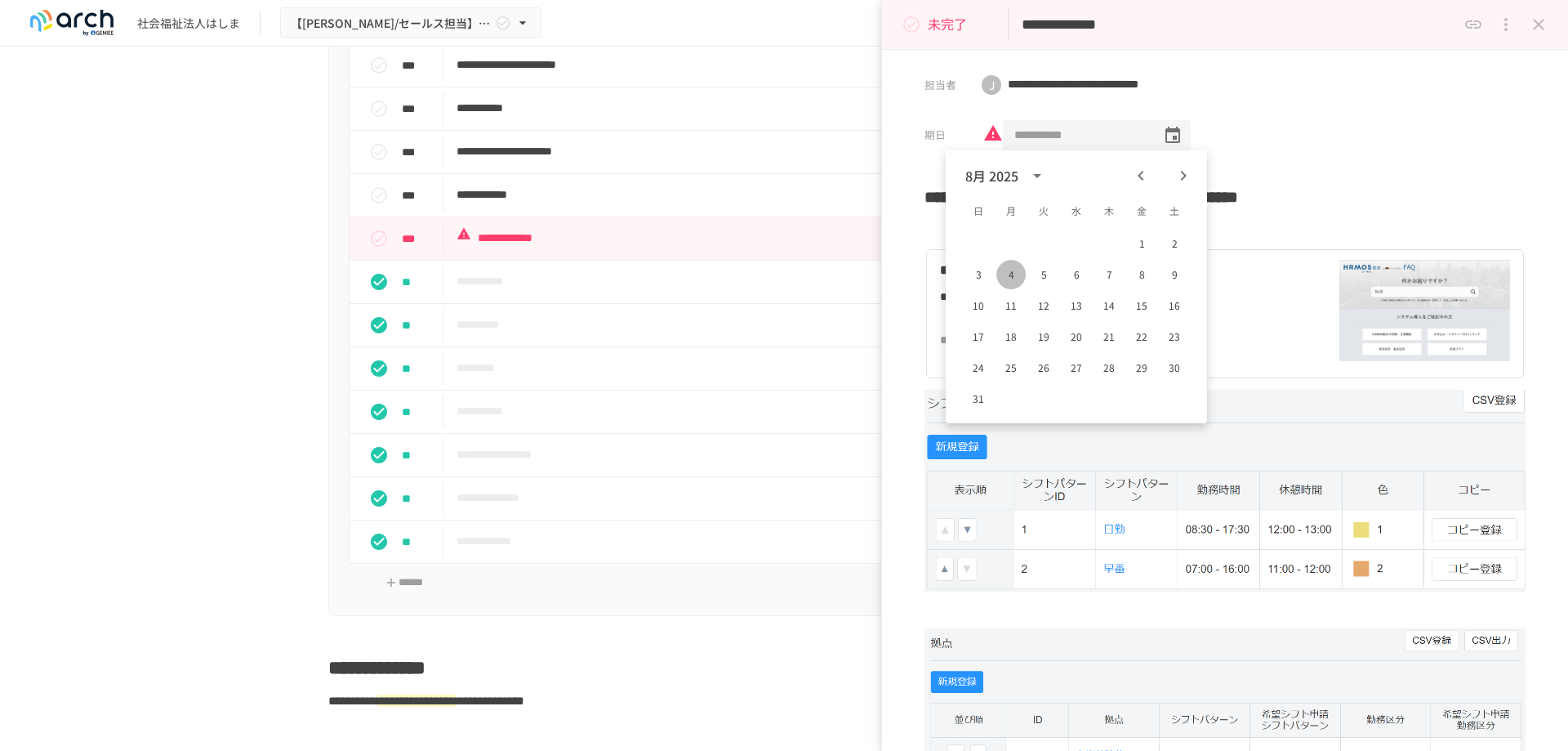 click on "4" at bounding box center (1011, 275) 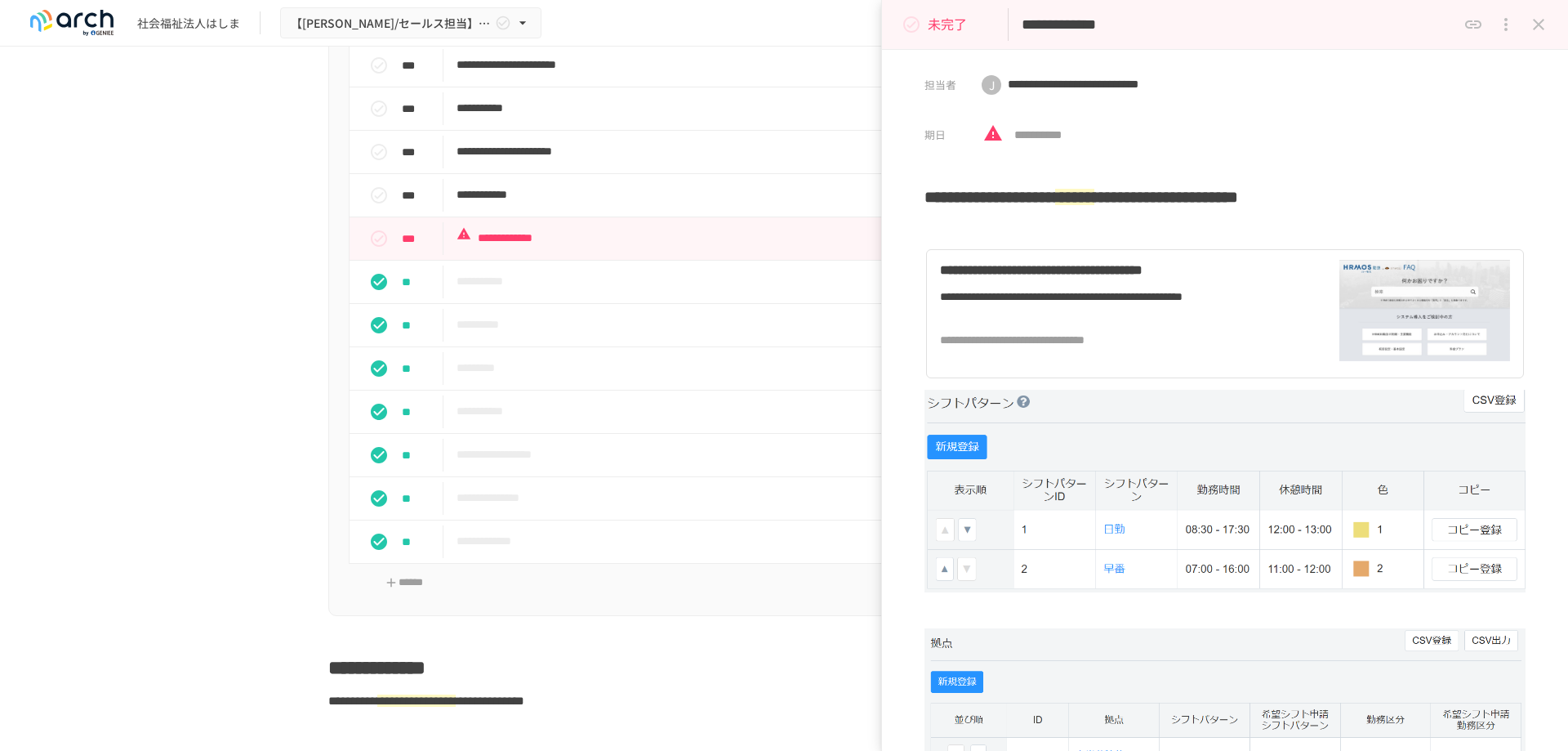 type on "**********" 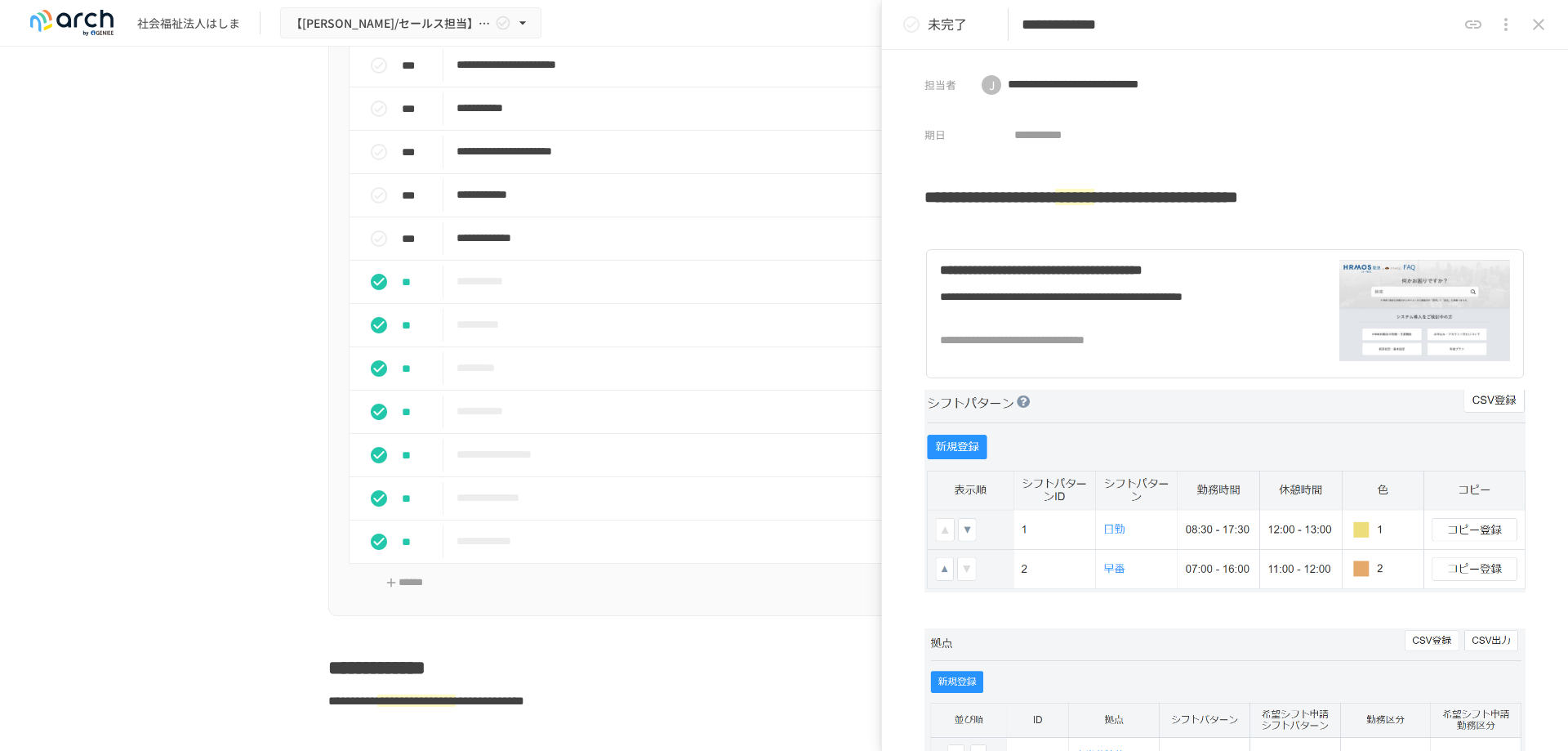 click 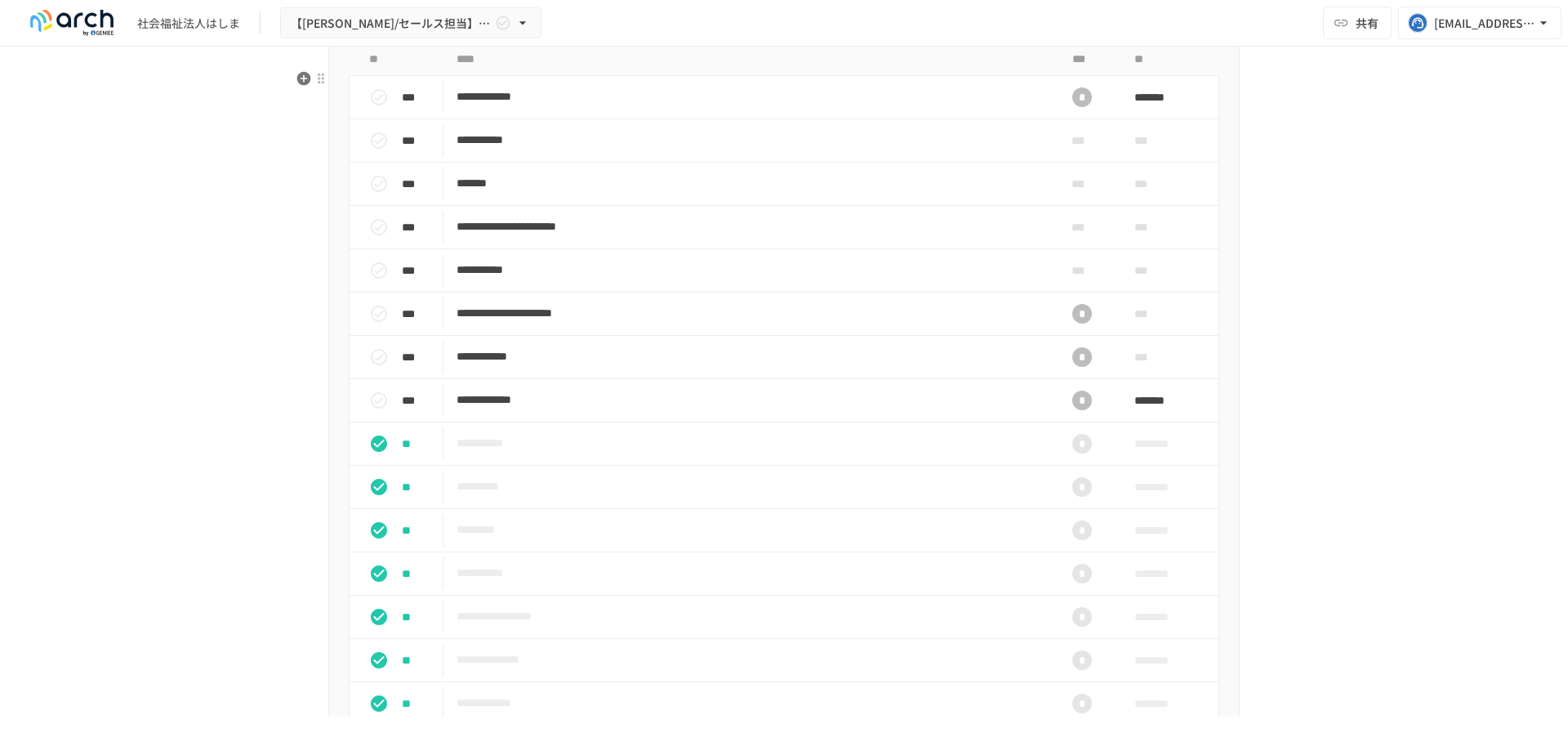 scroll, scrollTop: 1444, scrollLeft: 0, axis: vertical 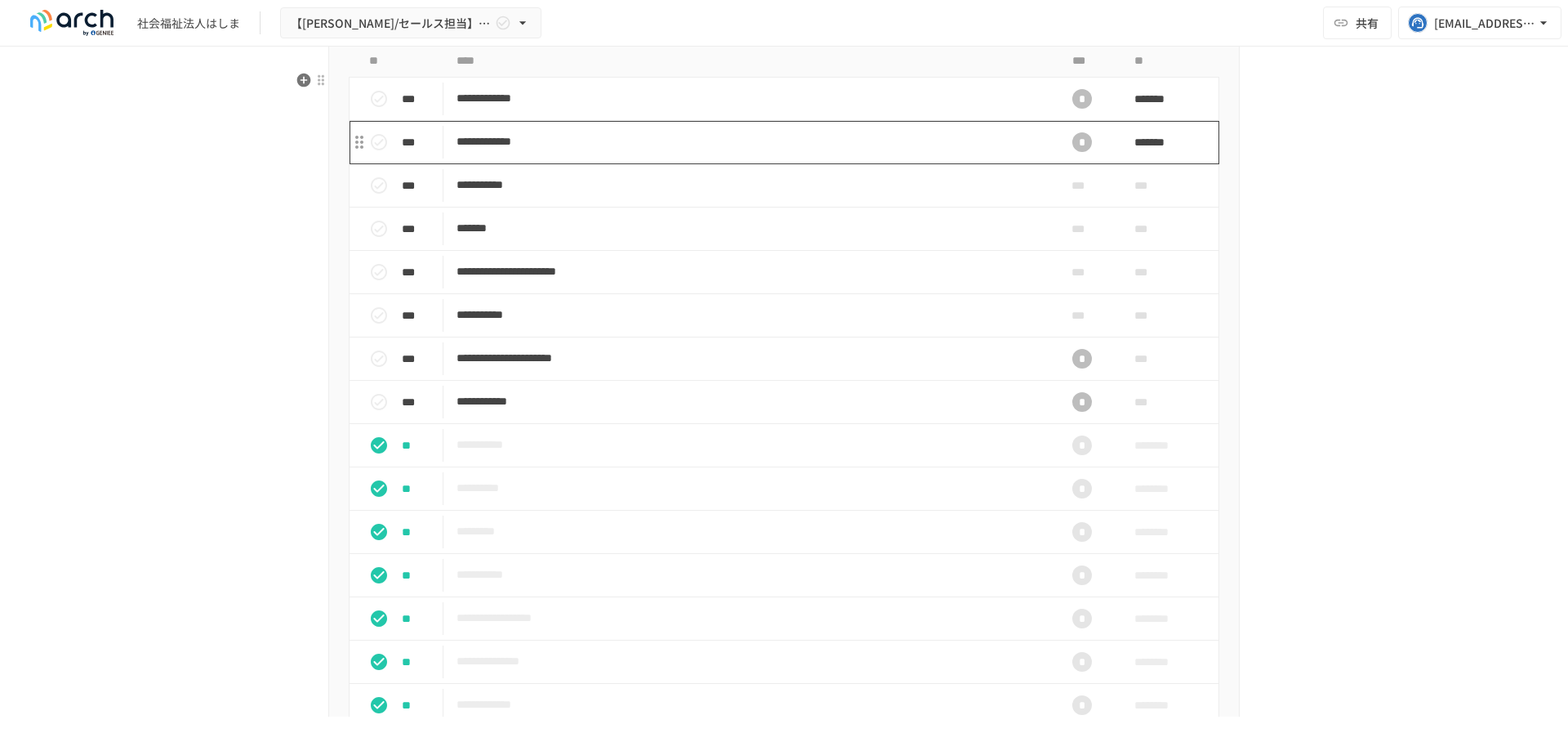 click on "**********" at bounding box center [750, 141] 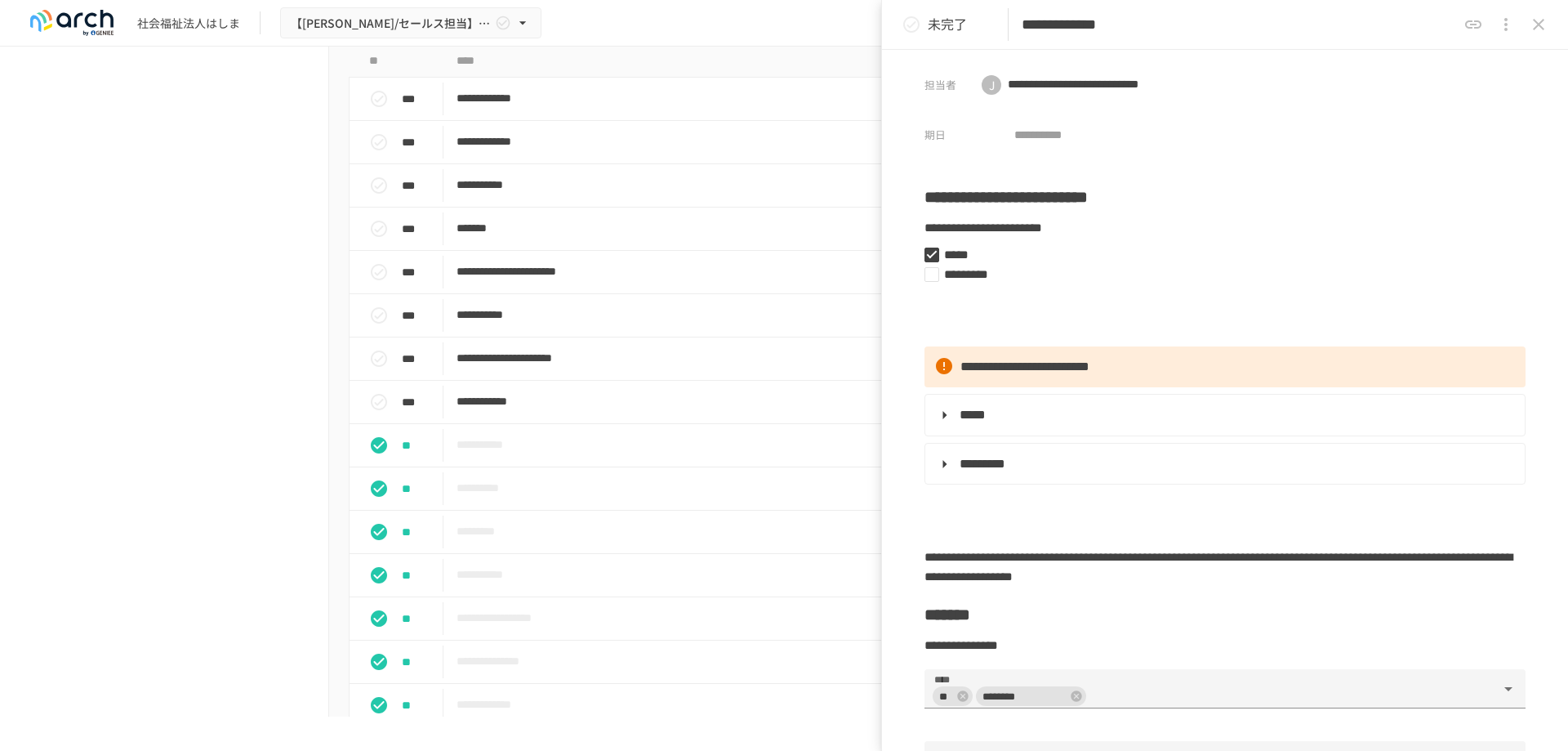 click 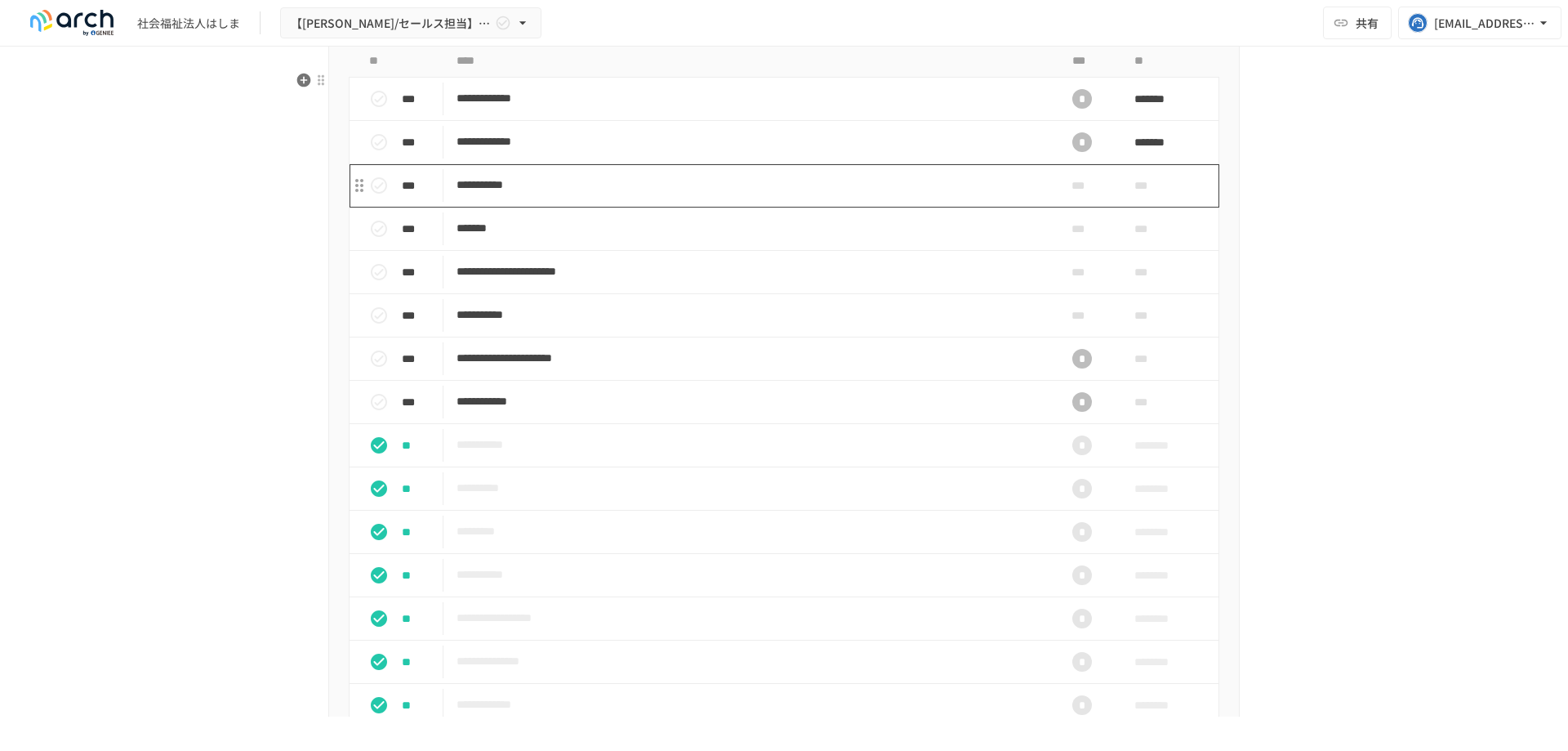 click on "**********" at bounding box center [750, 185] 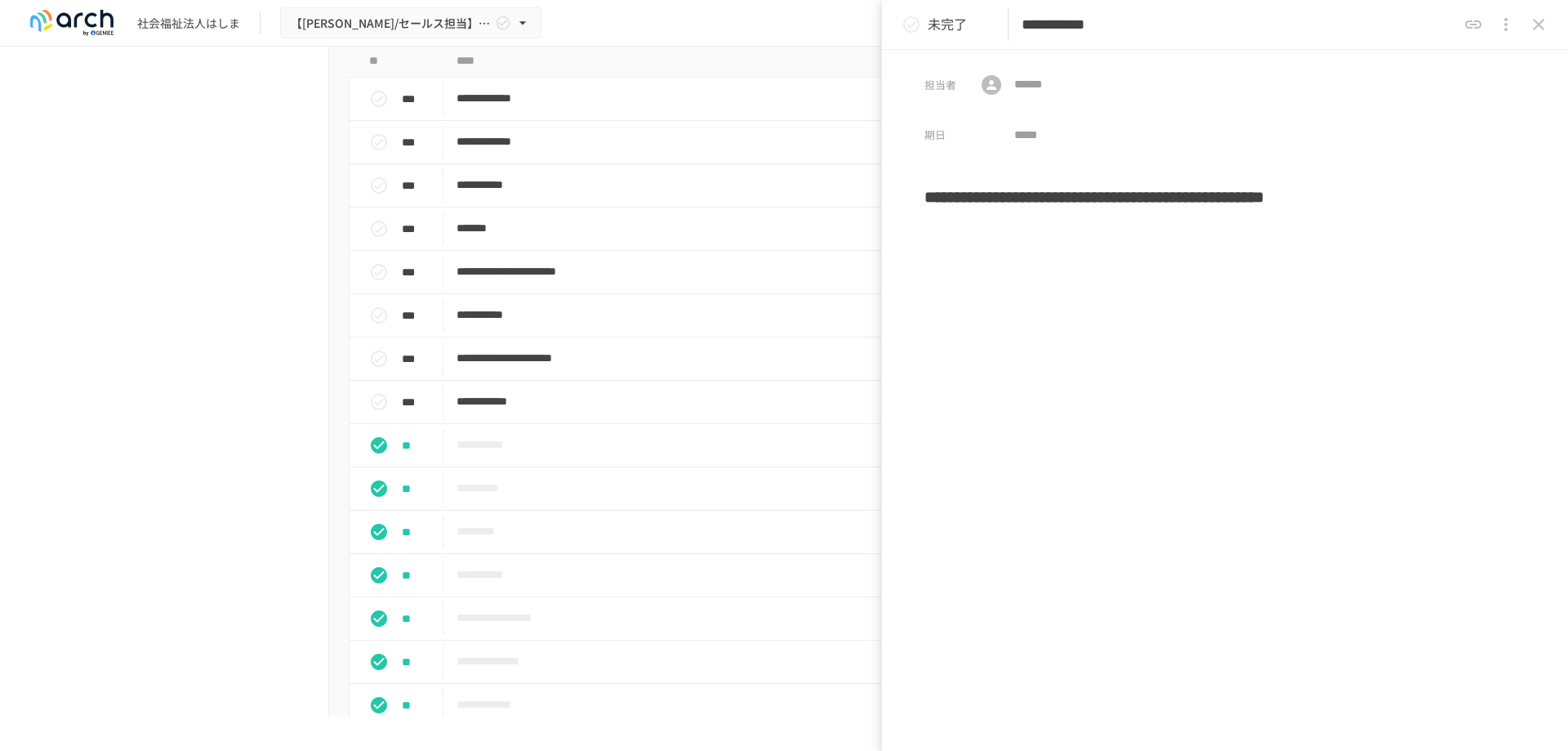 click on "**********" at bounding box center (1225, 337) 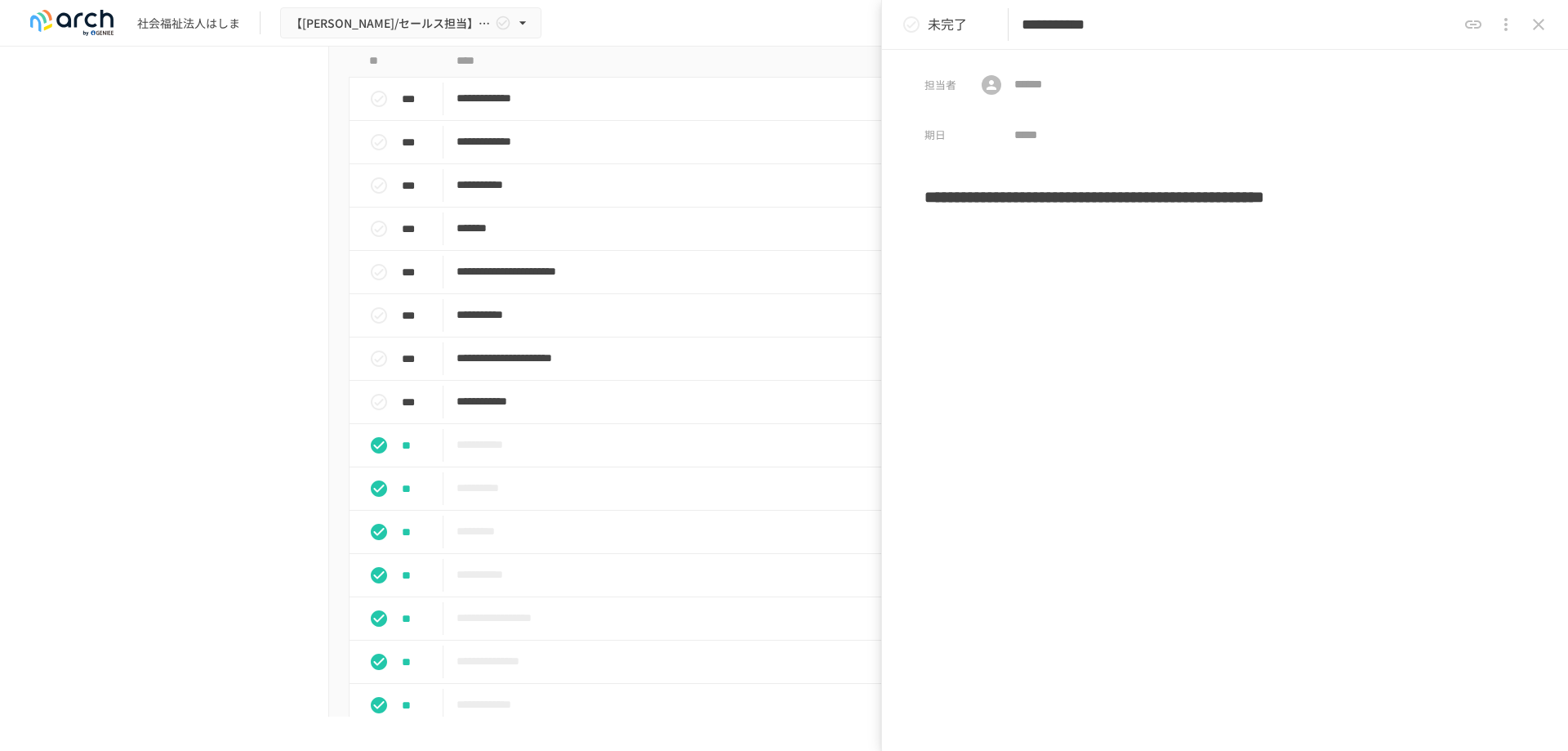 type 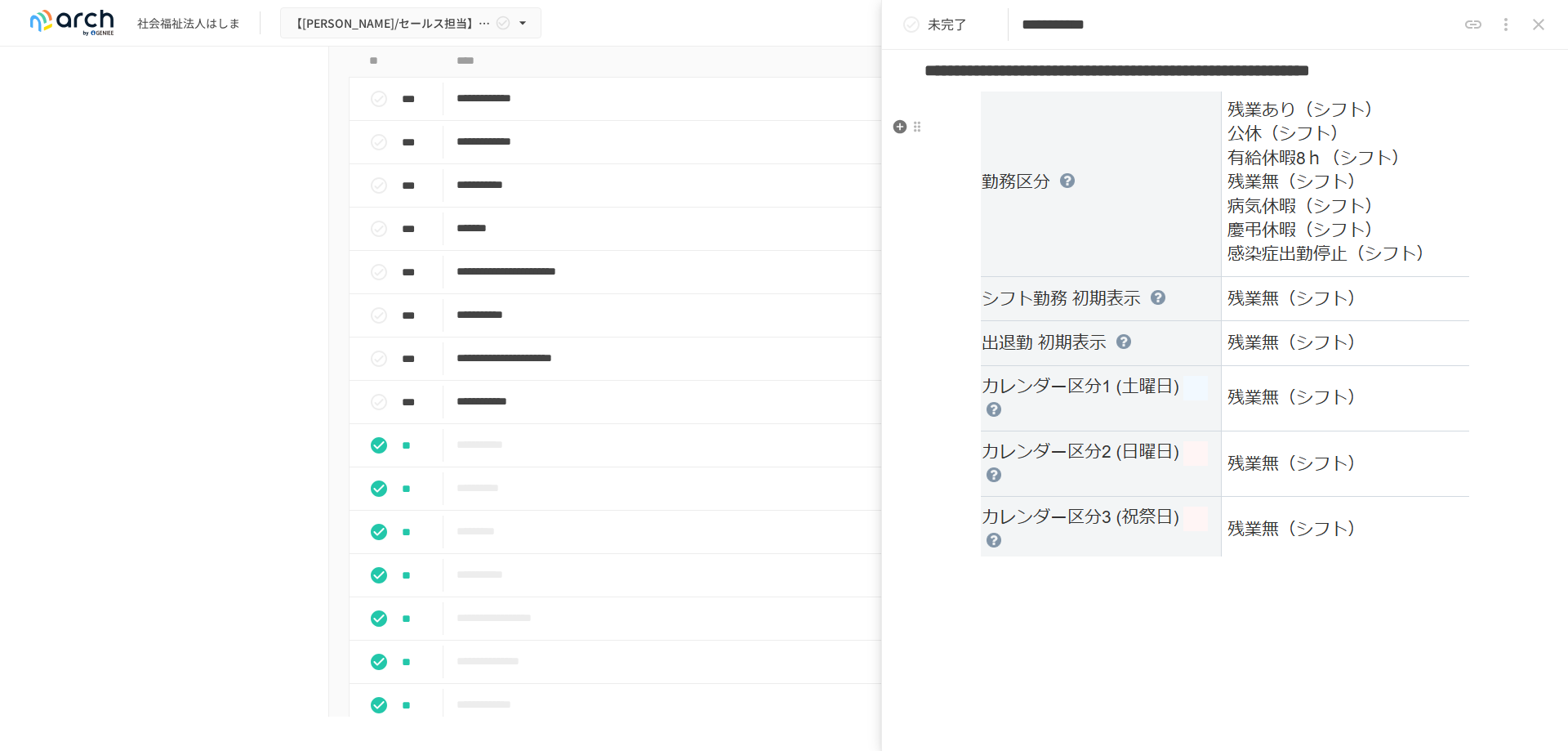 scroll, scrollTop: 163, scrollLeft: 0, axis: vertical 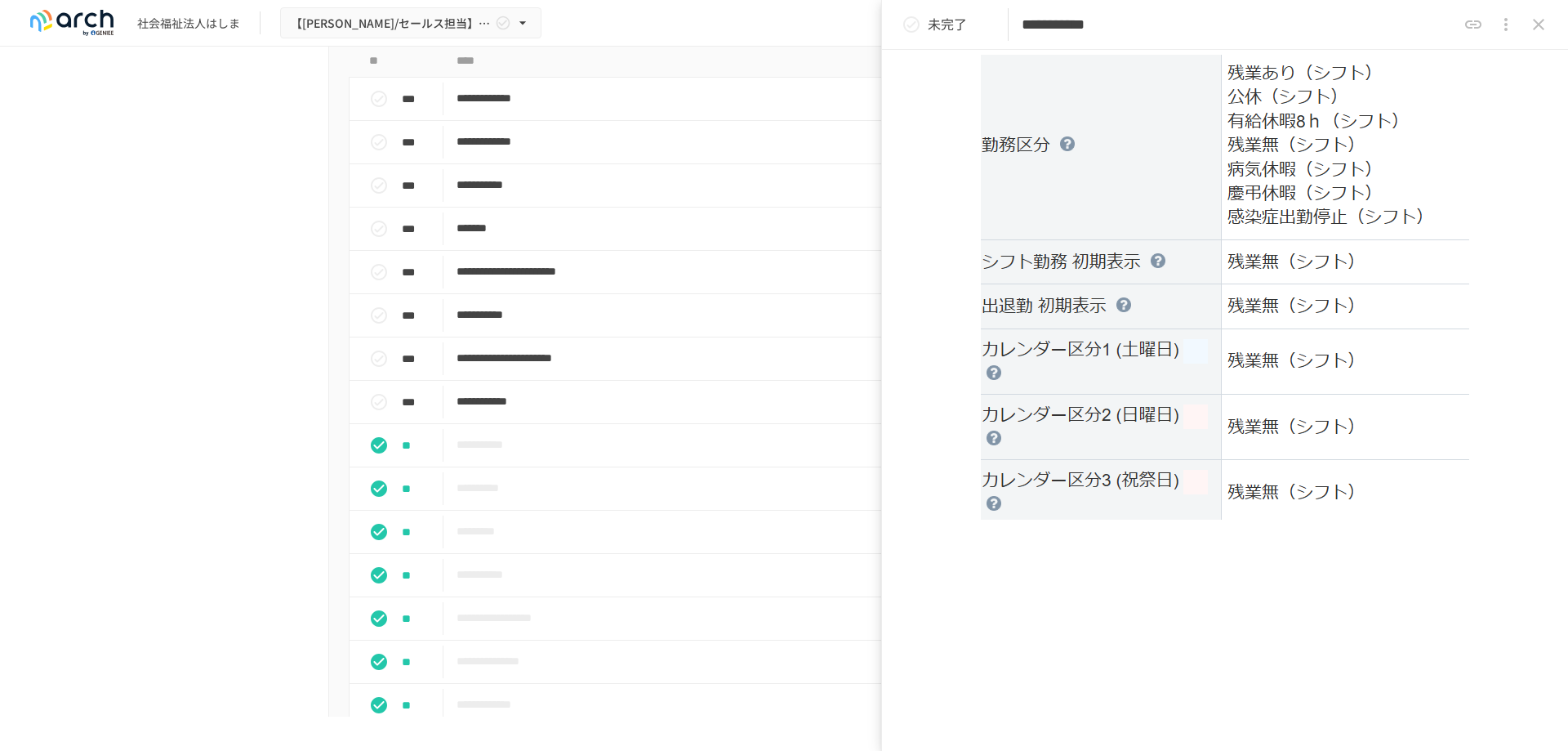 click on "**********" at bounding box center (1225, 409) 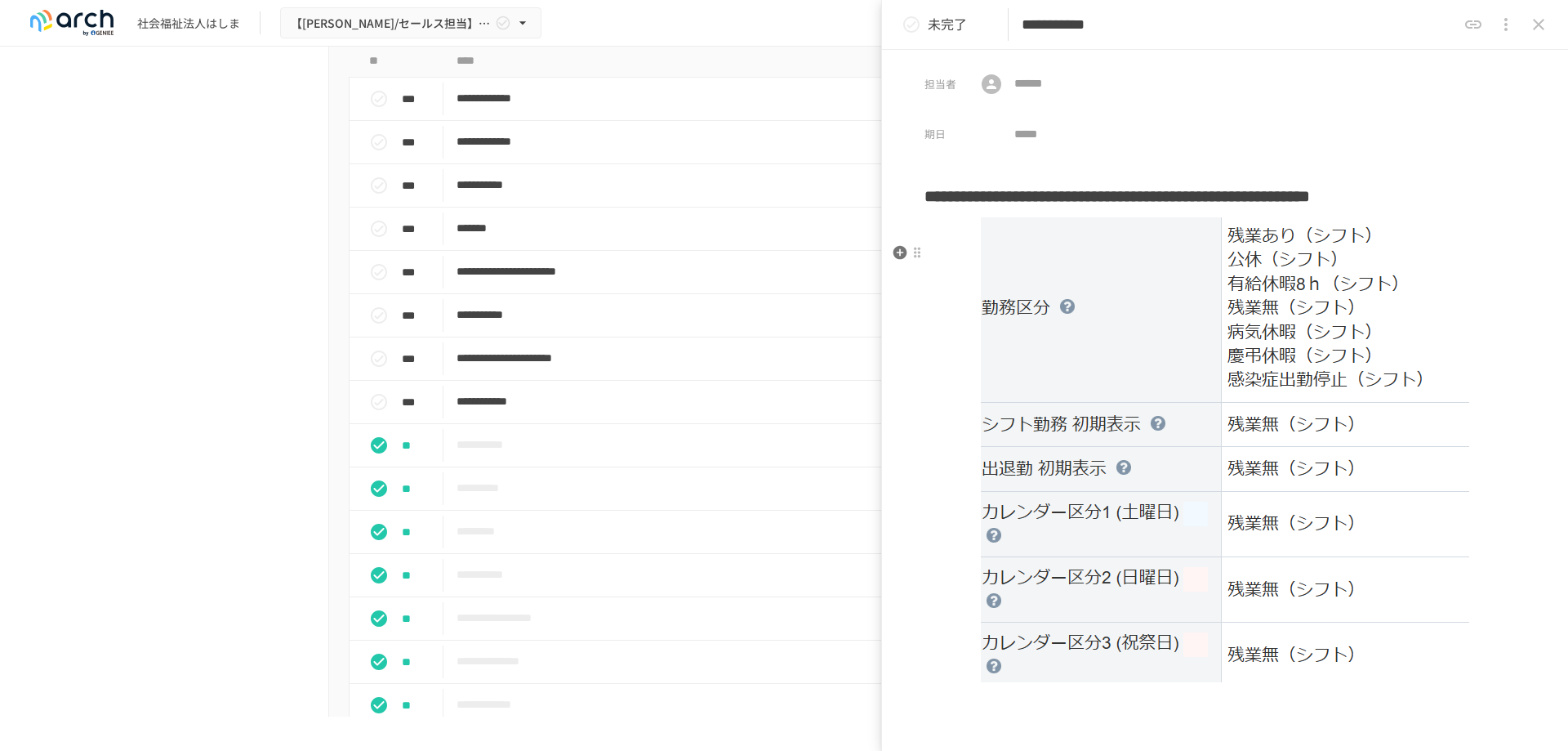 scroll, scrollTop: 0, scrollLeft: 0, axis: both 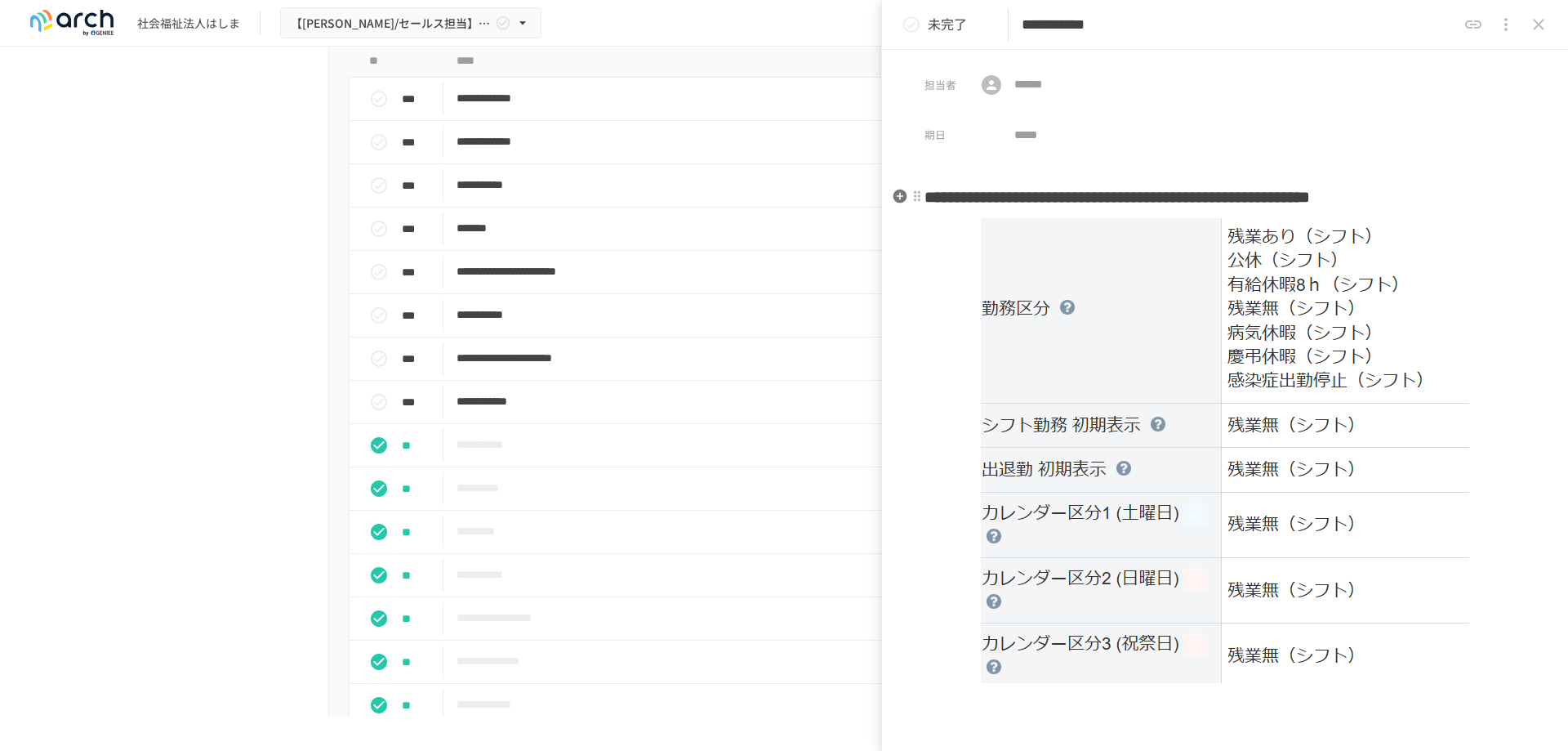 click on "**********" at bounding box center (1225, 197) 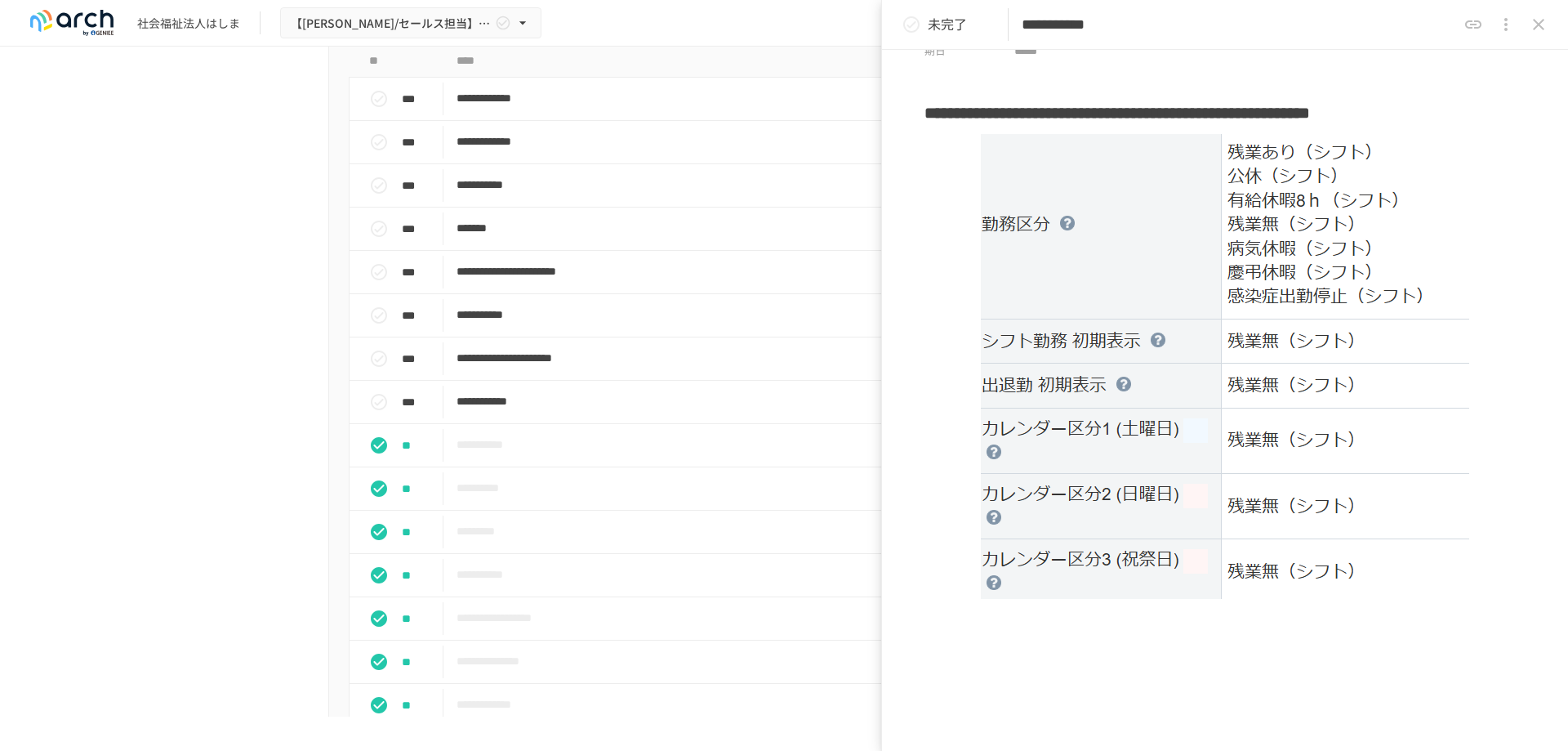 scroll, scrollTop: 75, scrollLeft: 0, axis: vertical 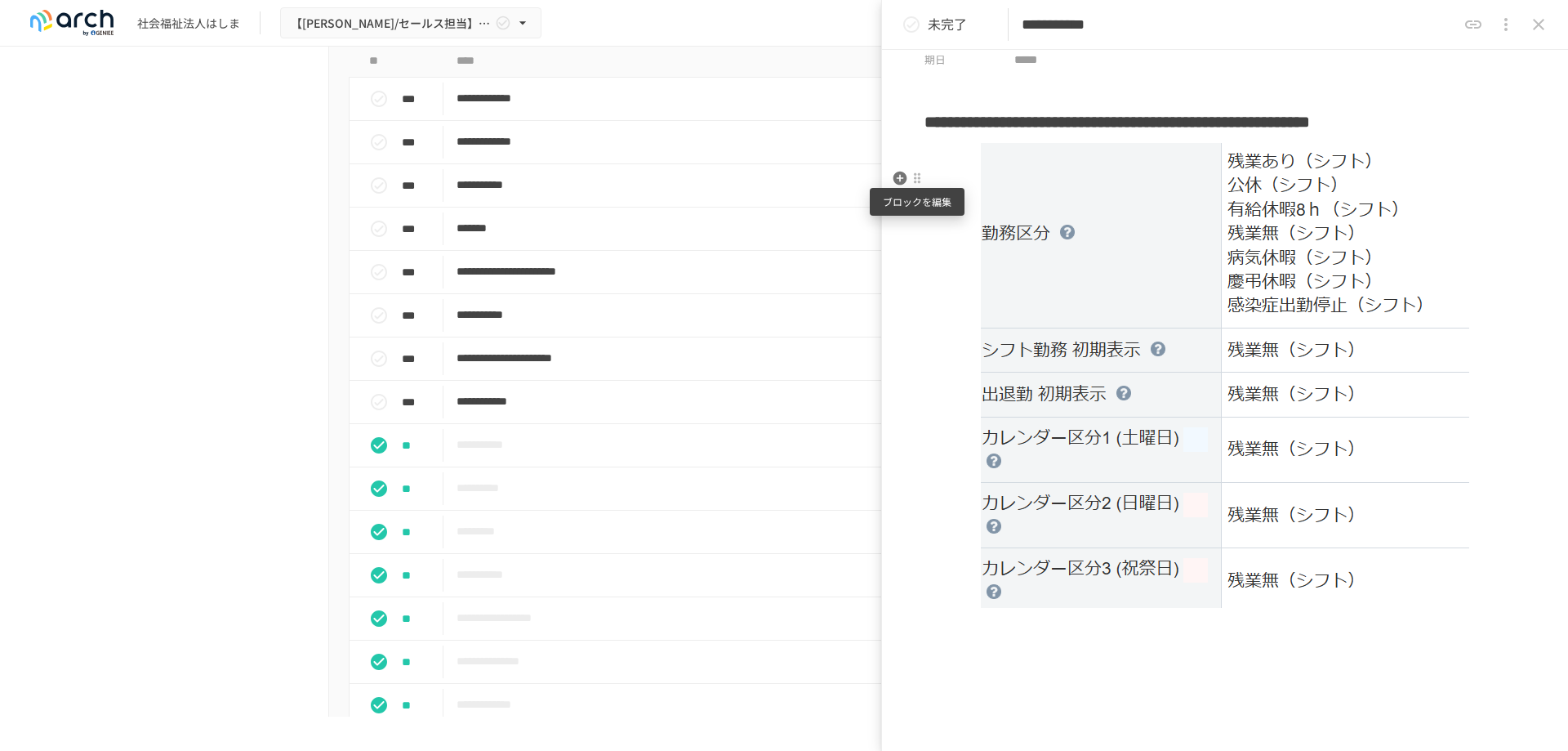 click at bounding box center (917, 178) 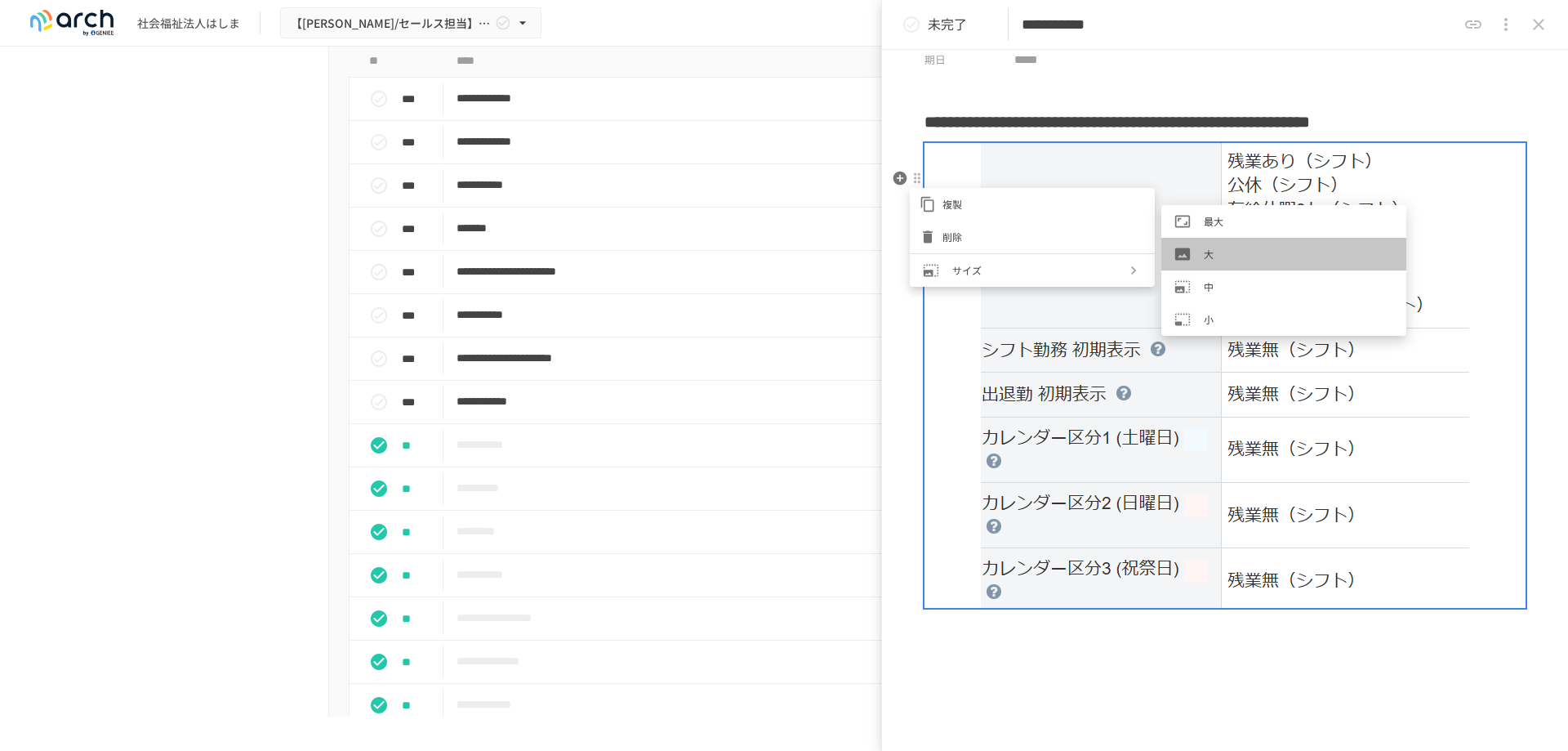click on "大" at bounding box center [1298, 253] 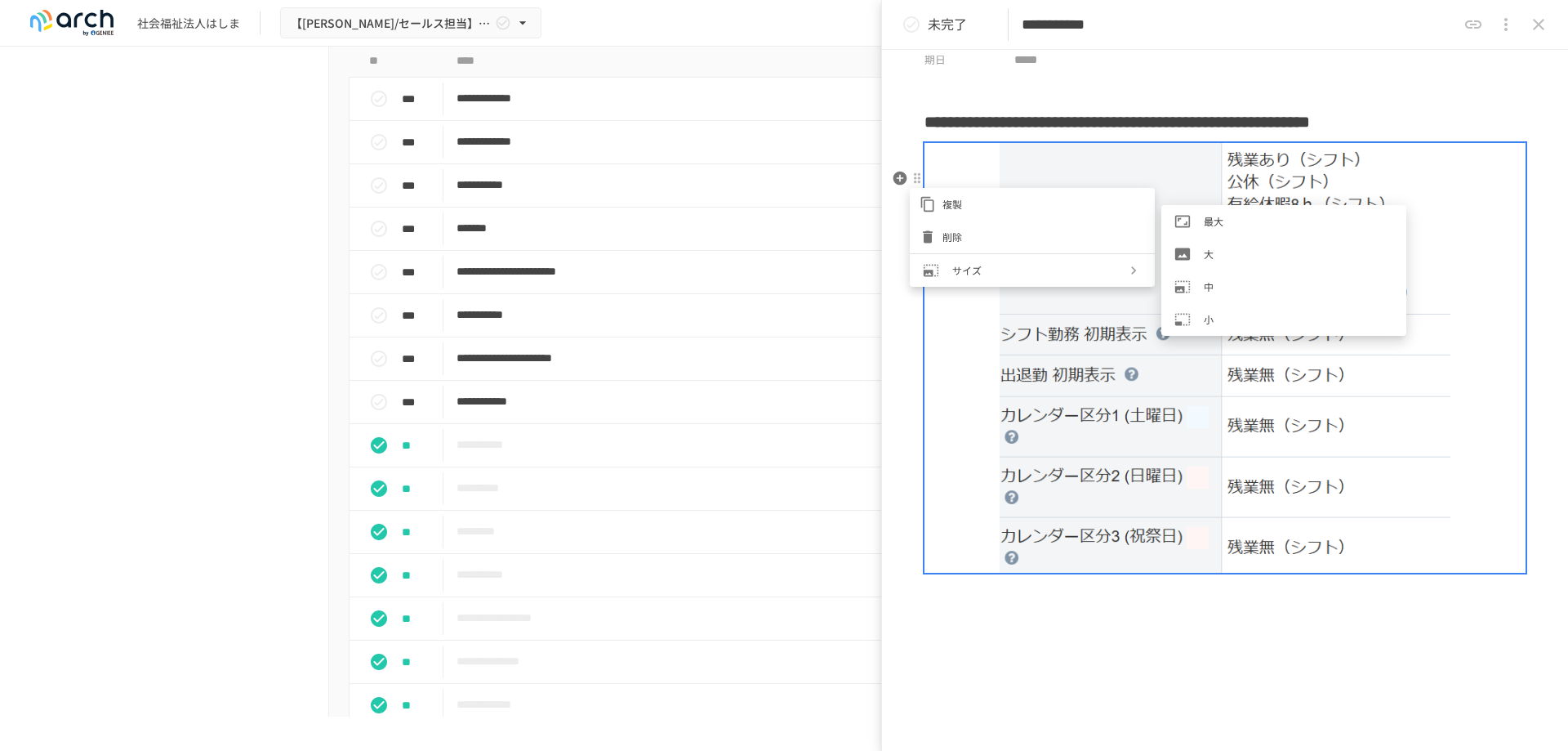 click on "大" at bounding box center (1298, 253) 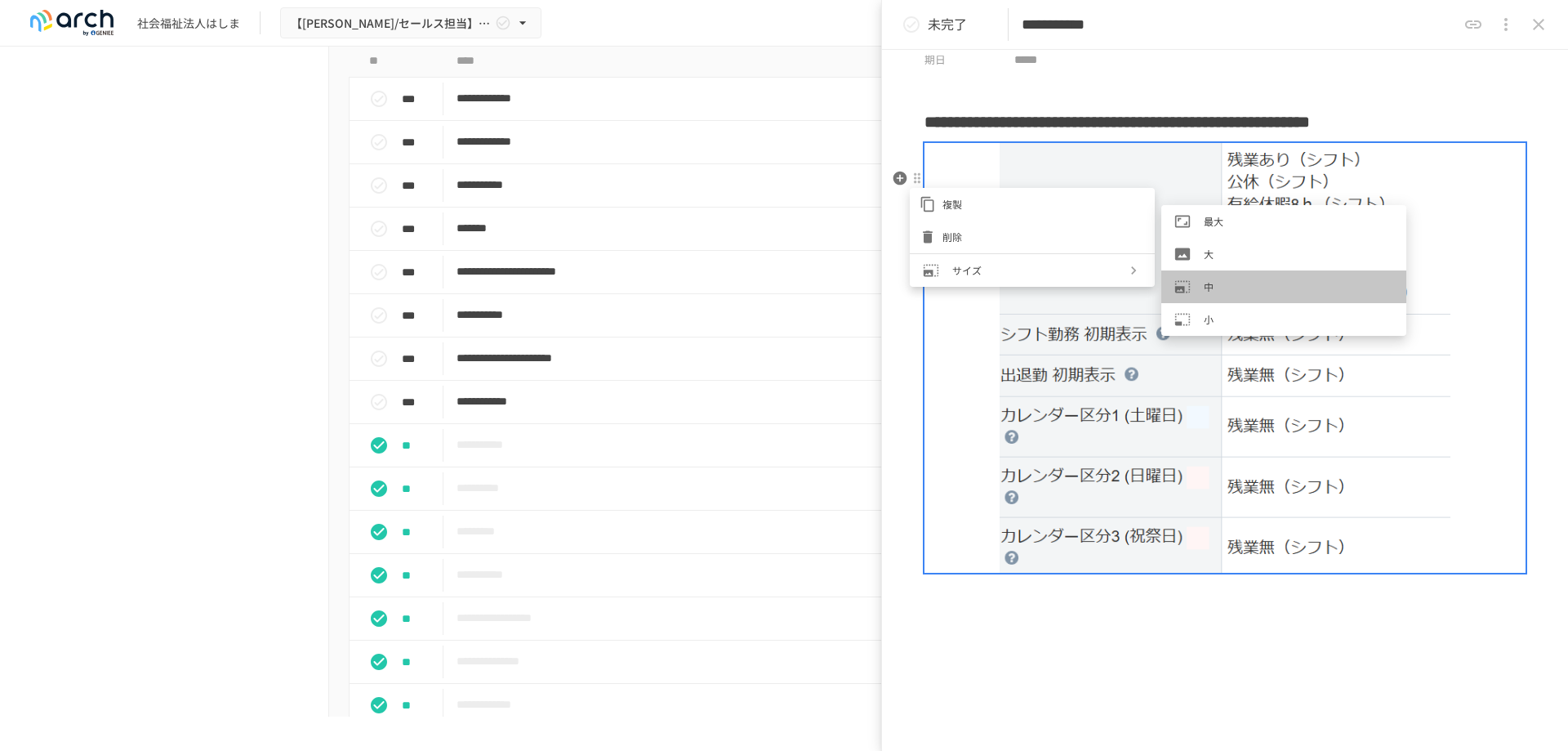 click at bounding box center (1189, 287) 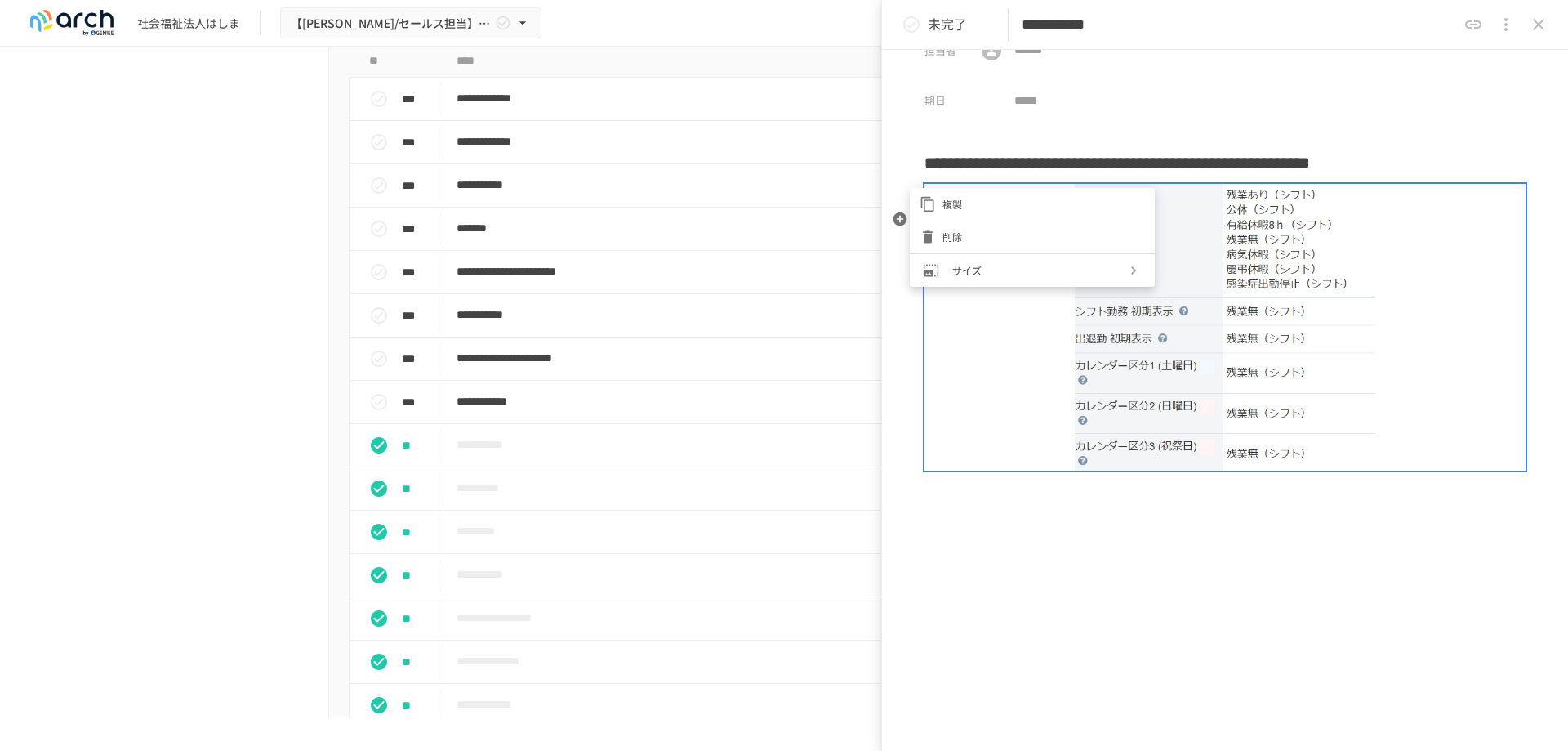 click at bounding box center (784, 375) 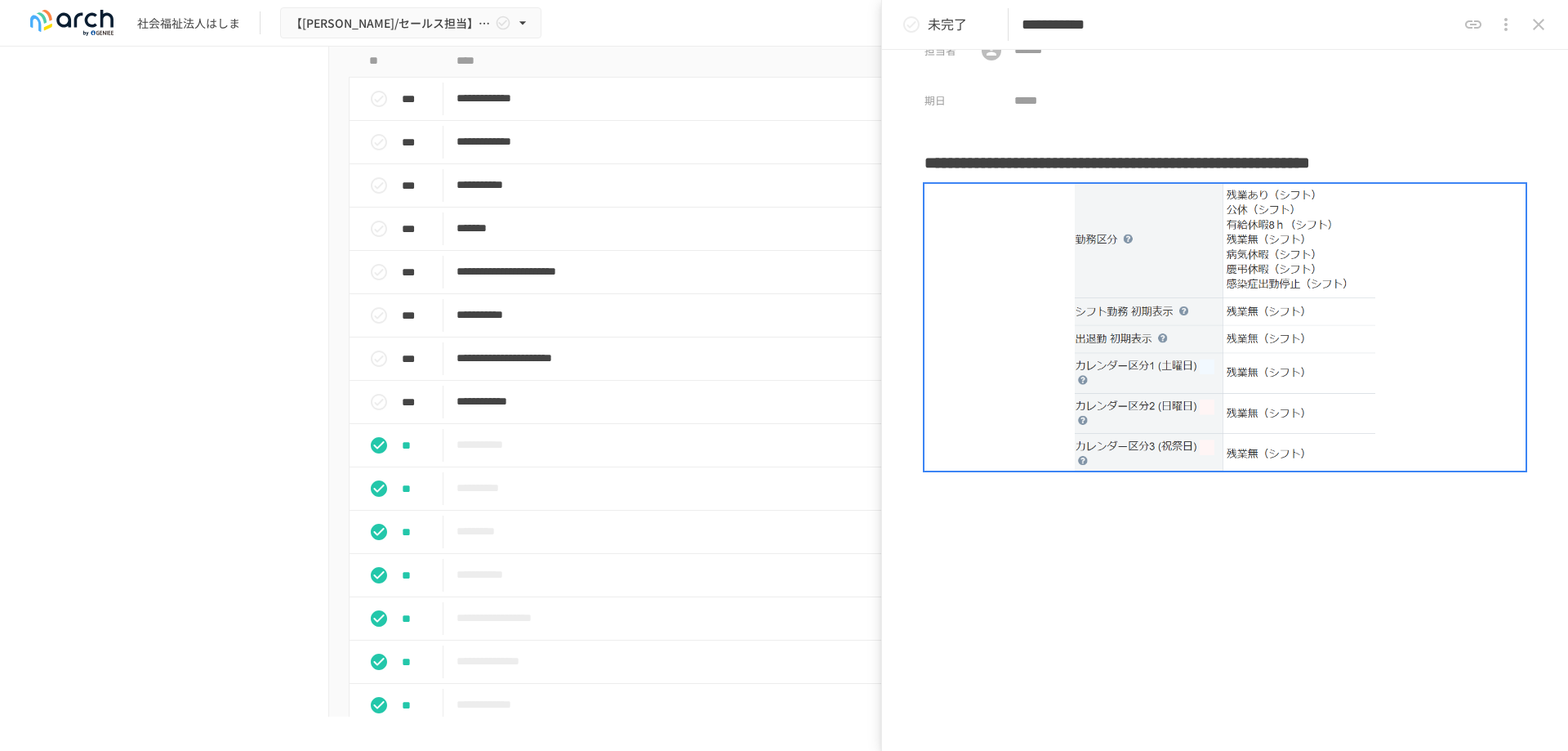 click on "**********" at bounding box center [1225, 449] 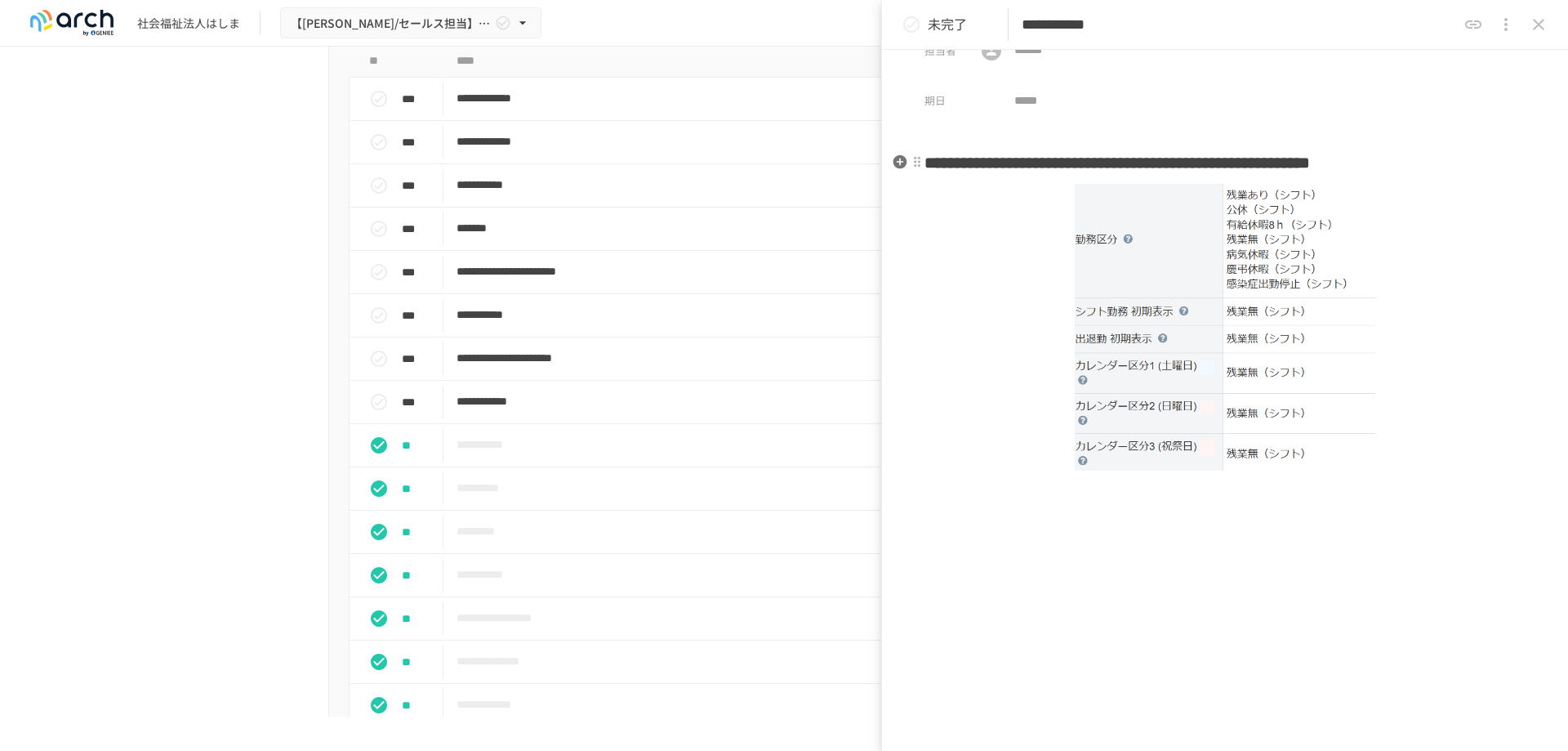 click on "**********" at bounding box center [1225, 163] 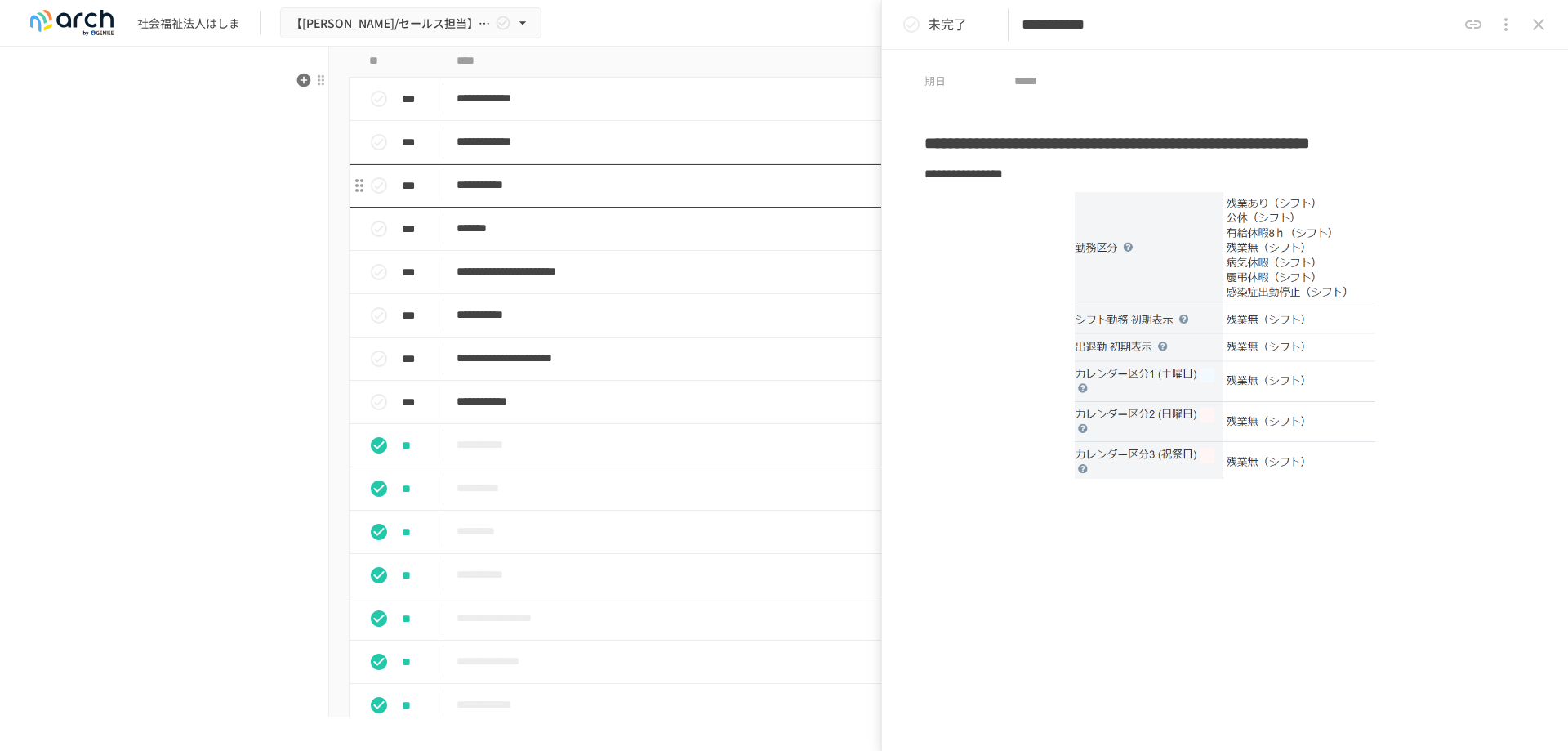 click on "**********" at bounding box center (750, 186) 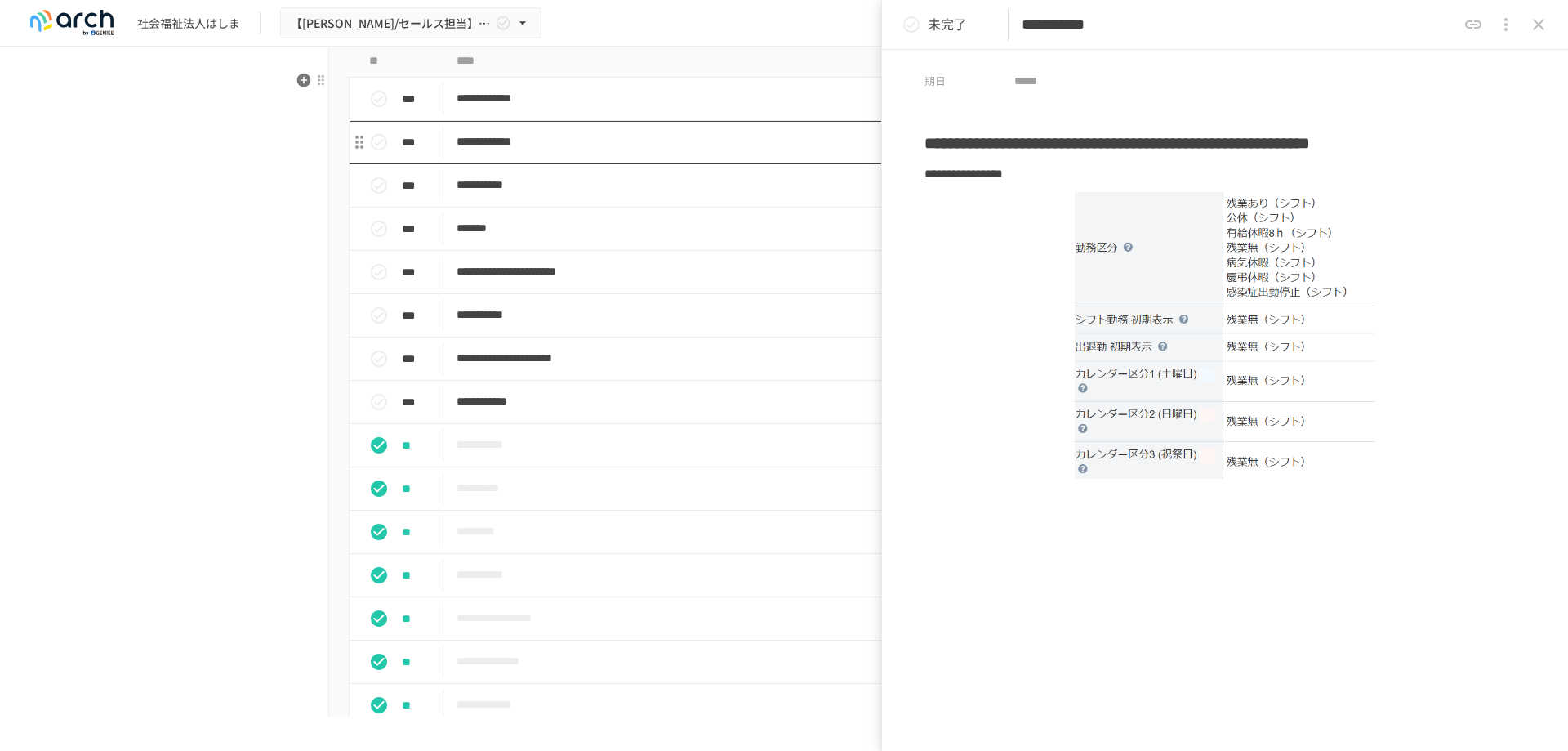 click on "**********" at bounding box center (750, 142) 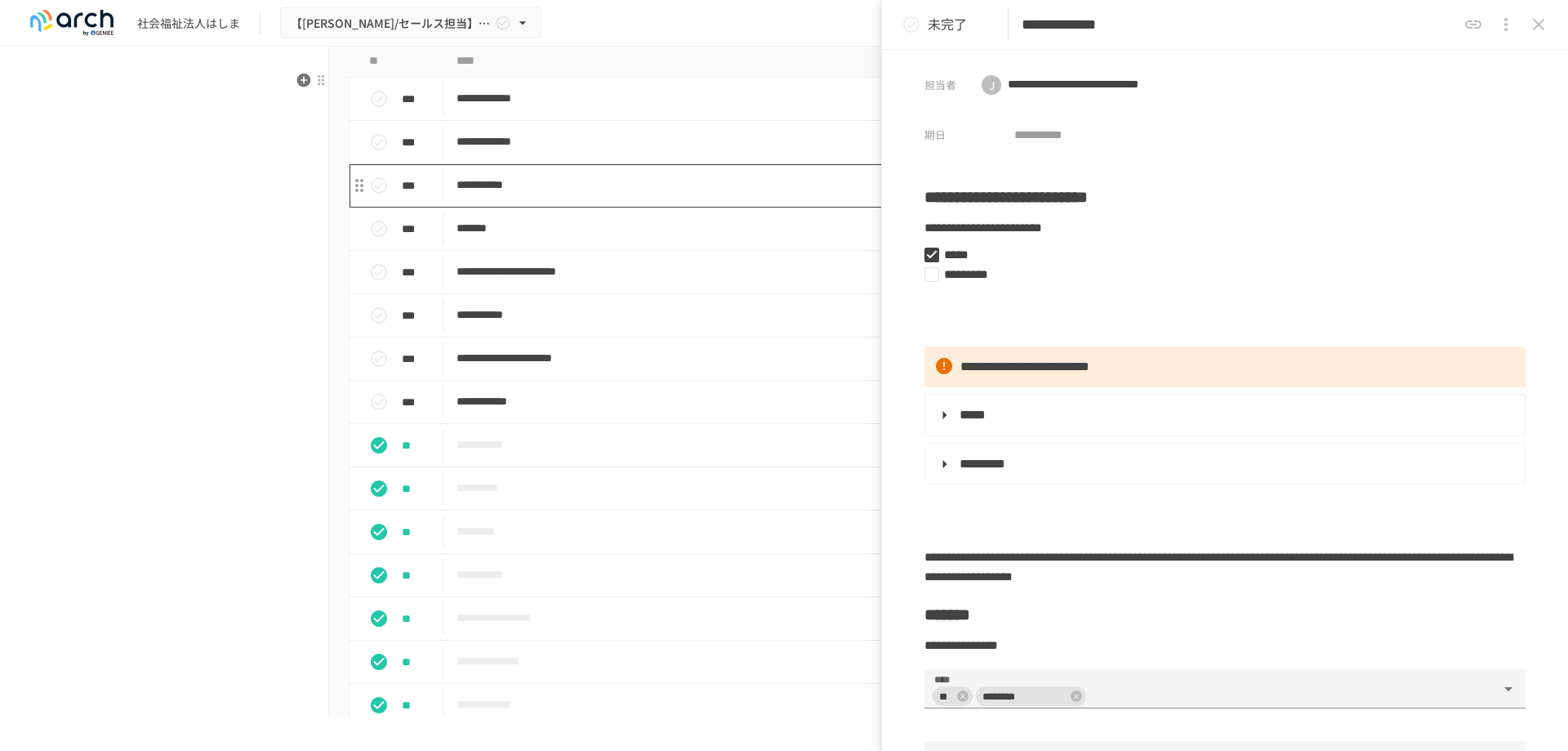click on "**********" at bounding box center [750, 185] 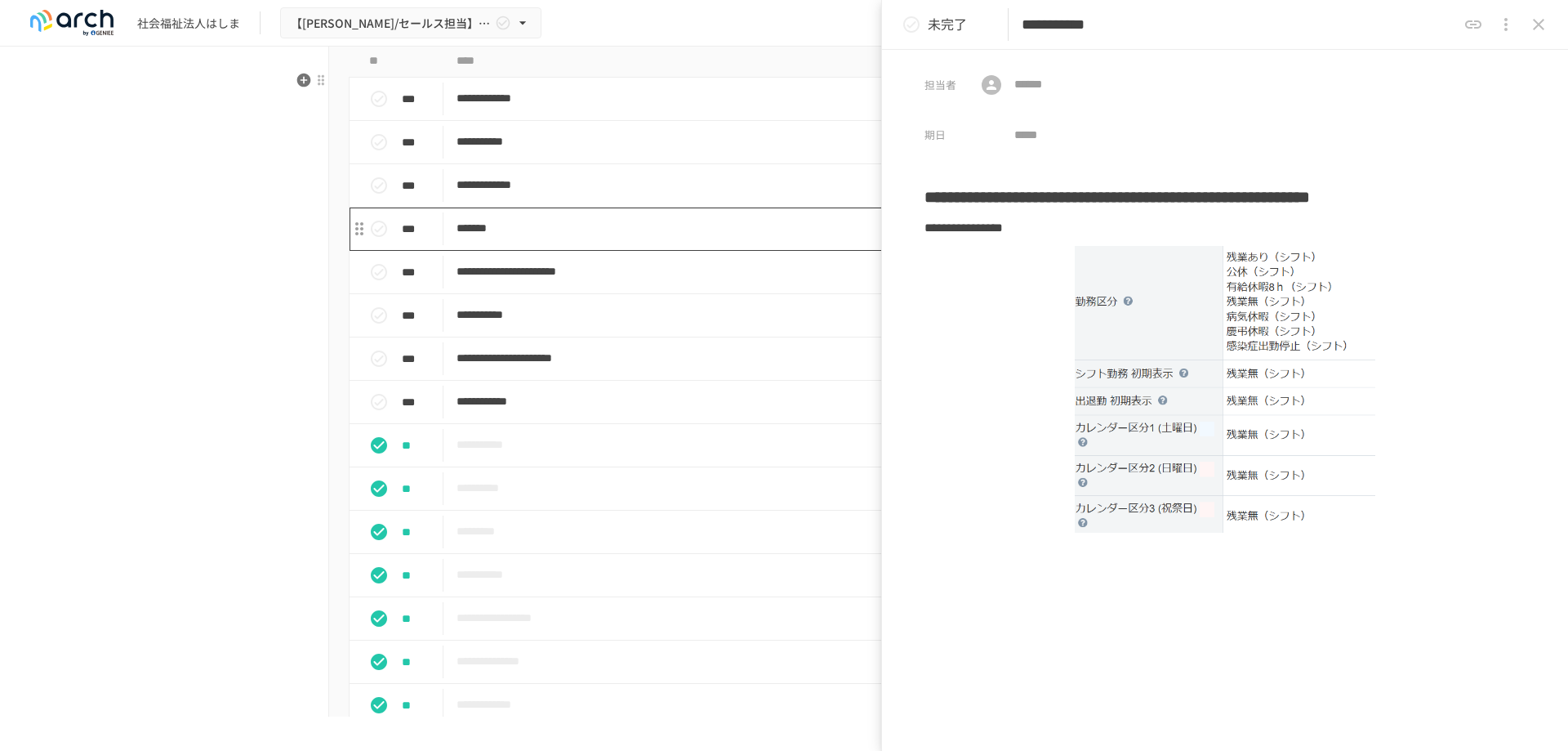 click on "*******" at bounding box center (750, 228) 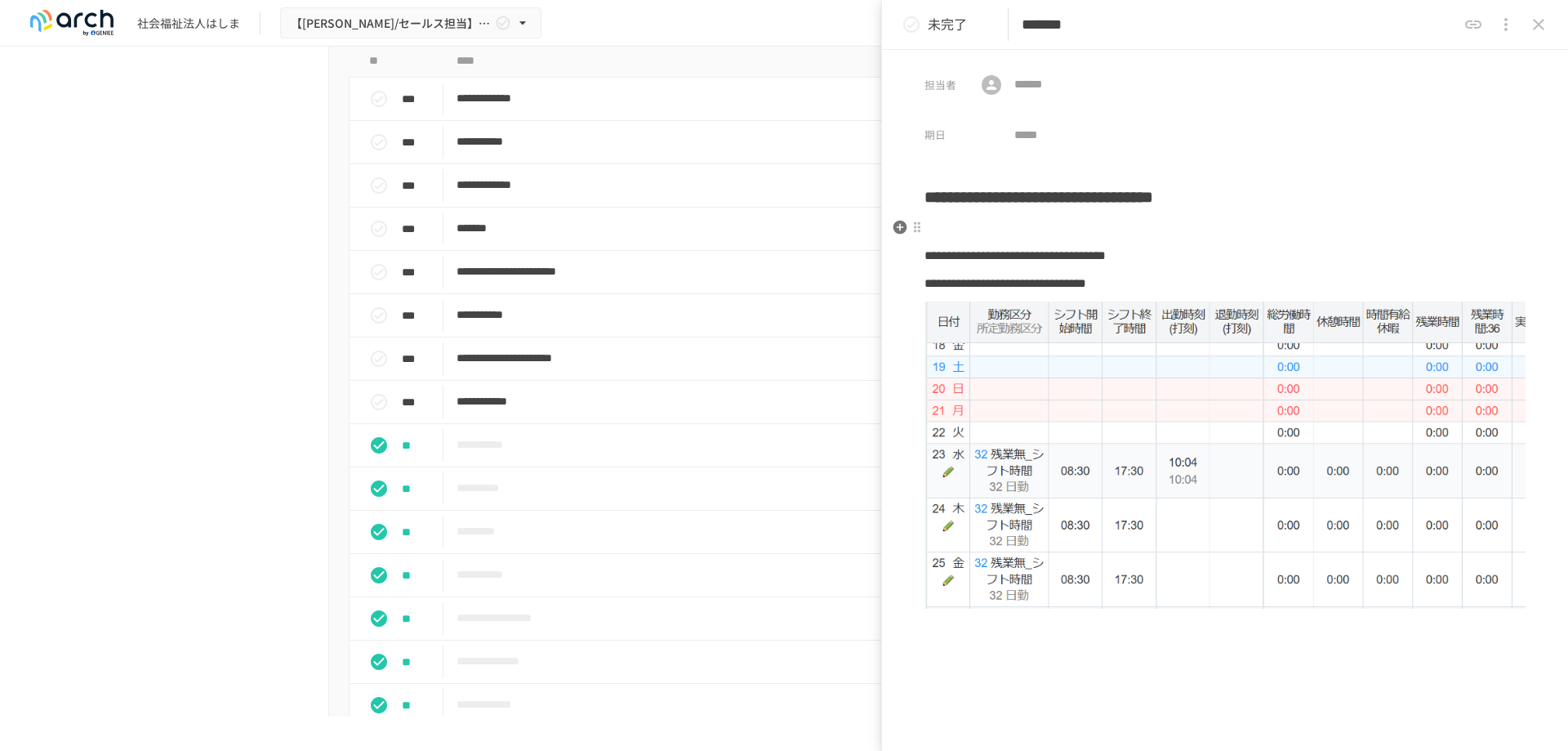 click at bounding box center (1225, 228) 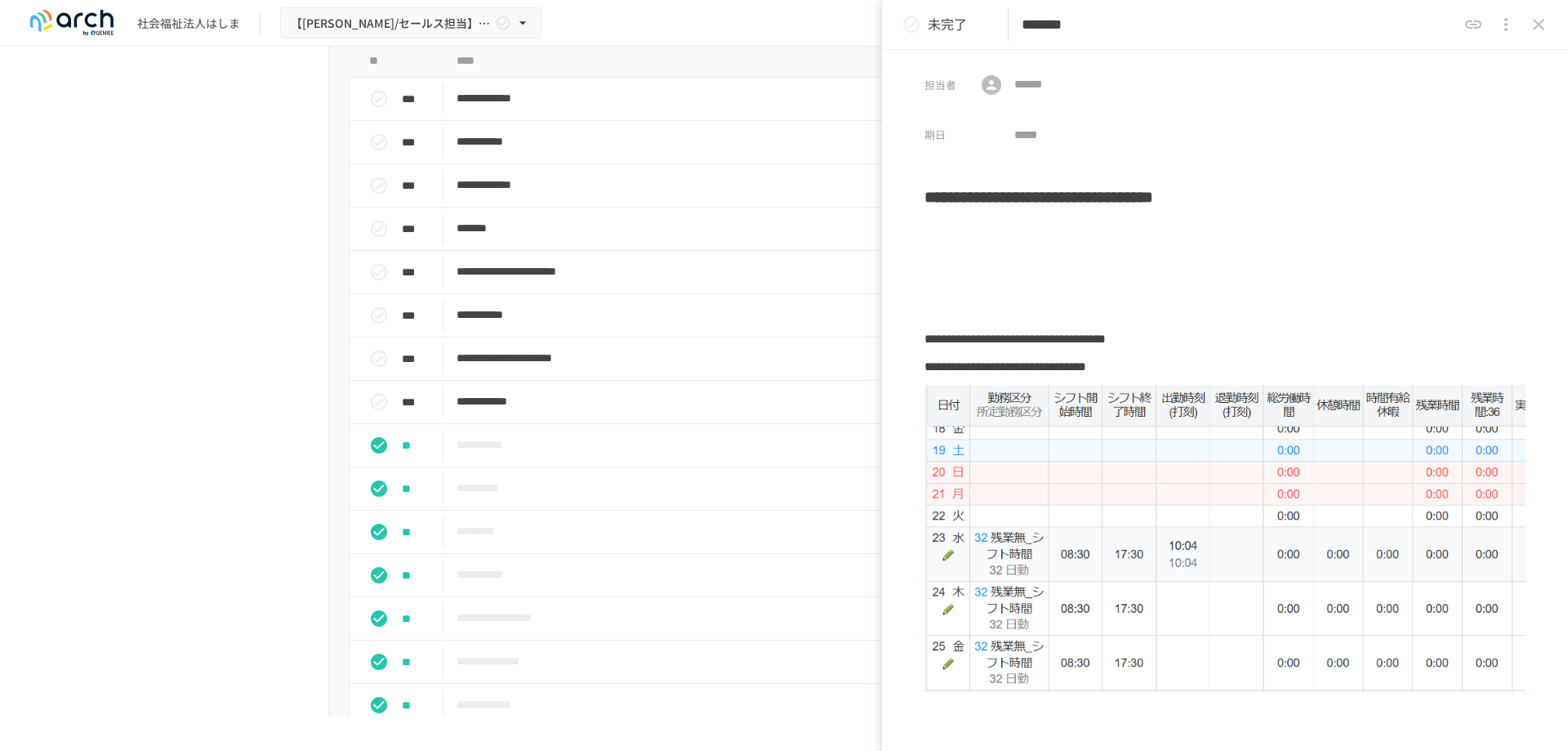 type 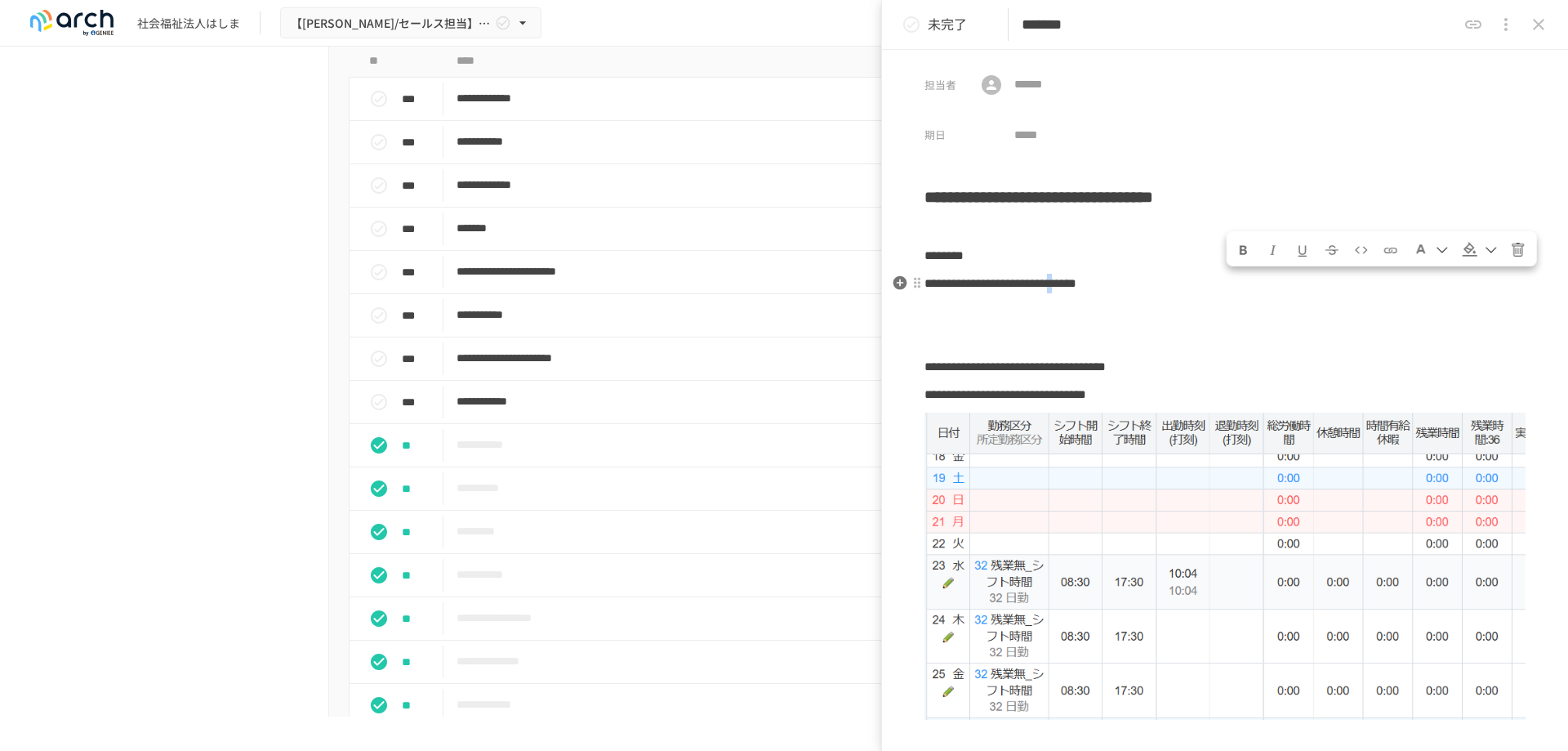 drag, startPoint x: 1236, startPoint y: 284, endPoint x: 1245, endPoint y: 282, distance: 9.219544 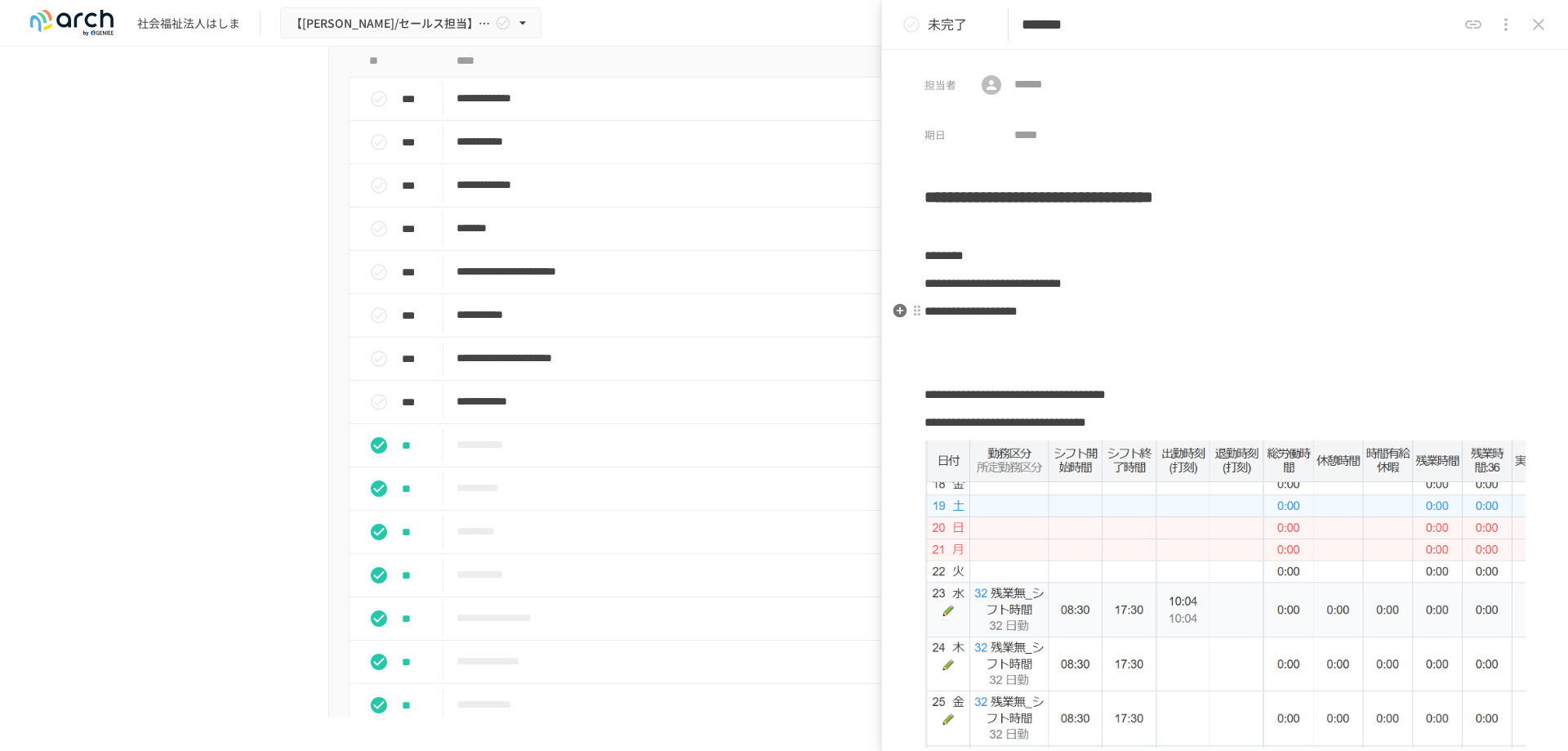 click on "**********" at bounding box center [1225, 311] 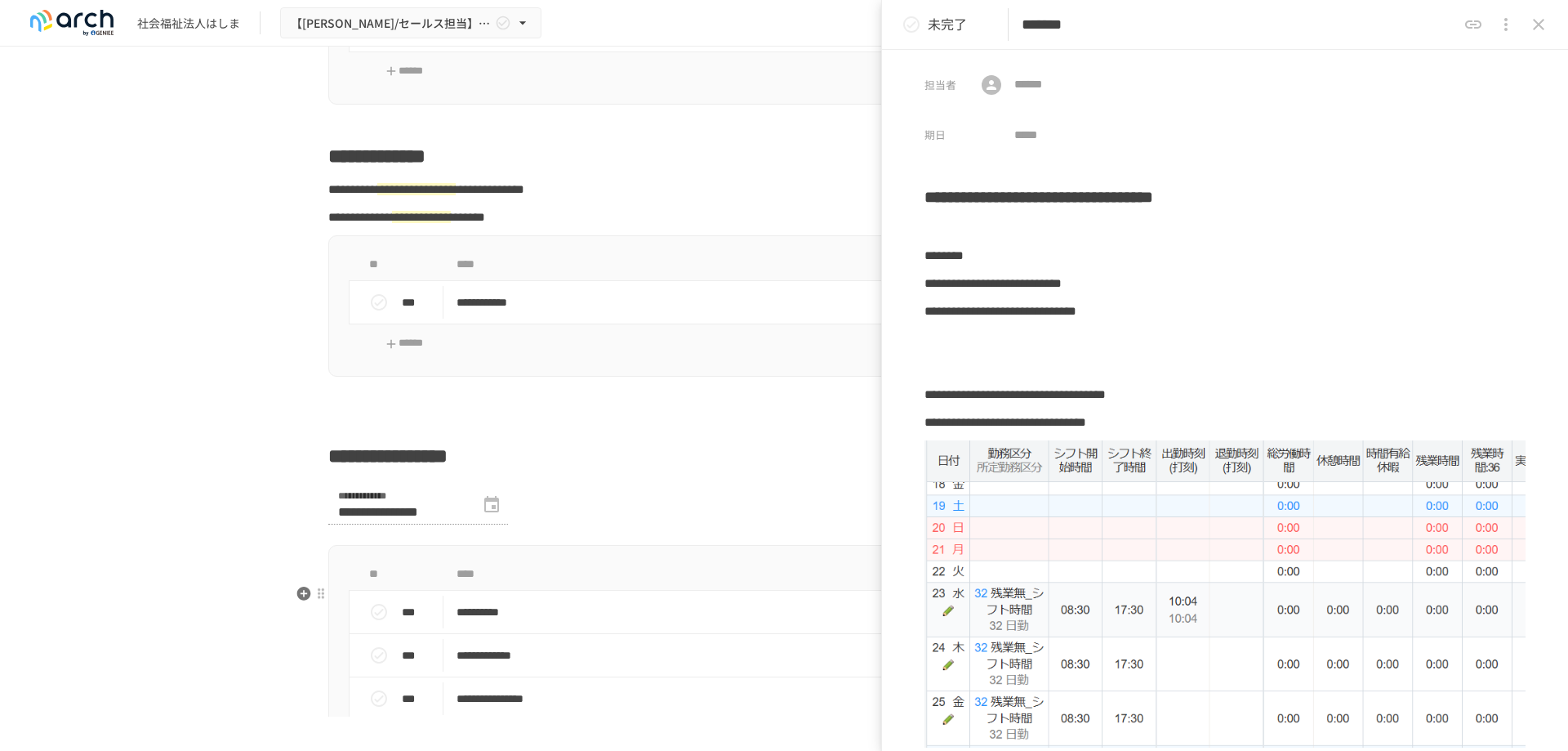 scroll, scrollTop: 2098, scrollLeft: 0, axis: vertical 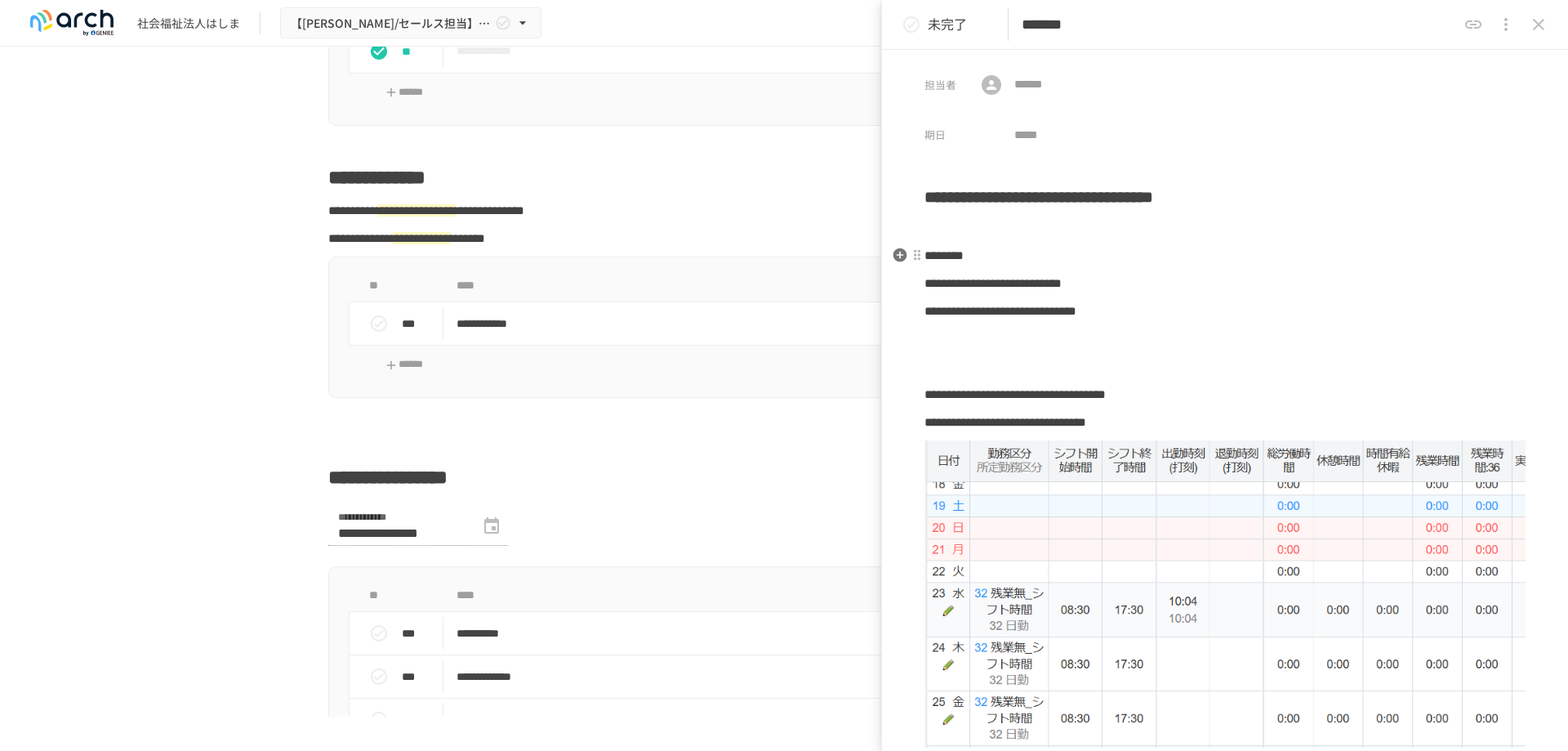 click on "********" at bounding box center (1225, 256) 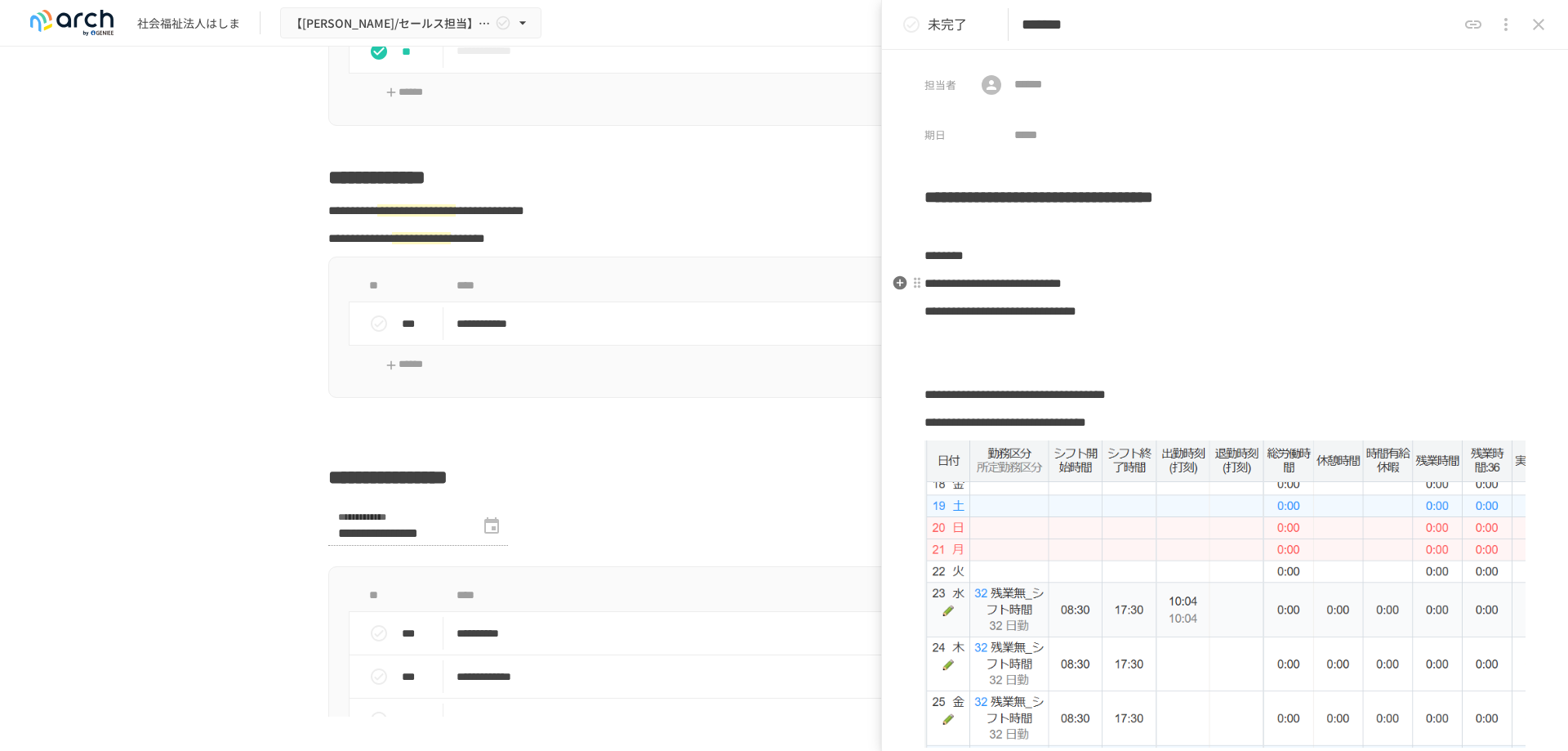 click on "**********" at bounding box center (1225, 284) 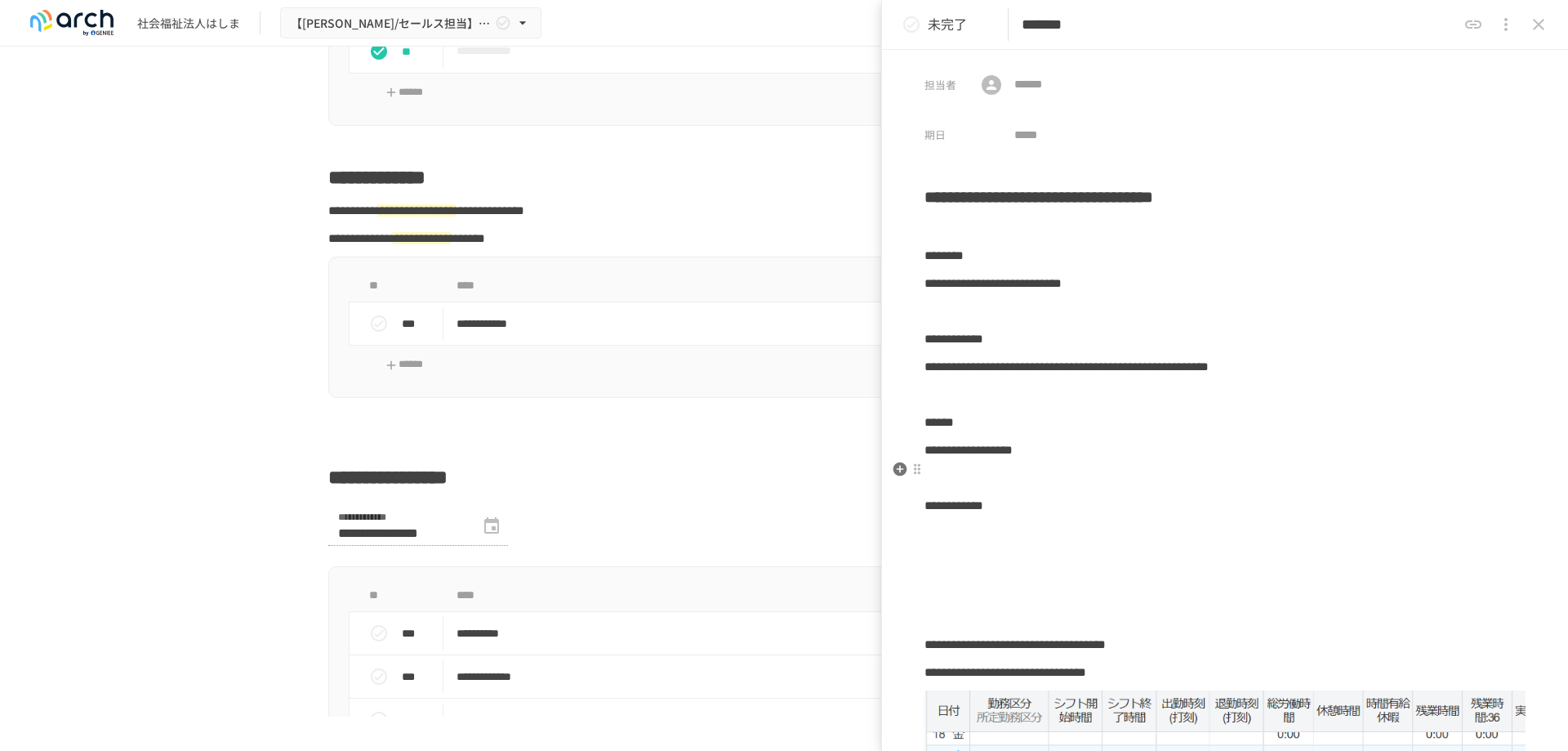 click on "**********" at bounding box center (1225, 605) 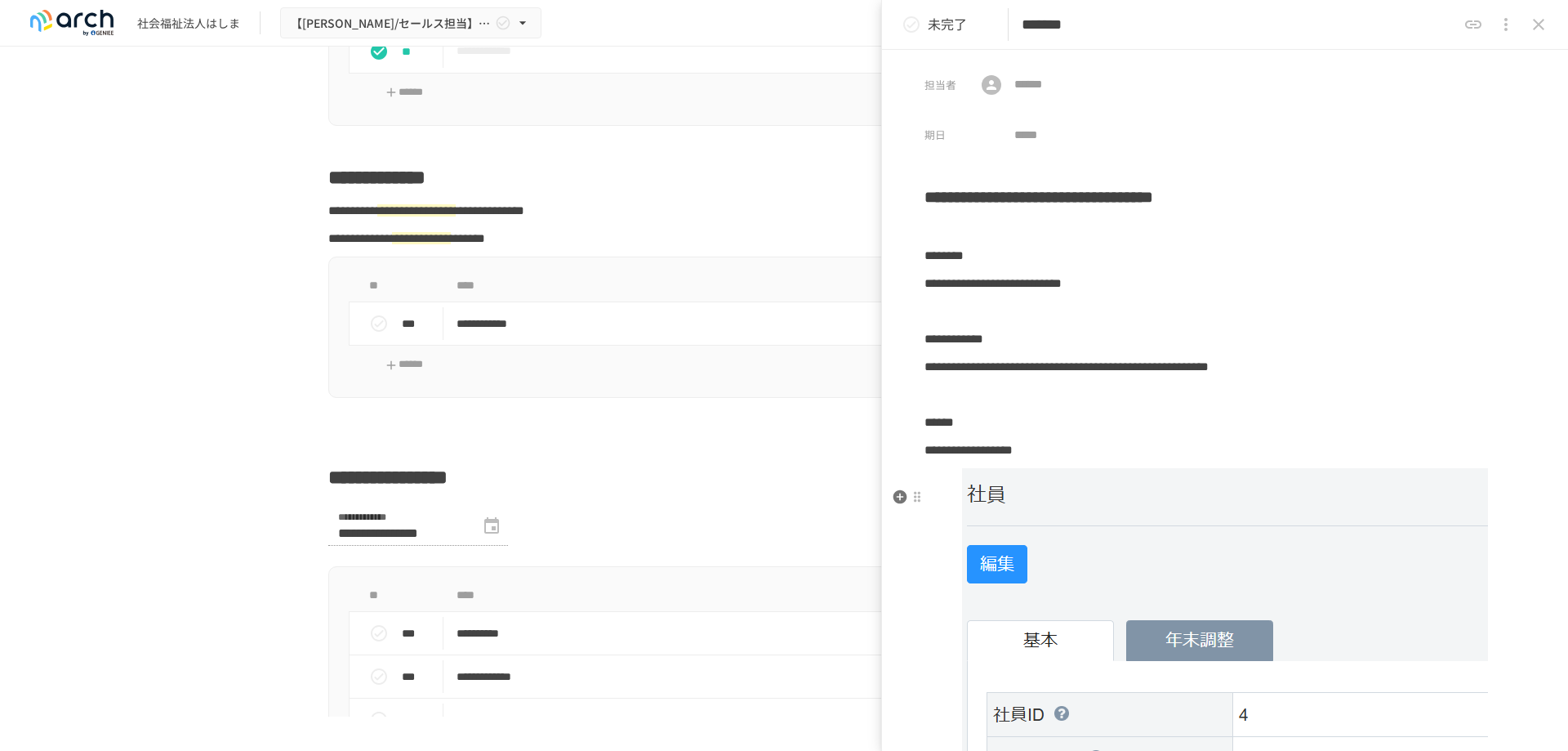 click at bounding box center [917, 497] 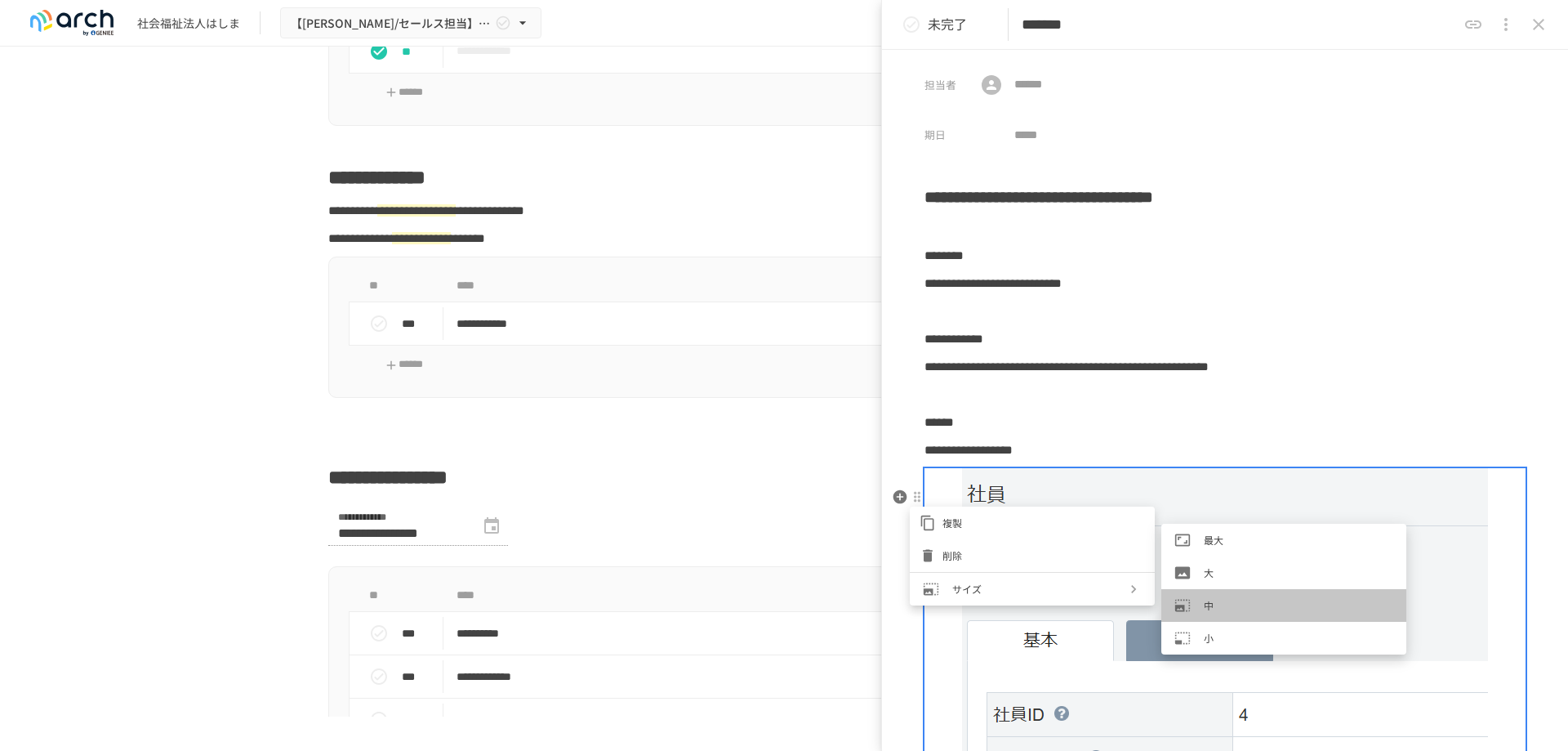 click on "中" at bounding box center (1298, 605) 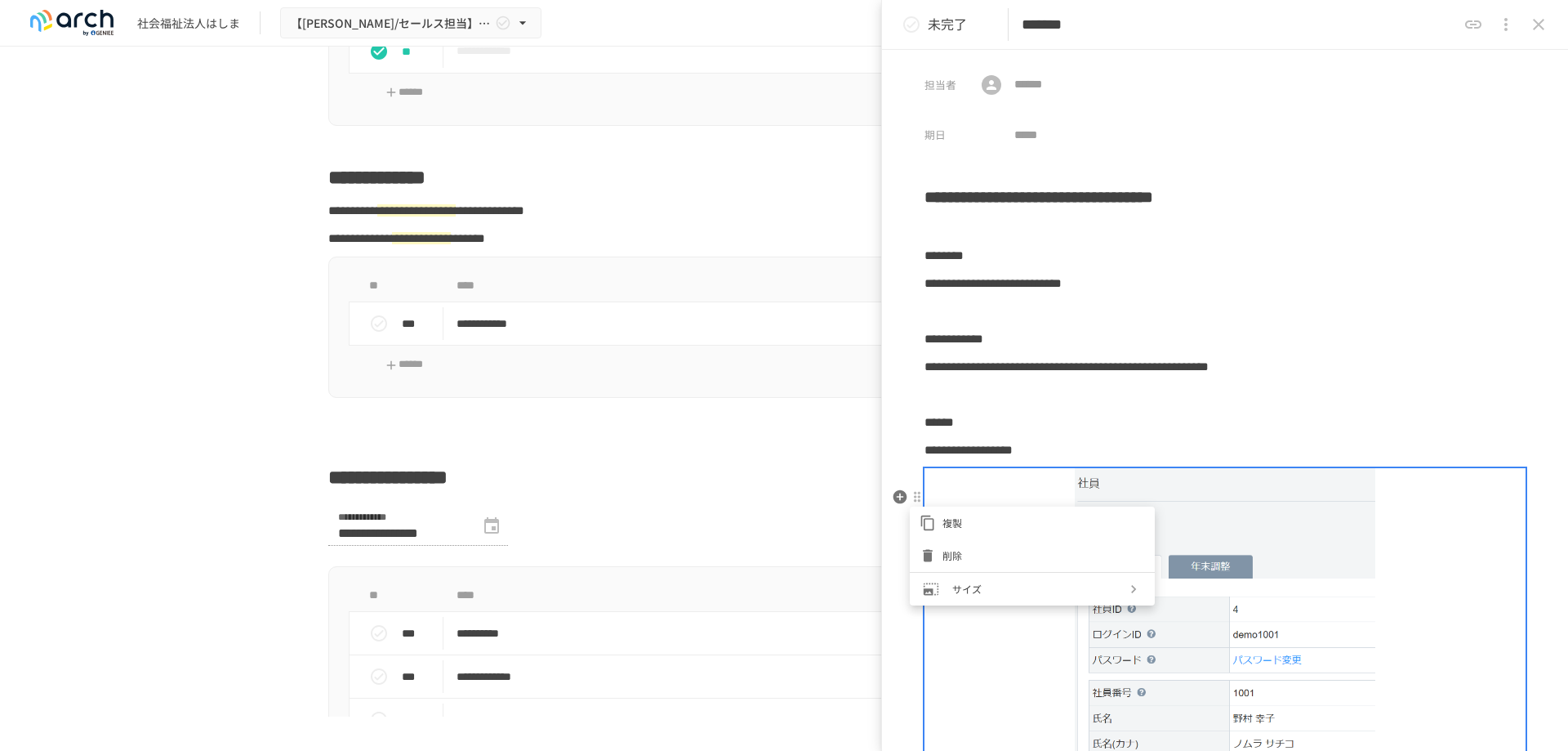 click at bounding box center (784, 375) 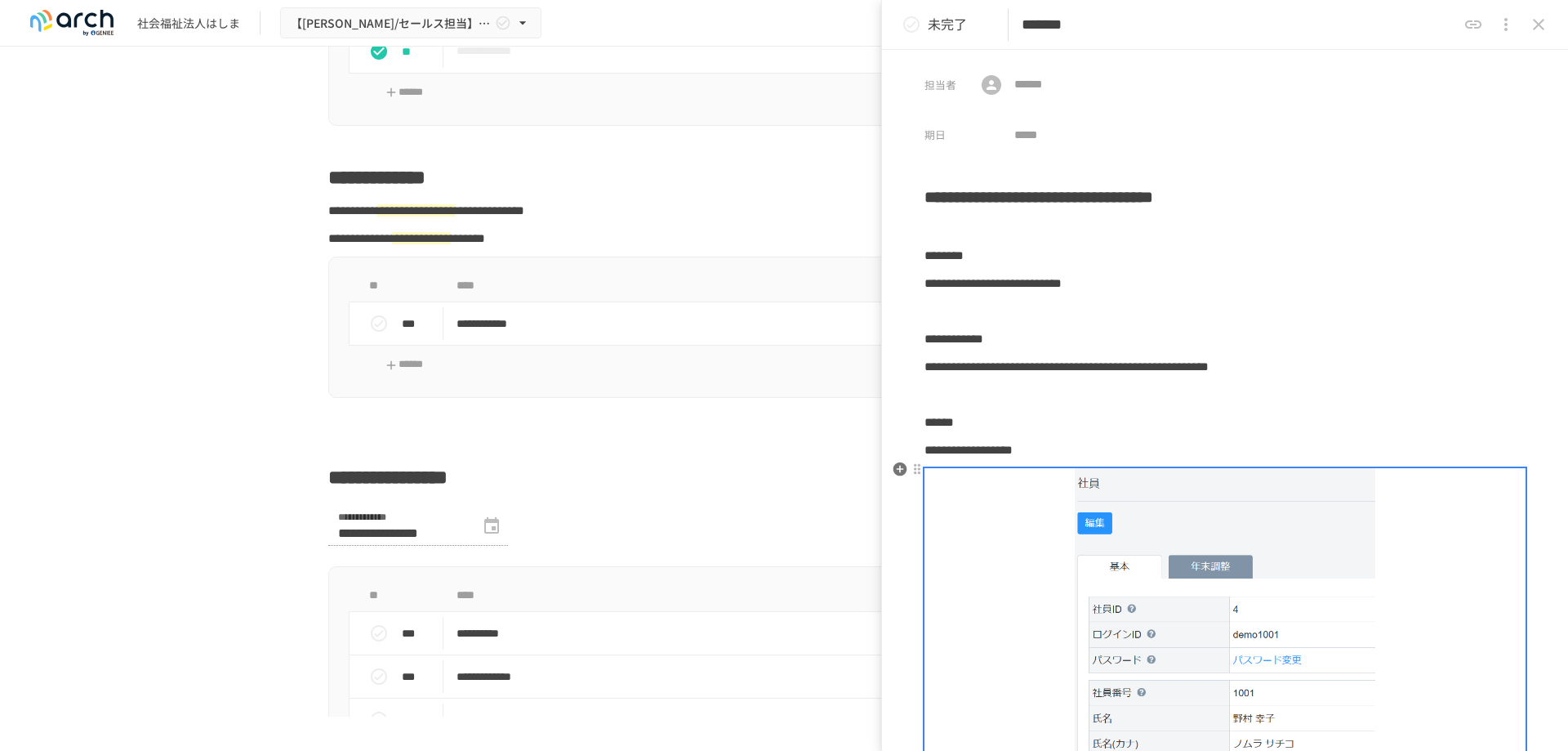 click on "**********" at bounding box center [969, 449] 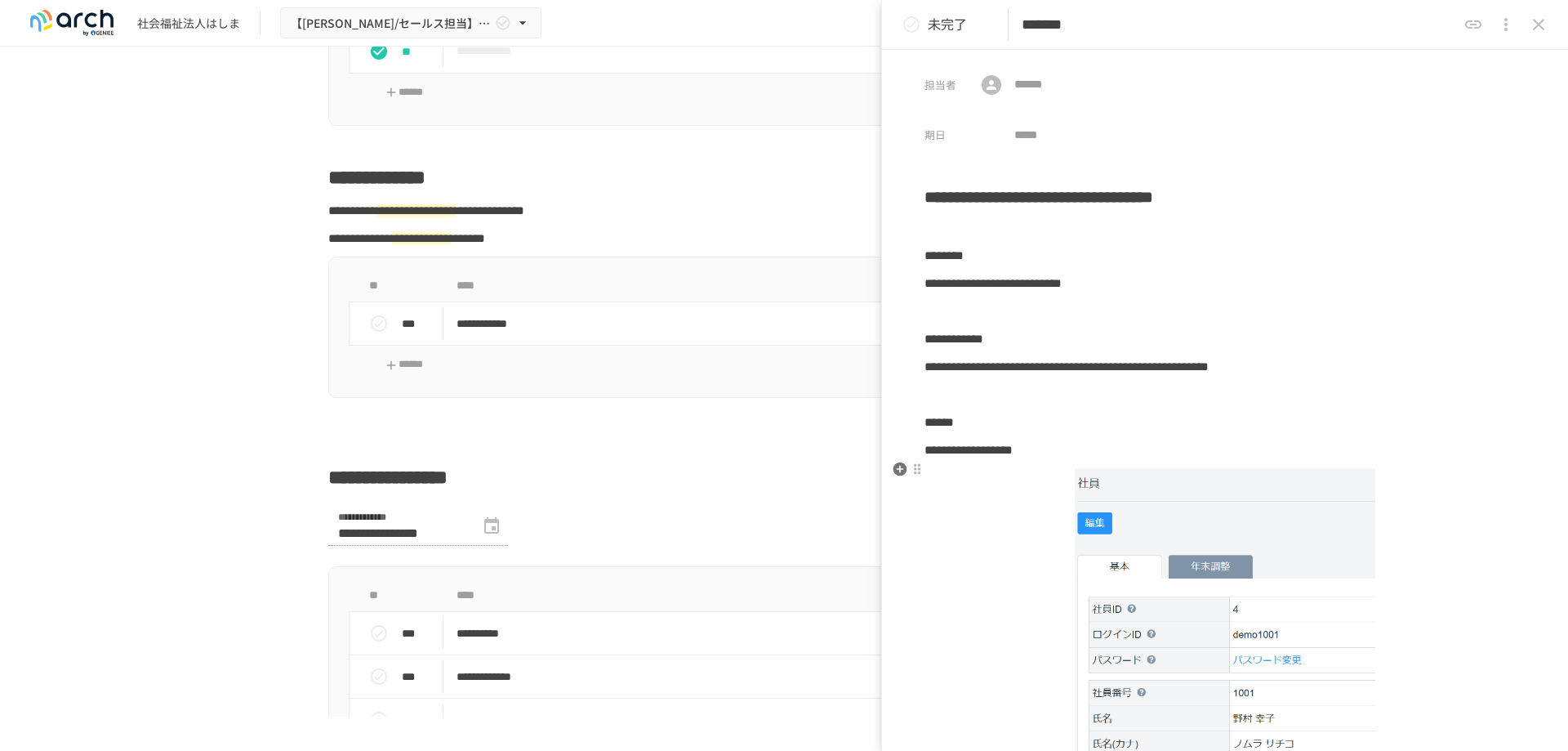 click on "**********" at bounding box center (969, 449) 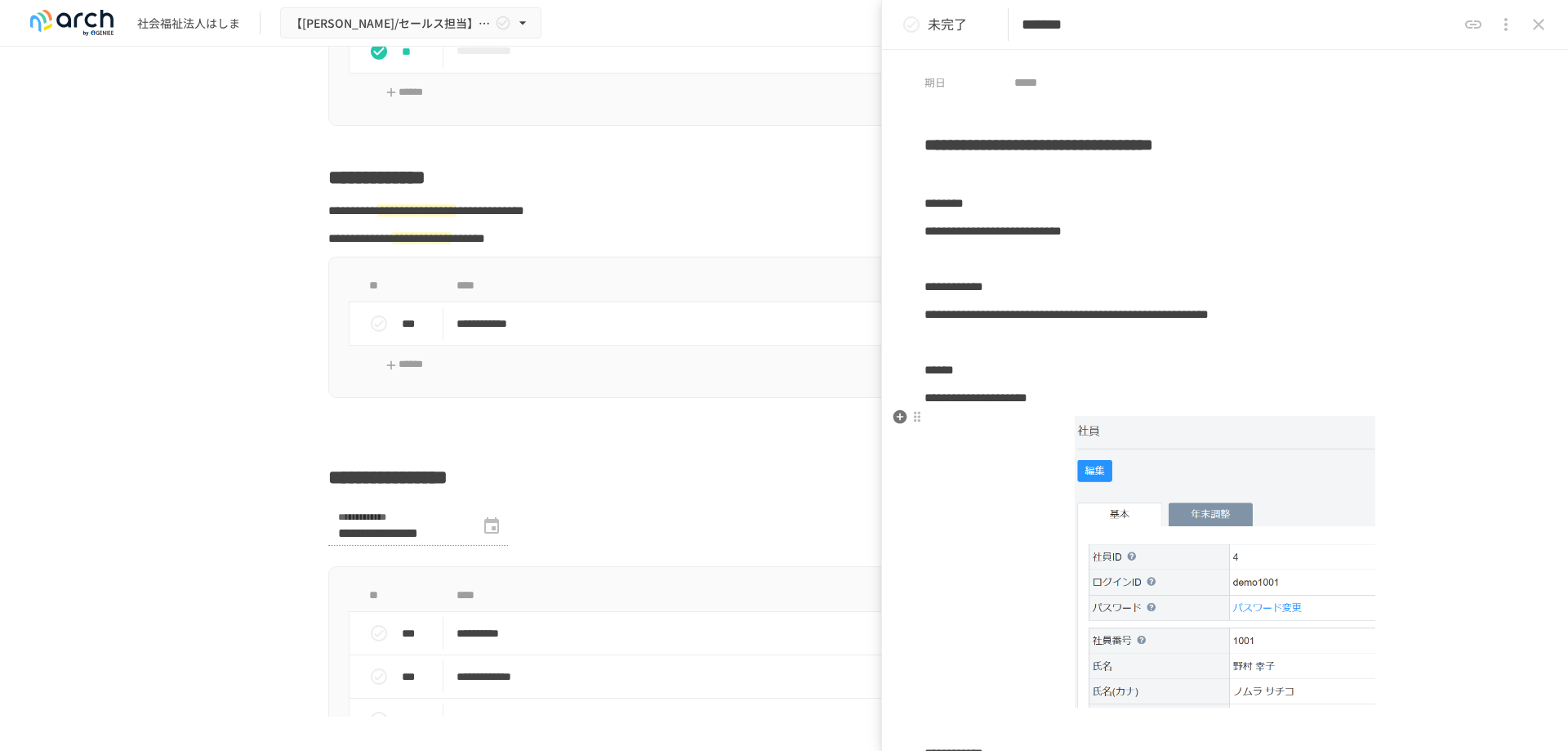 scroll, scrollTop: 82, scrollLeft: 0, axis: vertical 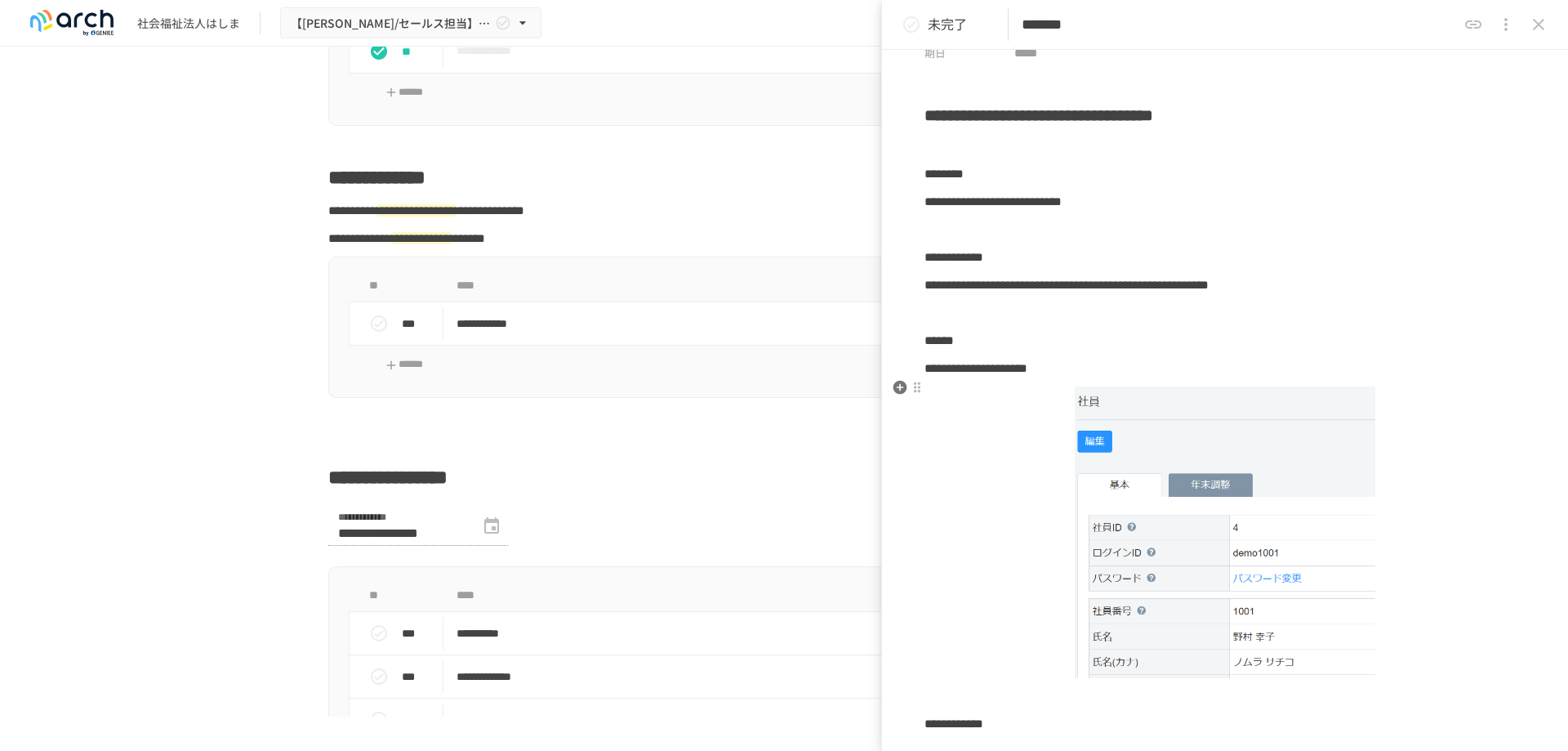 click on "**********" at bounding box center (1225, 369) 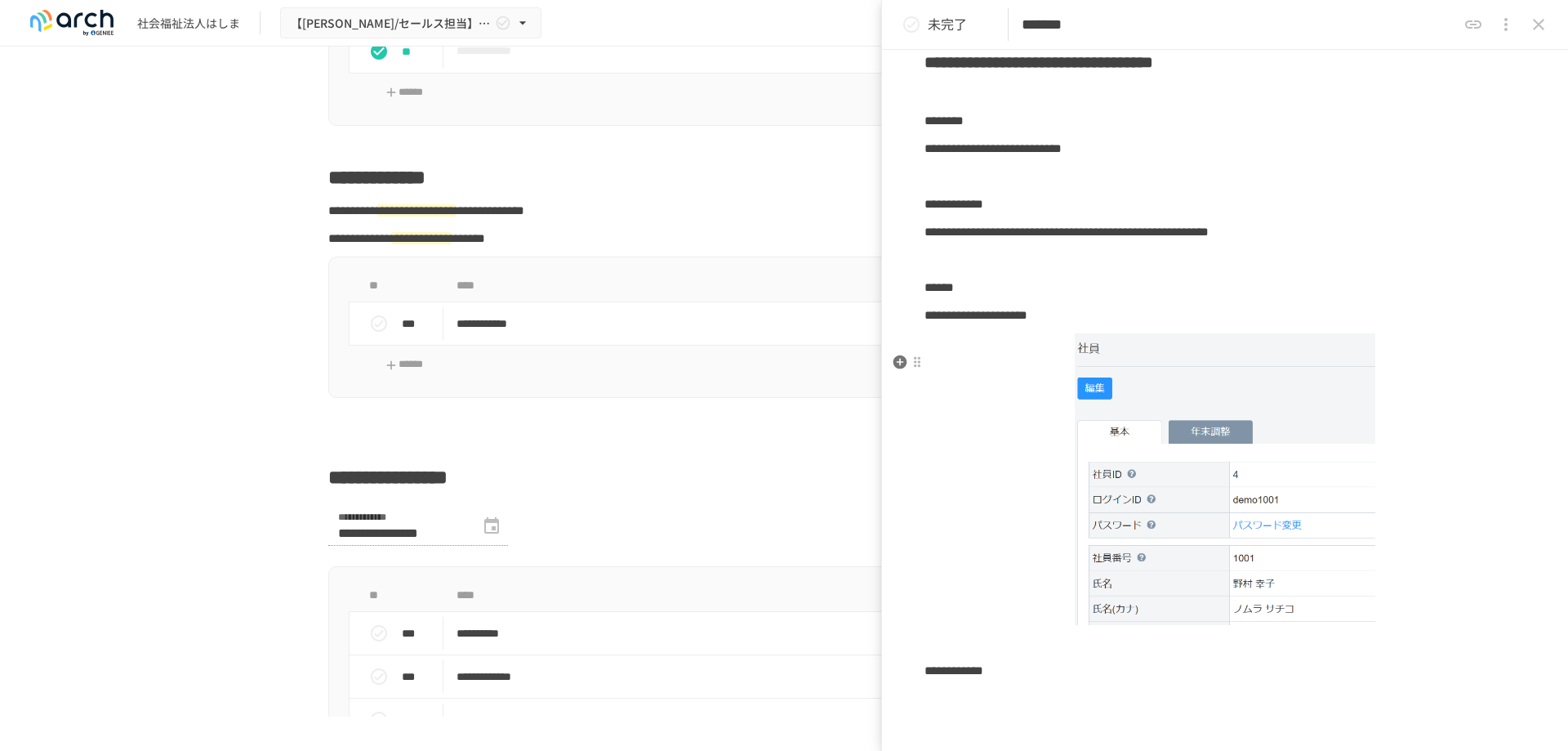 scroll, scrollTop: 163, scrollLeft: 0, axis: vertical 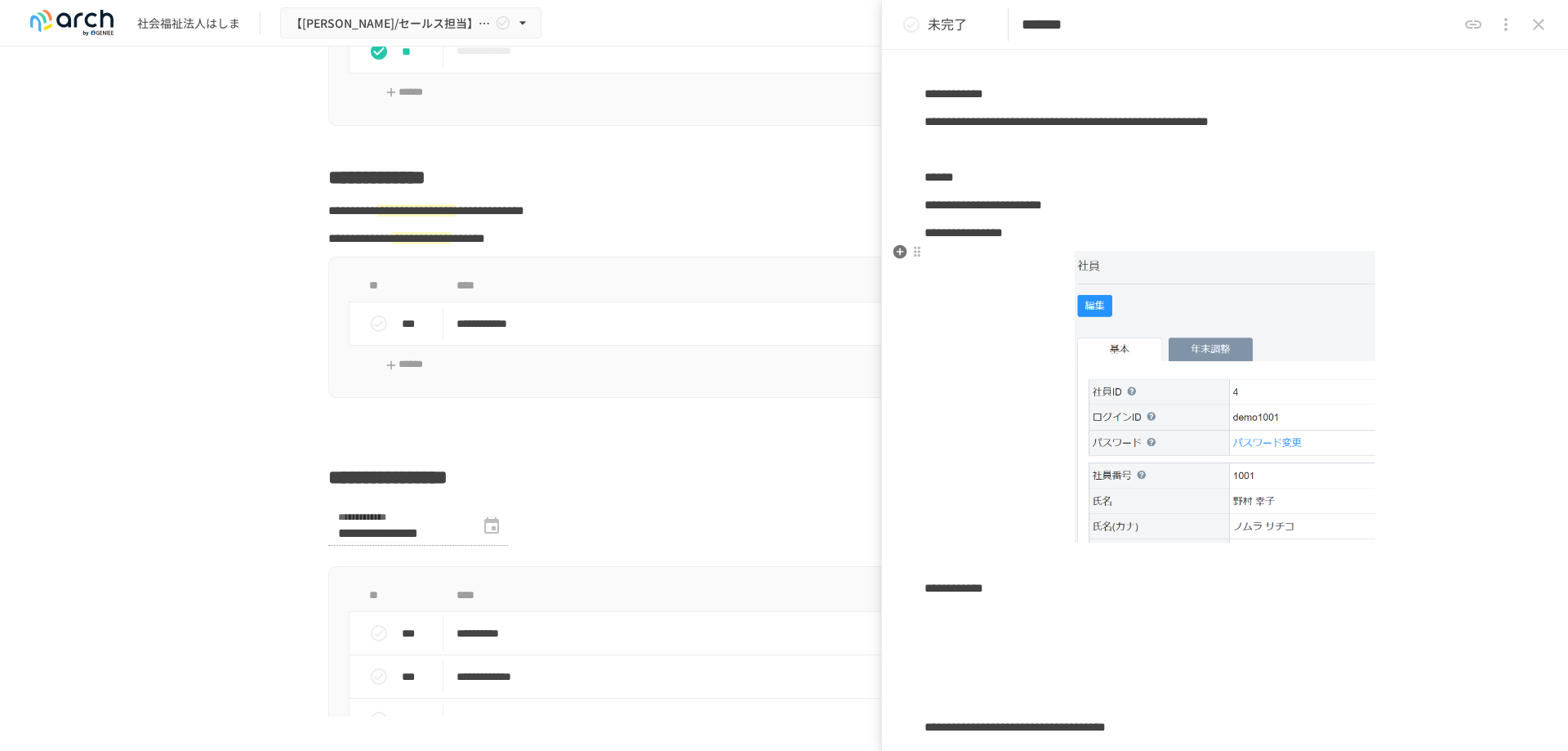 click on "**********" at bounding box center (1225, 233) 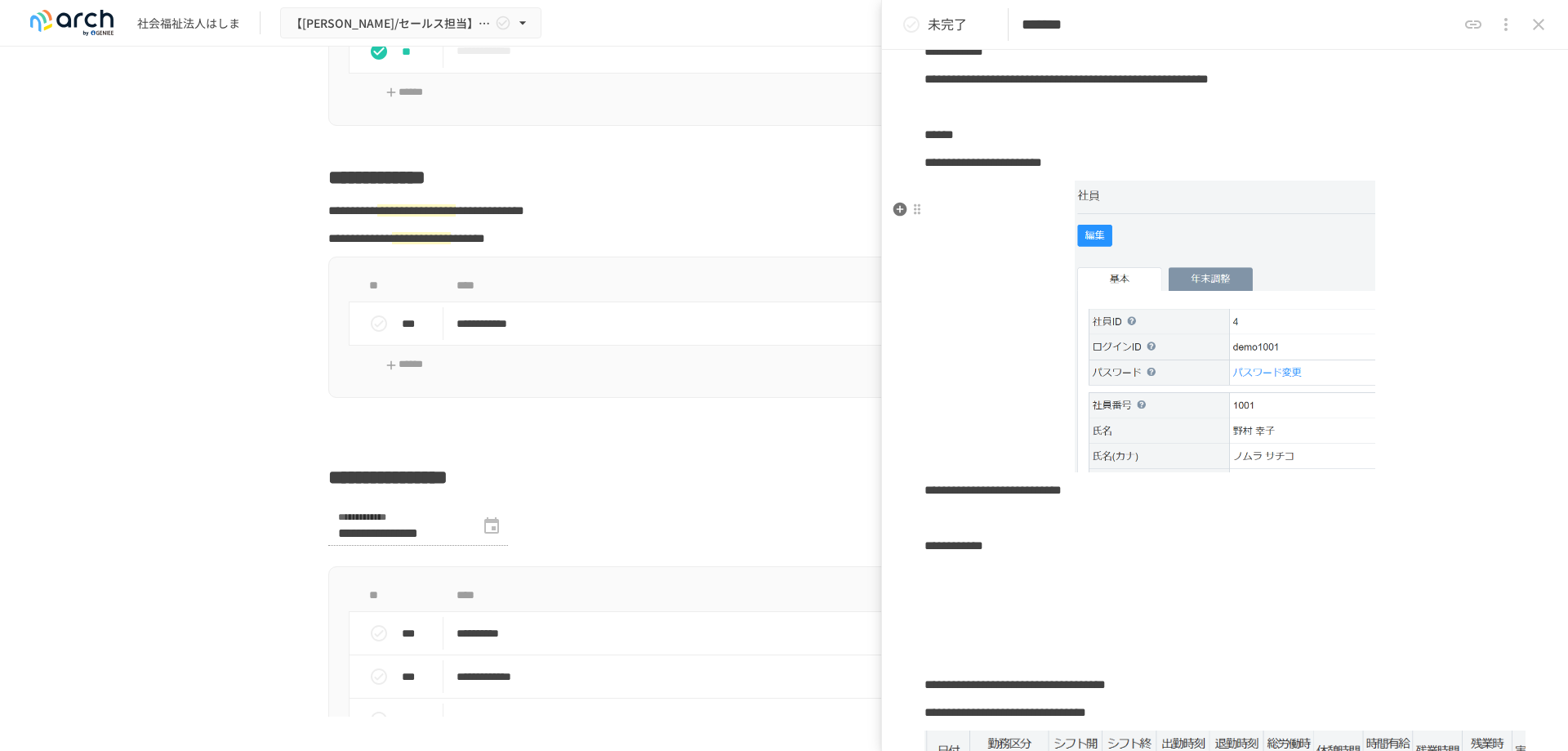 scroll, scrollTop: 327, scrollLeft: 0, axis: vertical 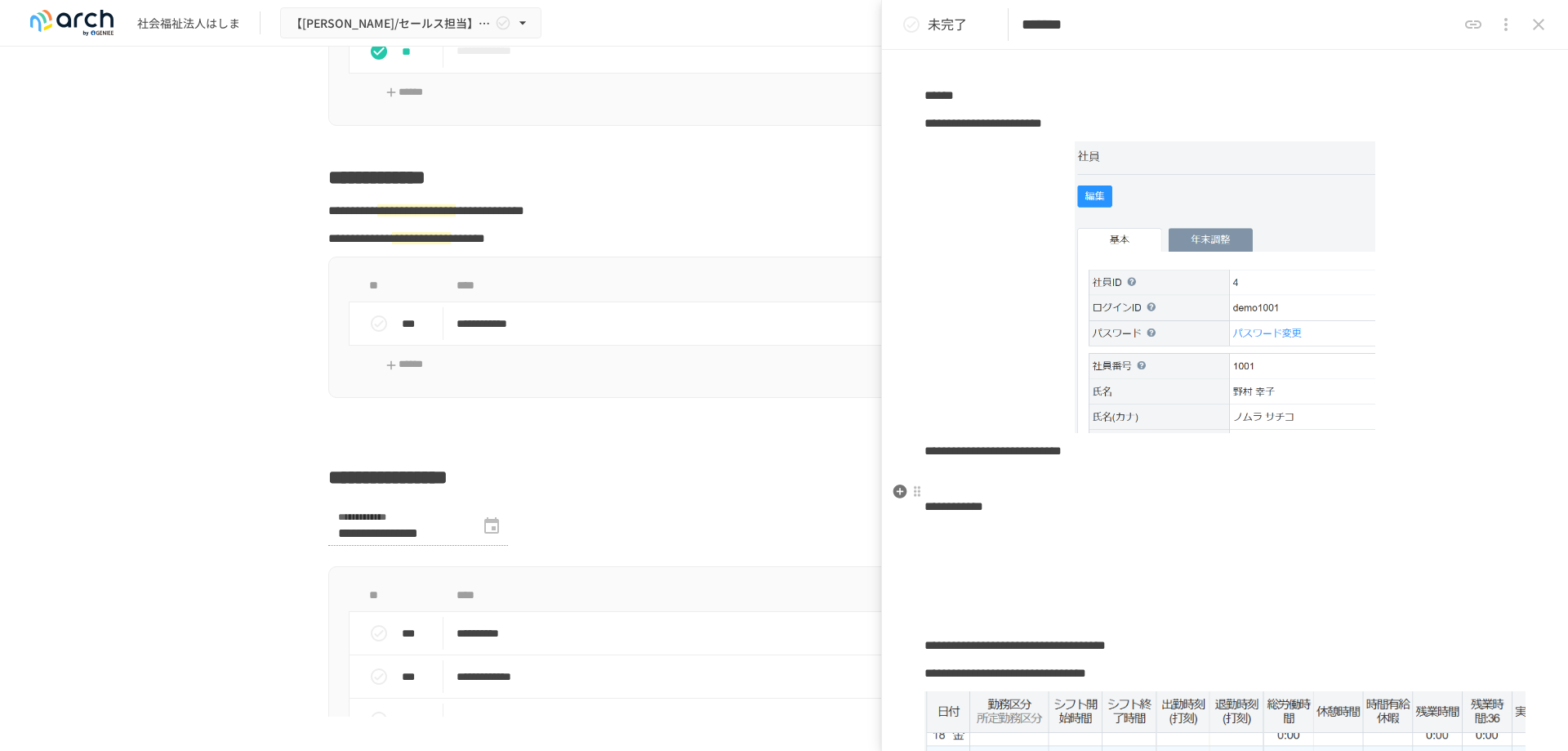click at bounding box center (1225, 479) 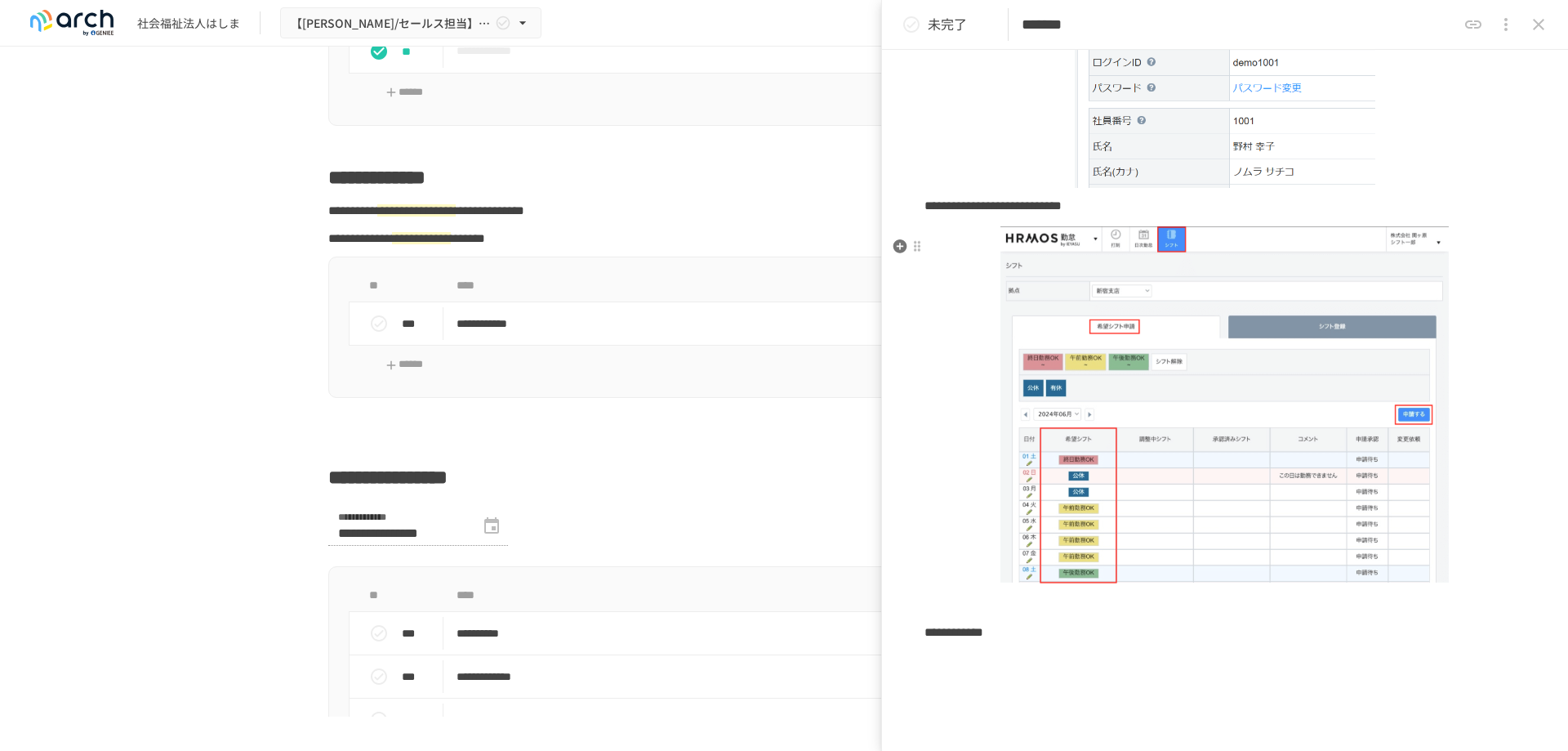 scroll, scrollTop: 735, scrollLeft: 0, axis: vertical 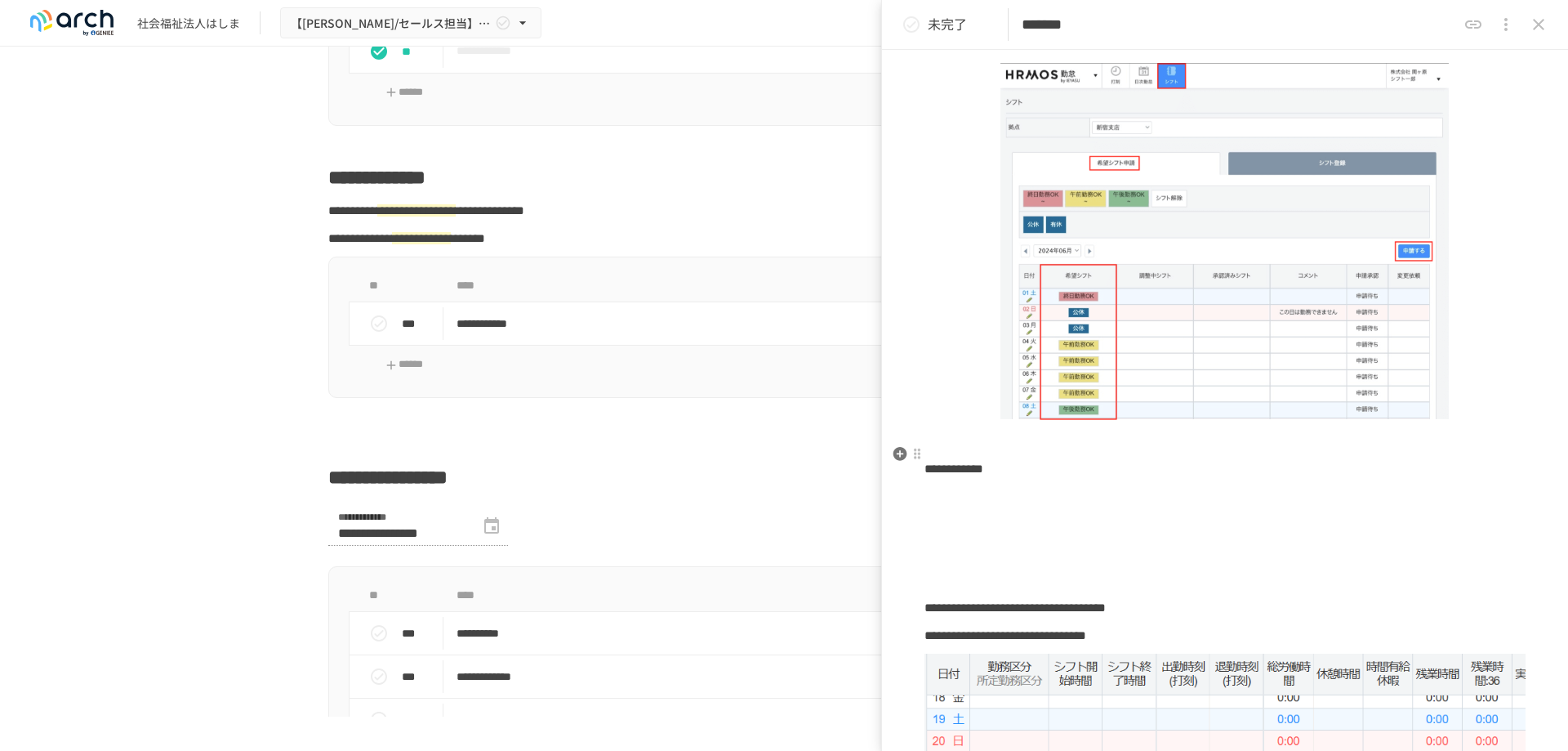 click on "**********" at bounding box center [1225, 469] 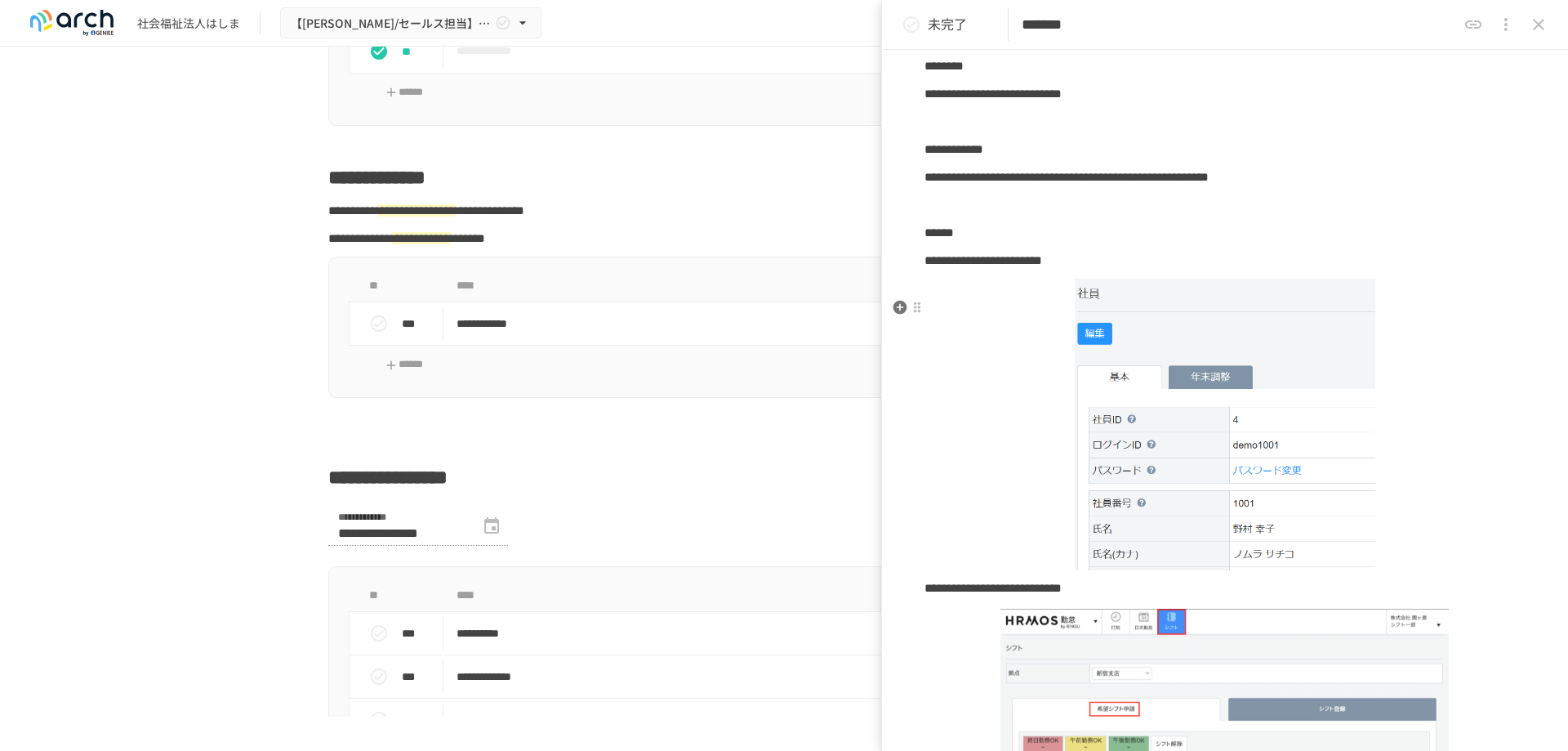 scroll, scrollTop: 82, scrollLeft: 0, axis: vertical 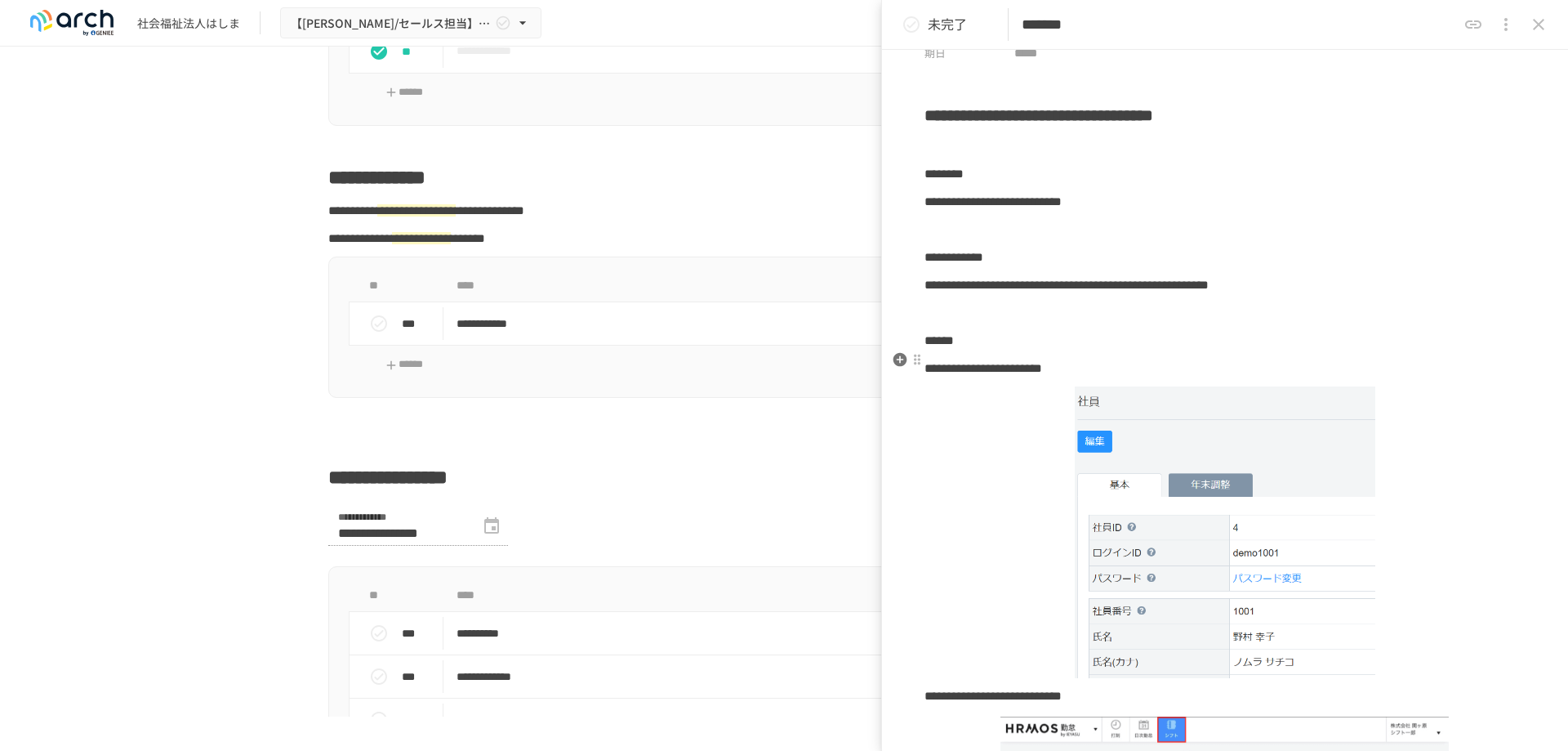 click on "******" at bounding box center [939, 340] 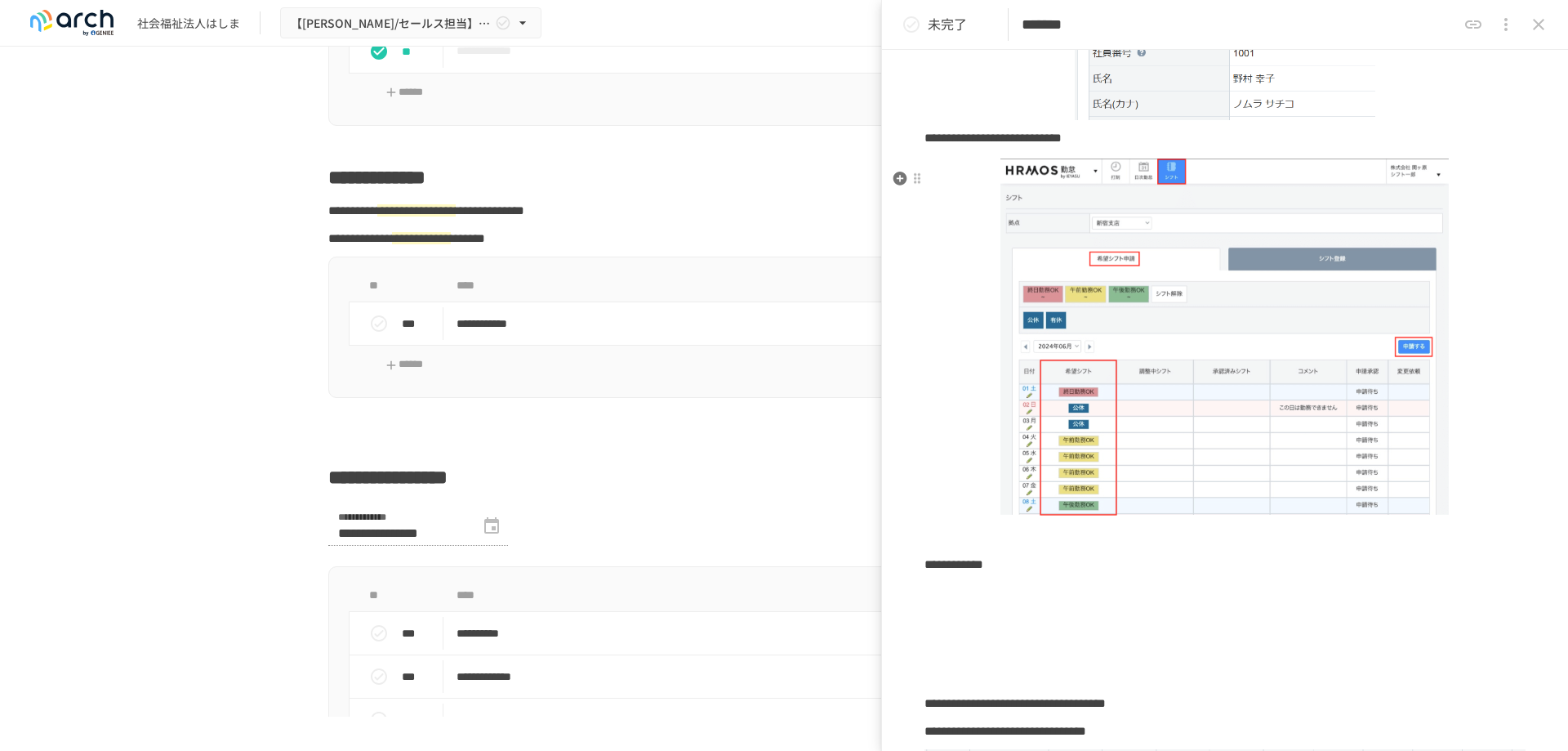 scroll, scrollTop: 654, scrollLeft: 0, axis: vertical 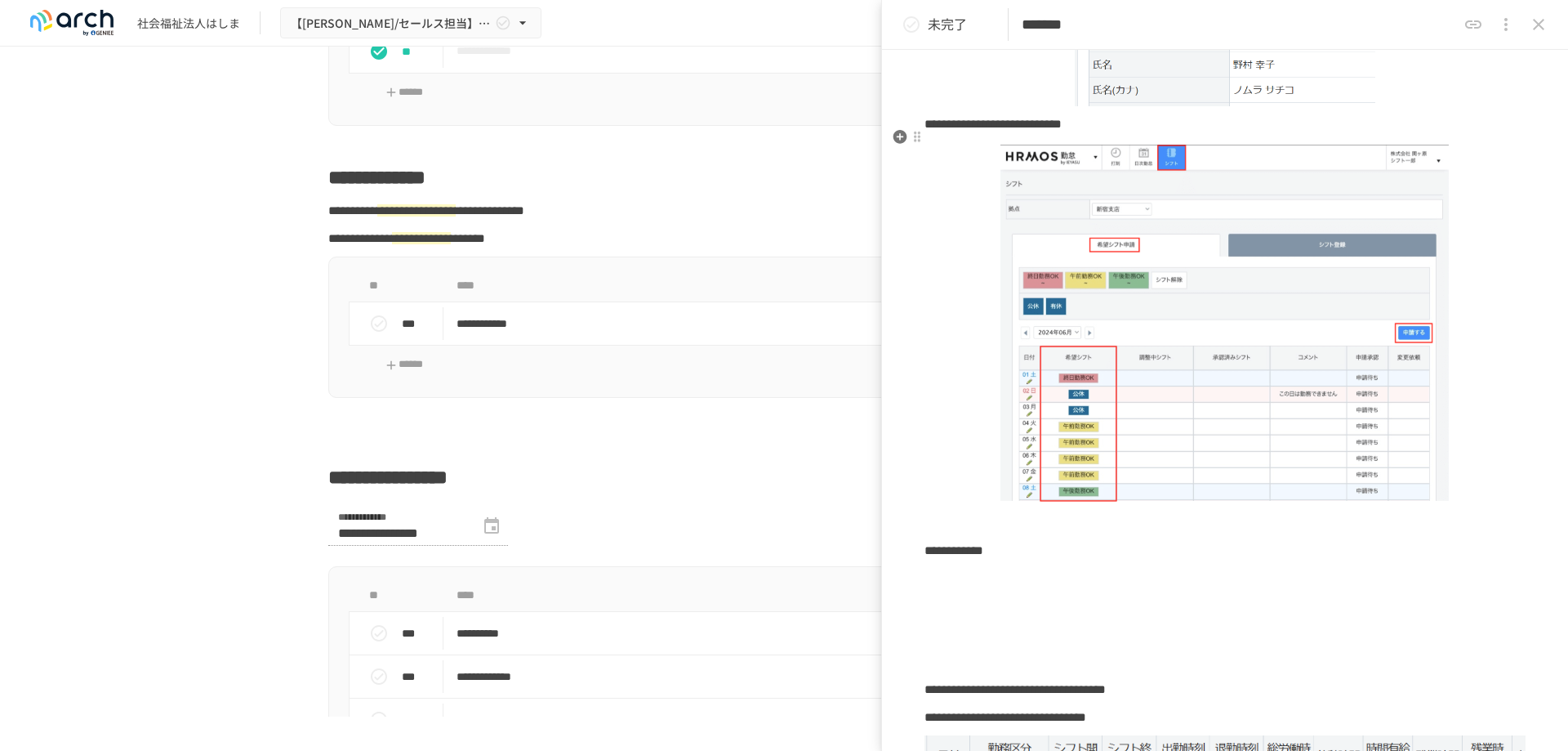 click on "**********" at bounding box center (1225, 124) 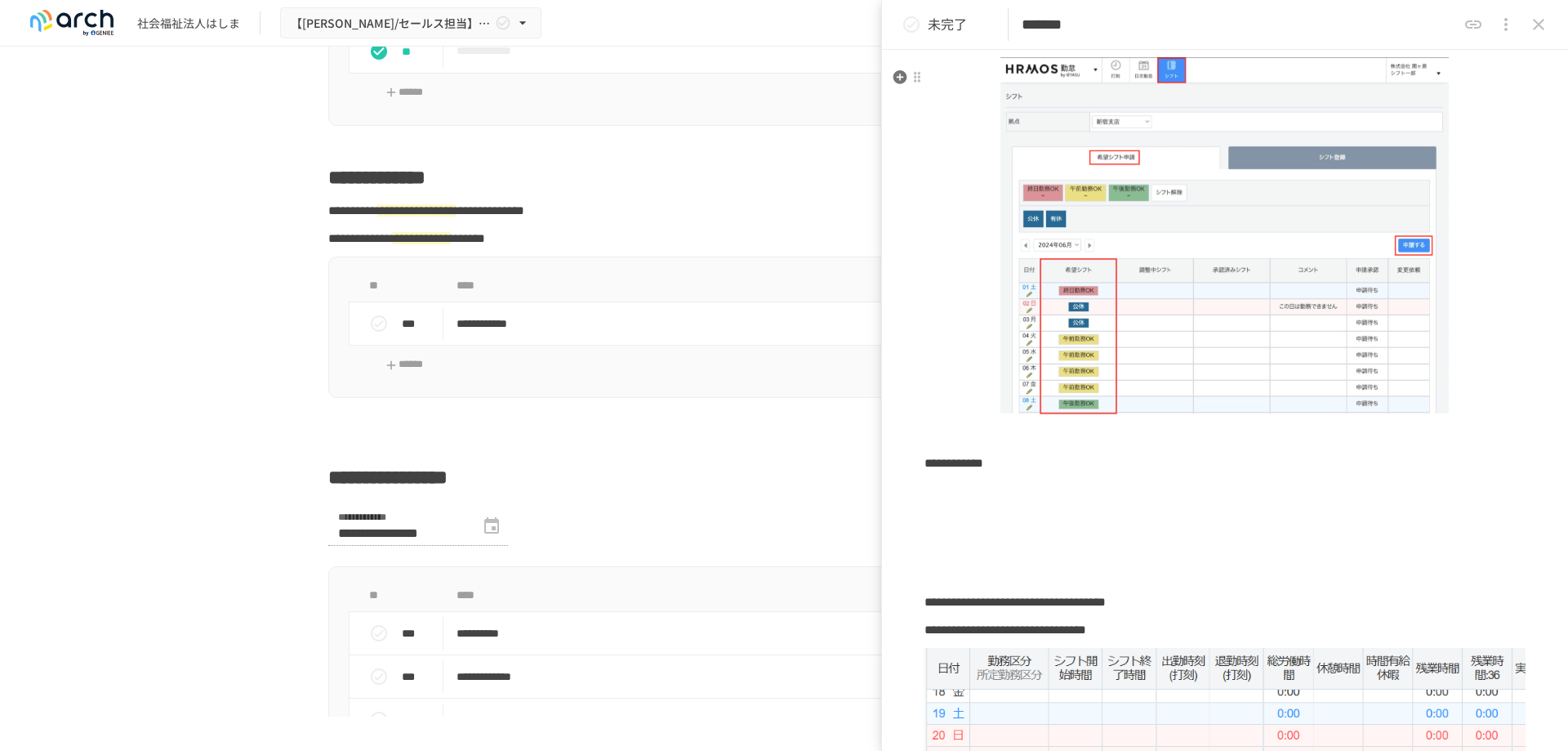 scroll, scrollTop: 817, scrollLeft: 0, axis: vertical 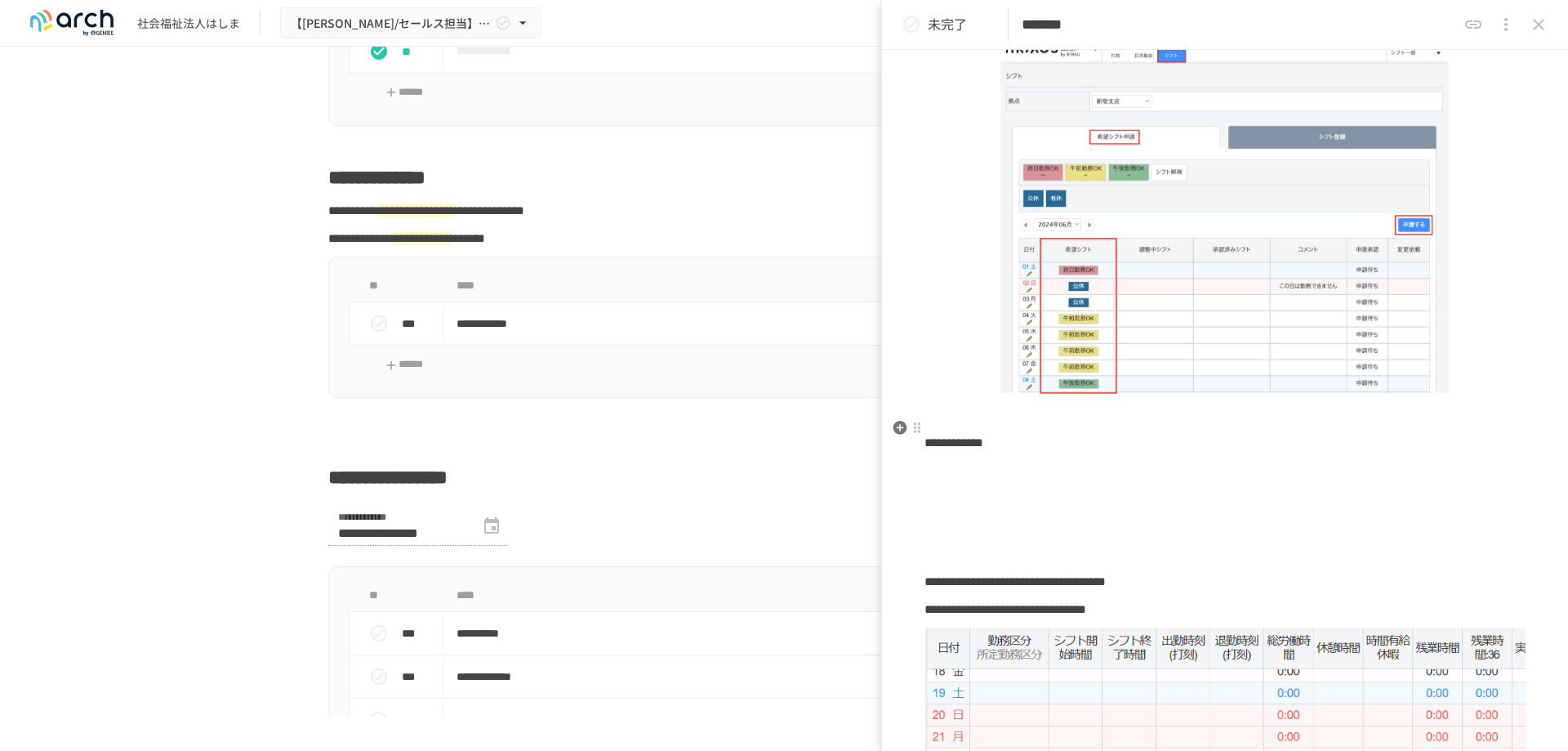 click at bounding box center [1225, 415] 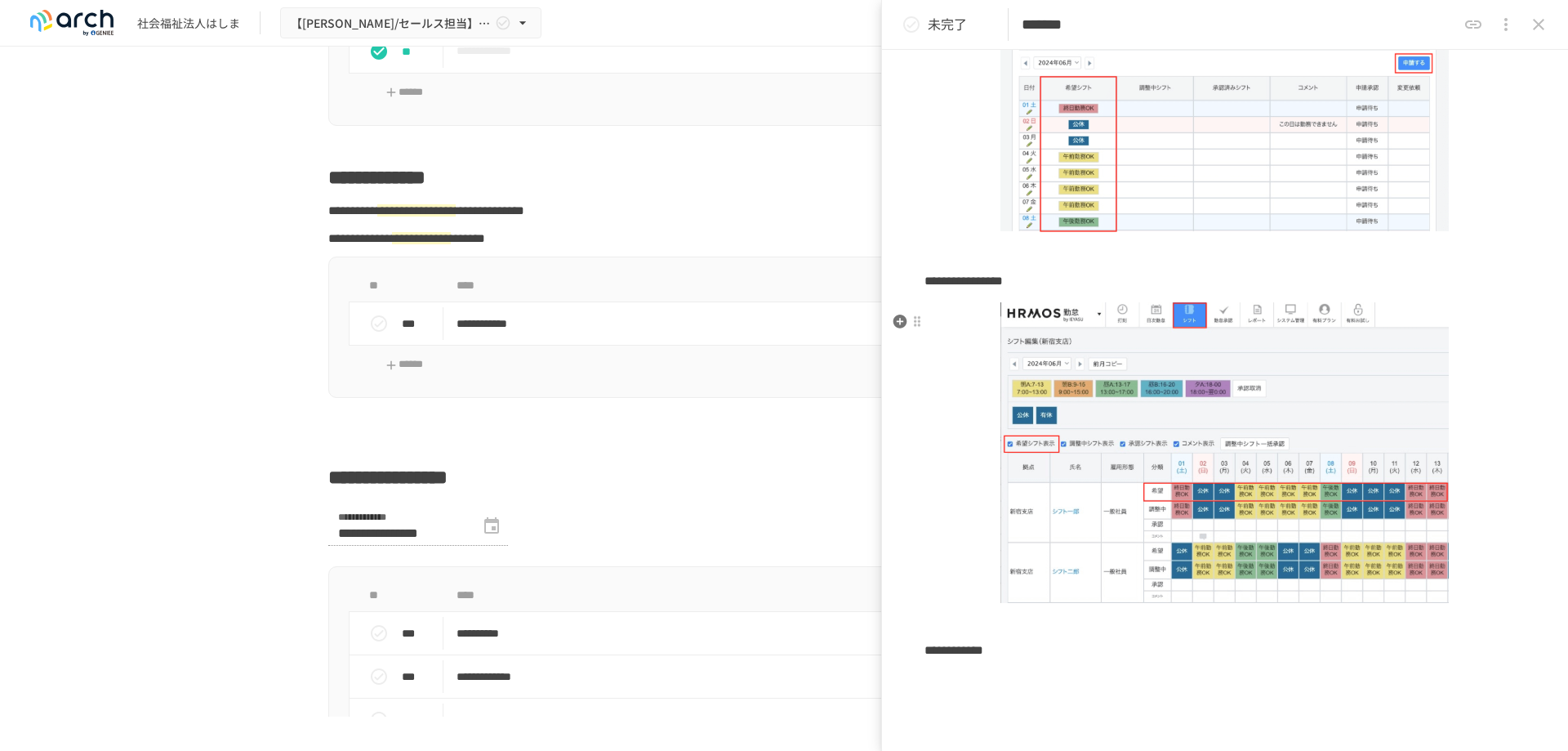 scroll, scrollTop: 981, scrollLeft: 0, axis: vertical 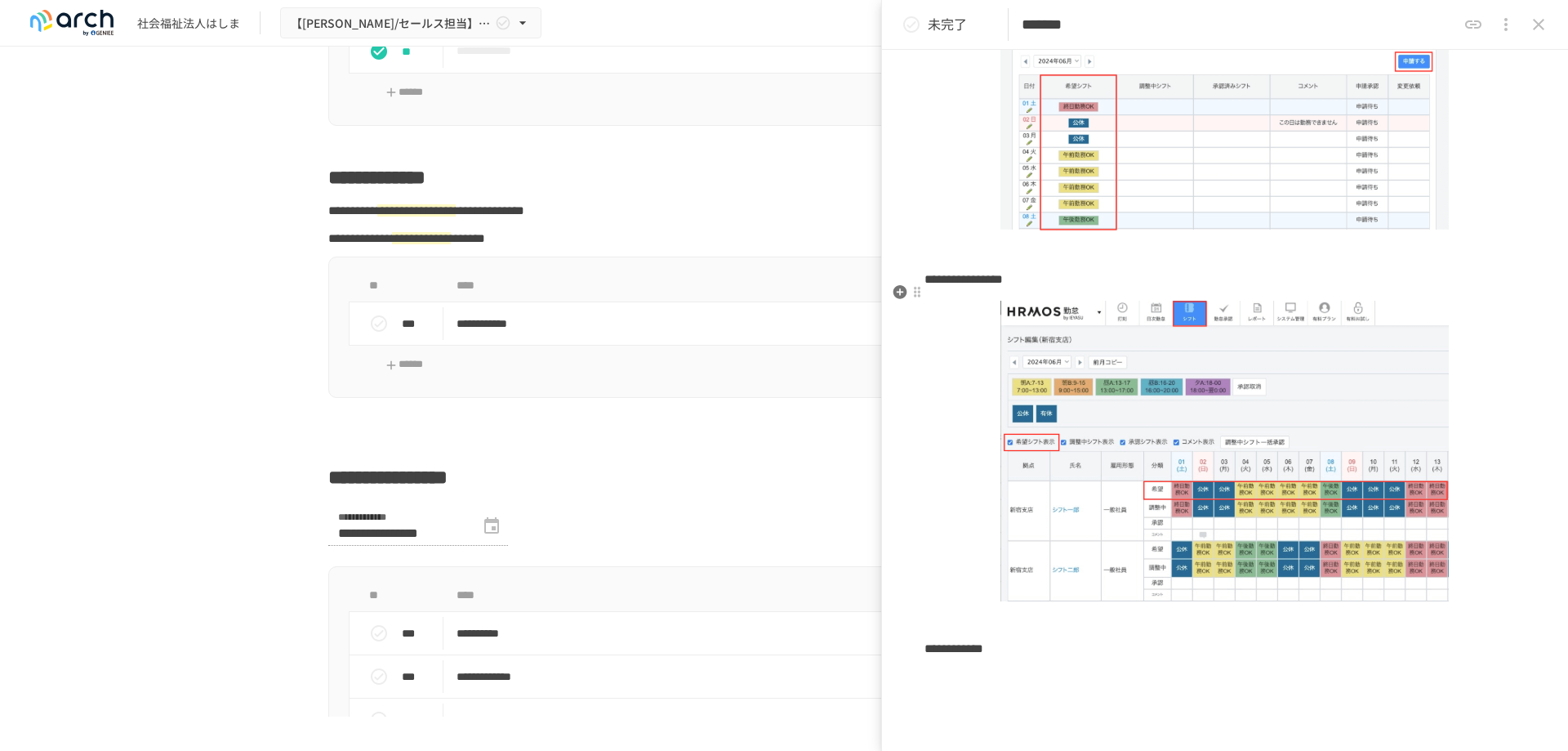 click on "**********" at bounding box center [1225, 279] 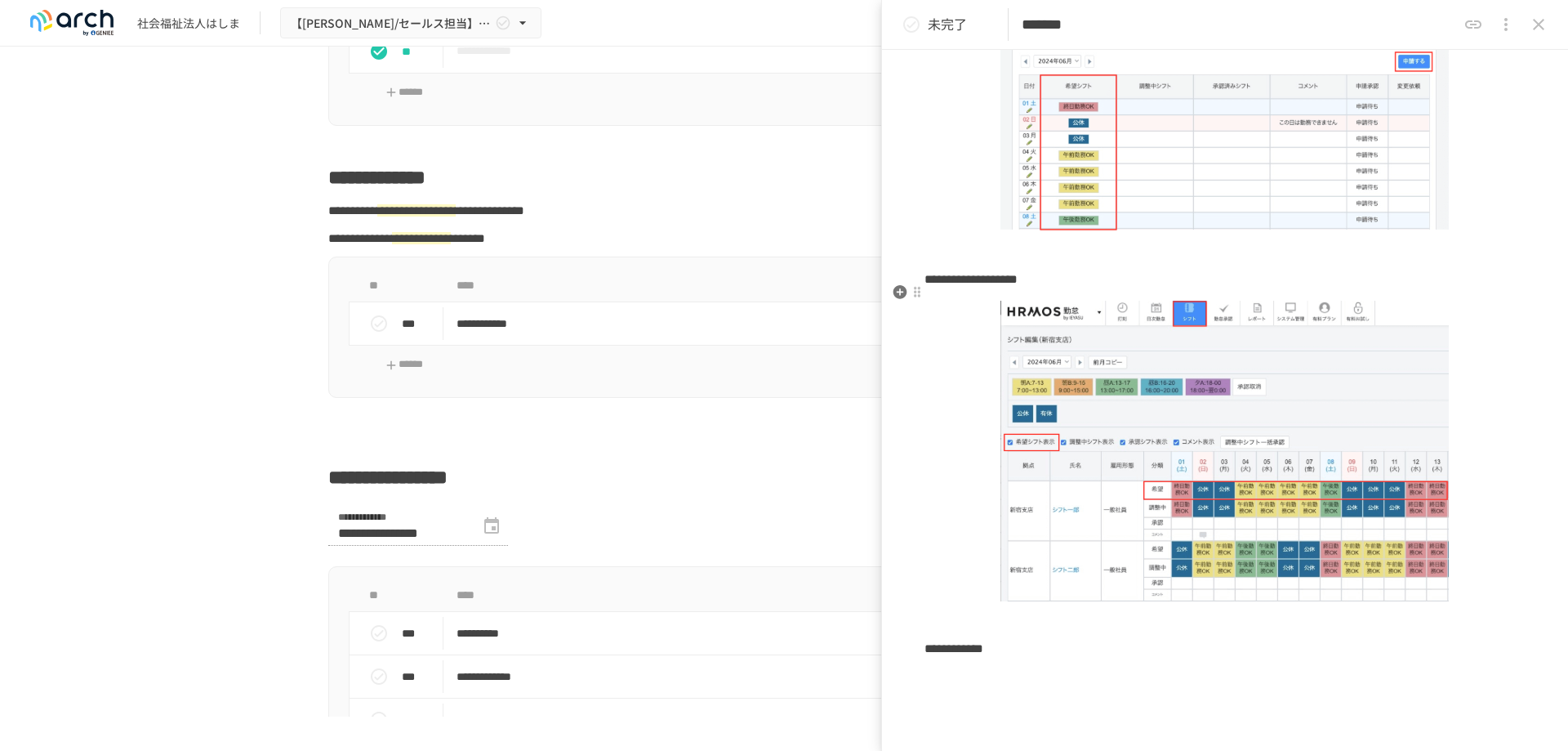 click on "**********" at bounding box center (1225, 279) 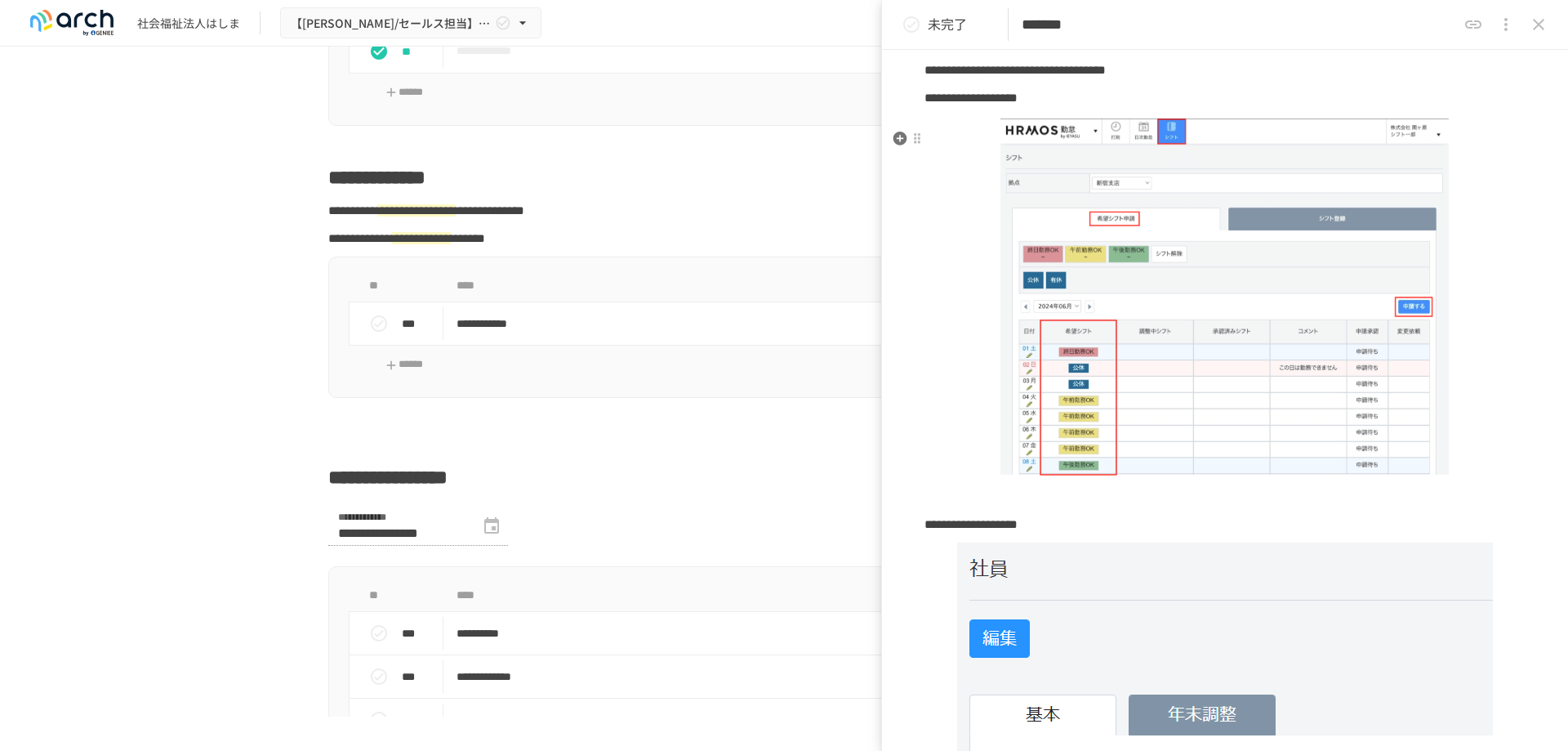 scroll, scrollTop: 1062, scrollLeft: 0, axis: vertical 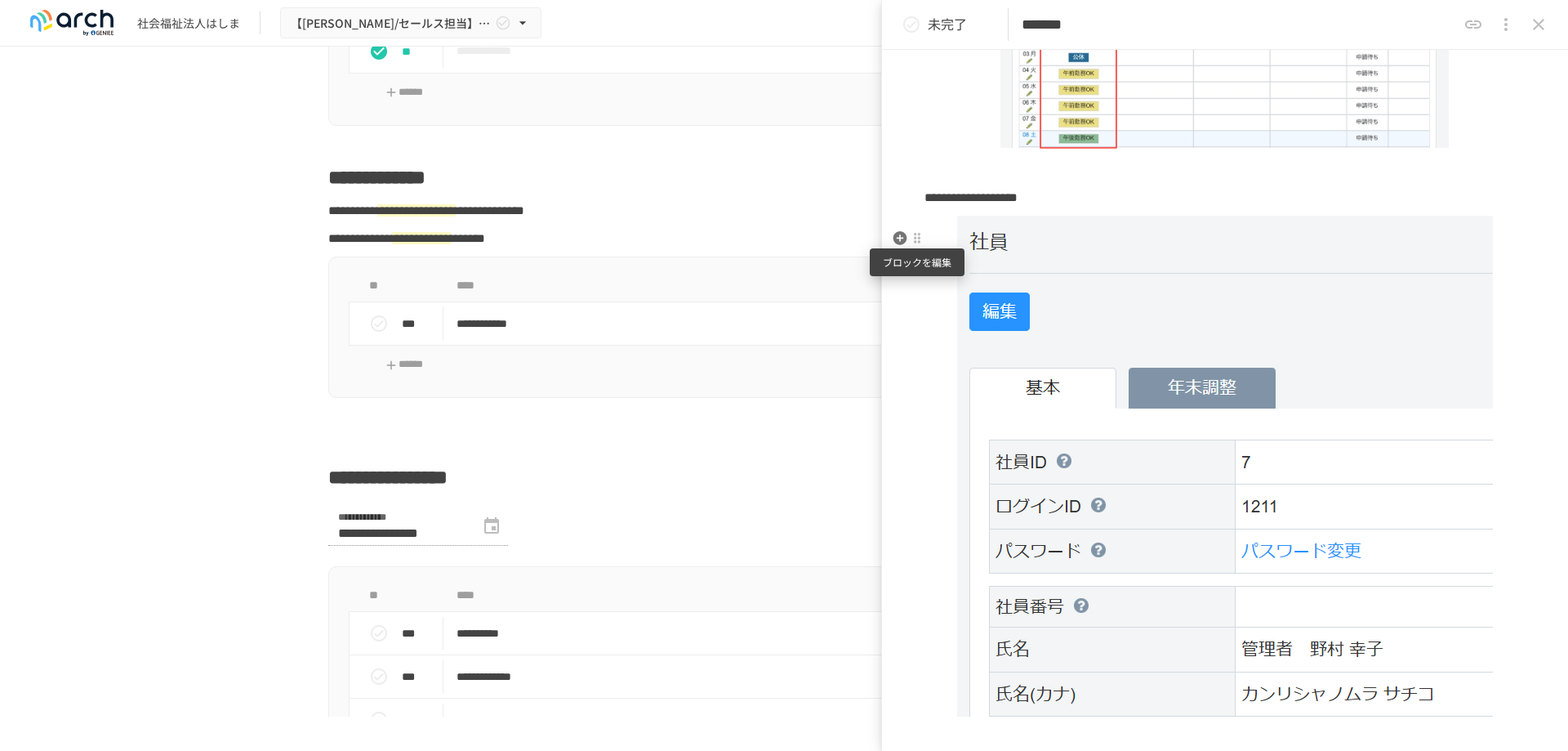 click at bounding box center (917, 239) 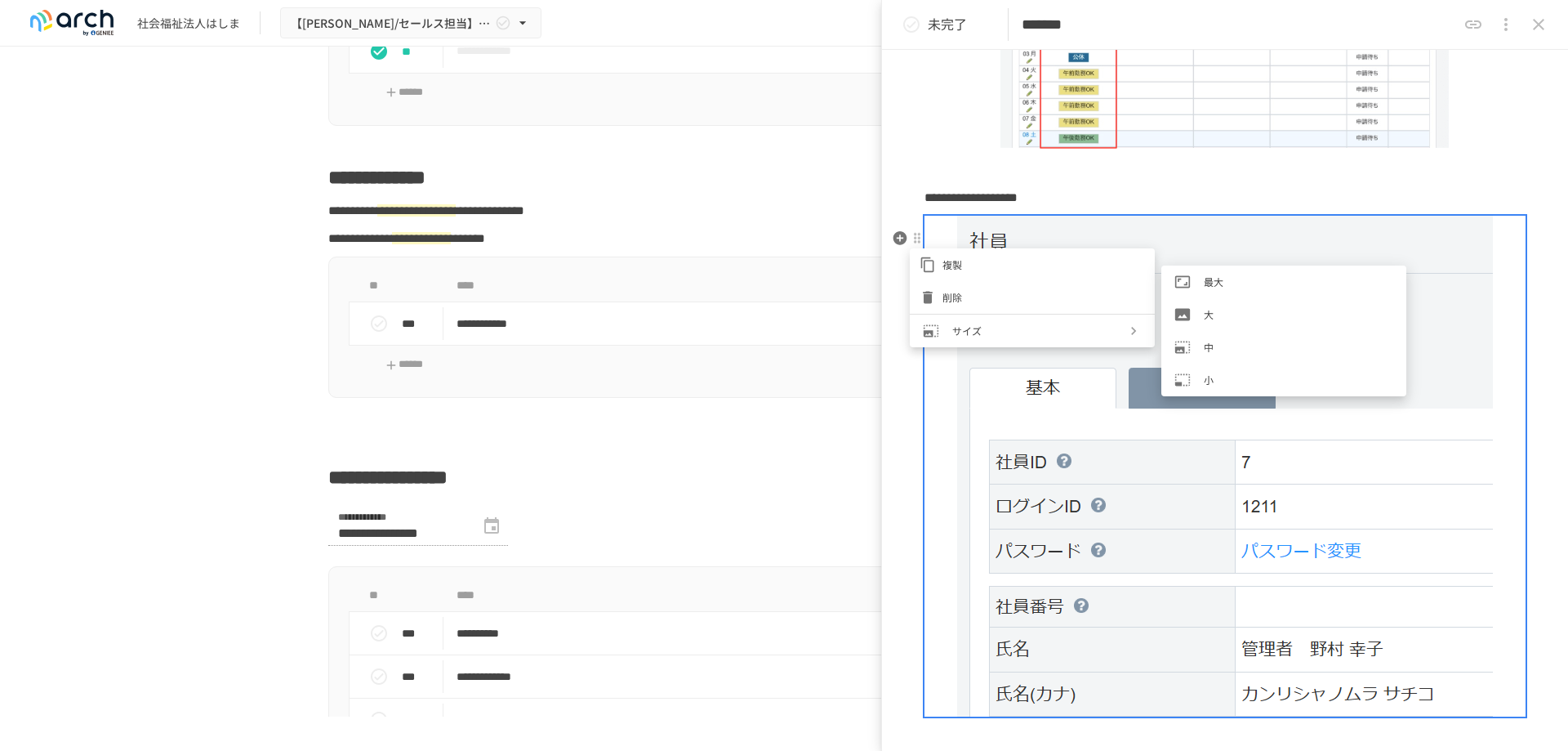 click on "中" at bounding box center (1298, 346) 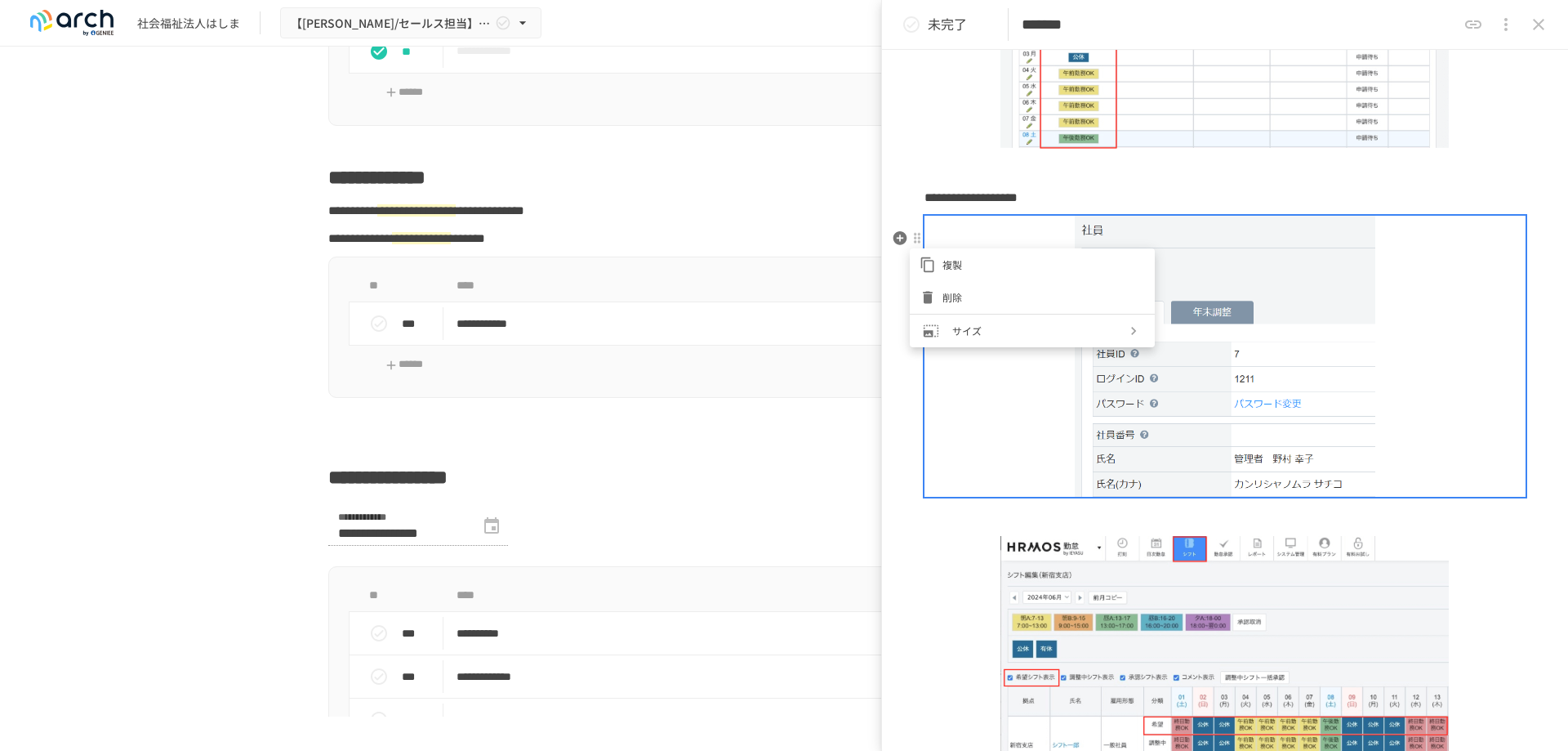 click at bounding box center (784, 375) 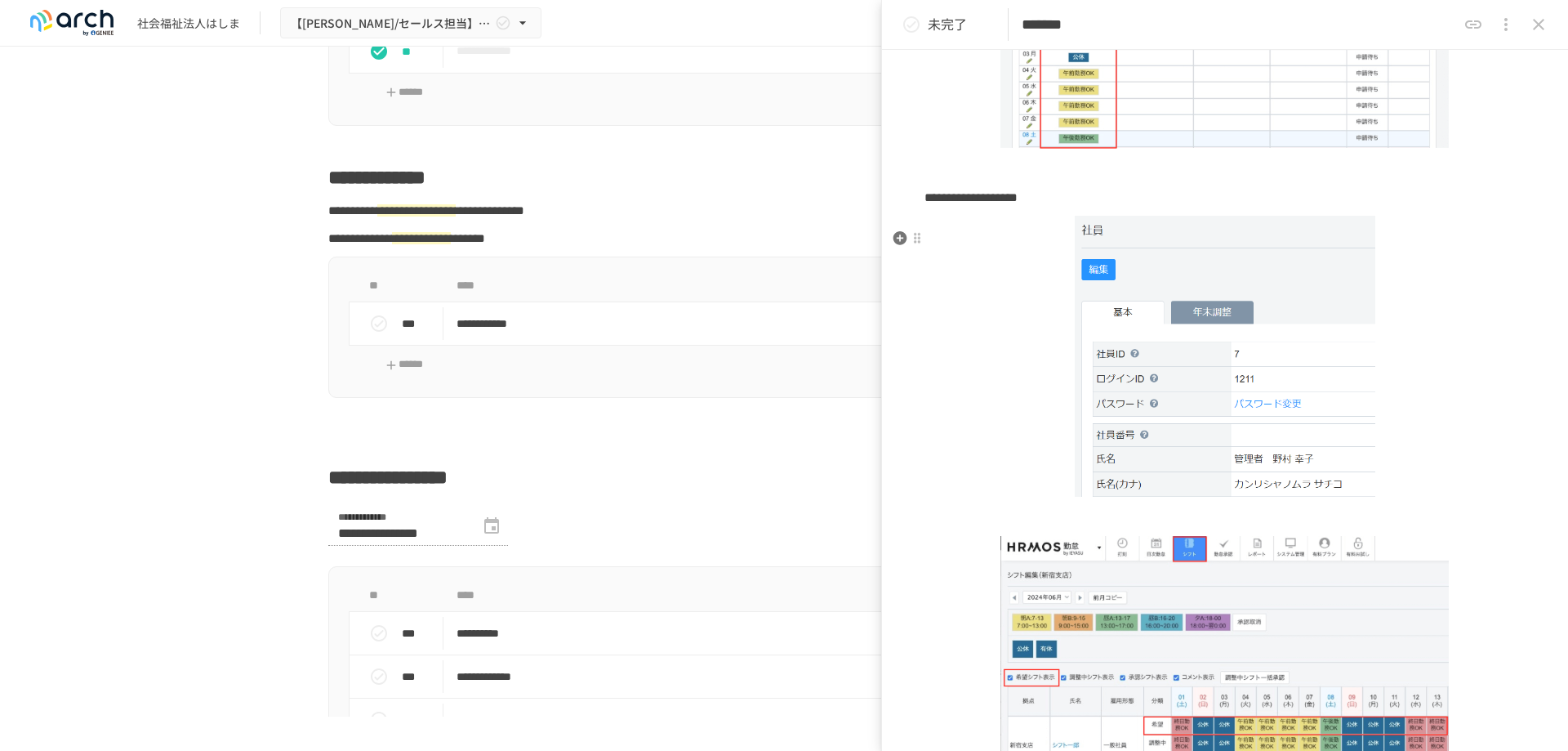 click on "**********" at bounding box center [1225, 198] 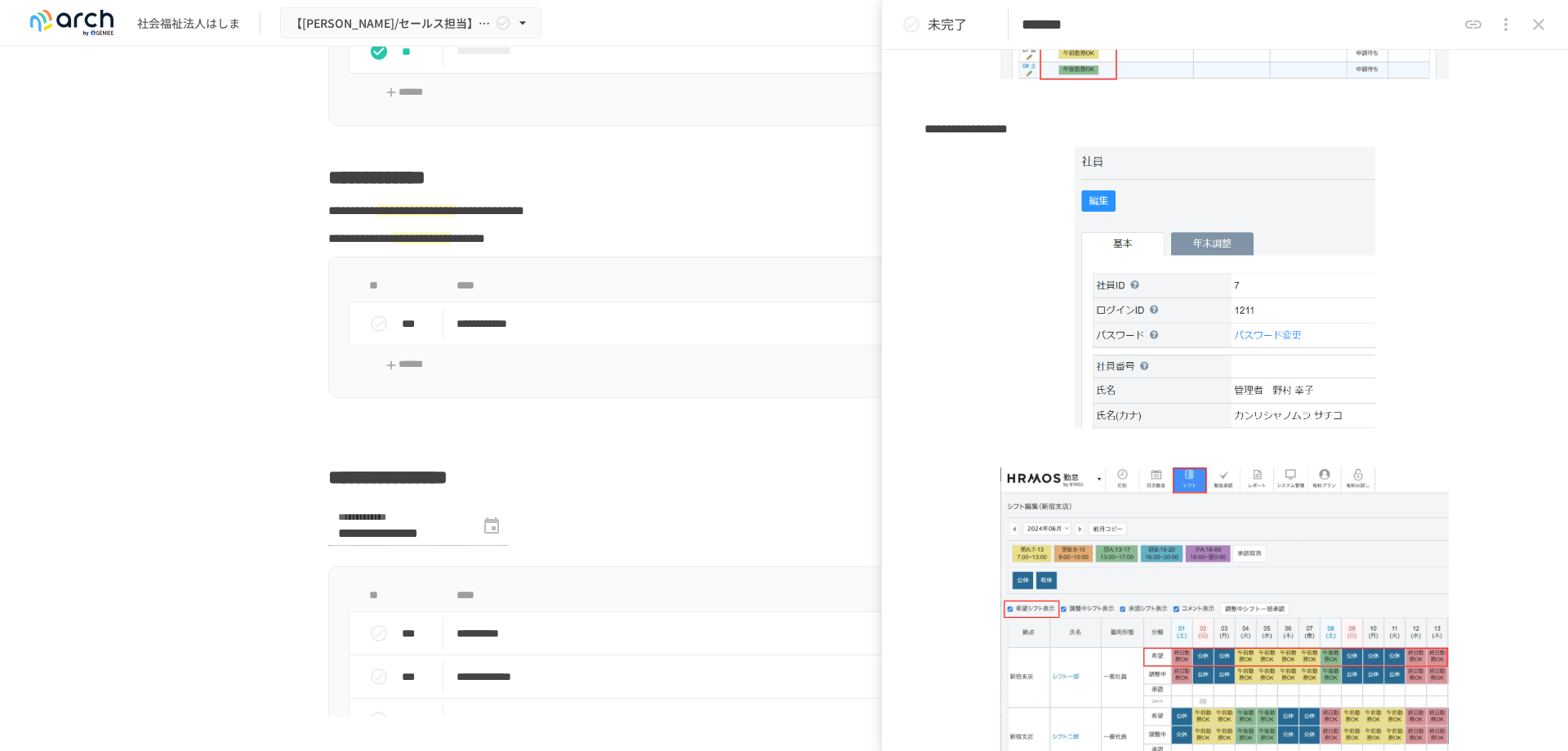 scroll, scrollTop: 1226, scrollLeft: 0, axis: vertical 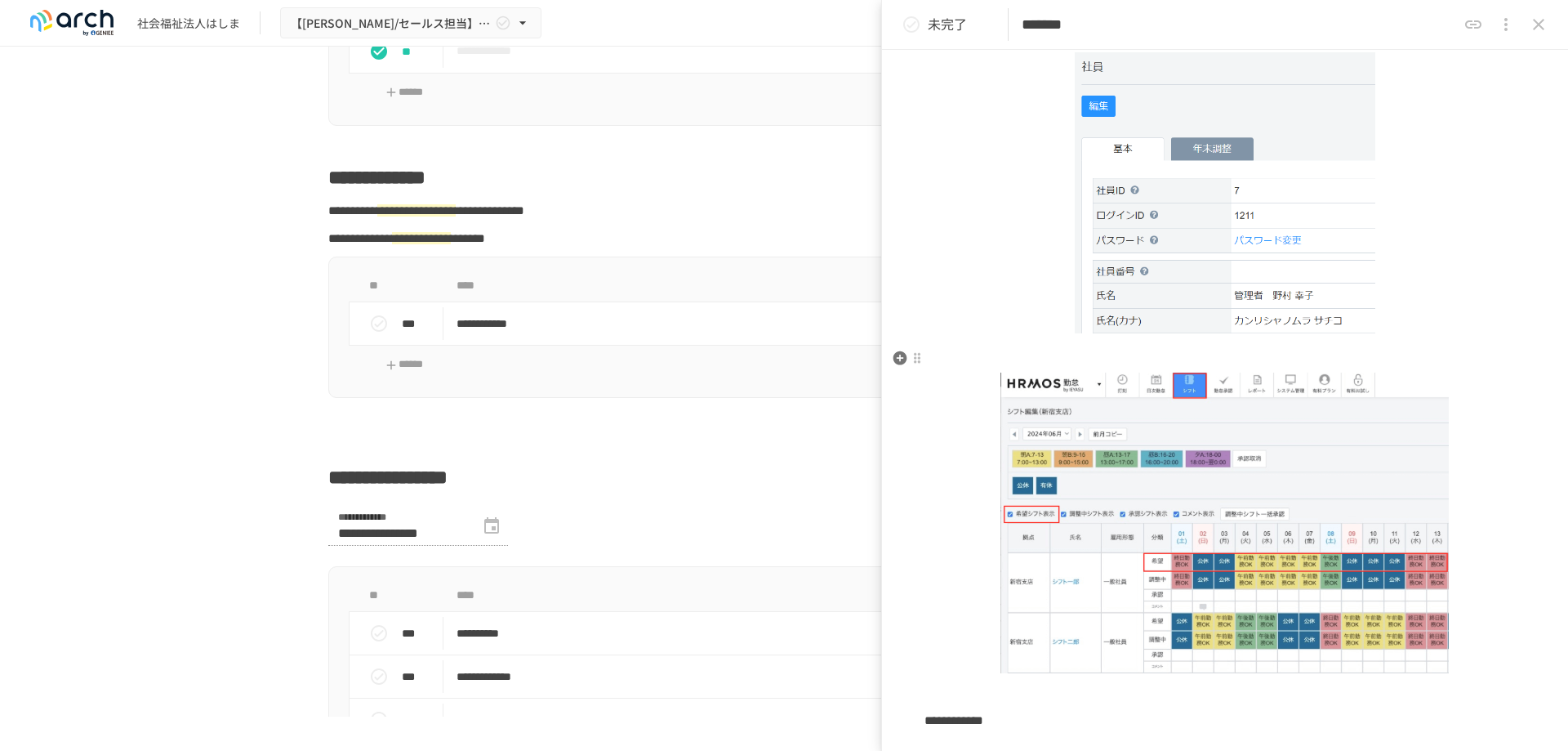 click at bounding box center [1225, 351] 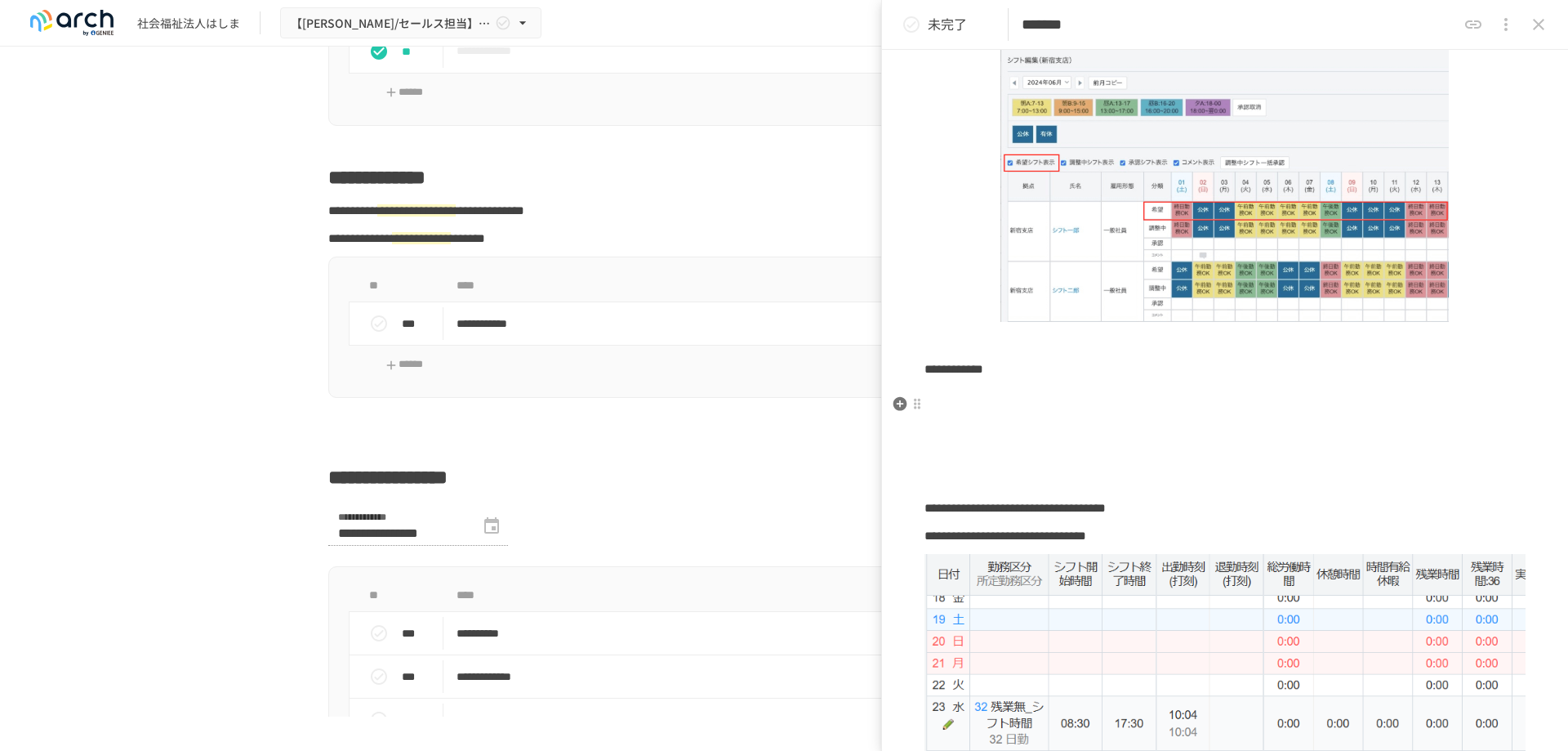 scroll, scrollTop: 1634, scrollLeft: 0, axis: vertical 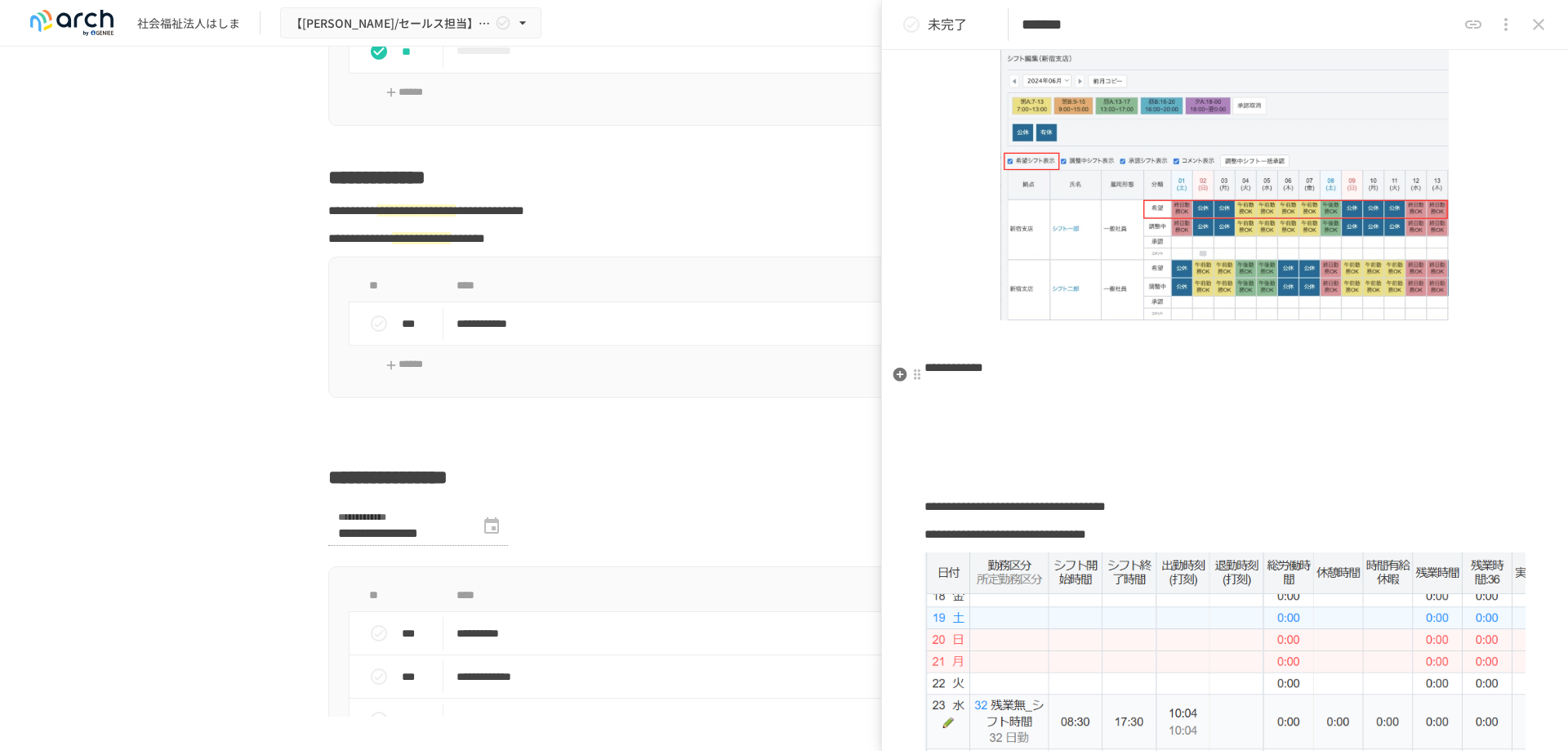 click on "**********" at bounding box center [954, 367] 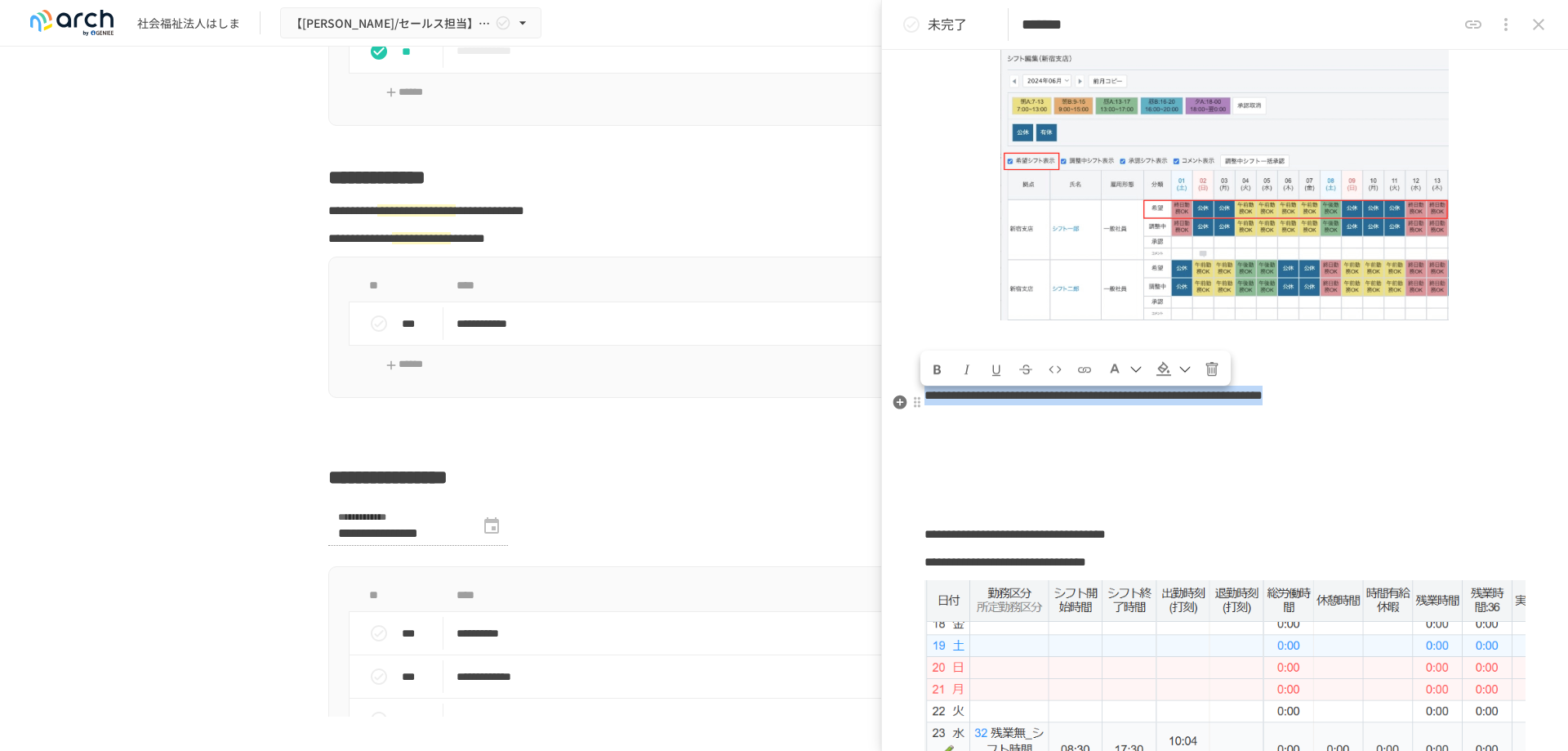 drag, startPoint x: 924, startPoint y: 404, endPoint x: 1183, endPoint y: 421, distance: 259.55732 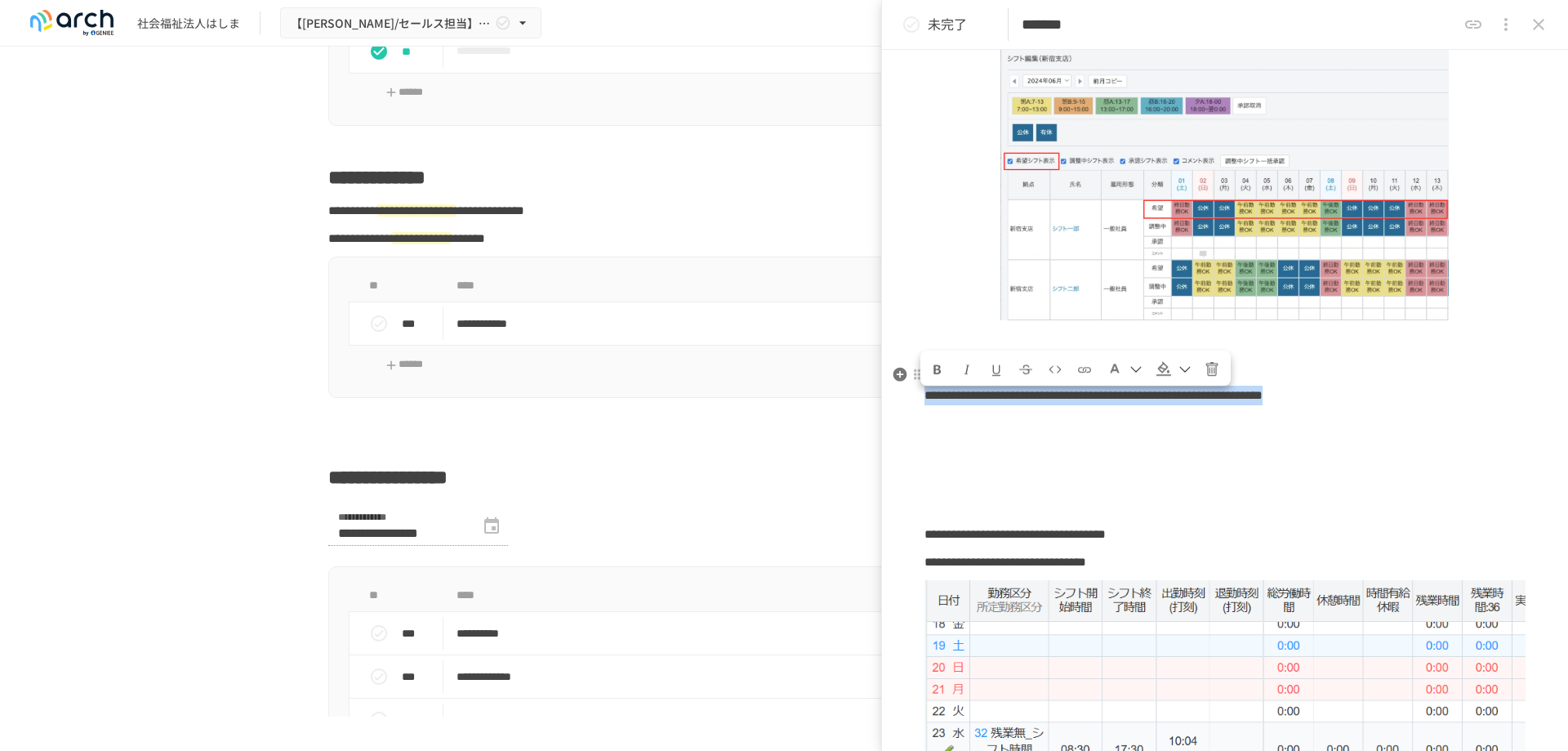 drag, startPoint x: 941, startPoint y: 371, endPoint x: 1057, endPoint y: 371, distance: 116 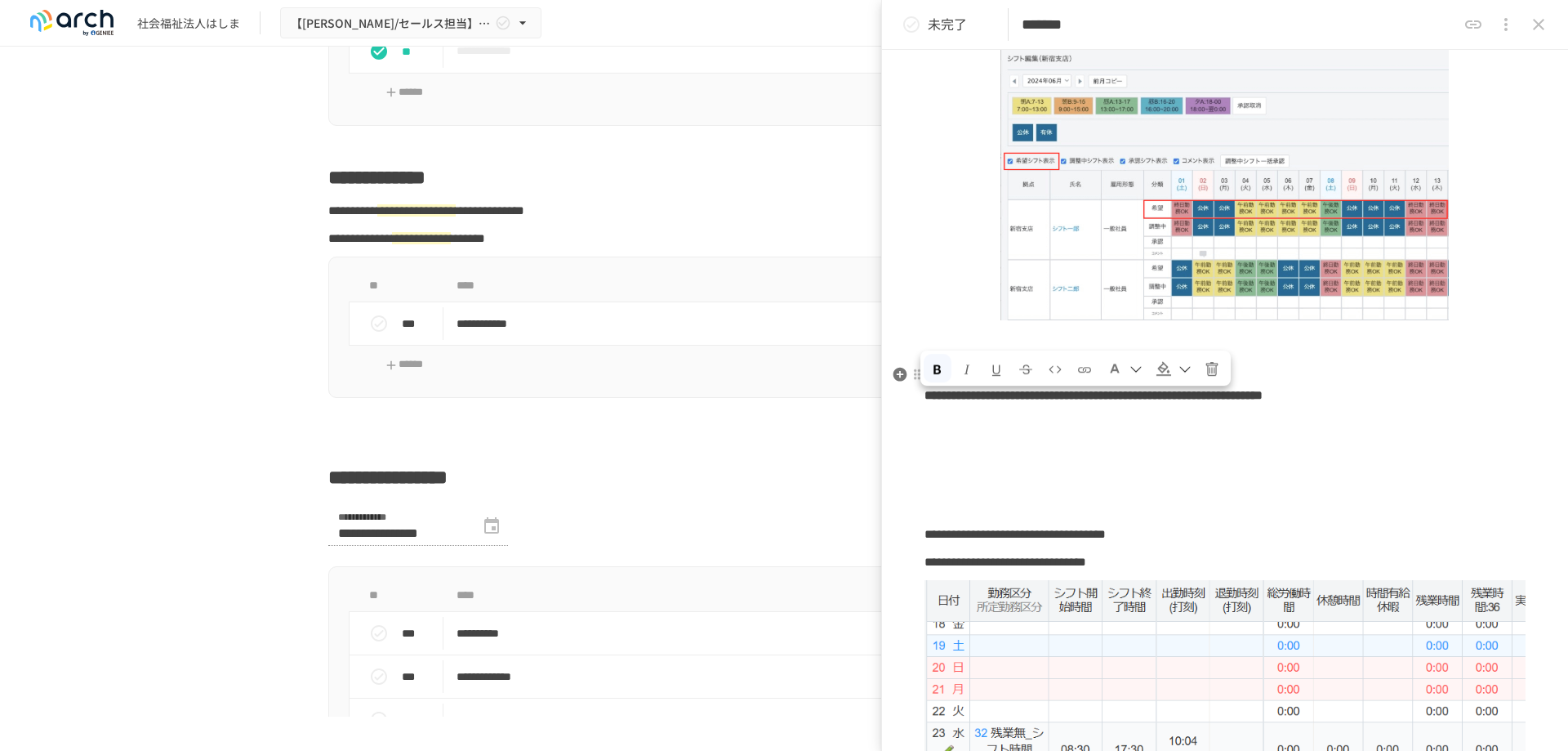 click at bounding box center (1115, 369) 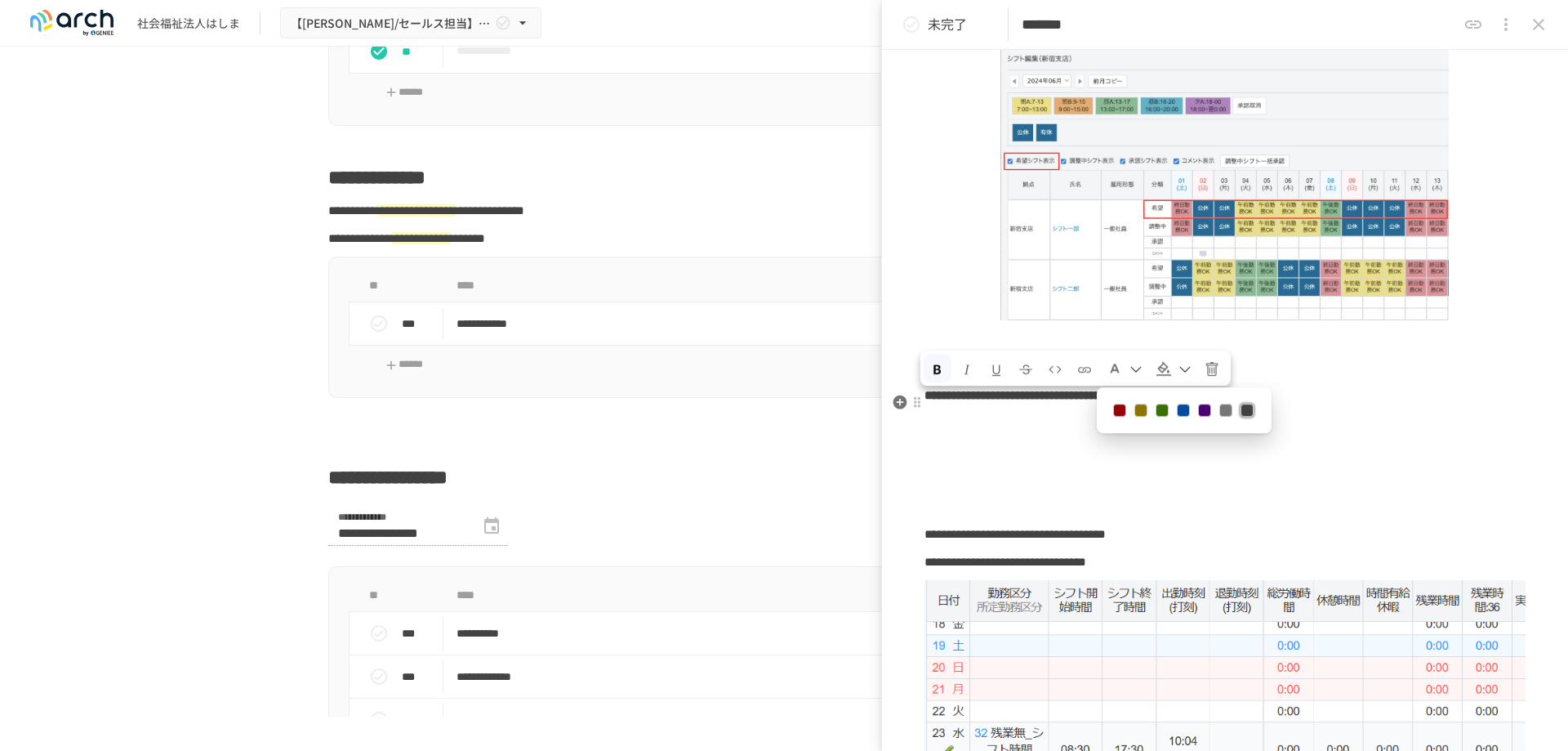 click at bounding box center (1120, 411) 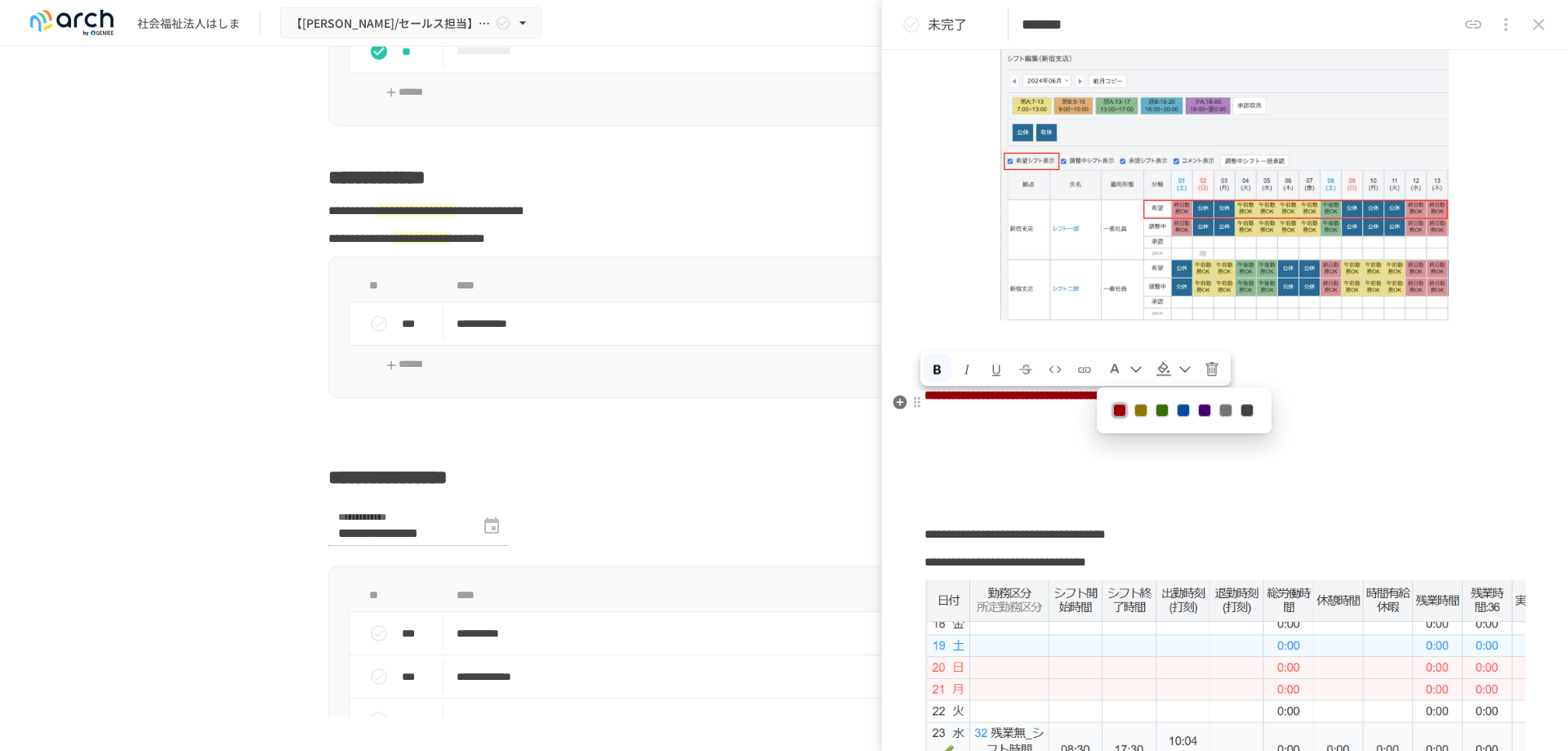 click on "**********" at bounding box center [1225, 396] 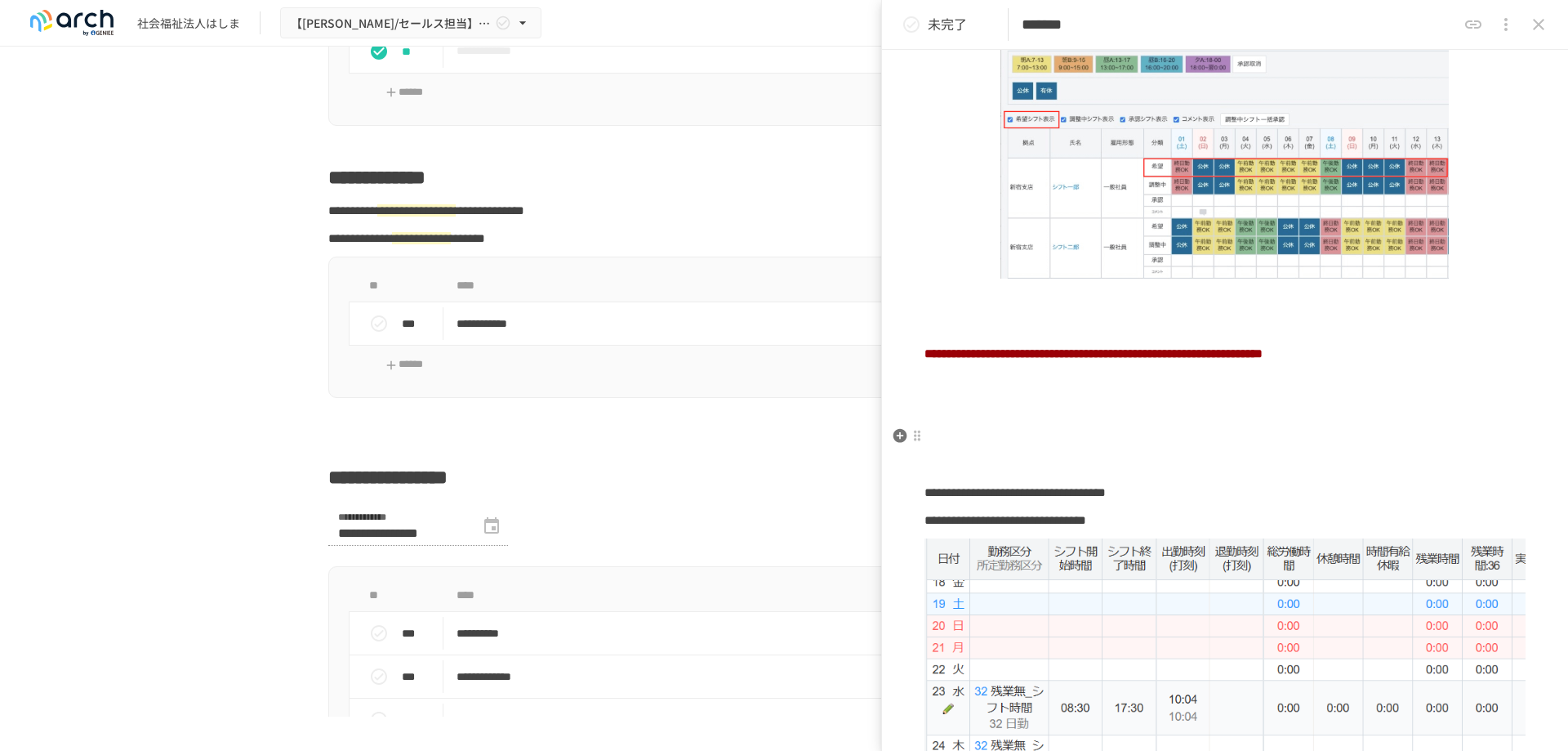 scroll, scrollTop: 1716, scrollLeft: 0, axis: vertical 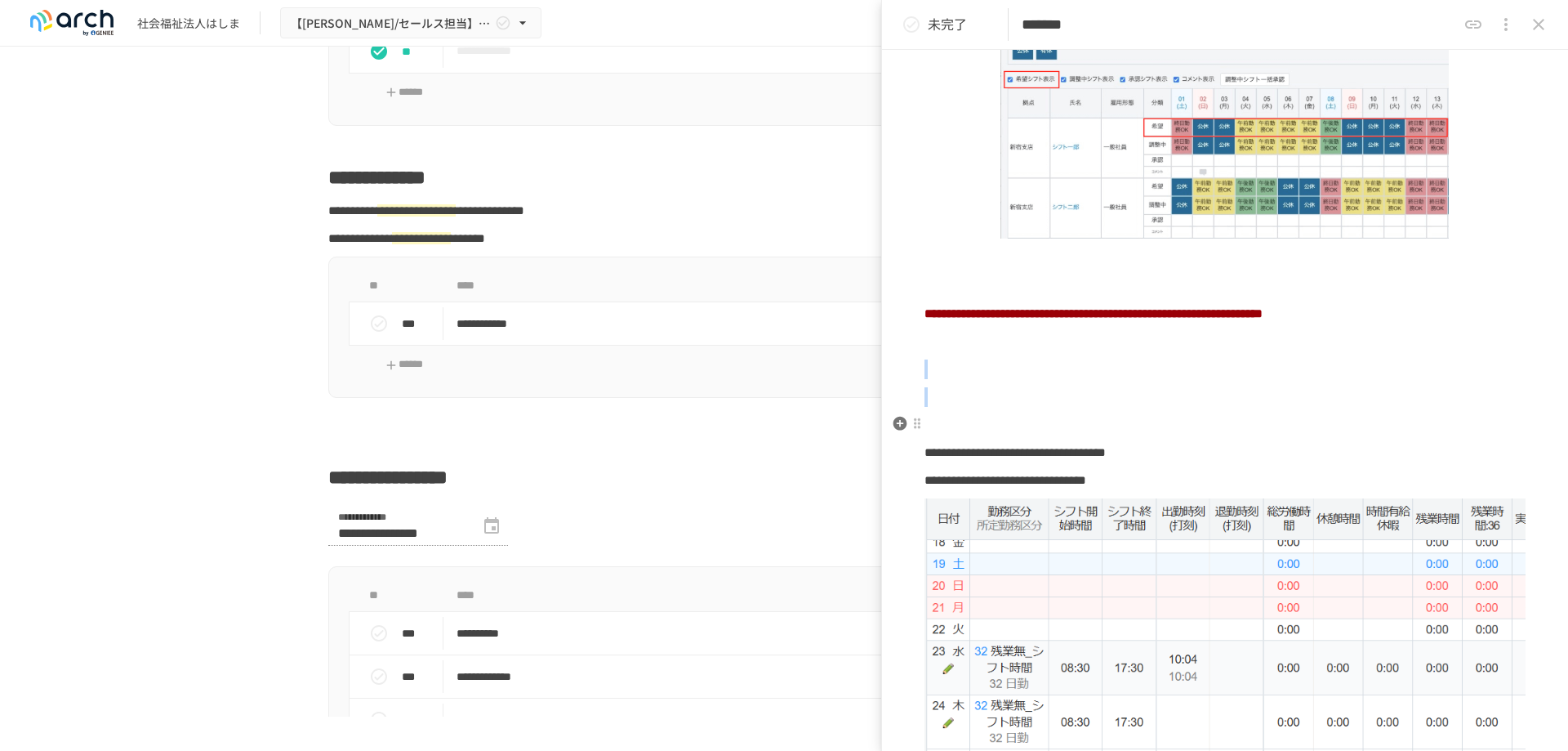 drag, startPoint x: 1020, startPoint y: 399, endPoint x: 1018, endPoint y: 429, distance: 30.066593 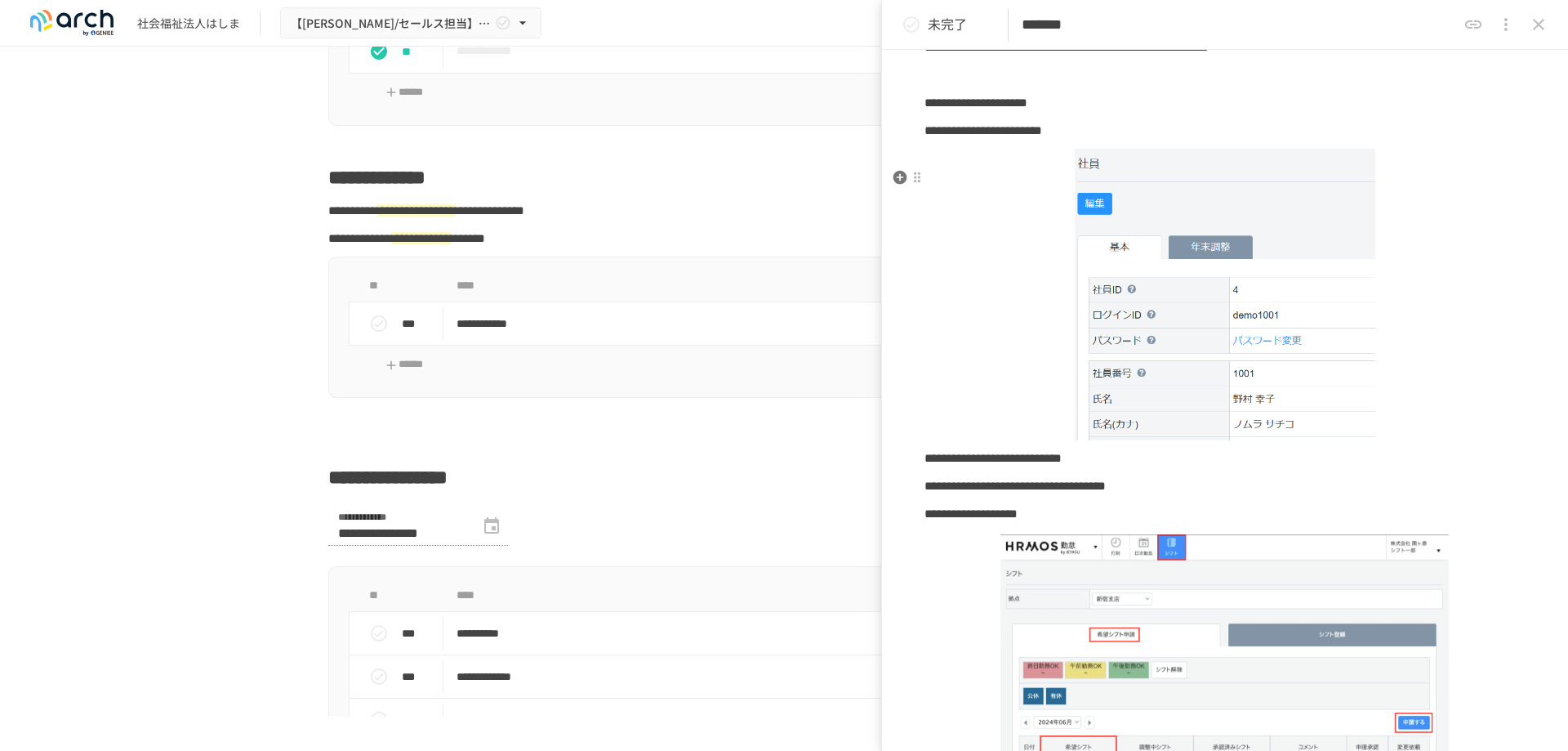 scroll, scrollTop: 0, scrollLeft: 0, axis: both 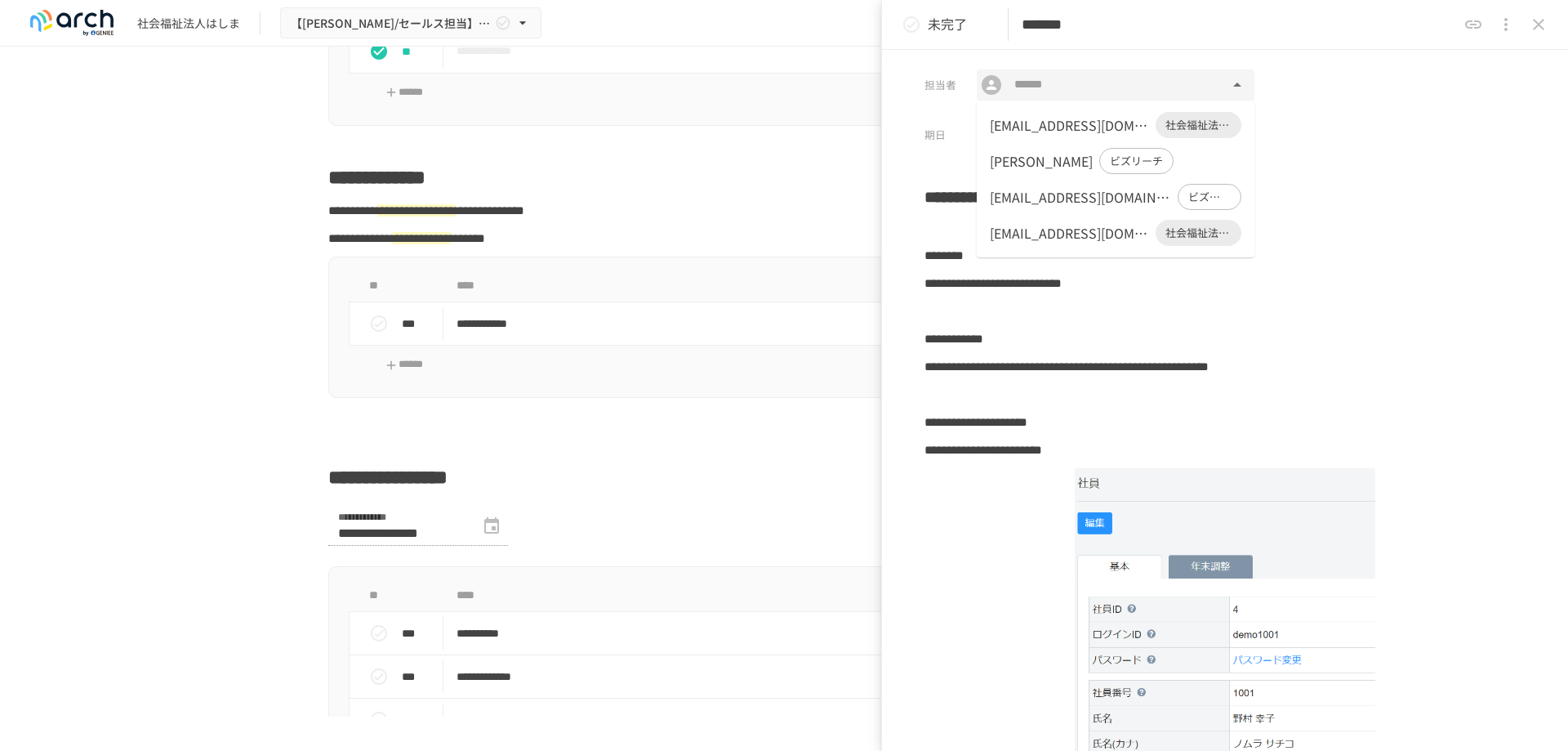 click at bounding box center [1115, 85] 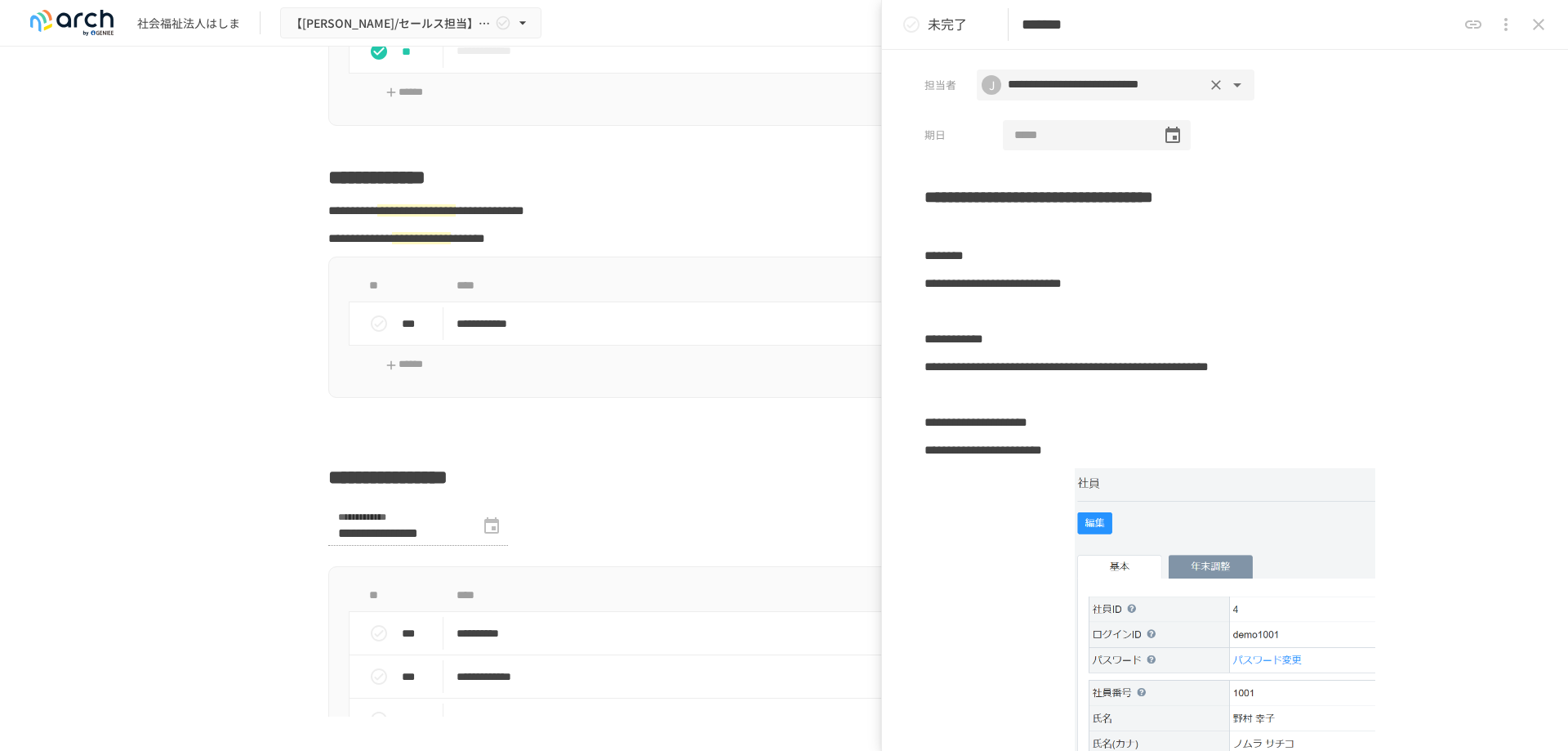click 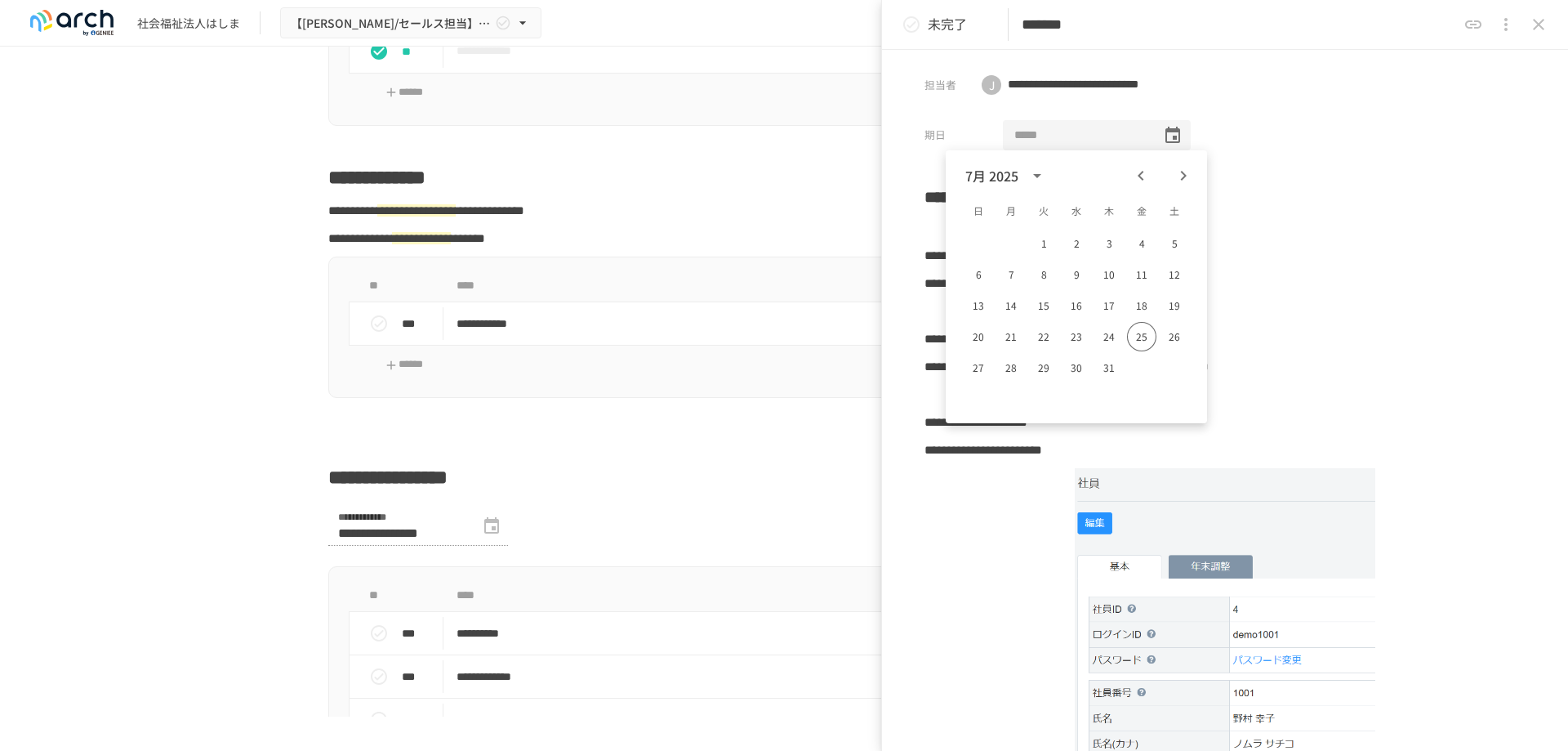 click 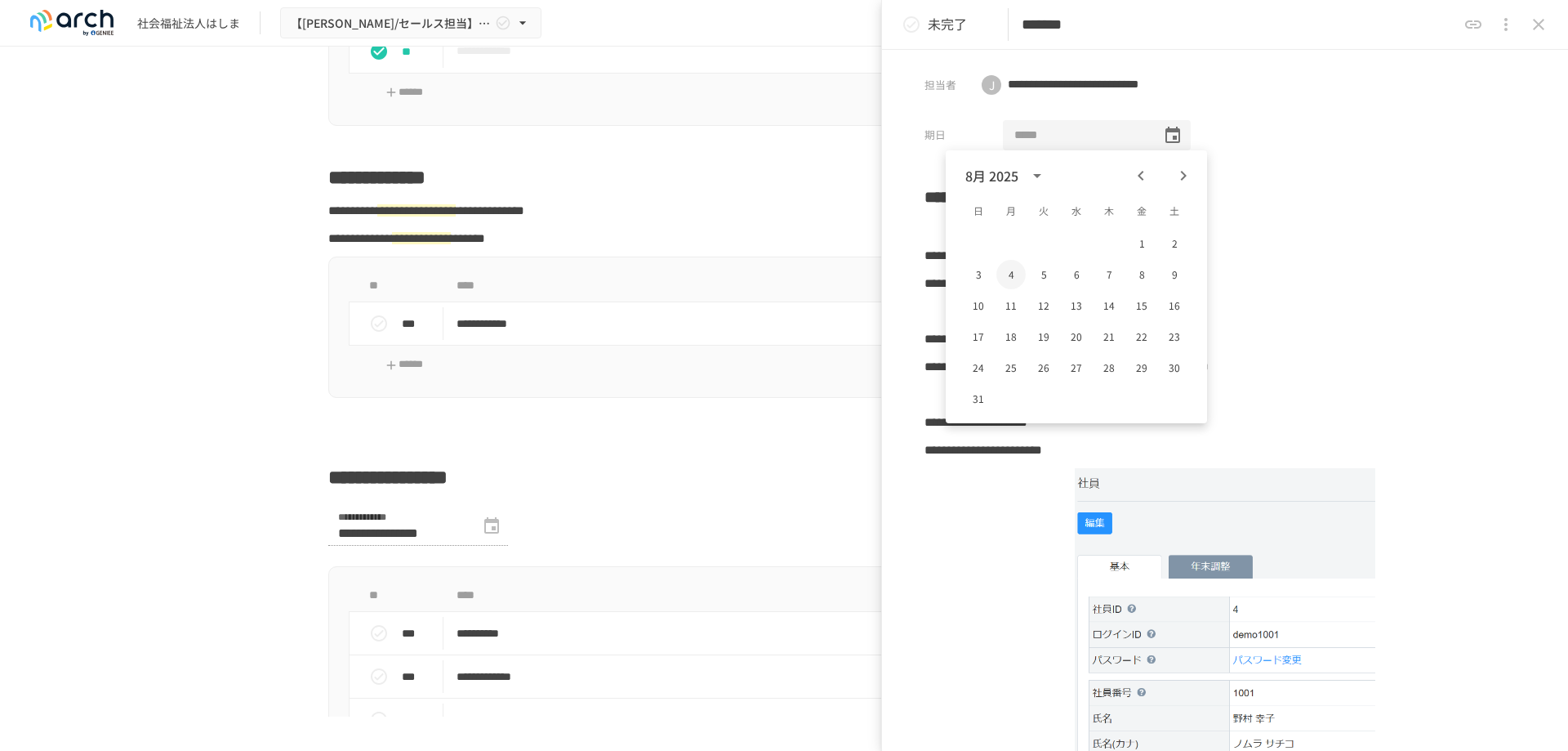 click on "4" at bounding box center [1011, 275] 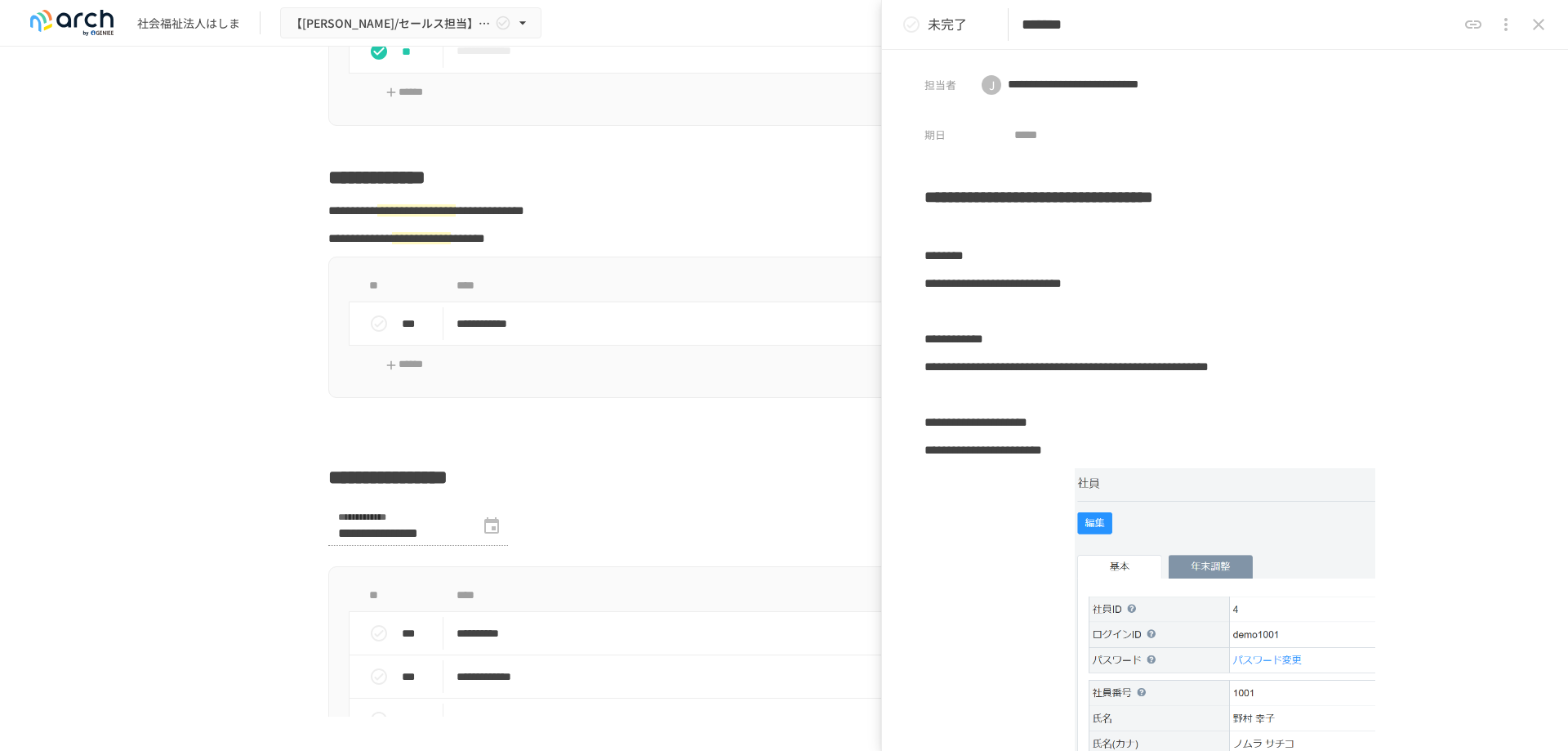 type on "**********" 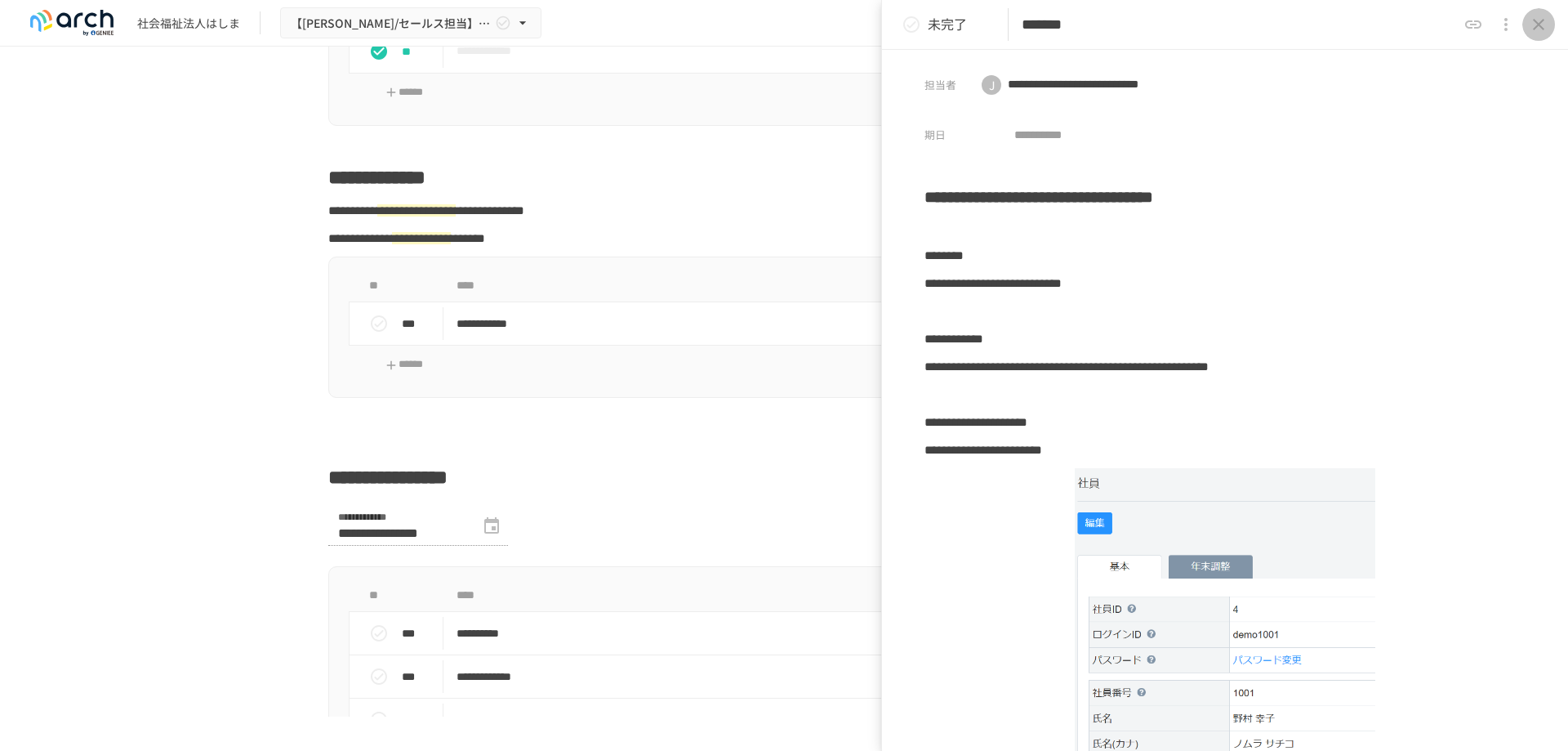 click 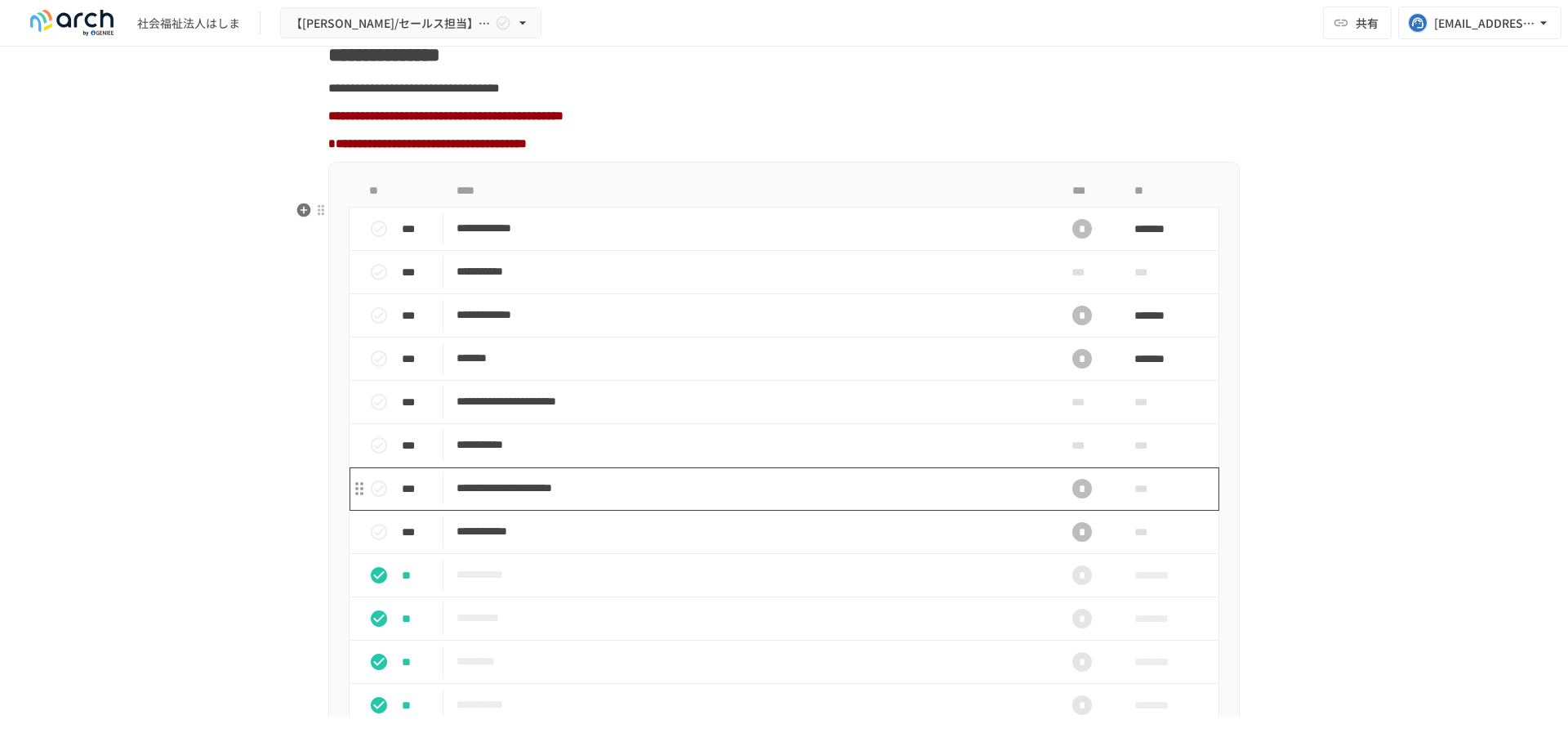 scroll, scrollTop: 1281, scrollLeft: 0, axis: vertical 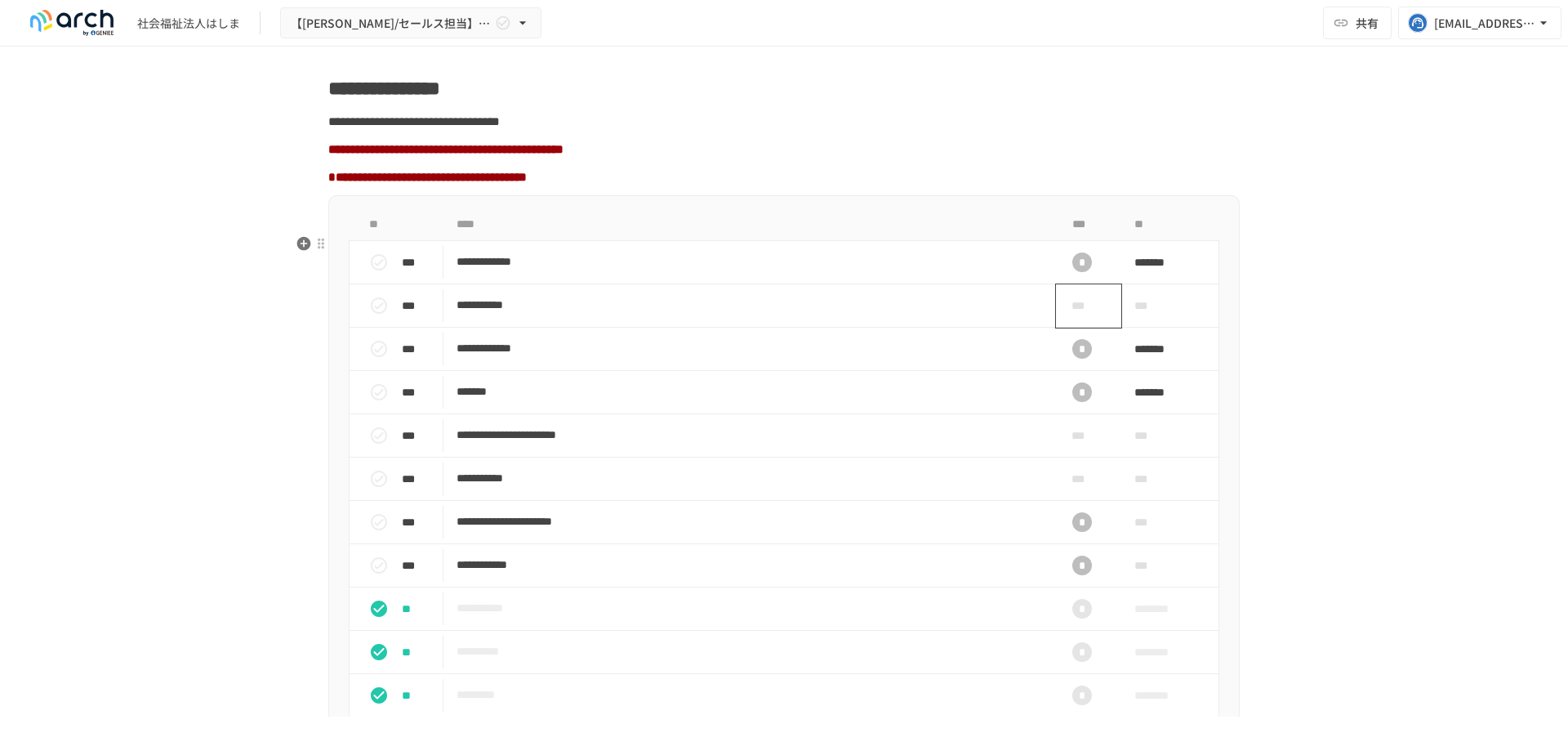 click on "***" at bounding box center (1082, 306) 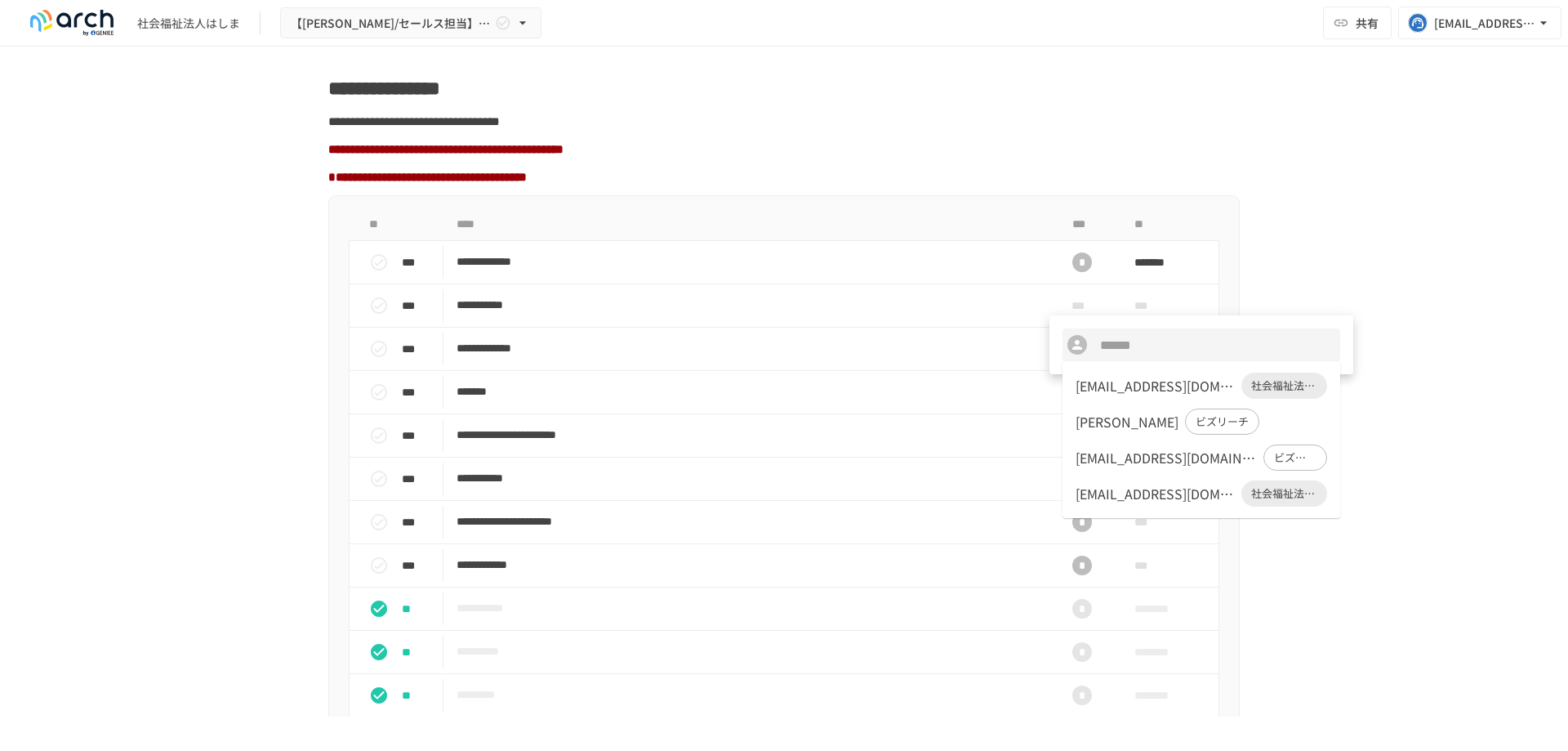 click on "jyukouen_nomura@yahoo.co.jp" at bounding box center [1155, 386] 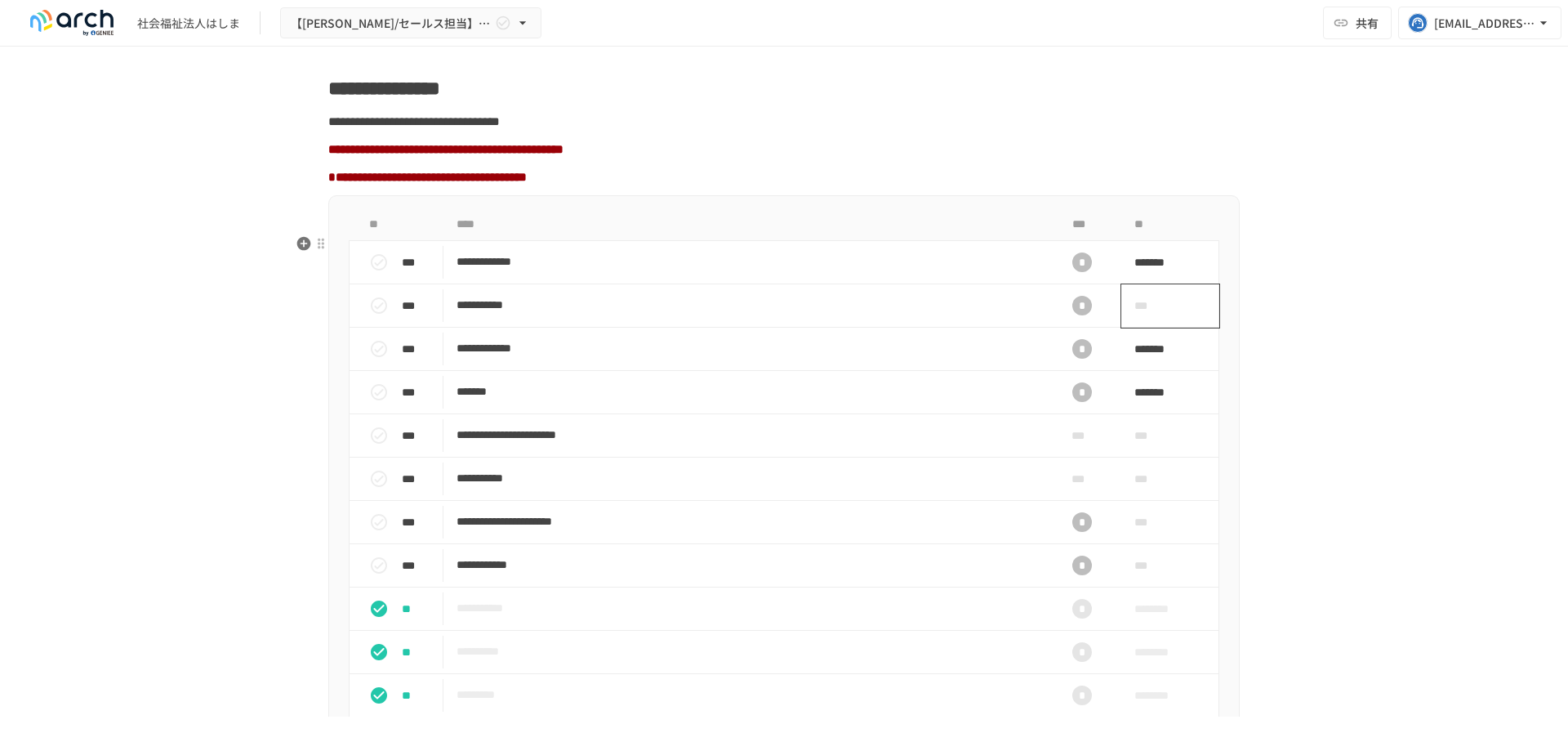 click on "***" at bounding box center [1152, 306] 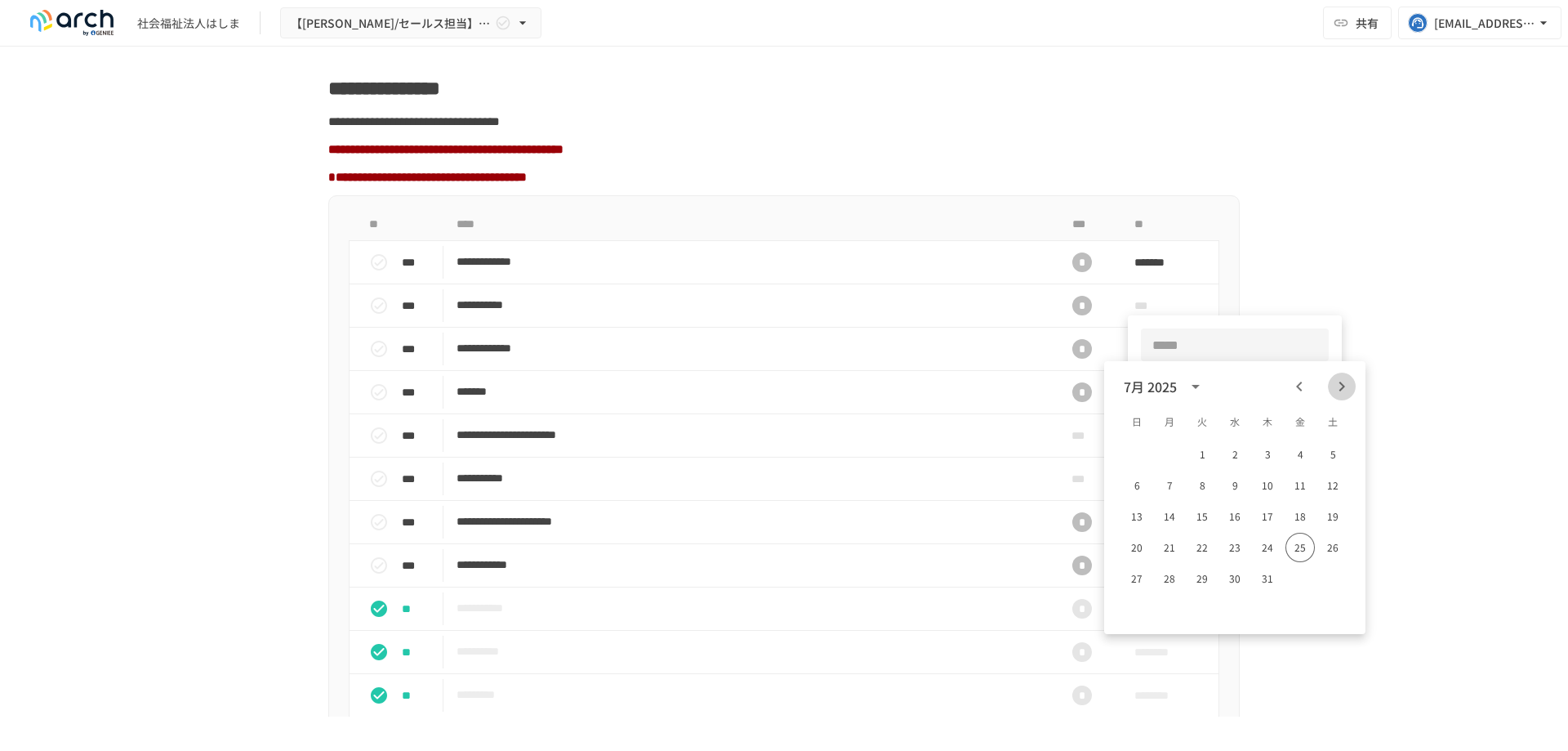 click 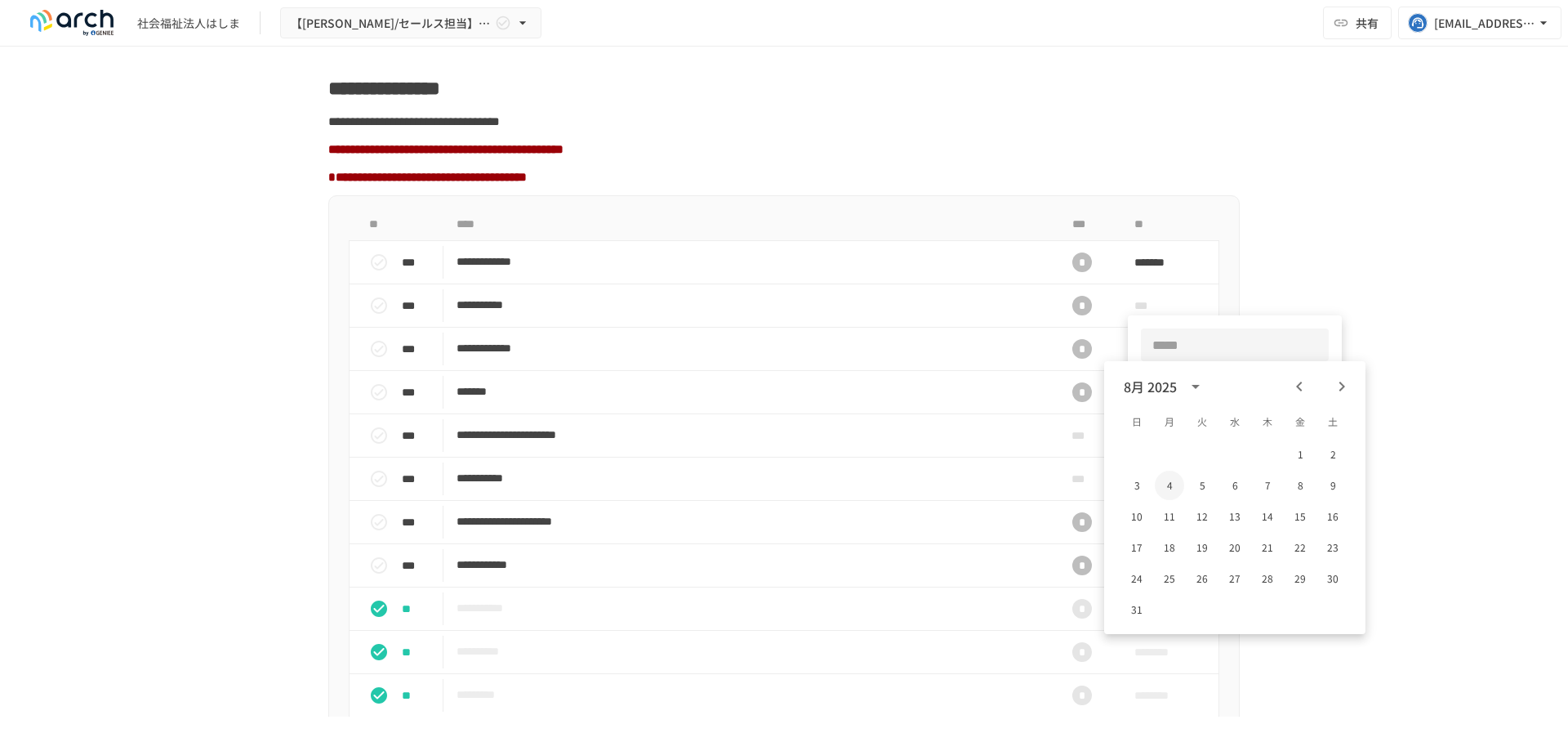 click on "4" at bounding box center [1169, 485] 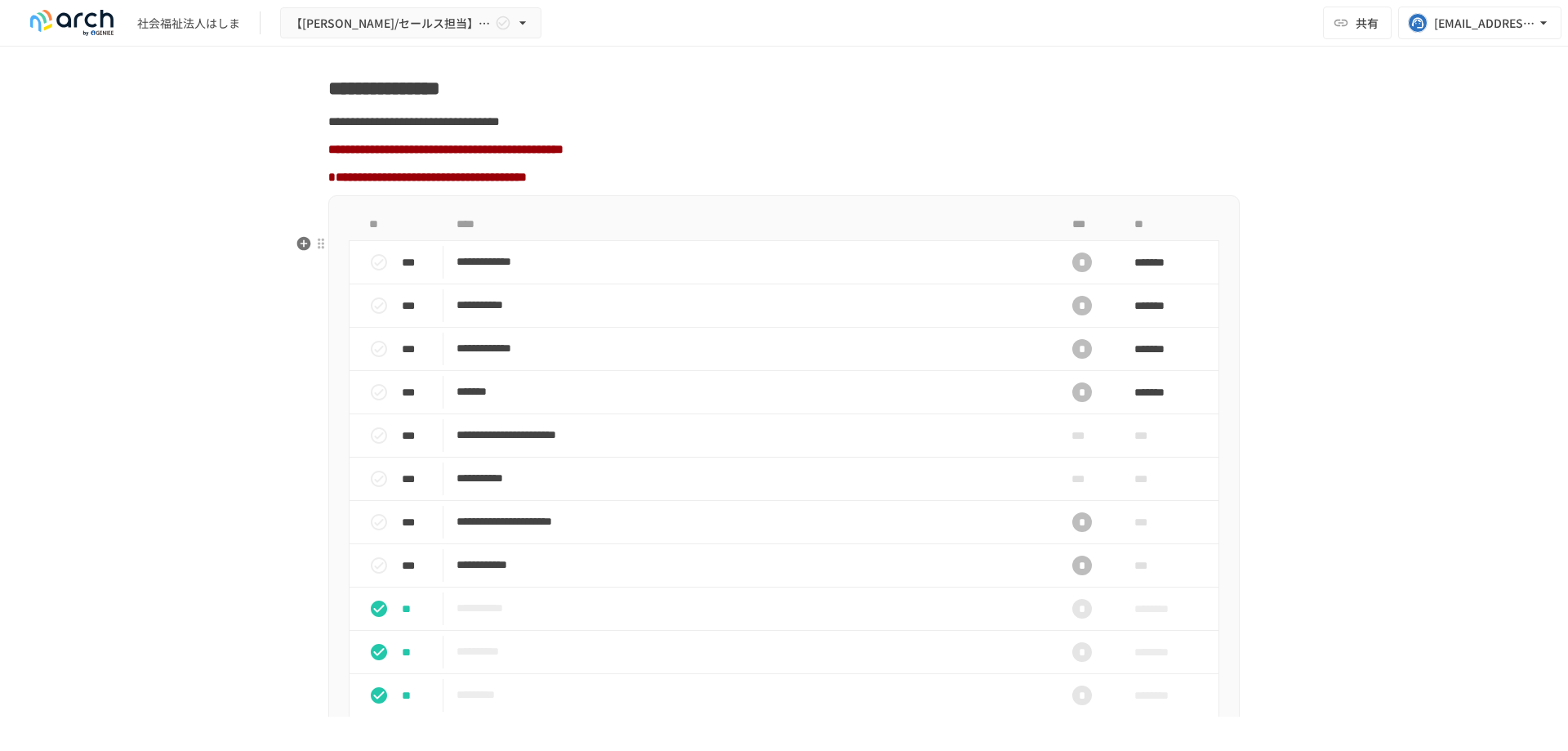click on "**********" at bounding box center (784, 1444) 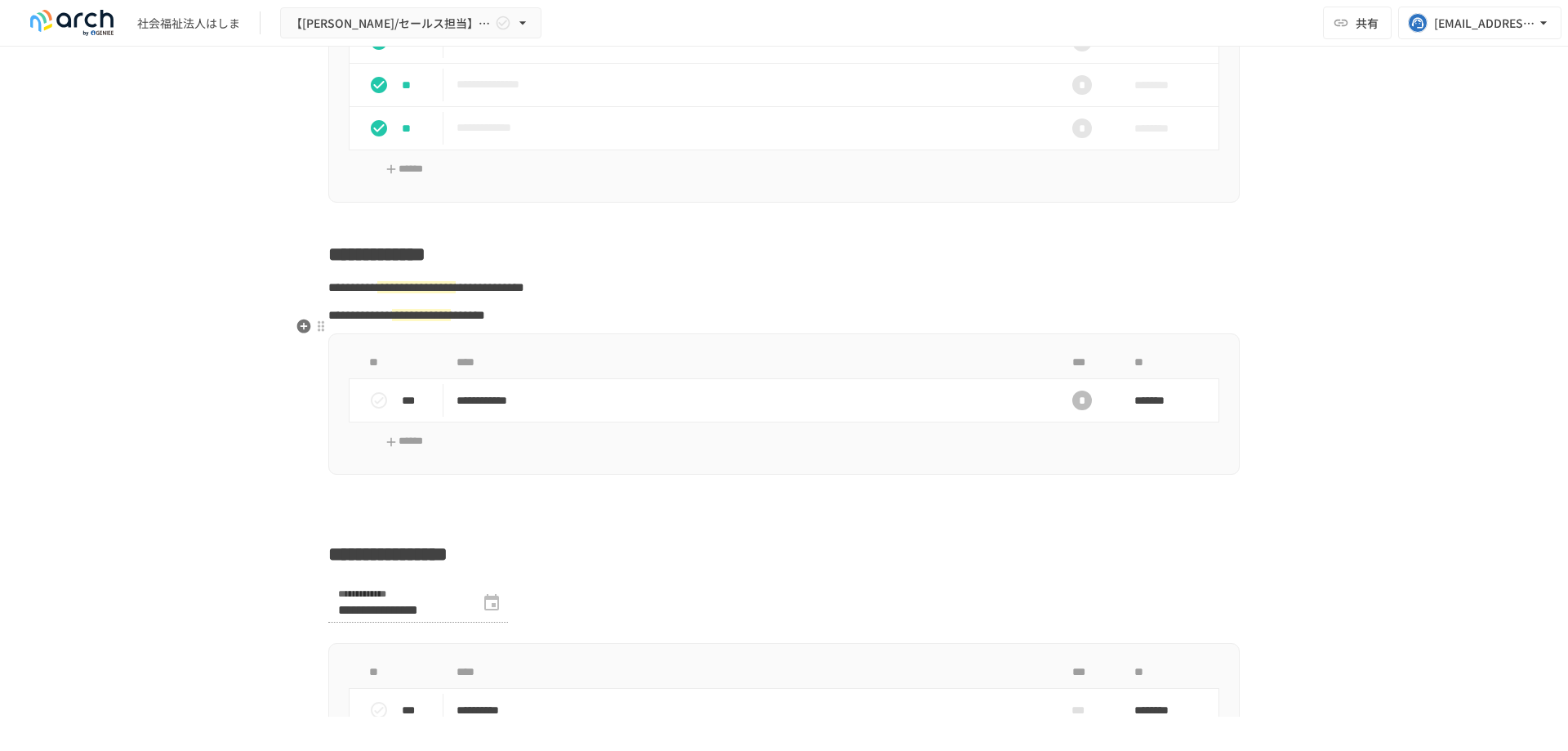 scroll, scrollTop: 2179, scrollLeft: 0, axis: vertical 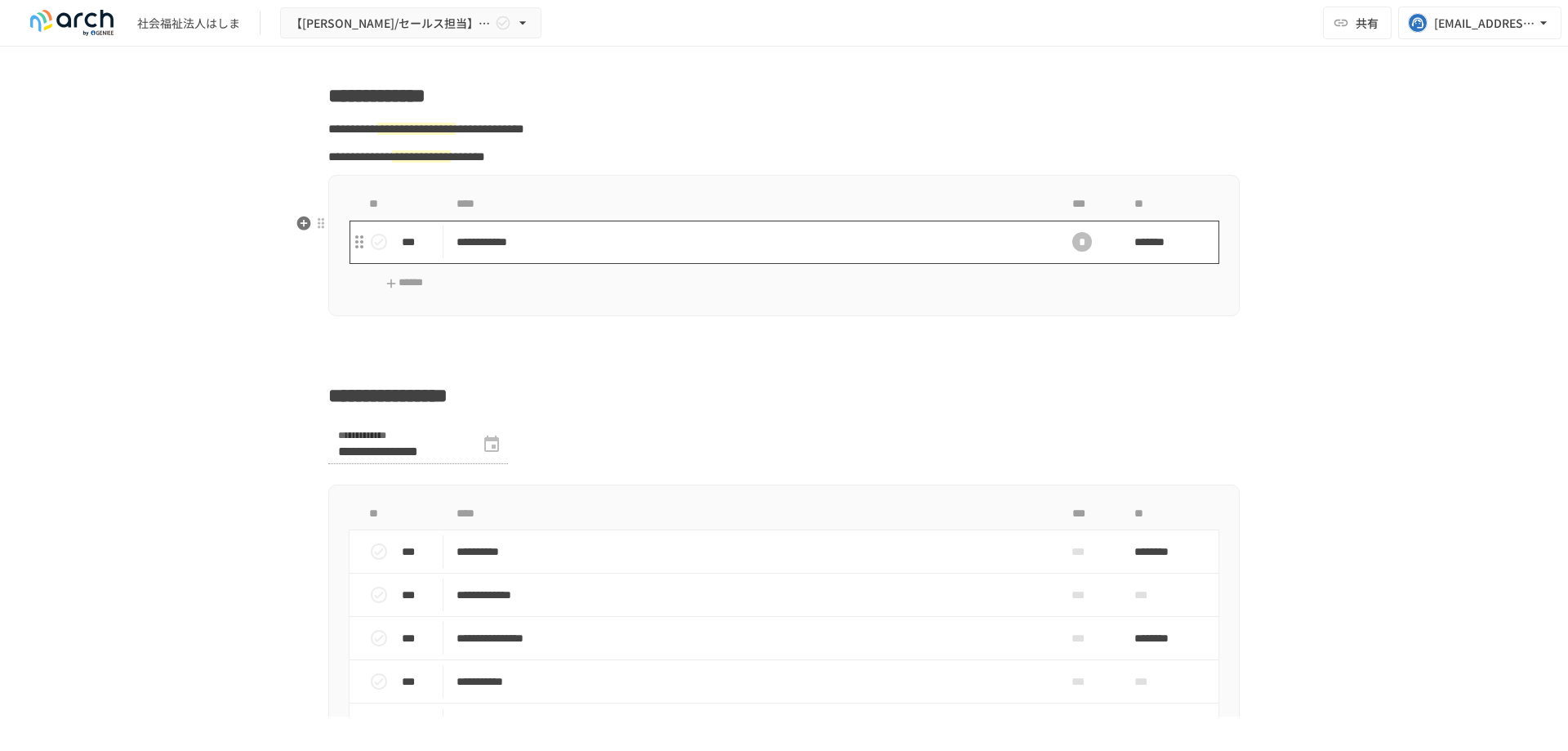 click on "**********" at bounding box center [750, 242] 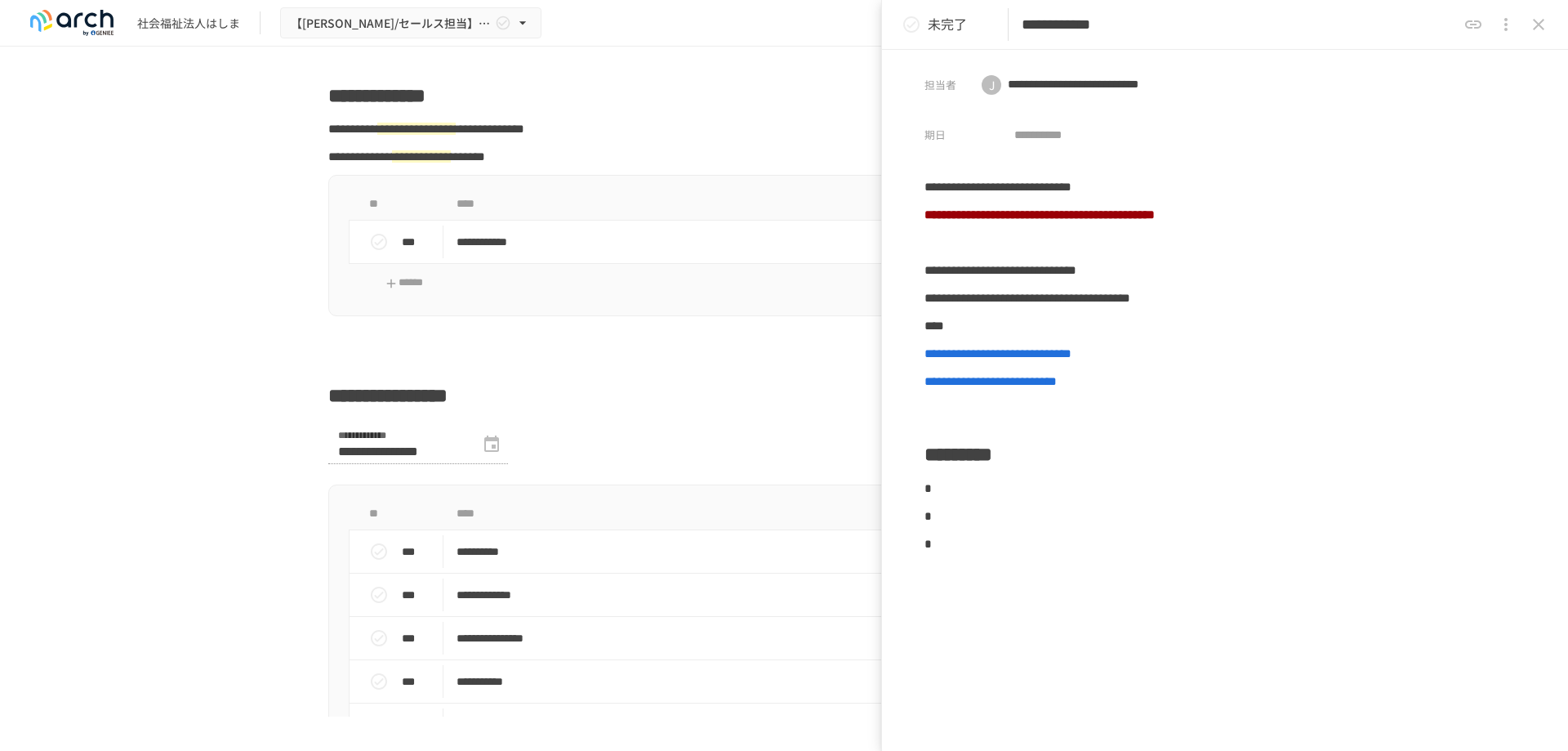 click 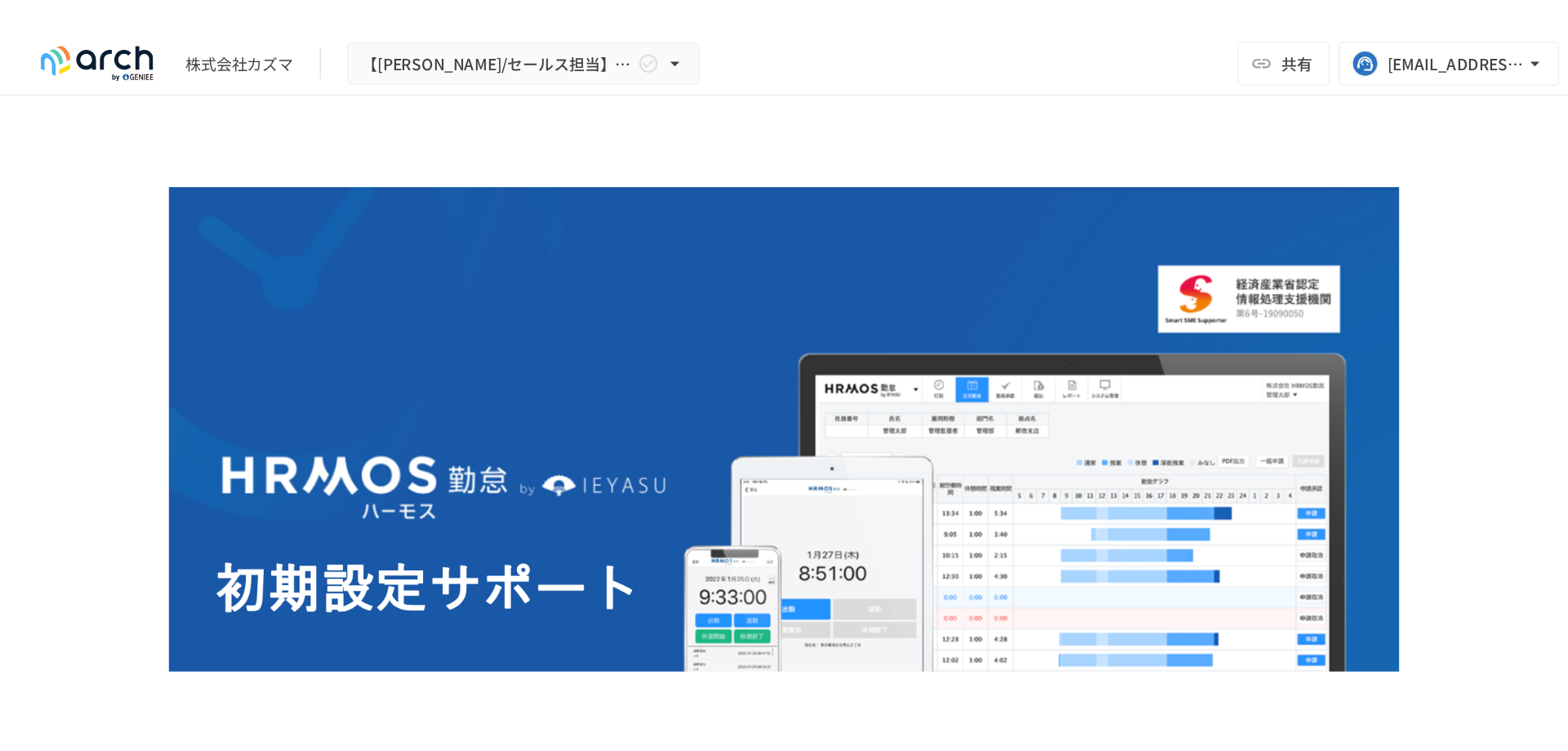 scroll, scrollTop: 0, scrollLeft: 0, axis: both 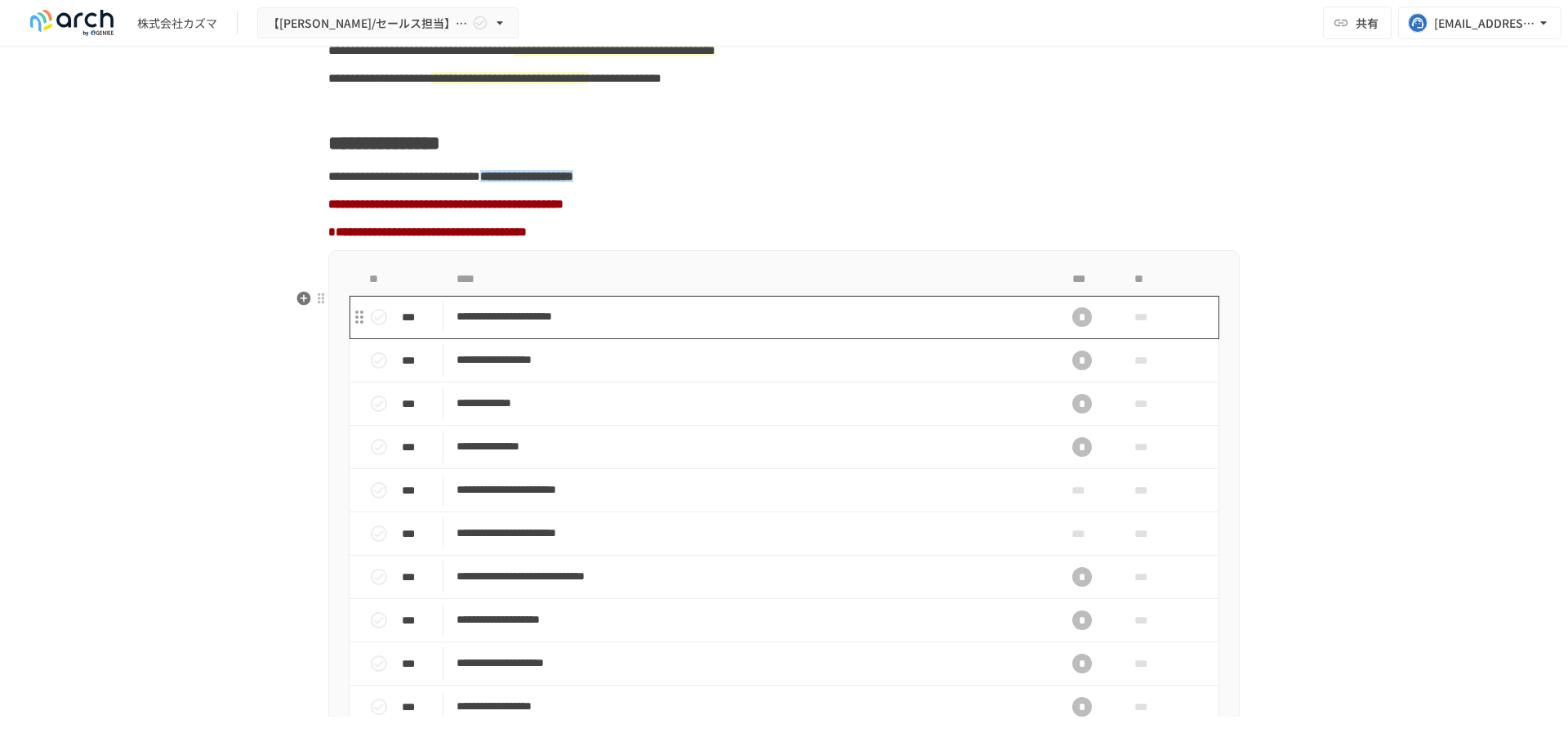 click on "**********" at bounding box center [750, 316] 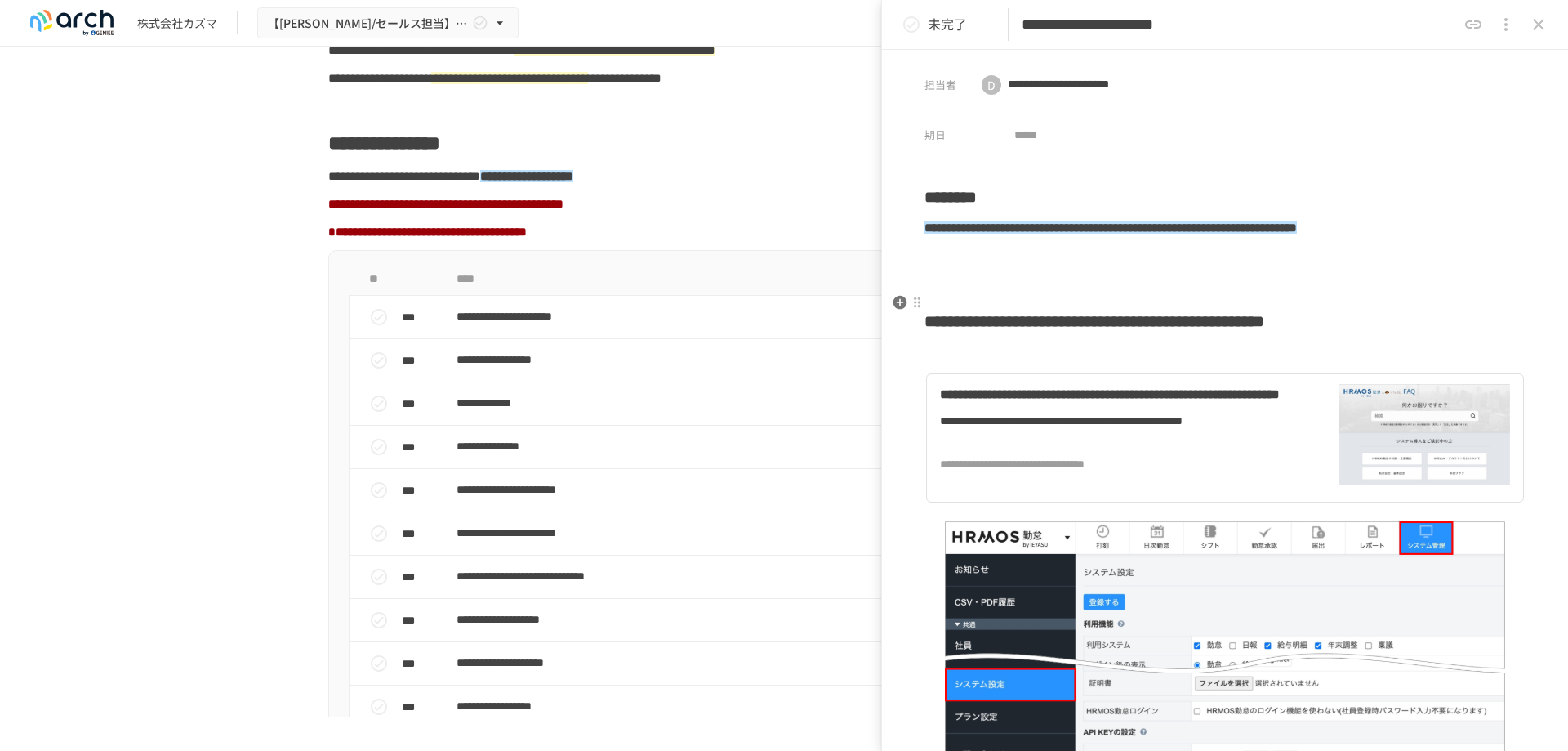 click at bounding box center (1225, 284) 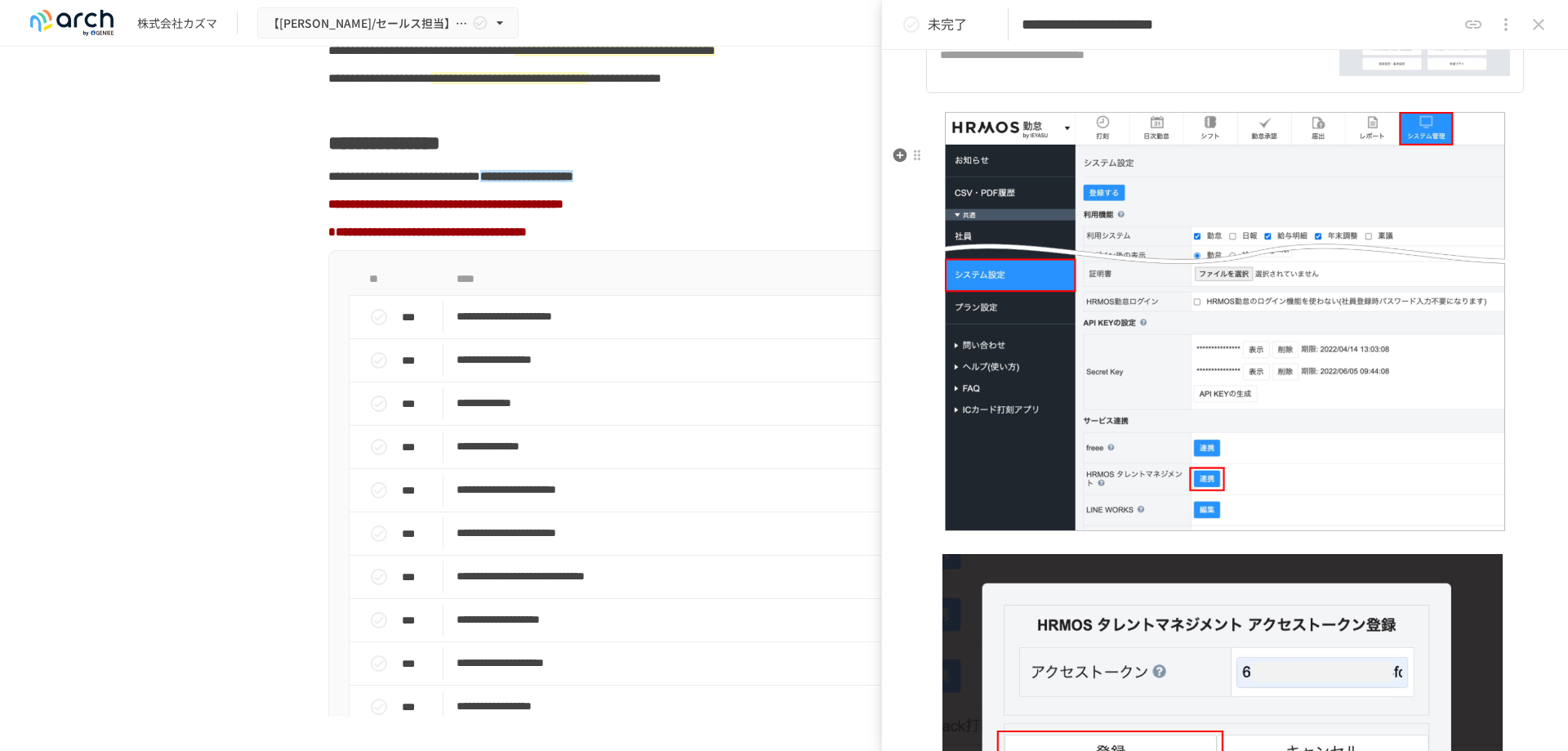 scroll, scrollTop: 0, scrollLeft: 0, axis: both 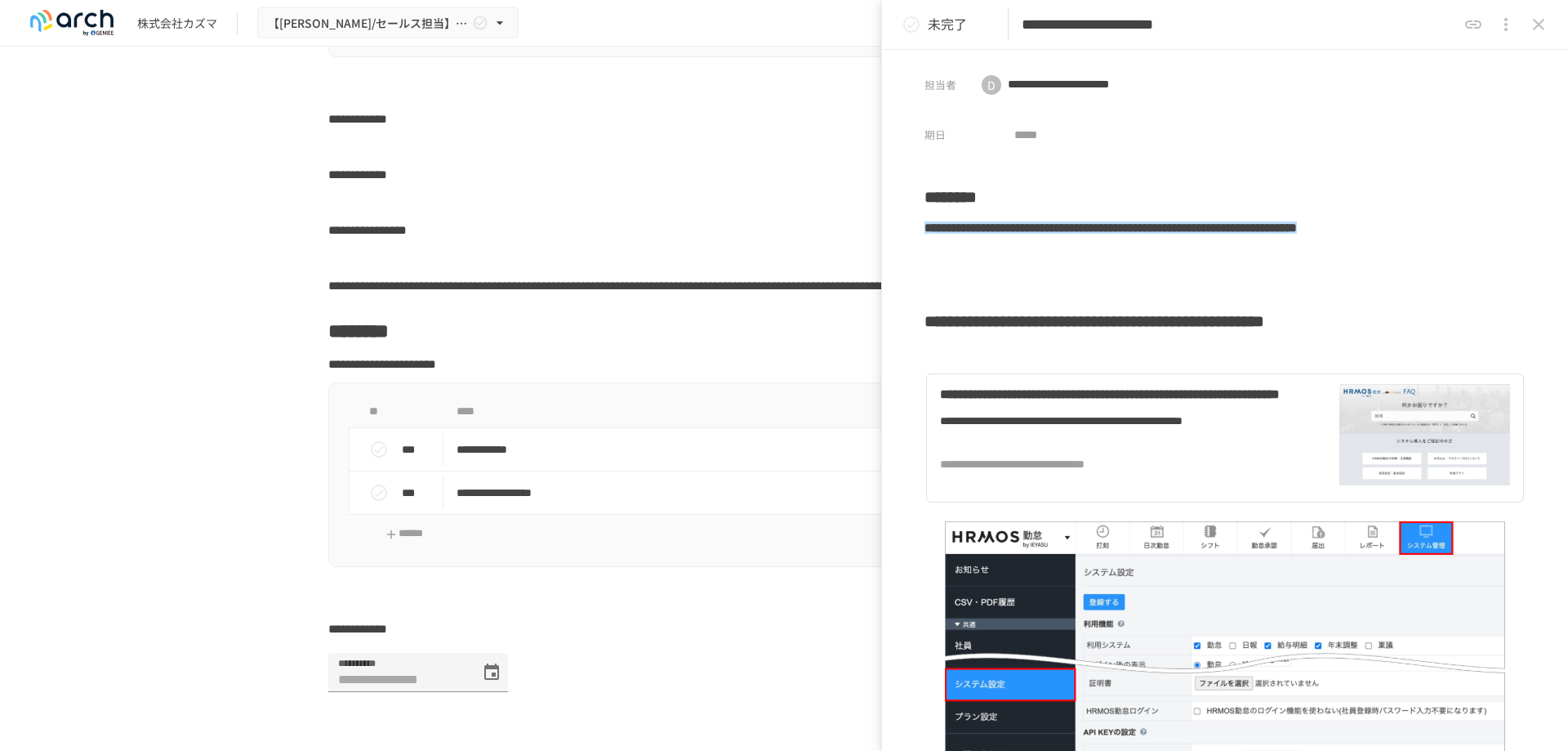 click on "**********" at bounding box center (784, -14) 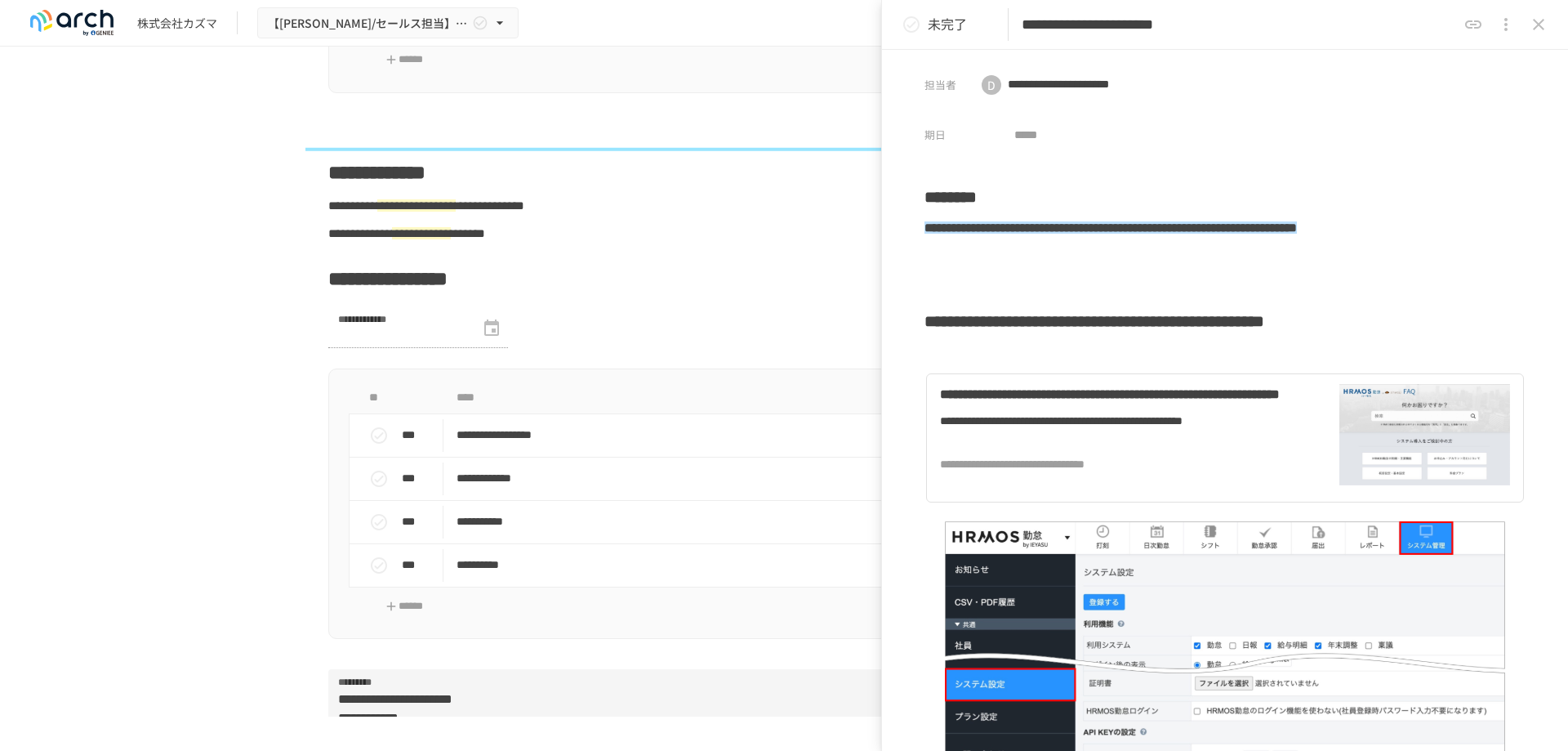 scroll, scrollTop: 1980, scrollLeft: 0, axis: vertical 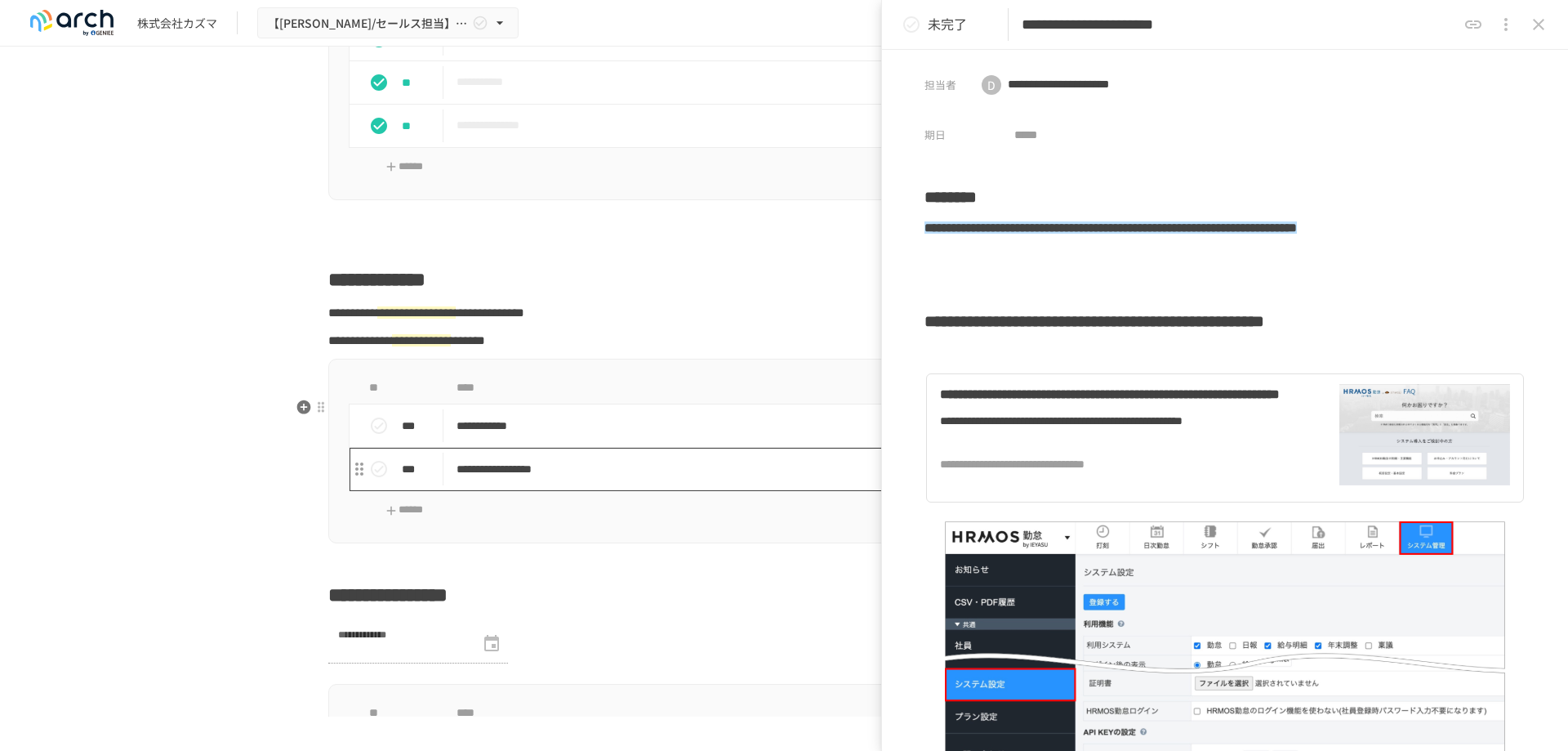 click on "**********" at bounding box center [750, 469] 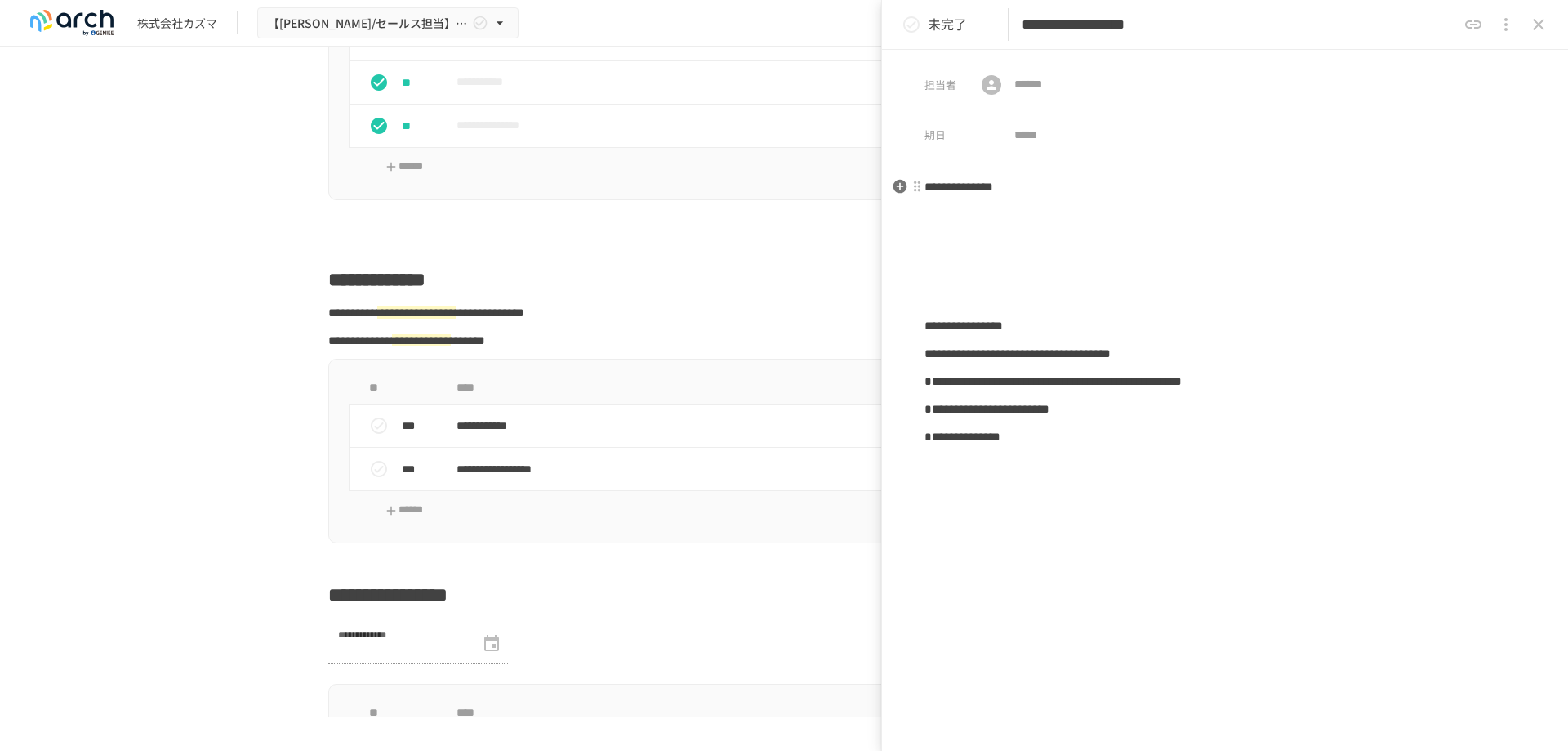 drag, startPoint x: 928, startPoint y: 190, endPoint x: 973, endPoint y: 186, distance: 45.177428 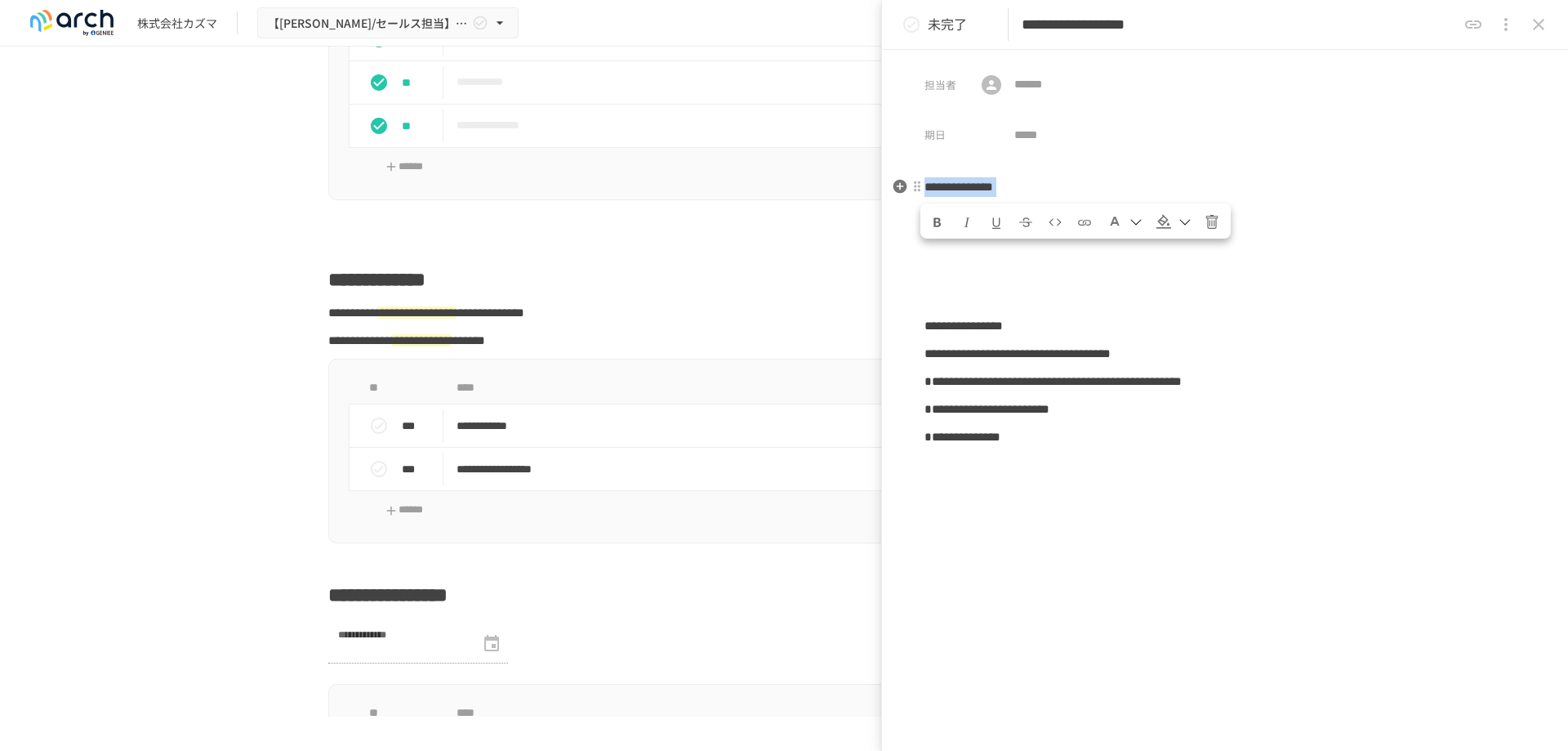 drag, startPoint x: 973, startPoint y: 186, endPoint x: 1098, endPoint y: 184, distance: 125.016 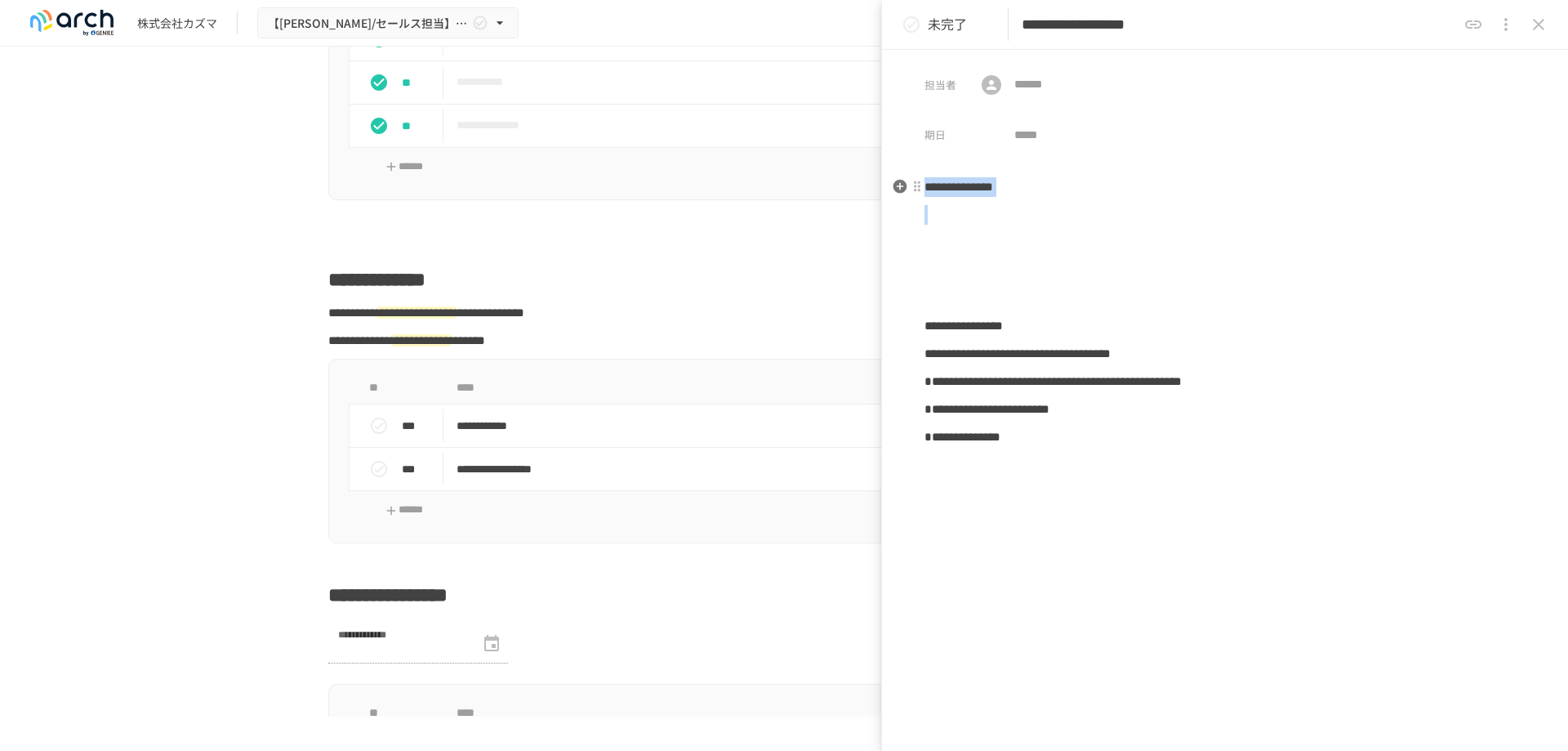 click on "**********" at bounding box center (1225, 187) 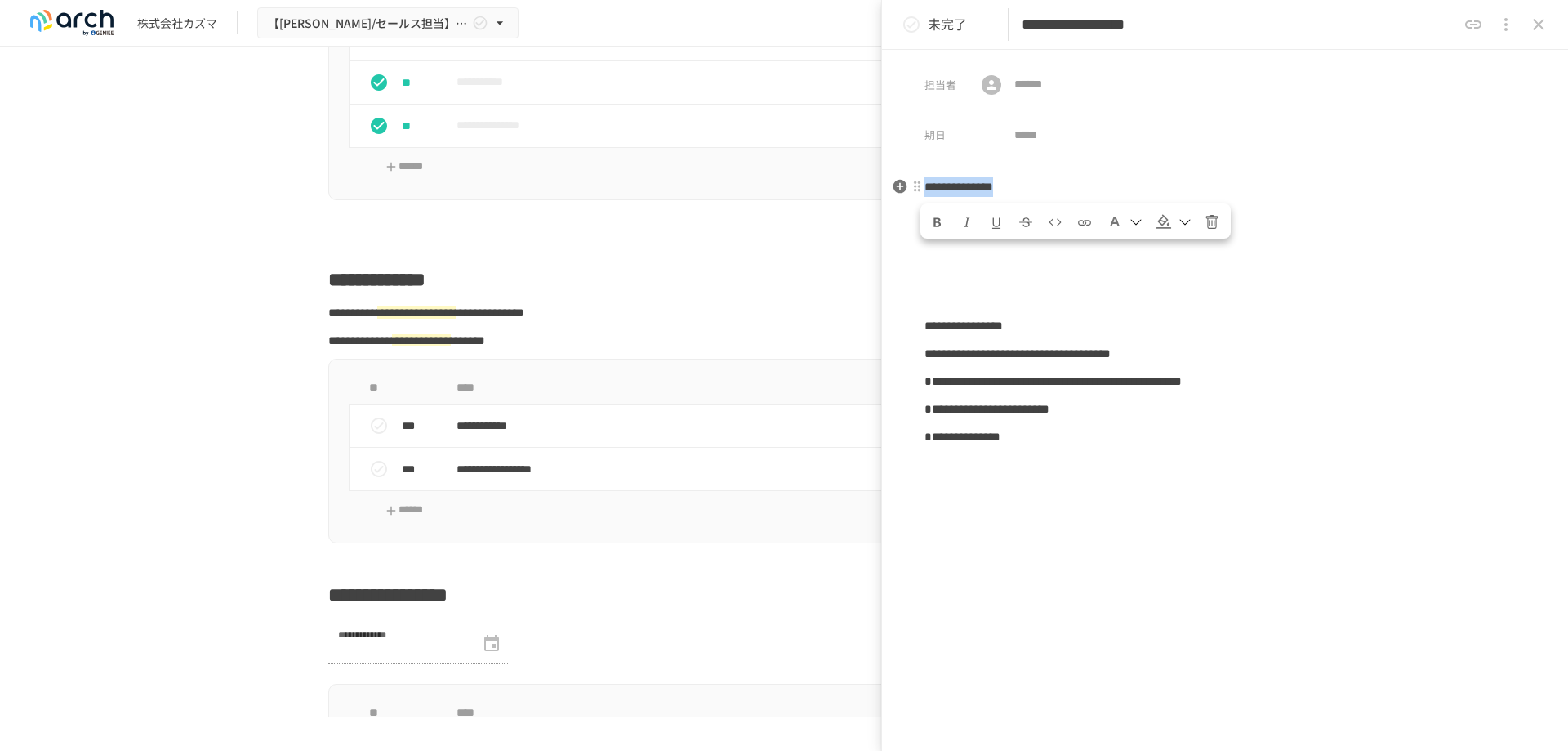 drag, startPoint x: 1120, startPoint y: 193, endPoint x: 929, endPoint y: 185, distance: 191.1675 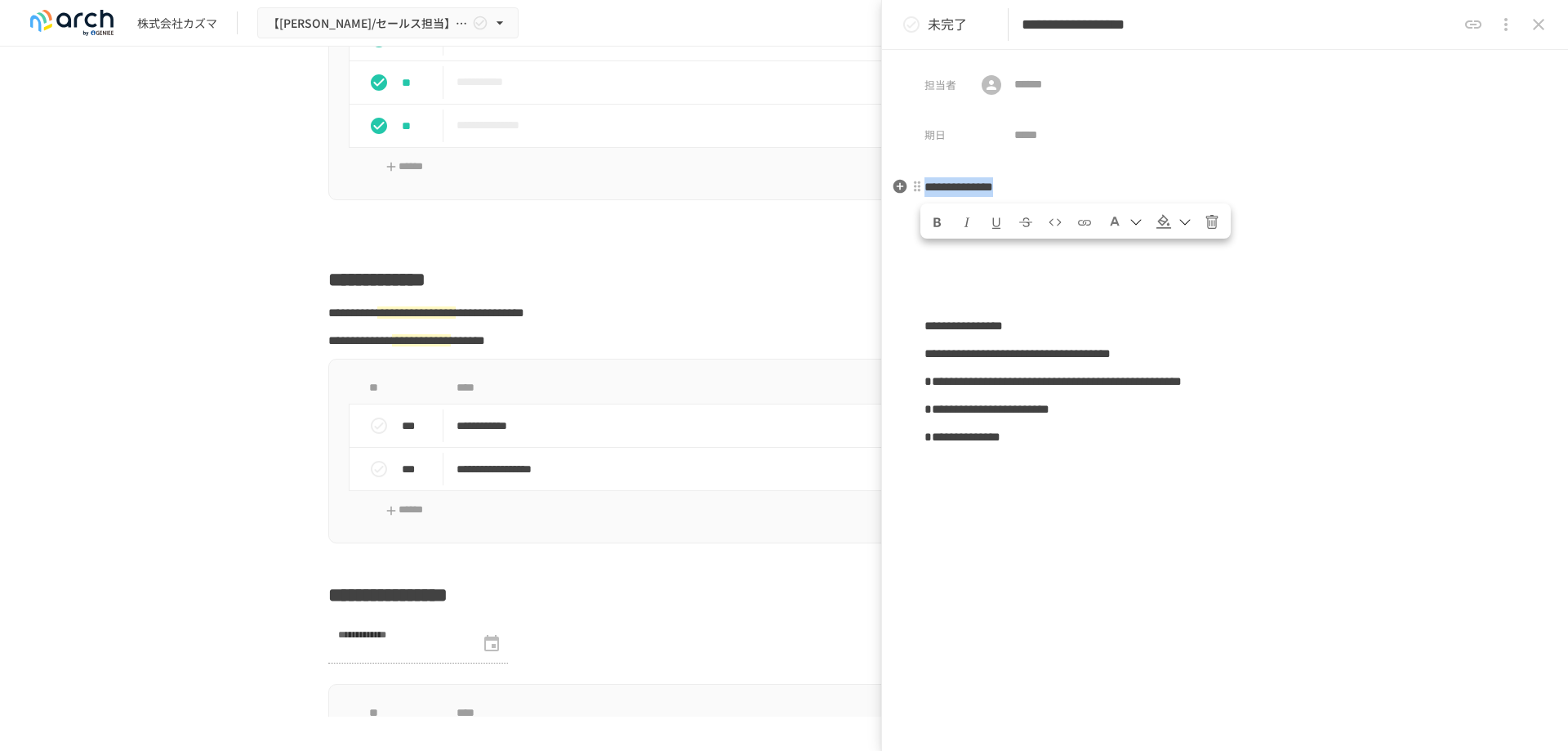 click on "**********" at bounding box center (1225, 187) 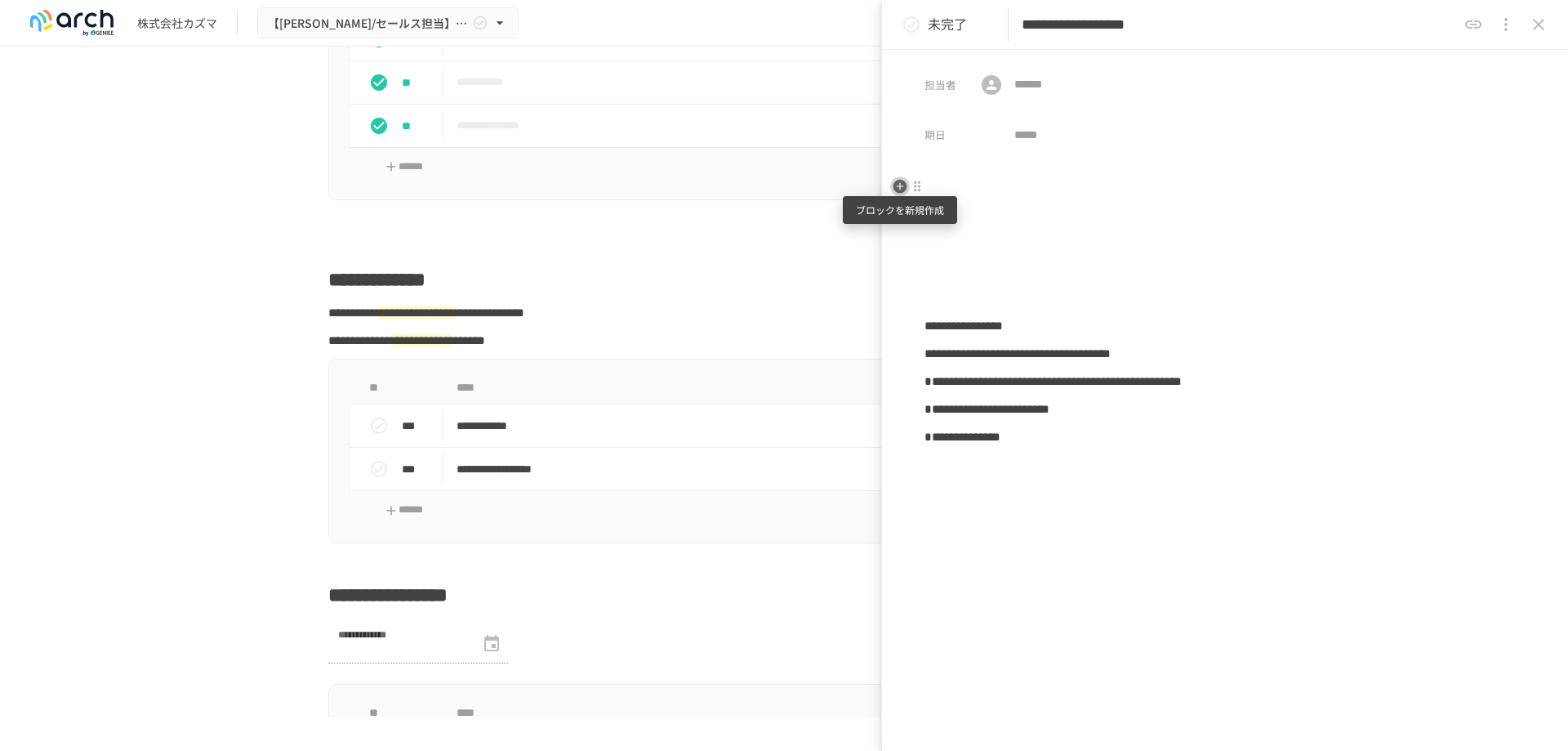 click 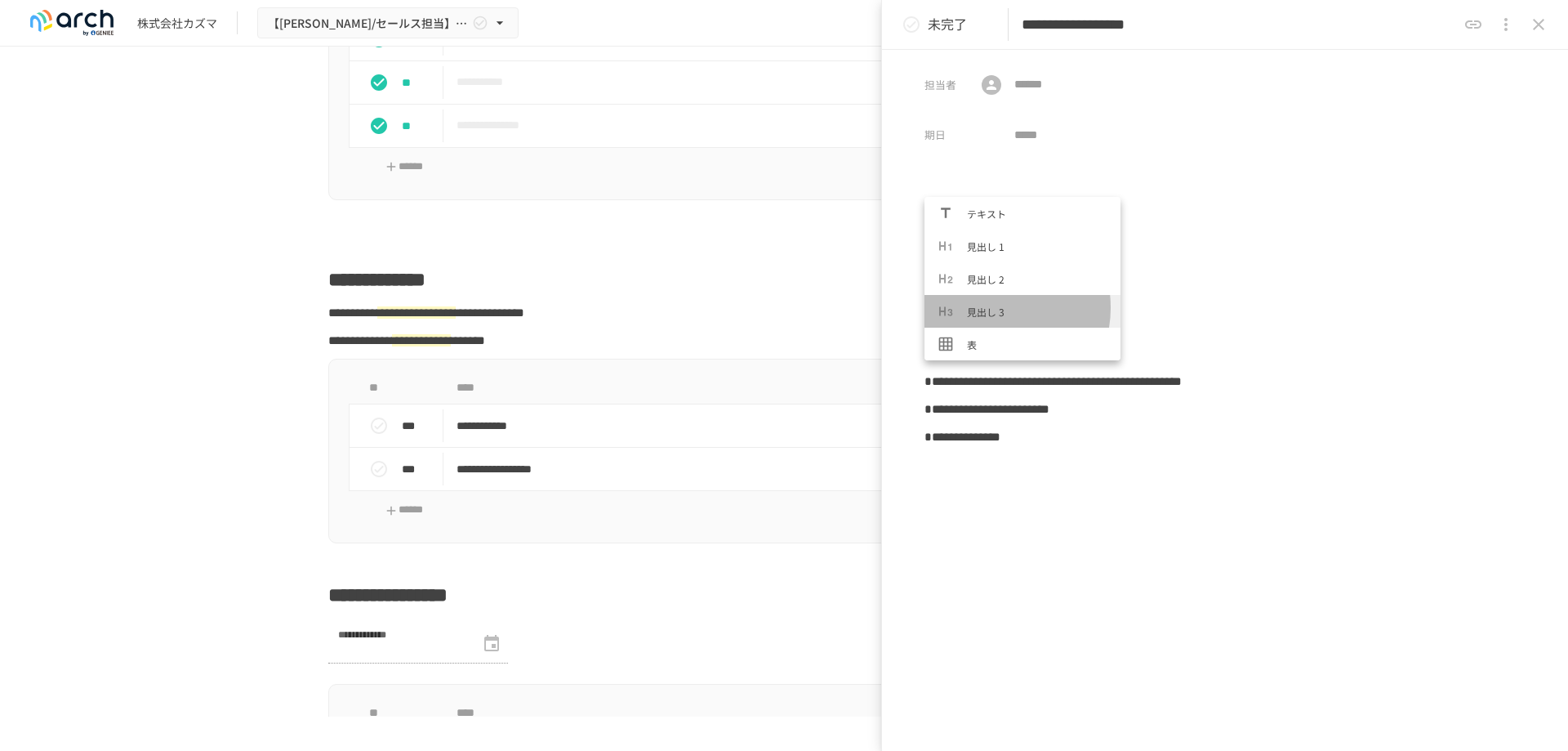click on "見出し 3" at bounding box center [1037, 311] 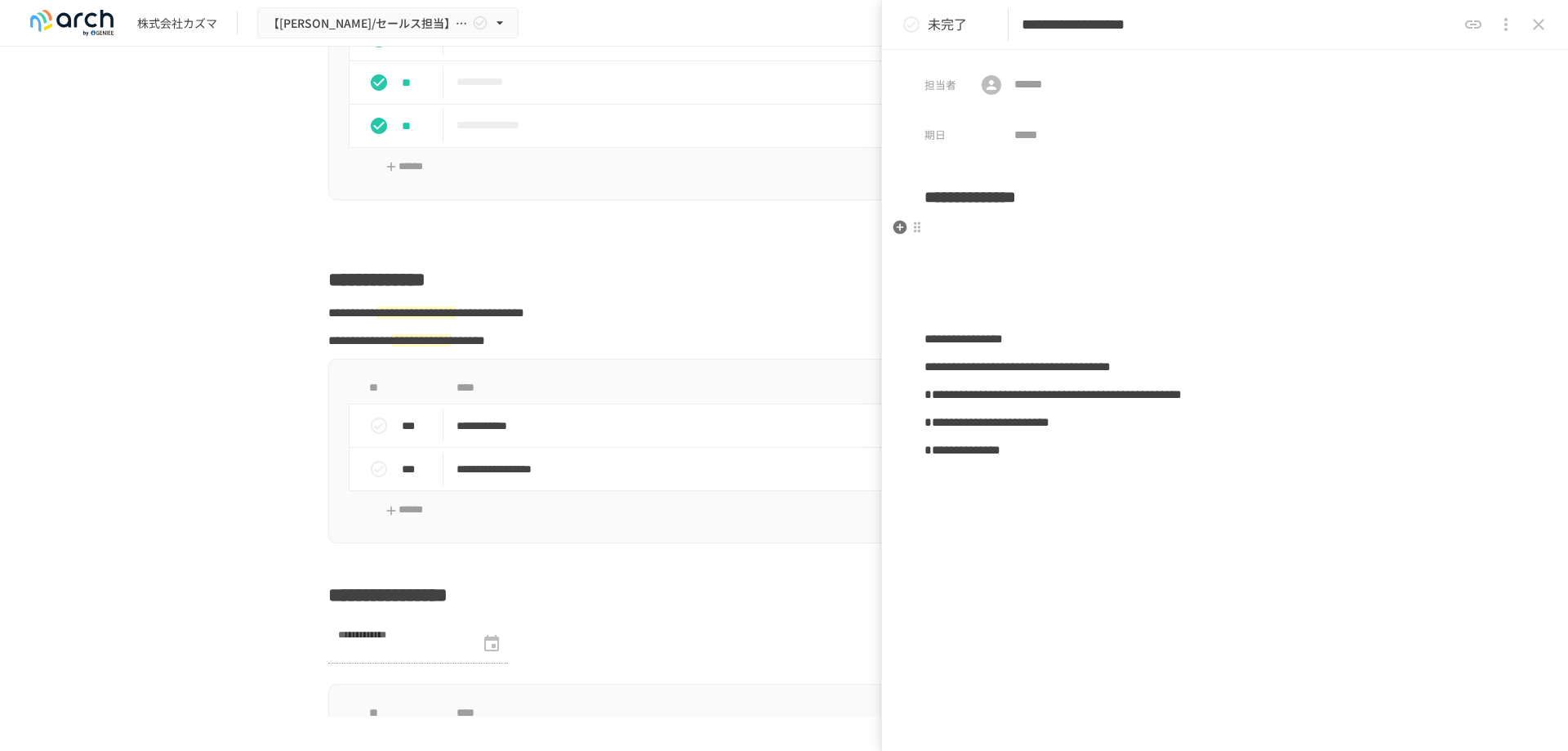 click at bounding box center [1225, 228] 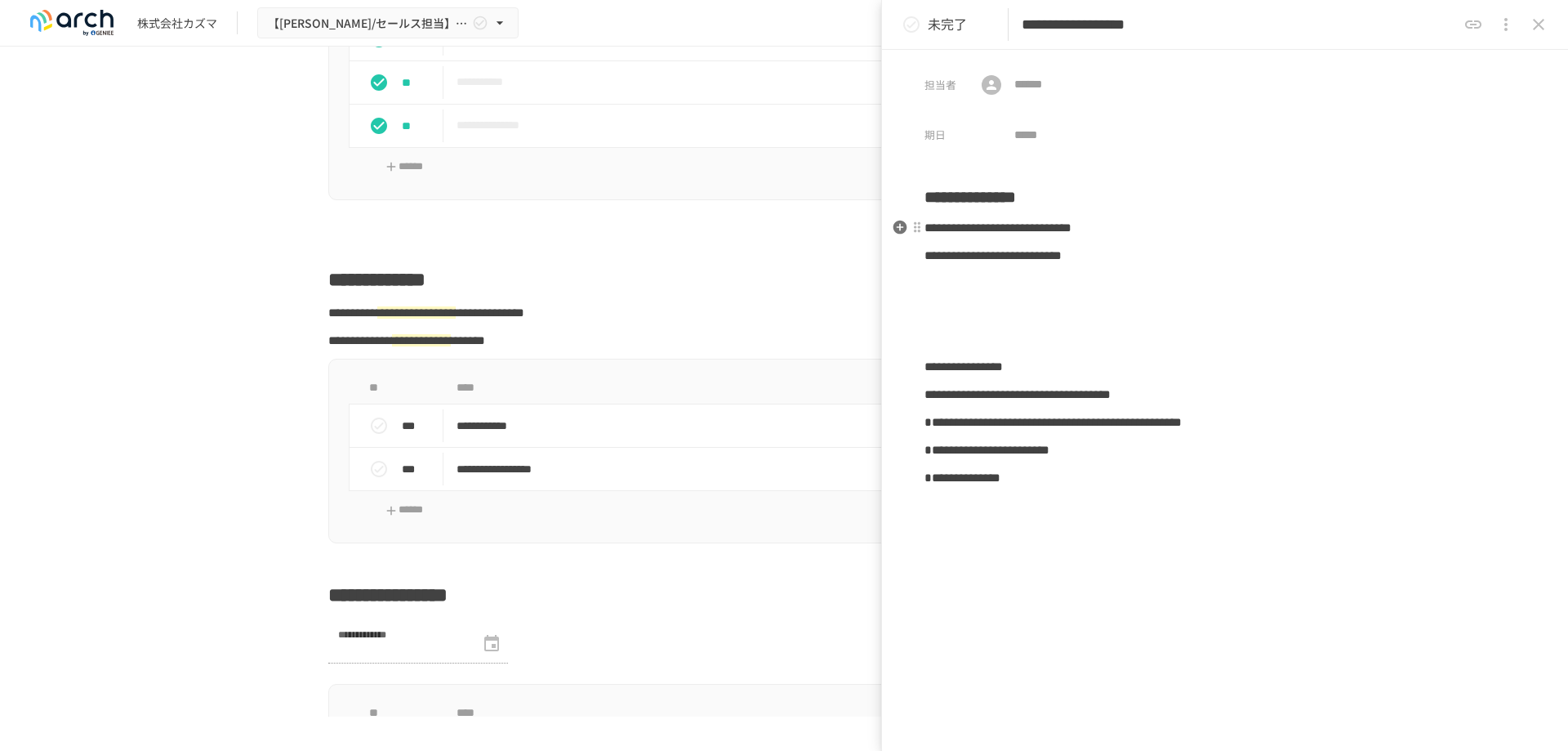 click on "**********" at bounding box center [998, 227] 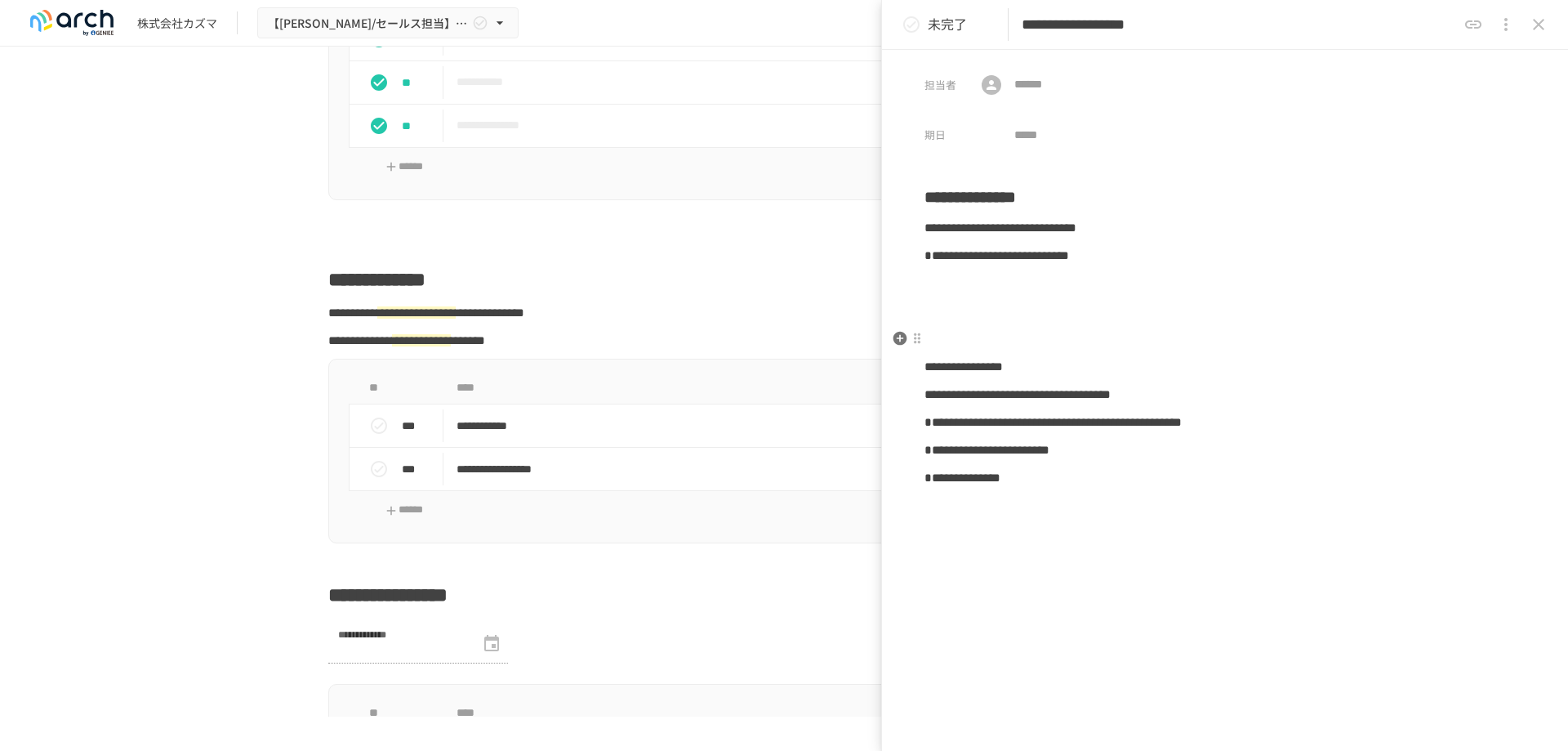 scroll, scrollTop: 9, scrollLeft: 0, axis: vertical 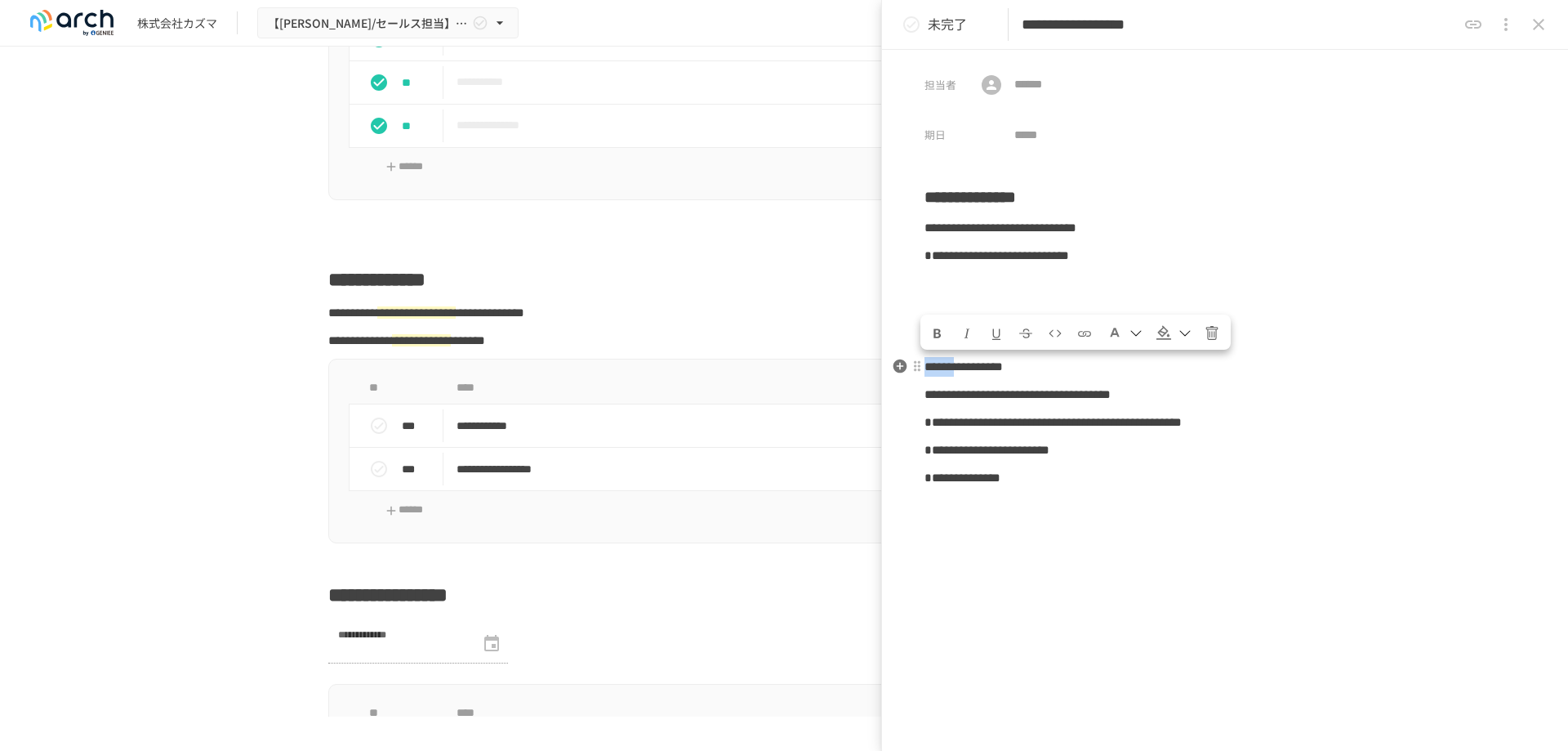 drag, startPoint x: 944, startPoint y: 362, endPoint x: 930, endPoint y: 362, distance: 14 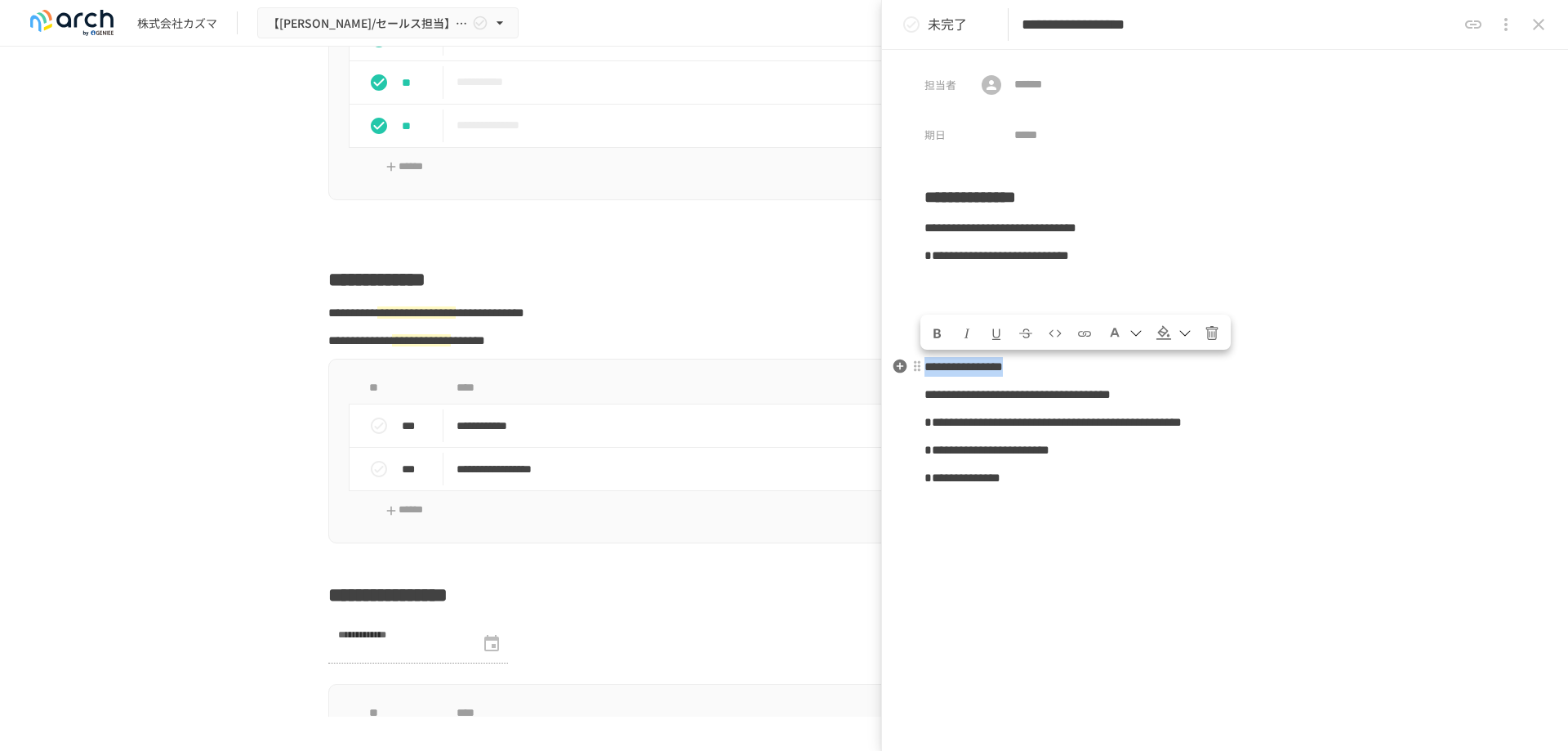 drag, startPoint x: 1160, startPoint y: 355, endPoint x: 927, endPoint y: 355, distance: 233 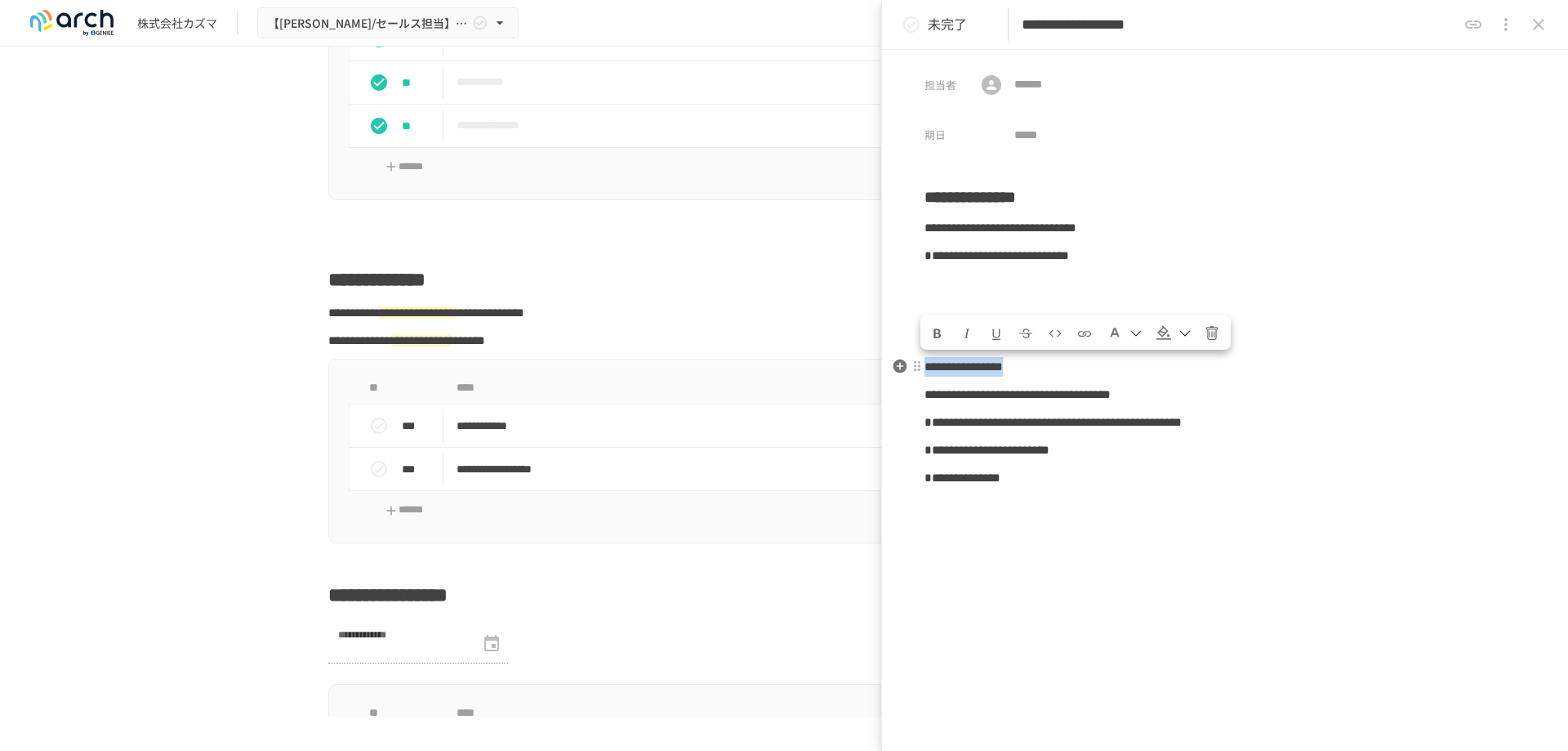 click on "**********" at bounding box center [1225, 367] 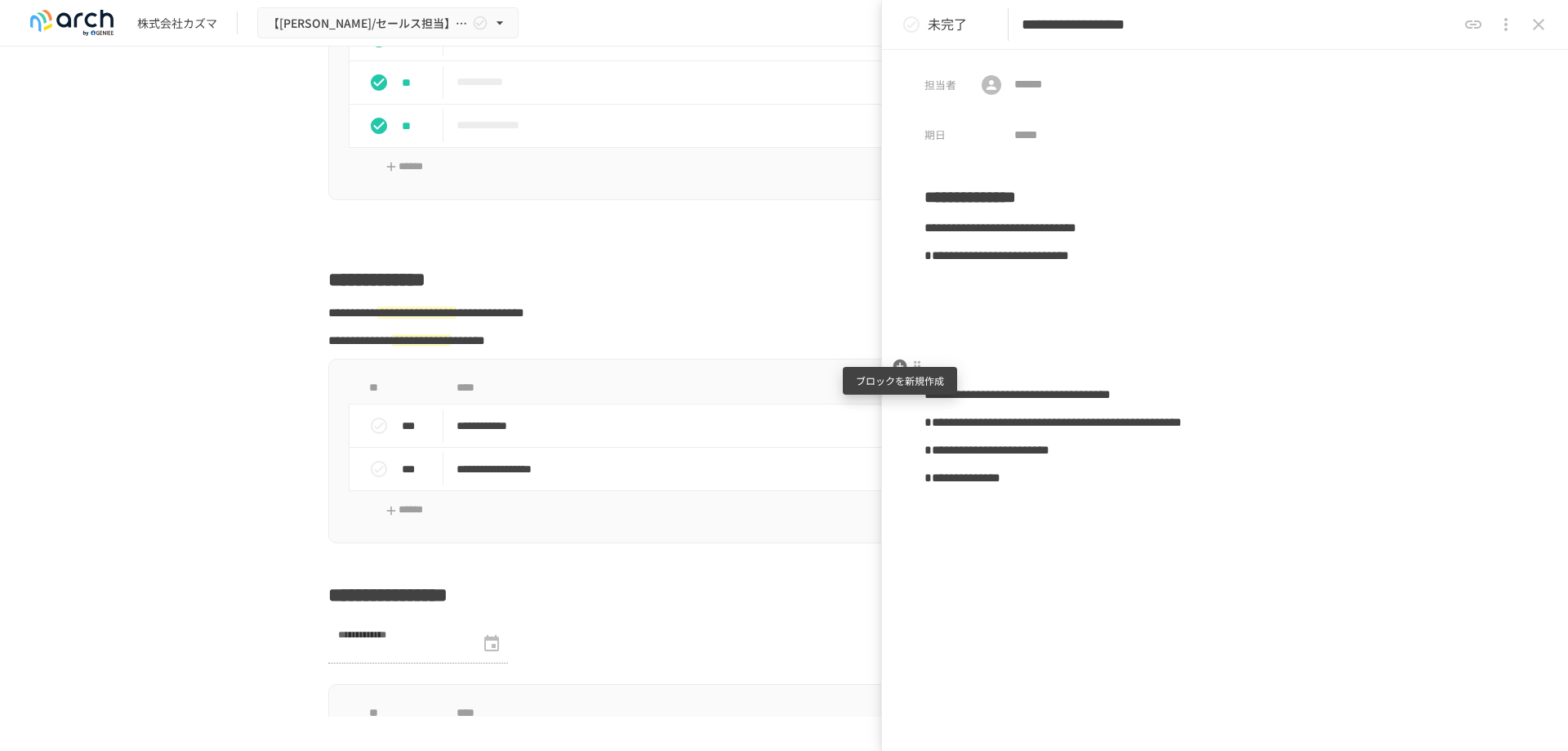 click 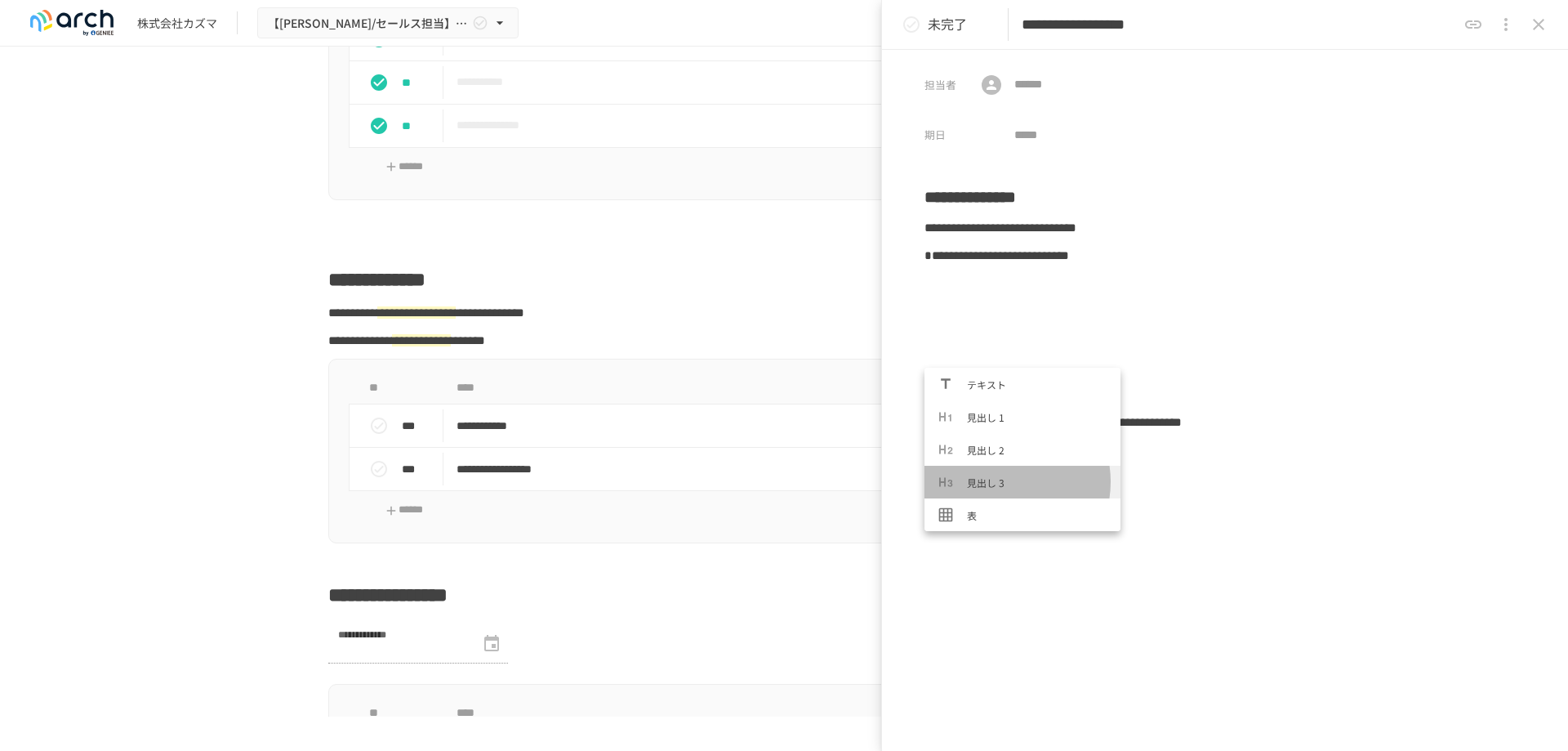 click on "見出し 3" at bounding box center (1037, 482) 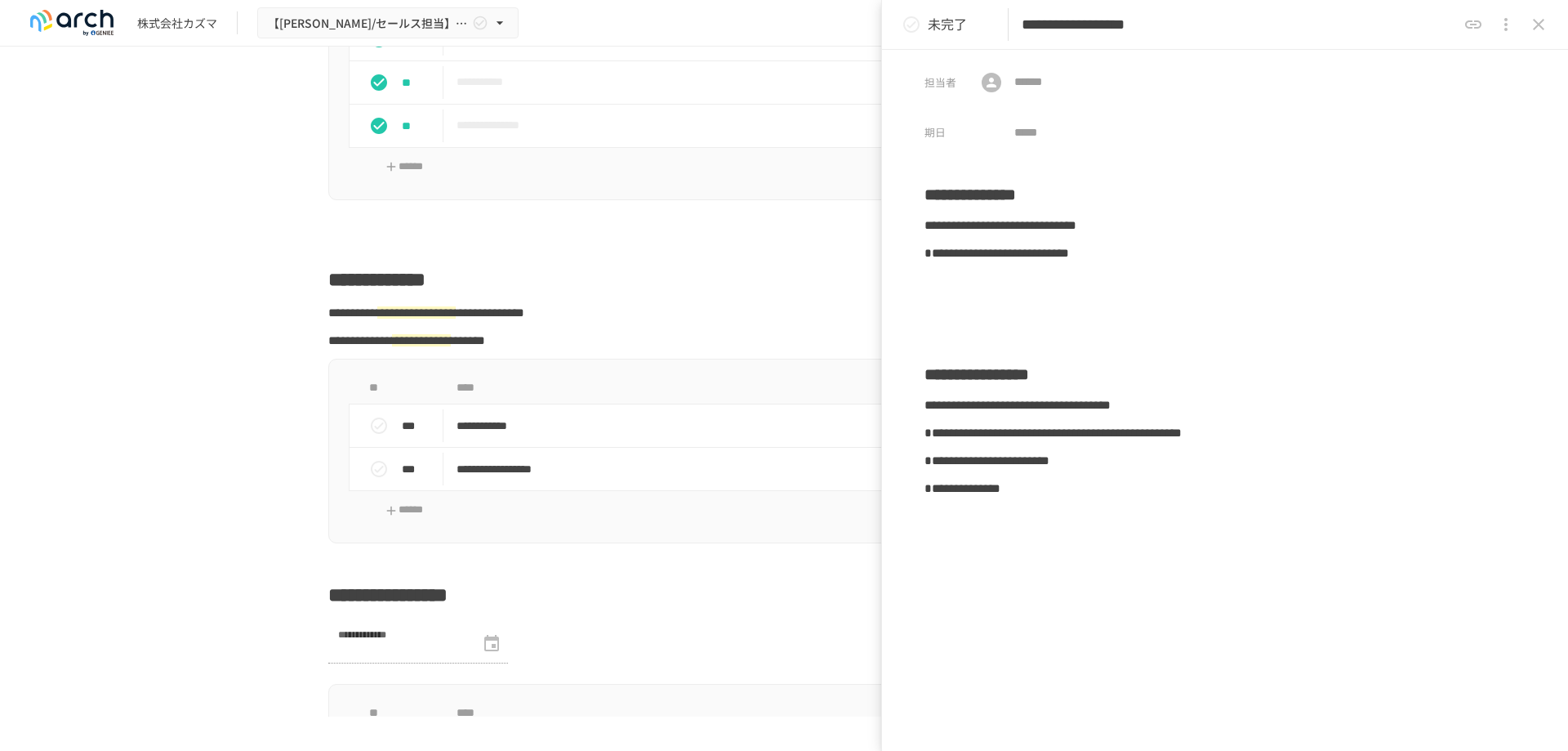 scroll, scrollTop: 0, scrollLeft: 0, axis: both 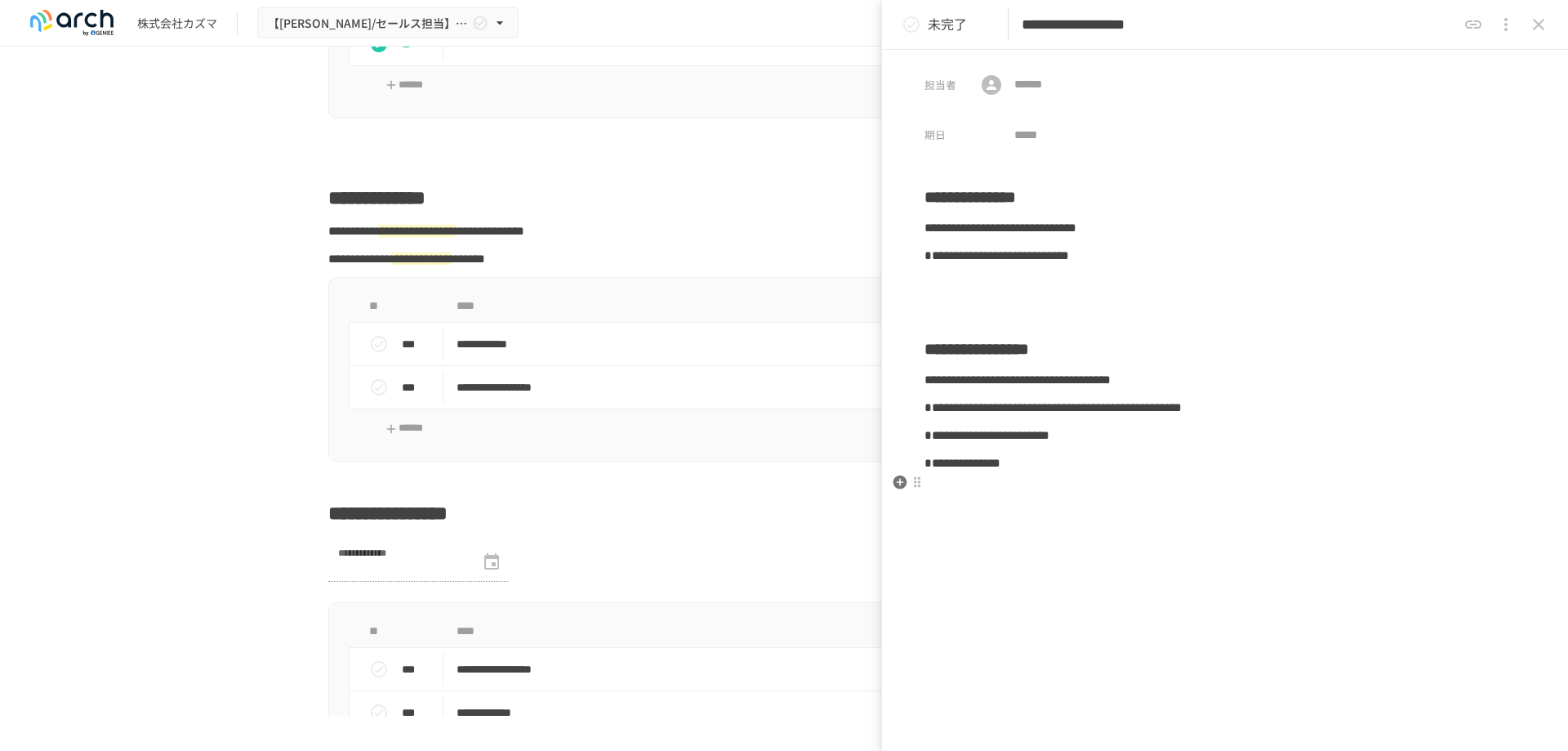 click on "**********" at bounding box center [1225, 454] 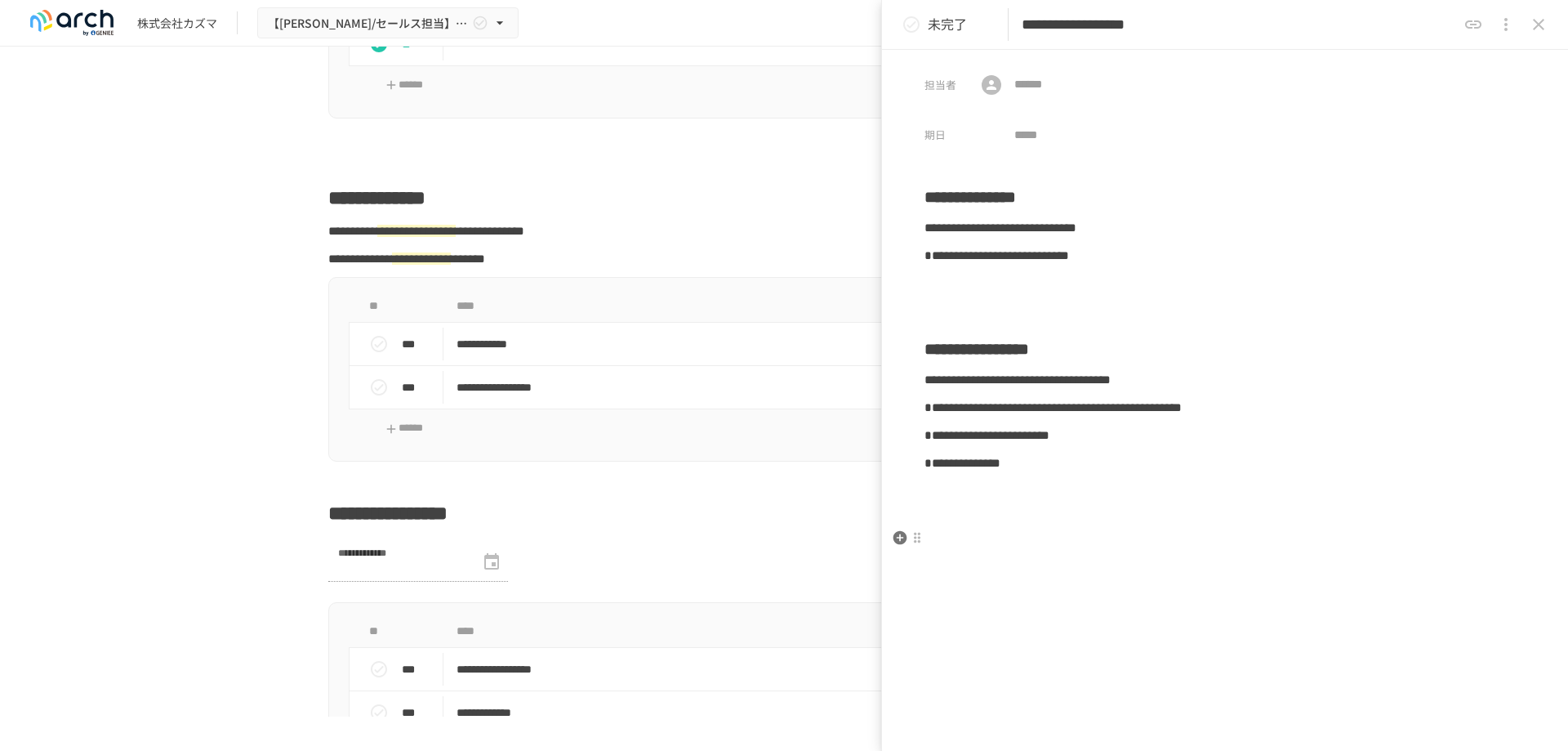click at bounding box center [1225, 519] 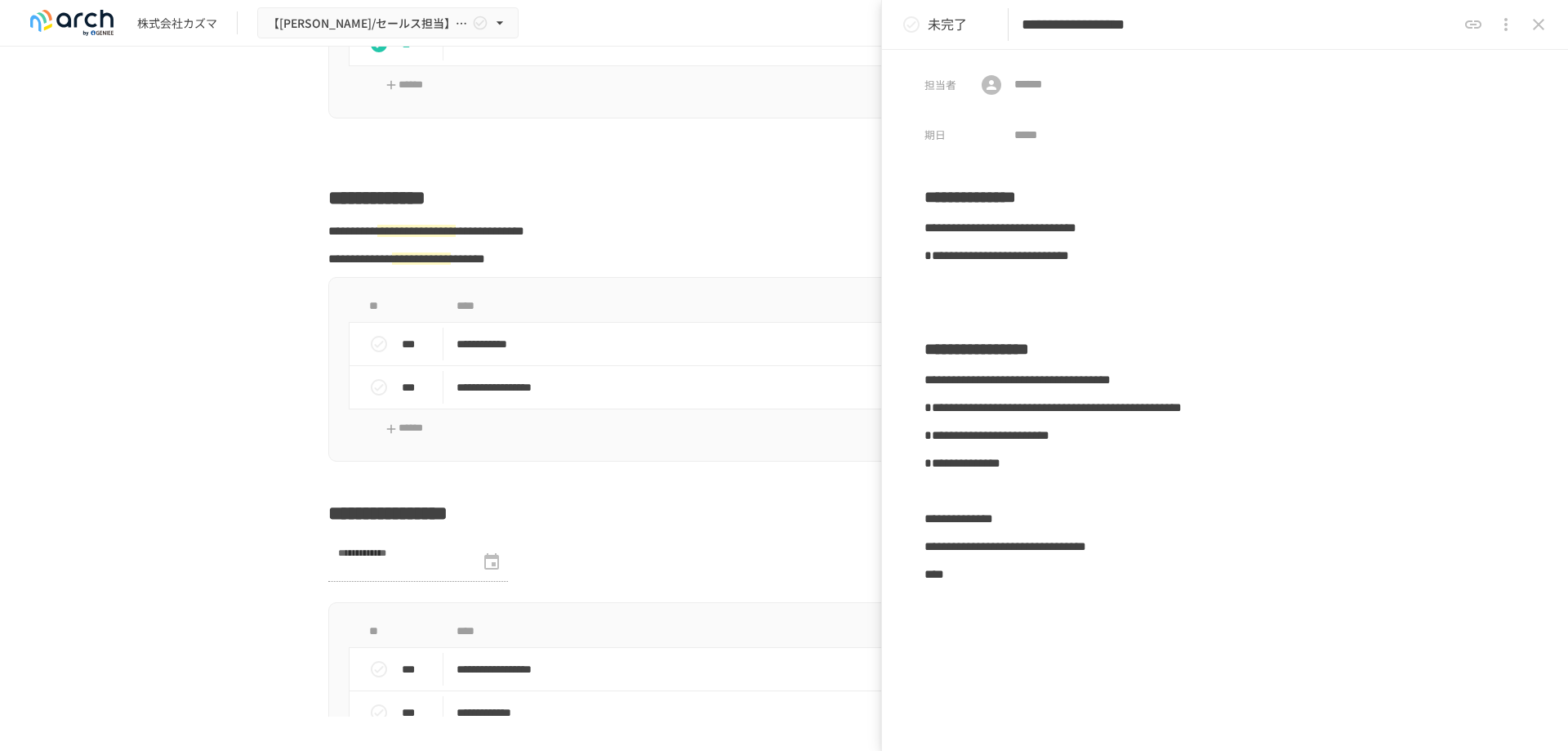 click on "****" at bounding box center [1225, 574] 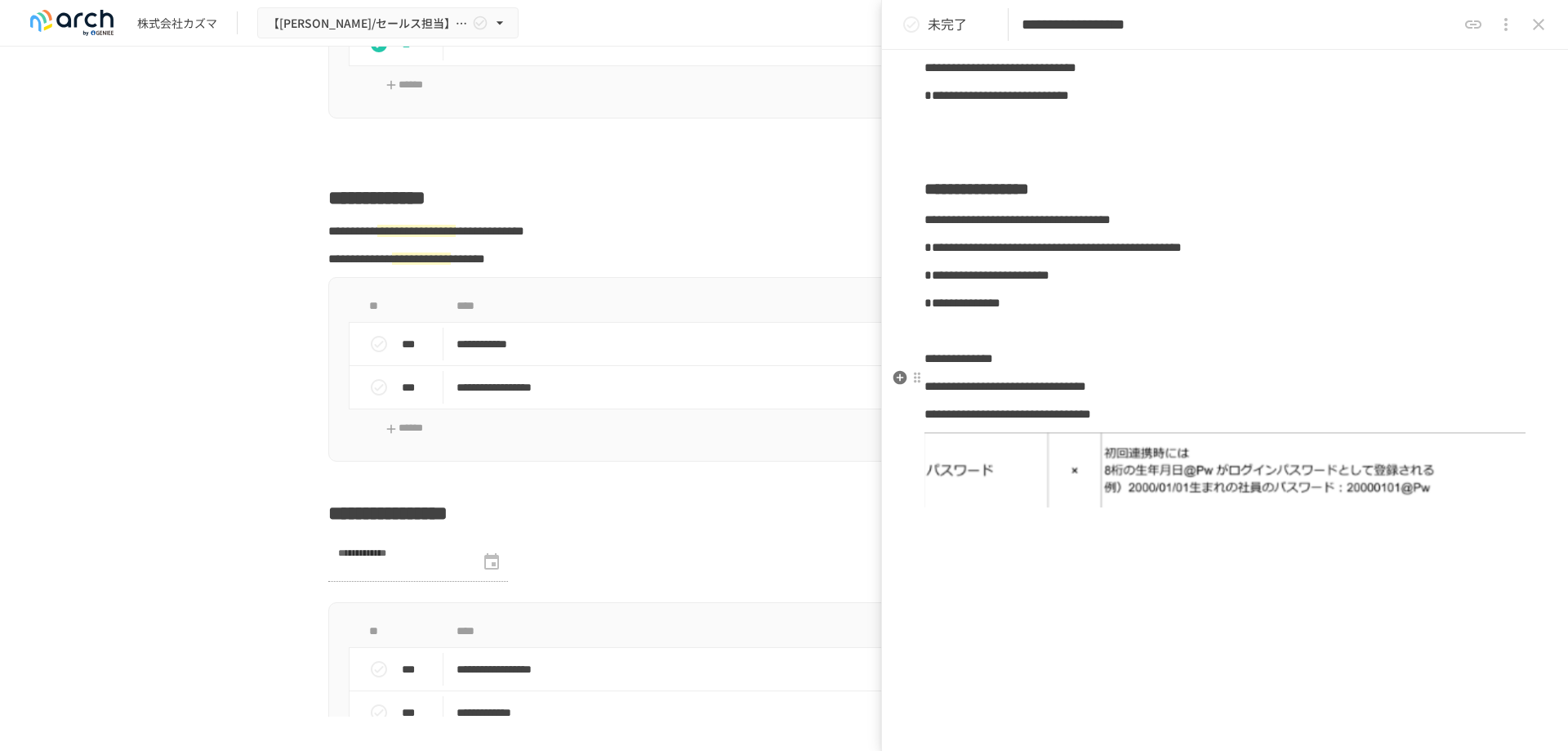 scroll, scrollTop: 163, scrollLeft: 0, axis: vertical 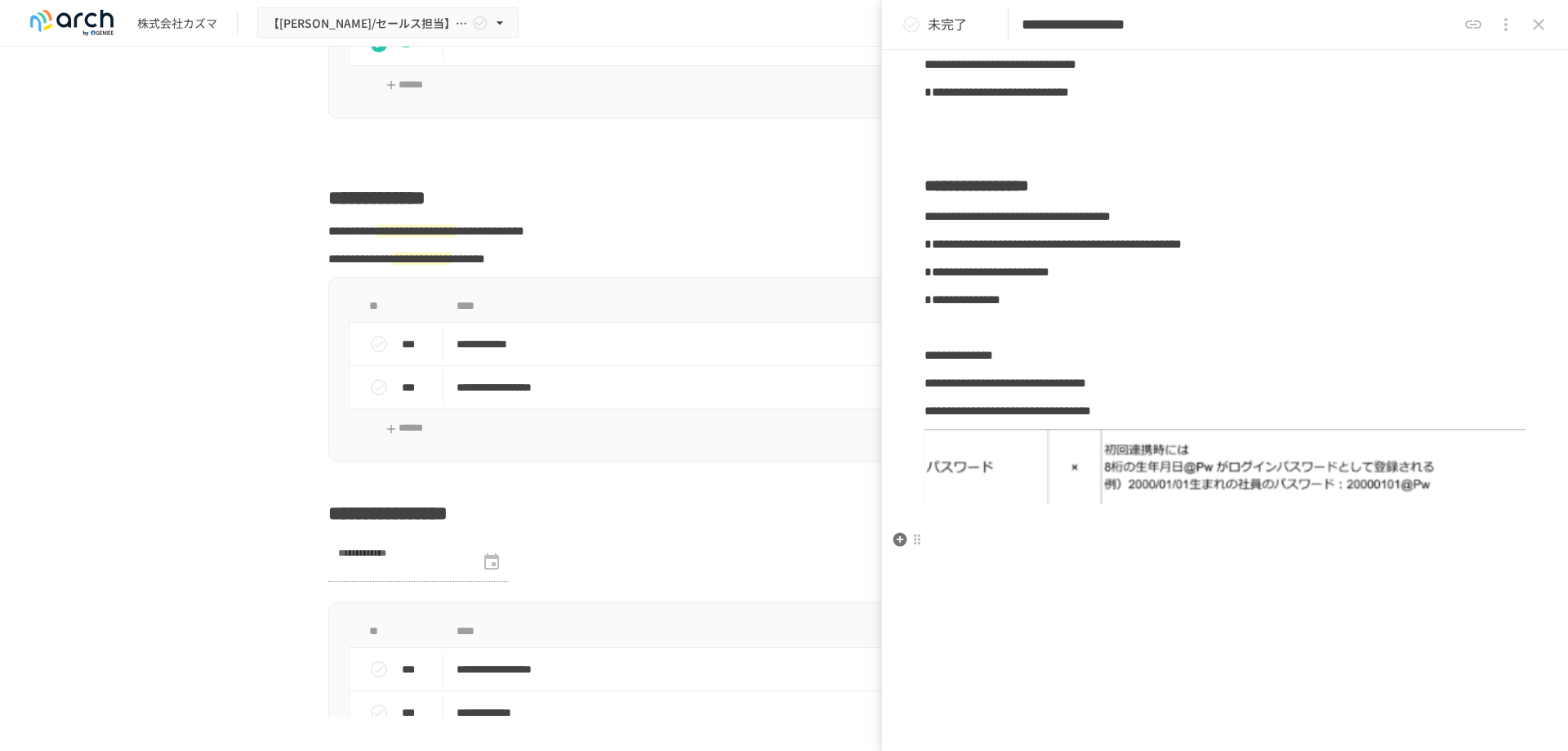 click on "**********" at bounding box center [1225, 402] 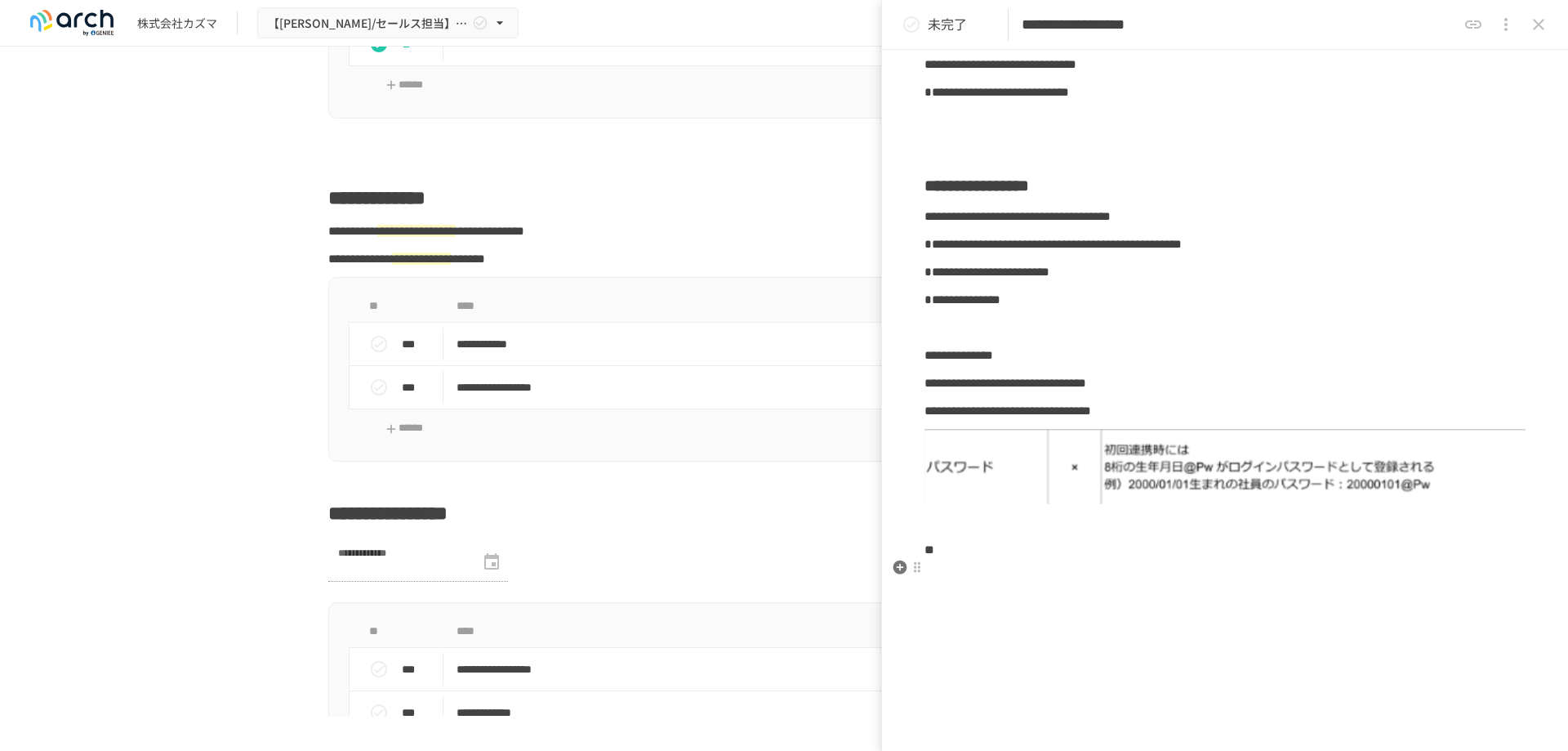 click on "**" at bounding box center [929, 549] 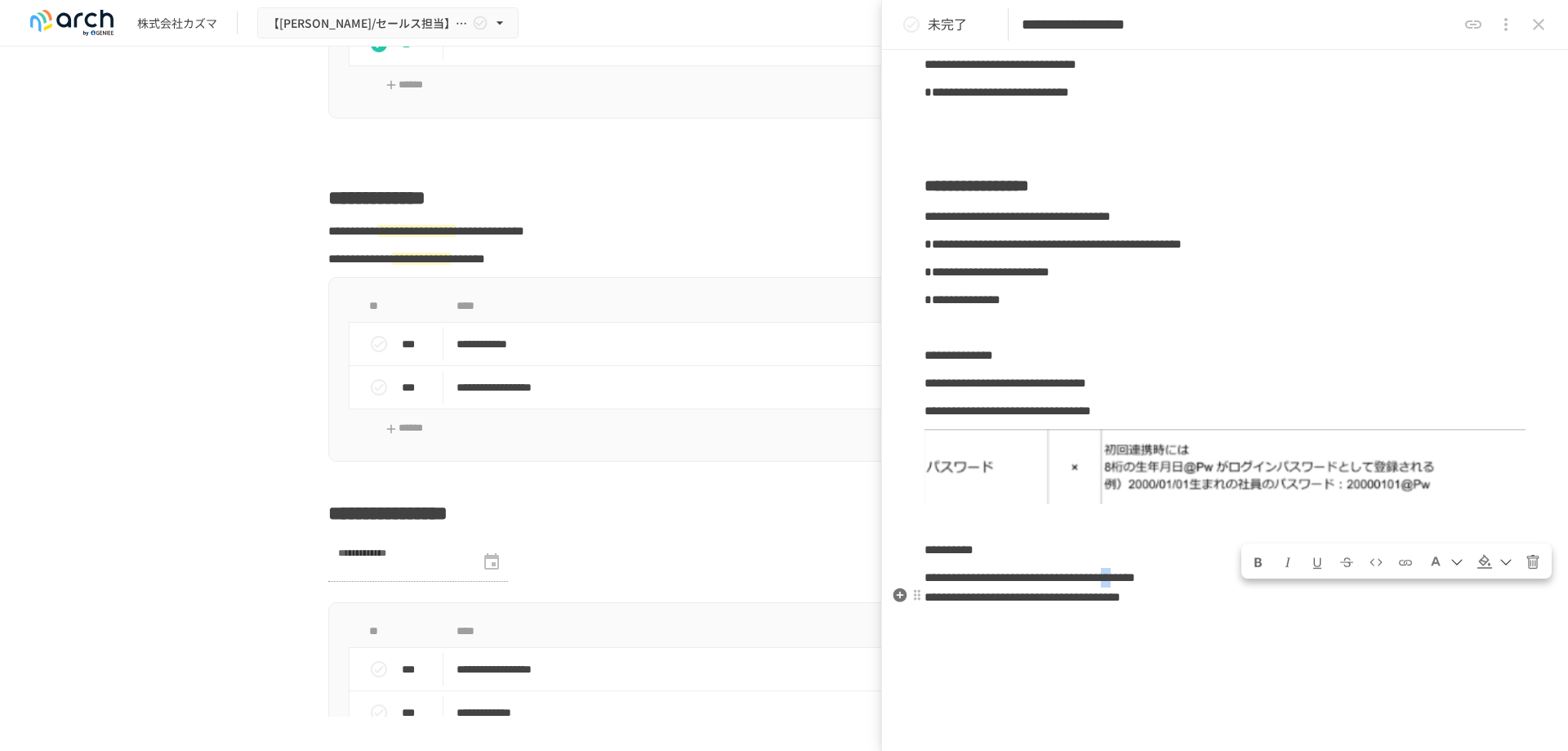 drag, startPoint x: 1337, startPoint y: 594, endPoint x: 1362, endPoint y: 595, distance: 25.019992 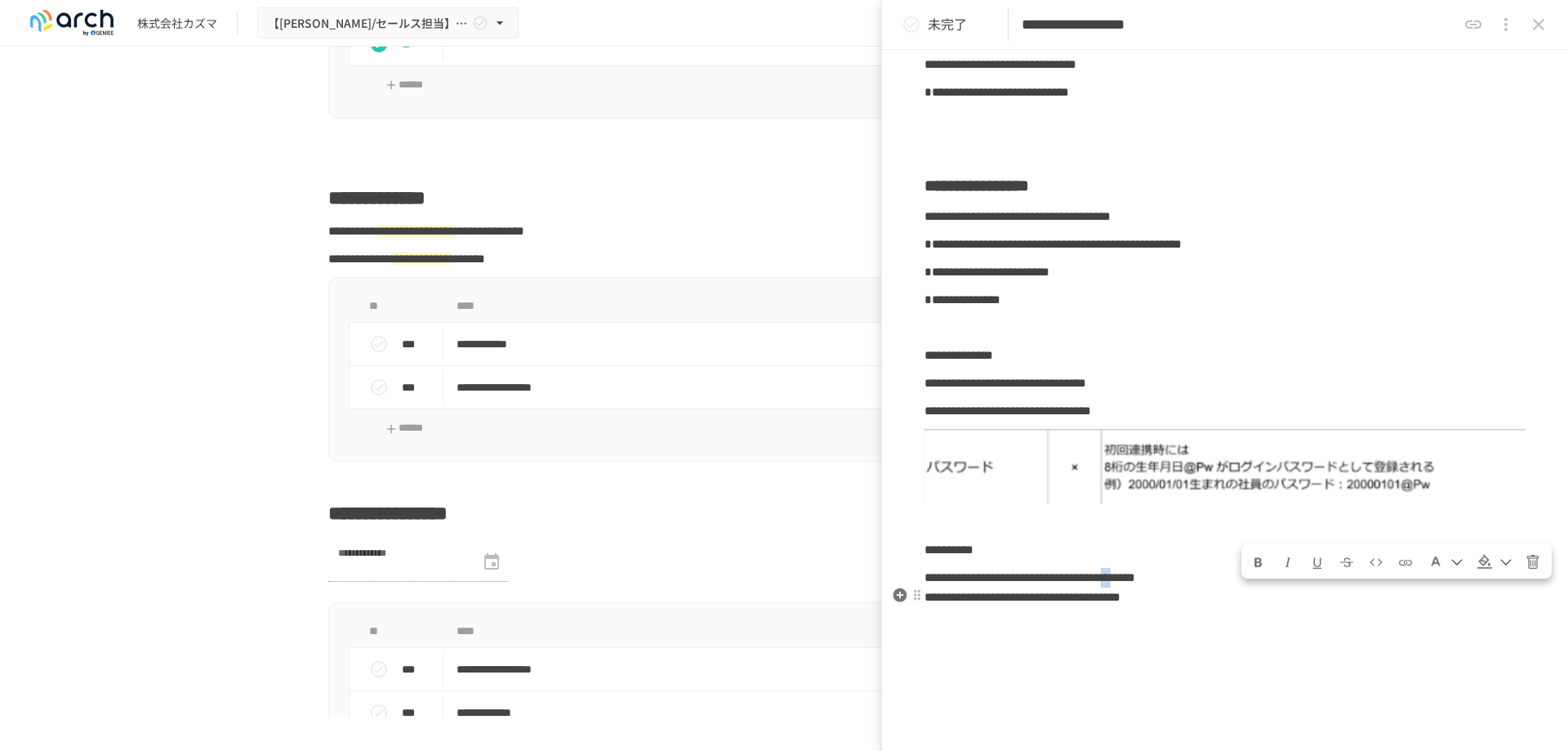 click on "**********" at bounding box center (1030, 577) 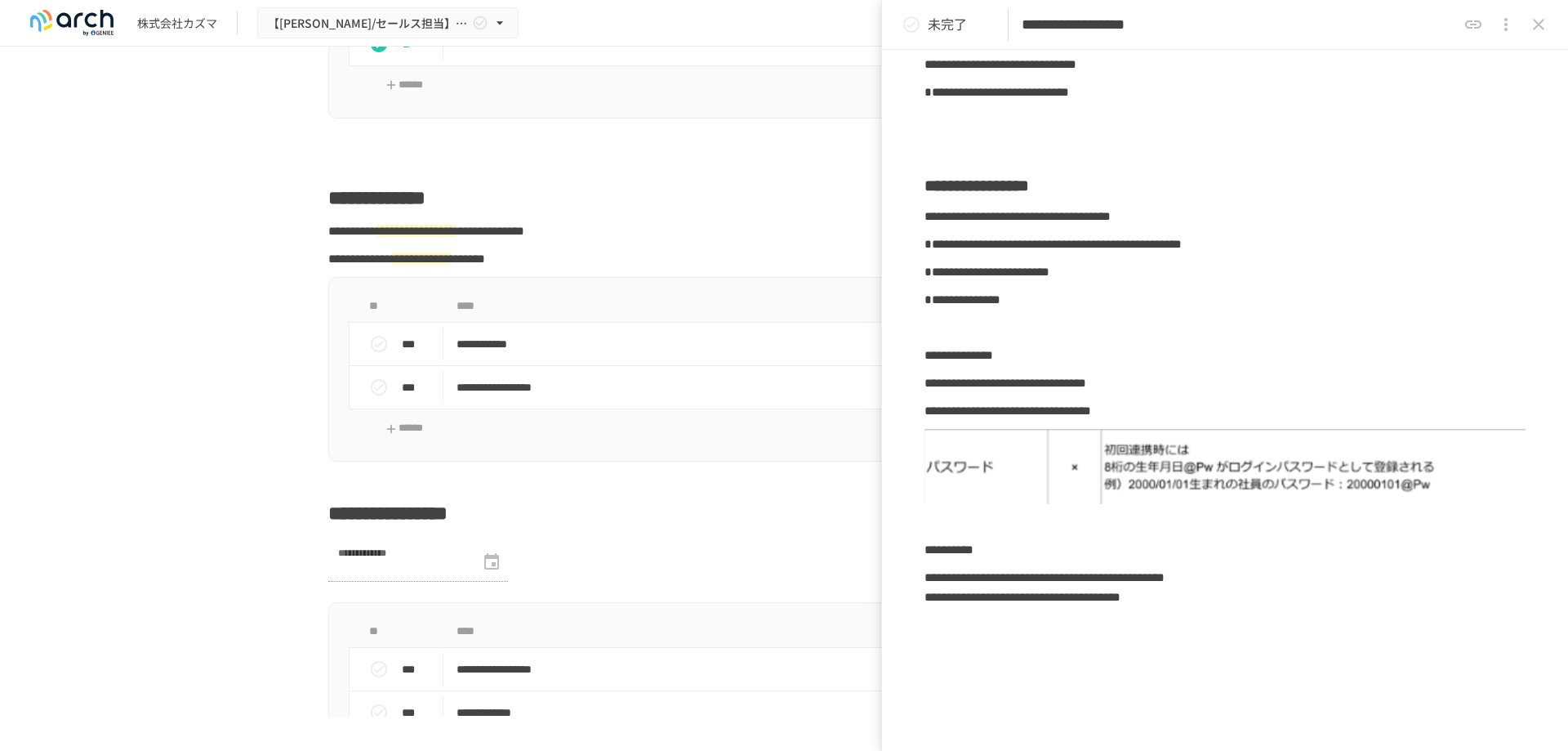 scroll, scrollTop: 245, scrollLeft: 0, axis: vertical 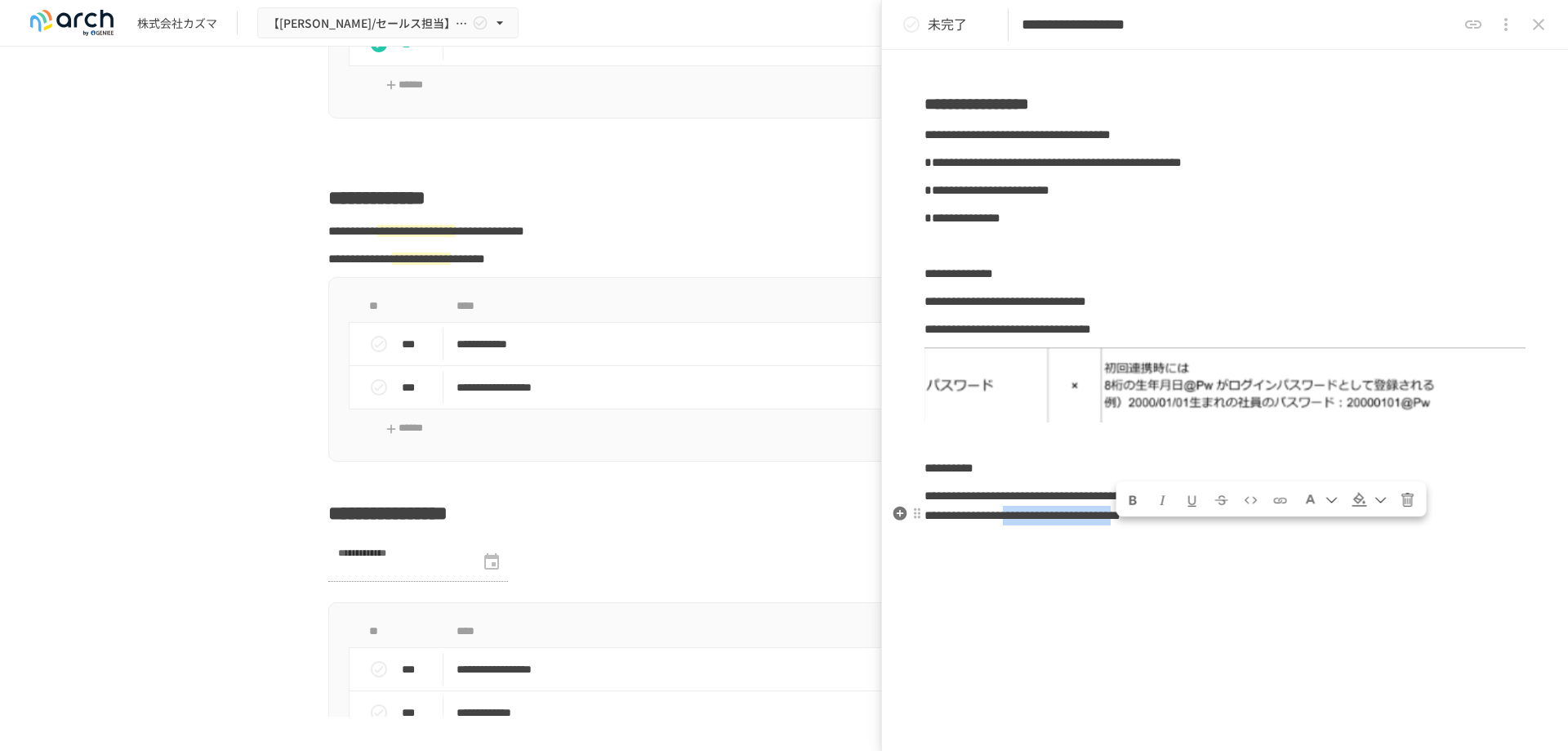 drag, startPoint x: 1123, startPoint y: 534, endPoint x: 1390, endPoint y: 530, distance: 267.02996 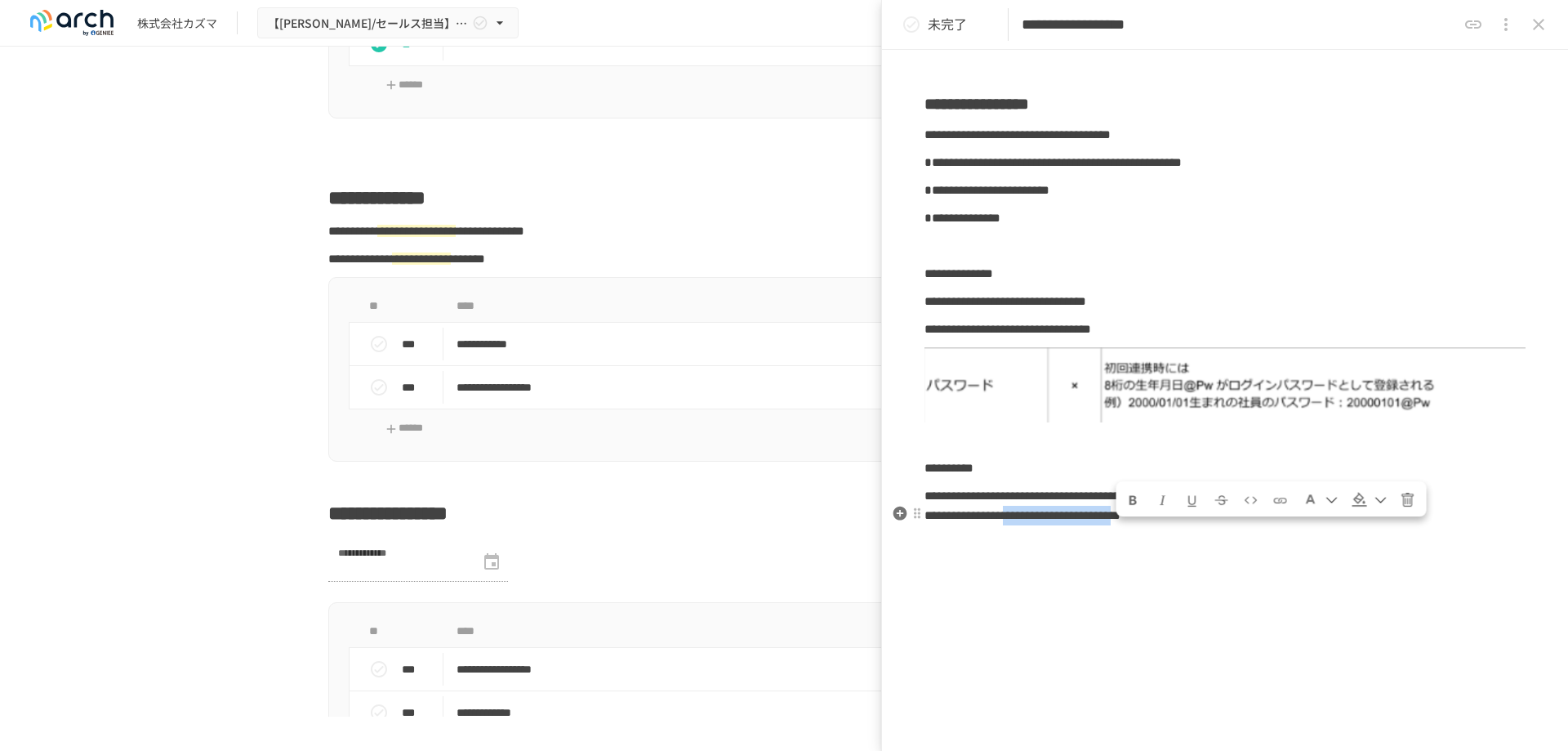 click on "**********" at bounding box center [1022, 515] 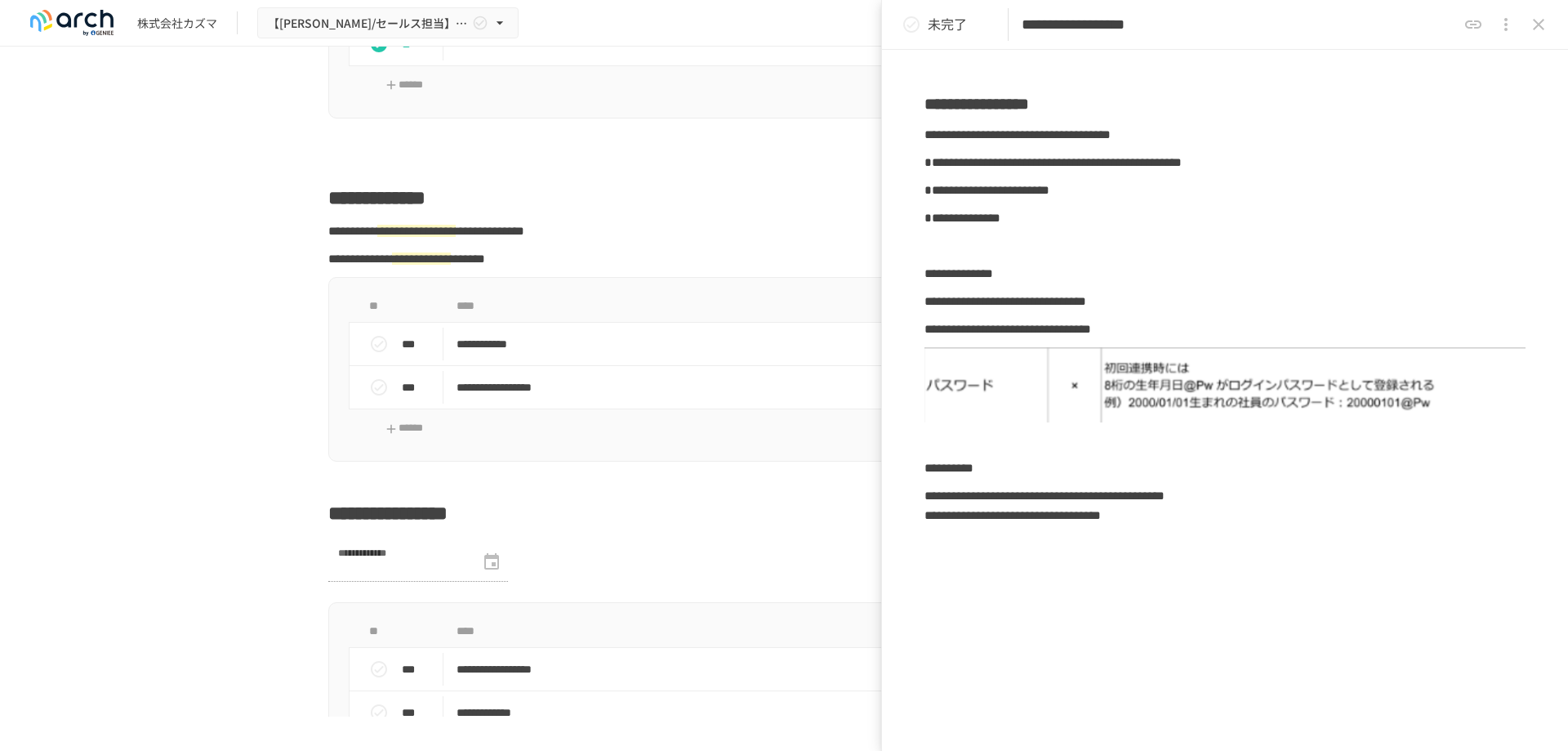 click on "**********" at bounding box center [1225, 358] 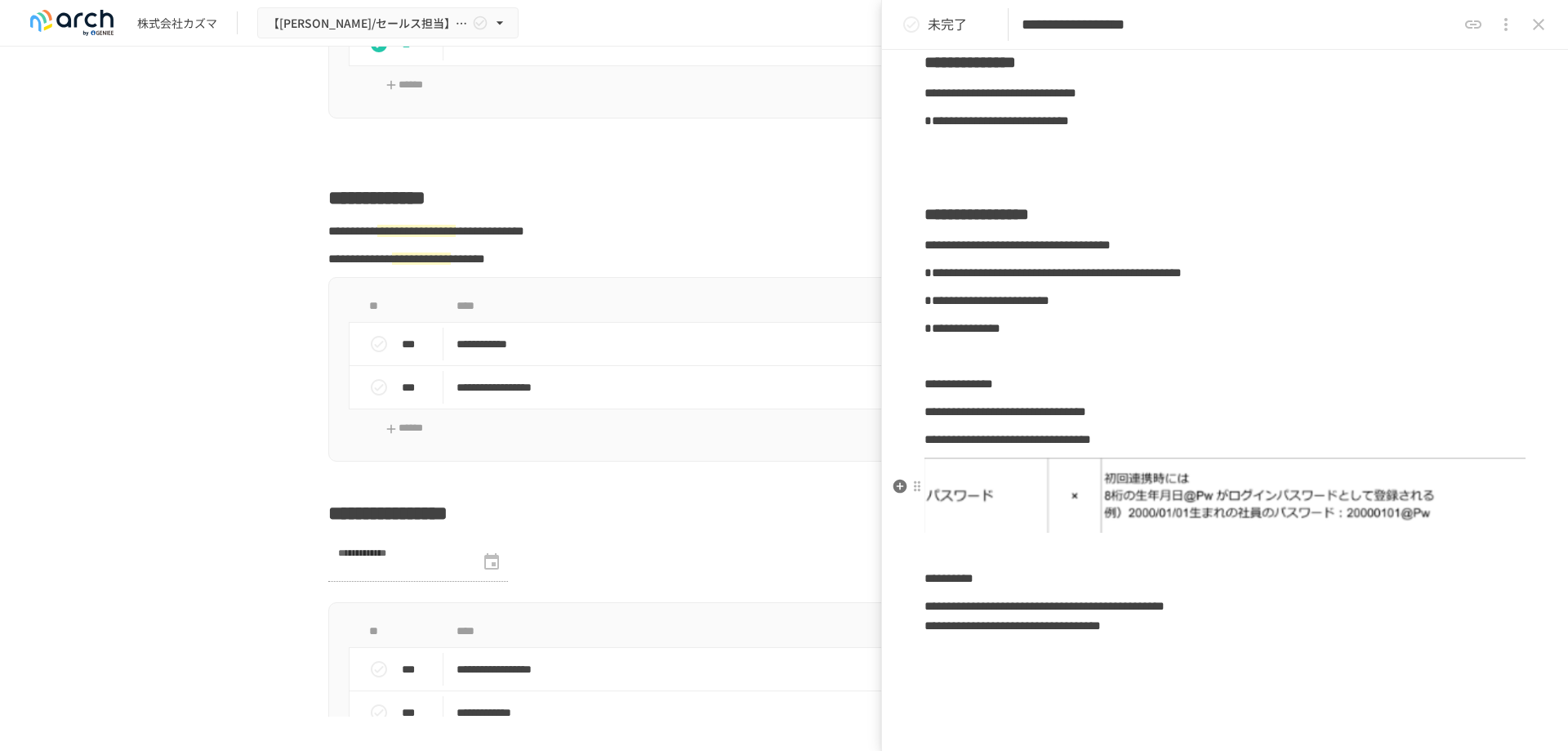 scroll, scrollTop: 245, scrollLeft: 0, axis: vertical 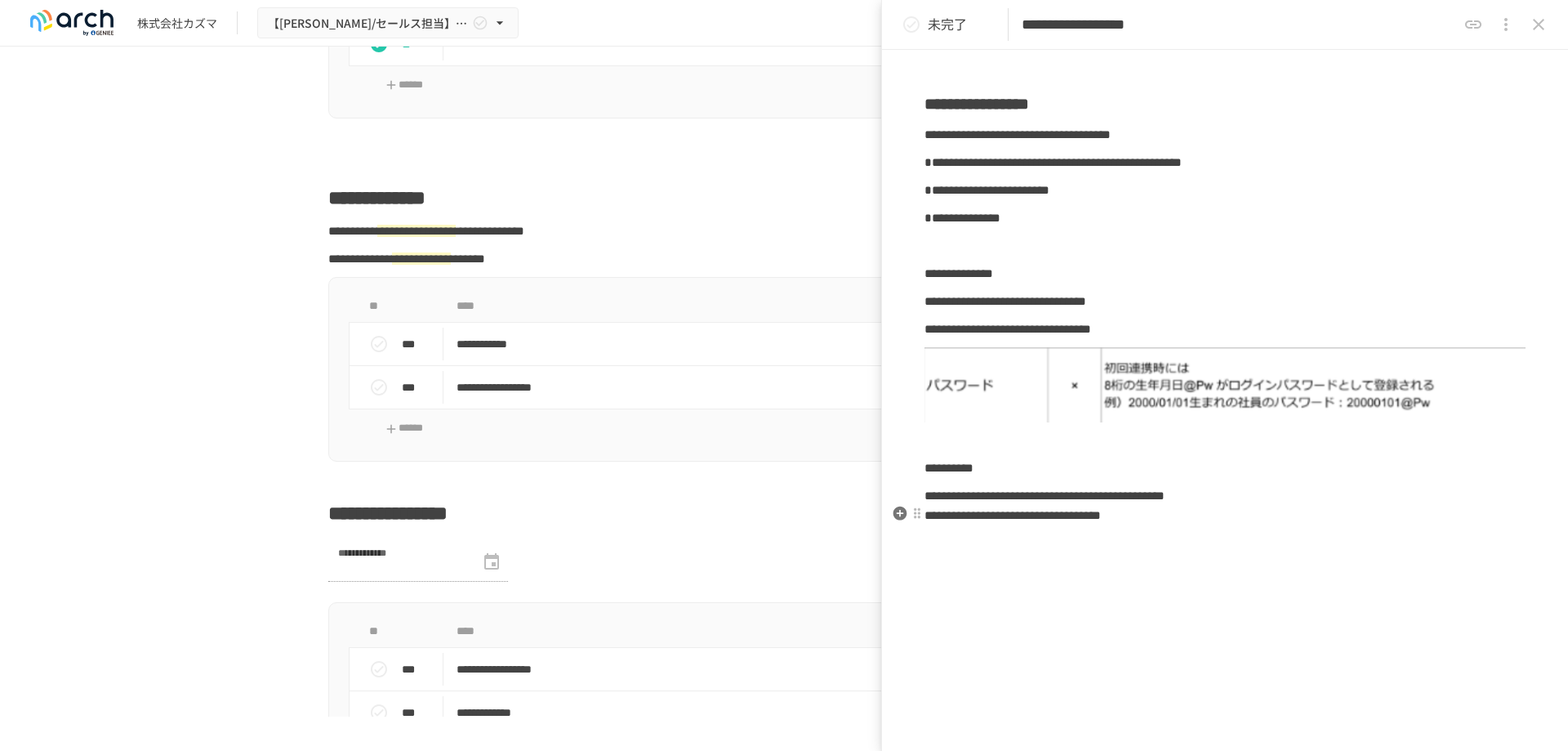 click on "**********" at bounding box center [1013, 515] 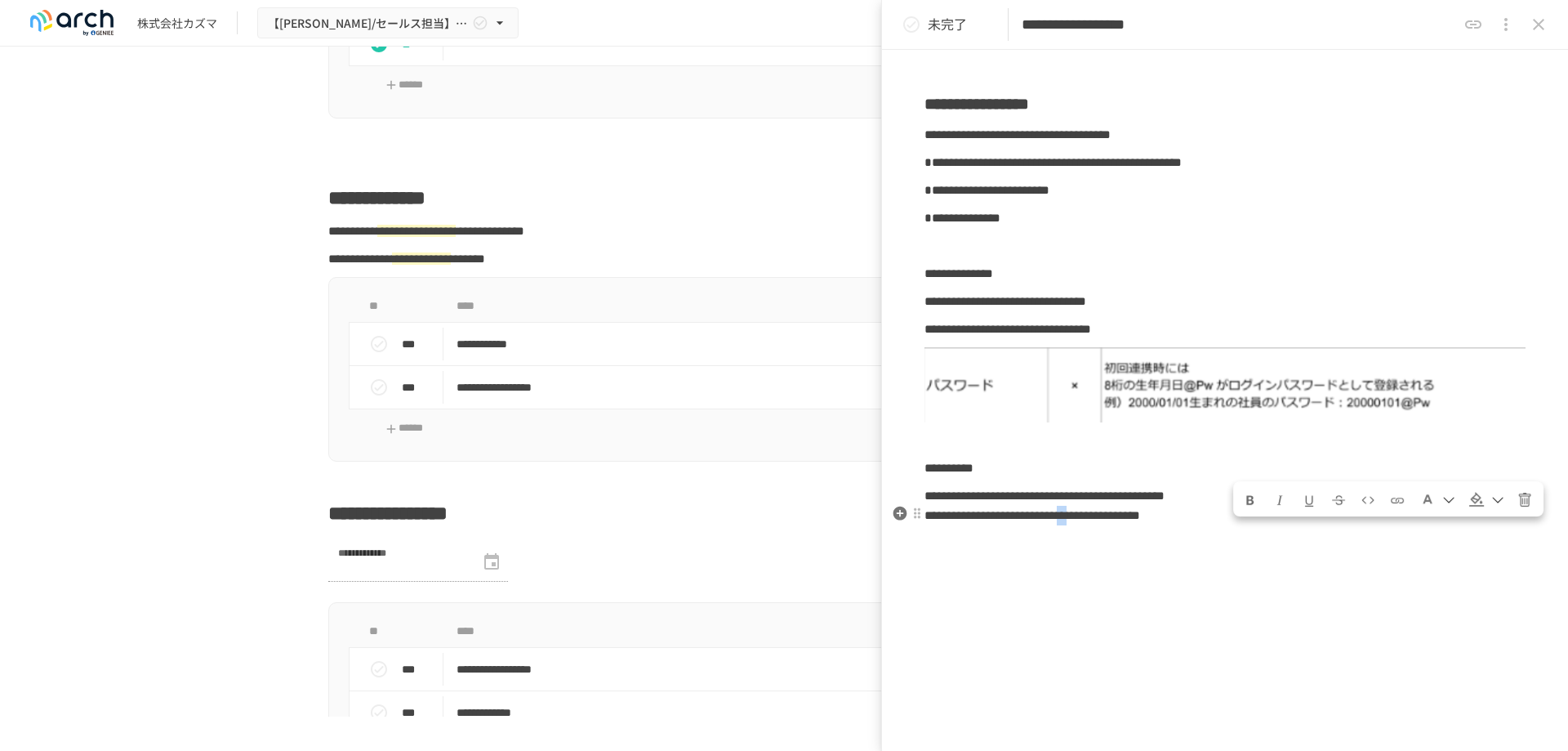 drag, startPoint x: 1242, startPoint y: 536, endPoint x: 1264, endPoint y: 534, distance: 22.090722 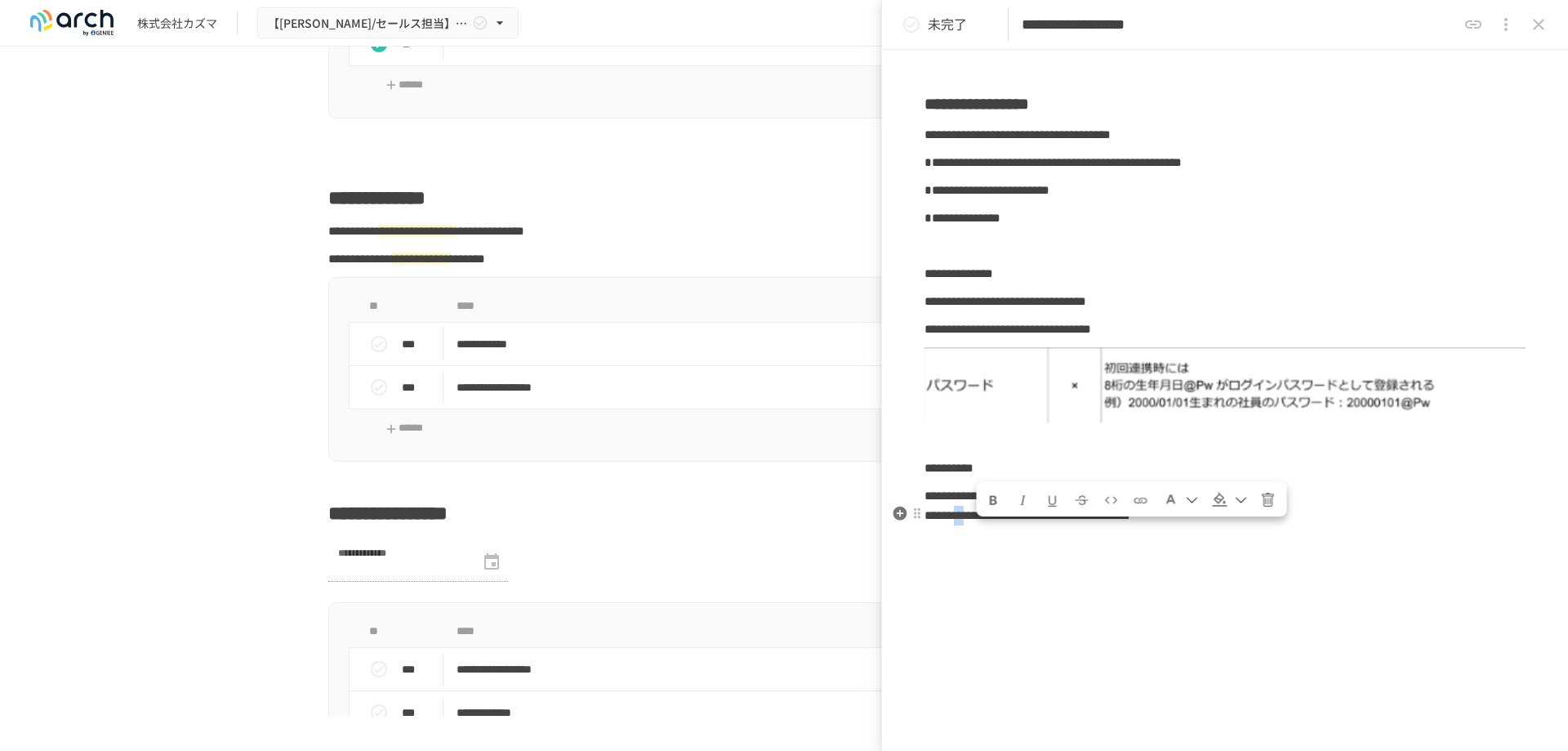 click on "**********" at bounding box center [1027, 515] 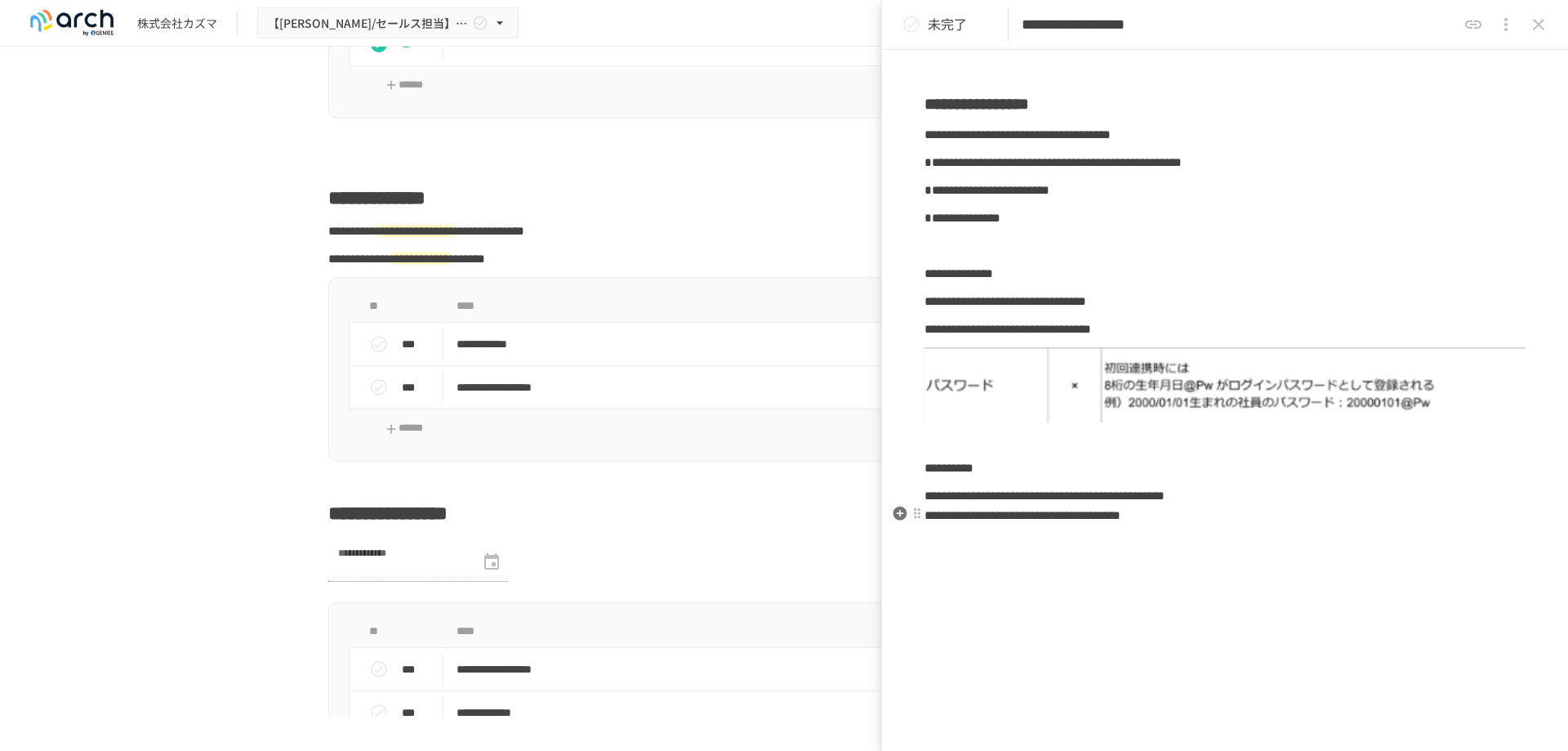 click on "**********" at bounding box center [1022, 515] 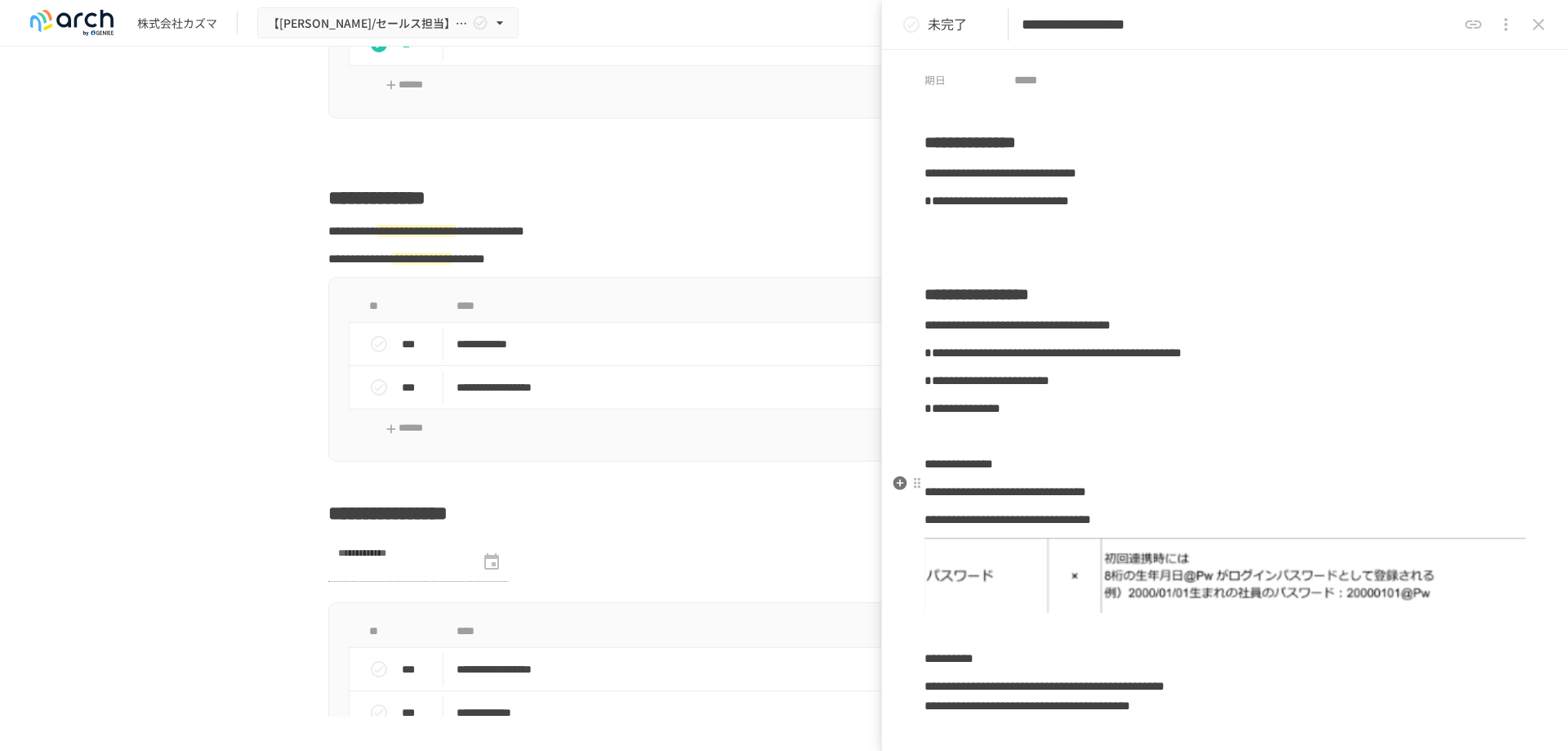 scroll, scrollTop: 0, scrollLeft: 0, axis: both 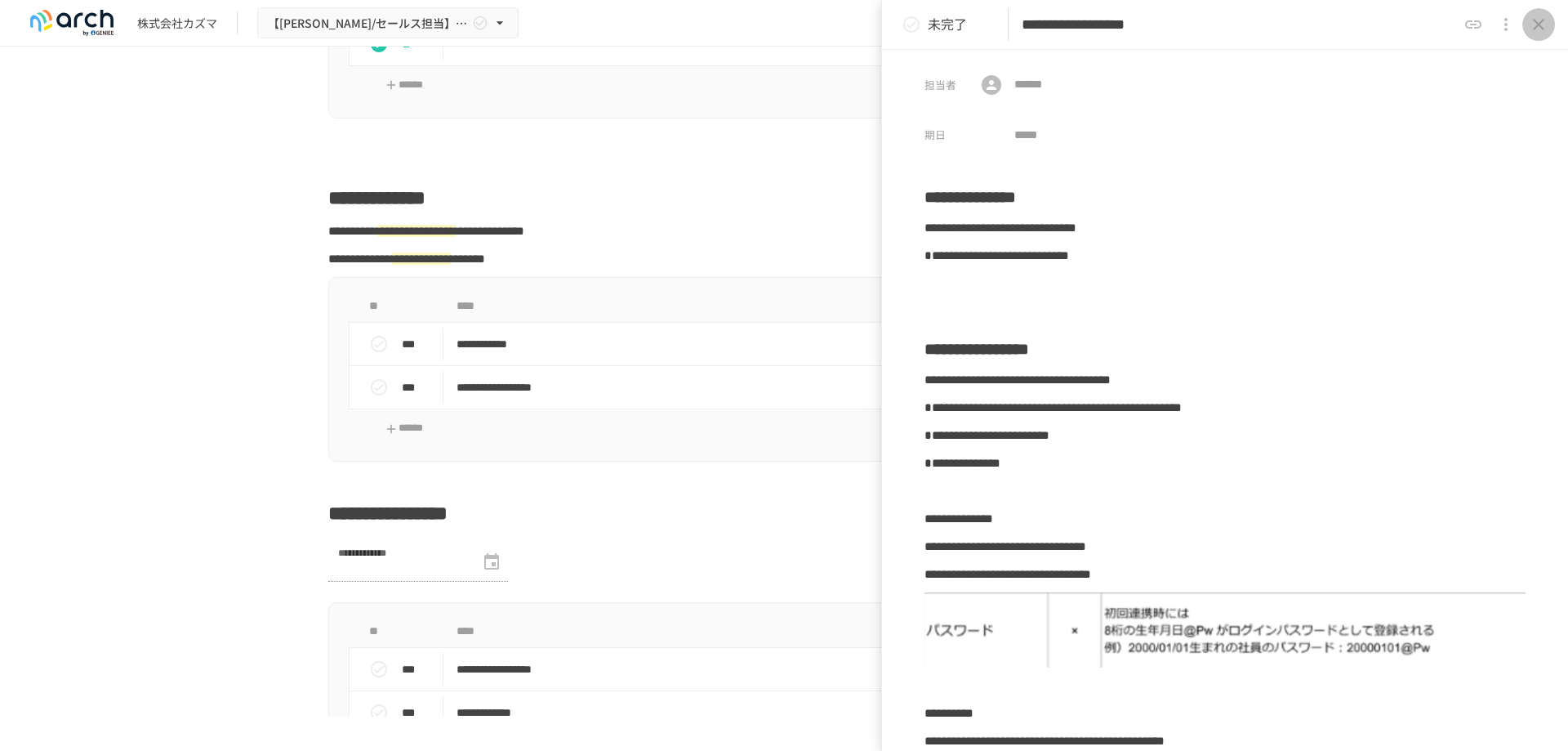 click 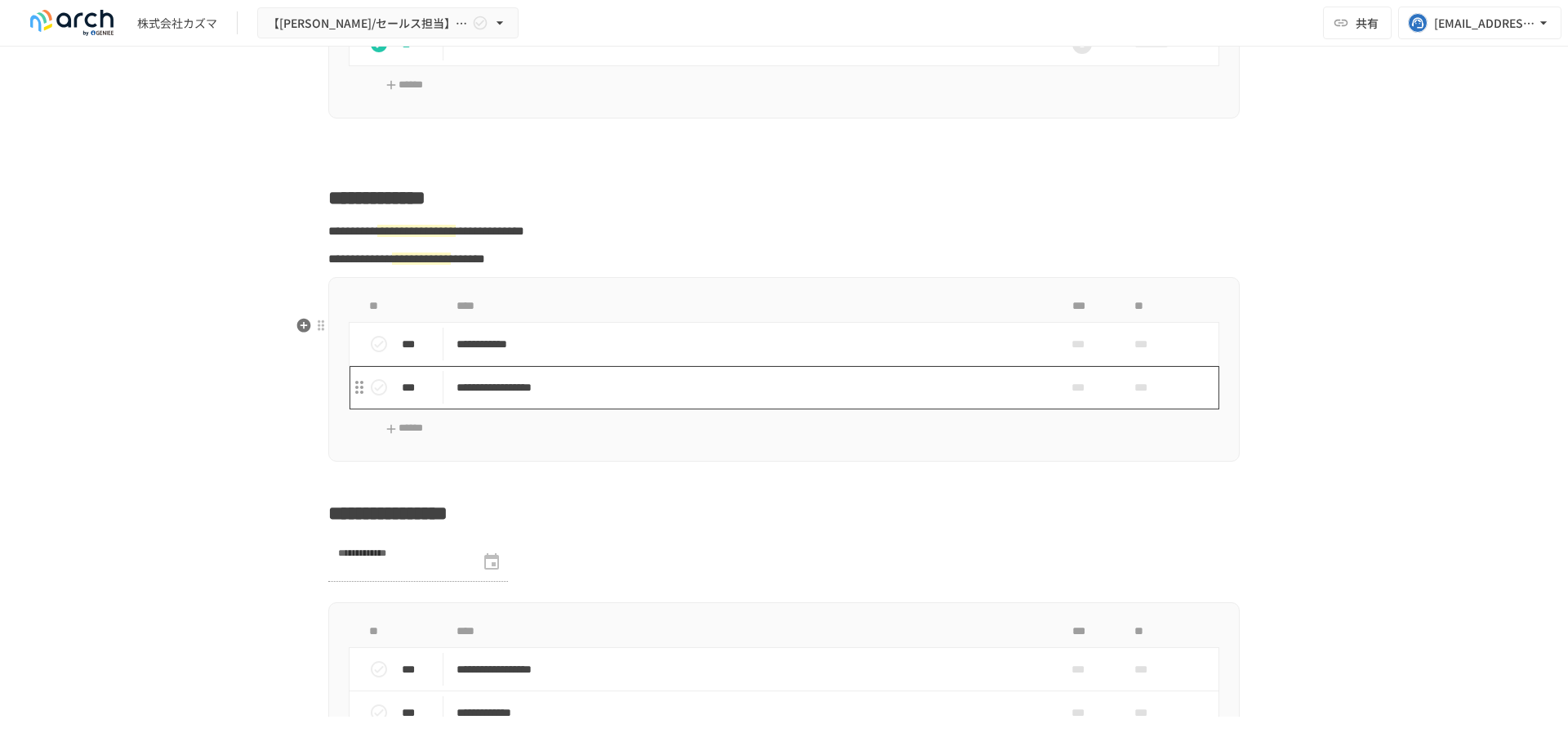 click on "**********" at bounding box center (750, 387) 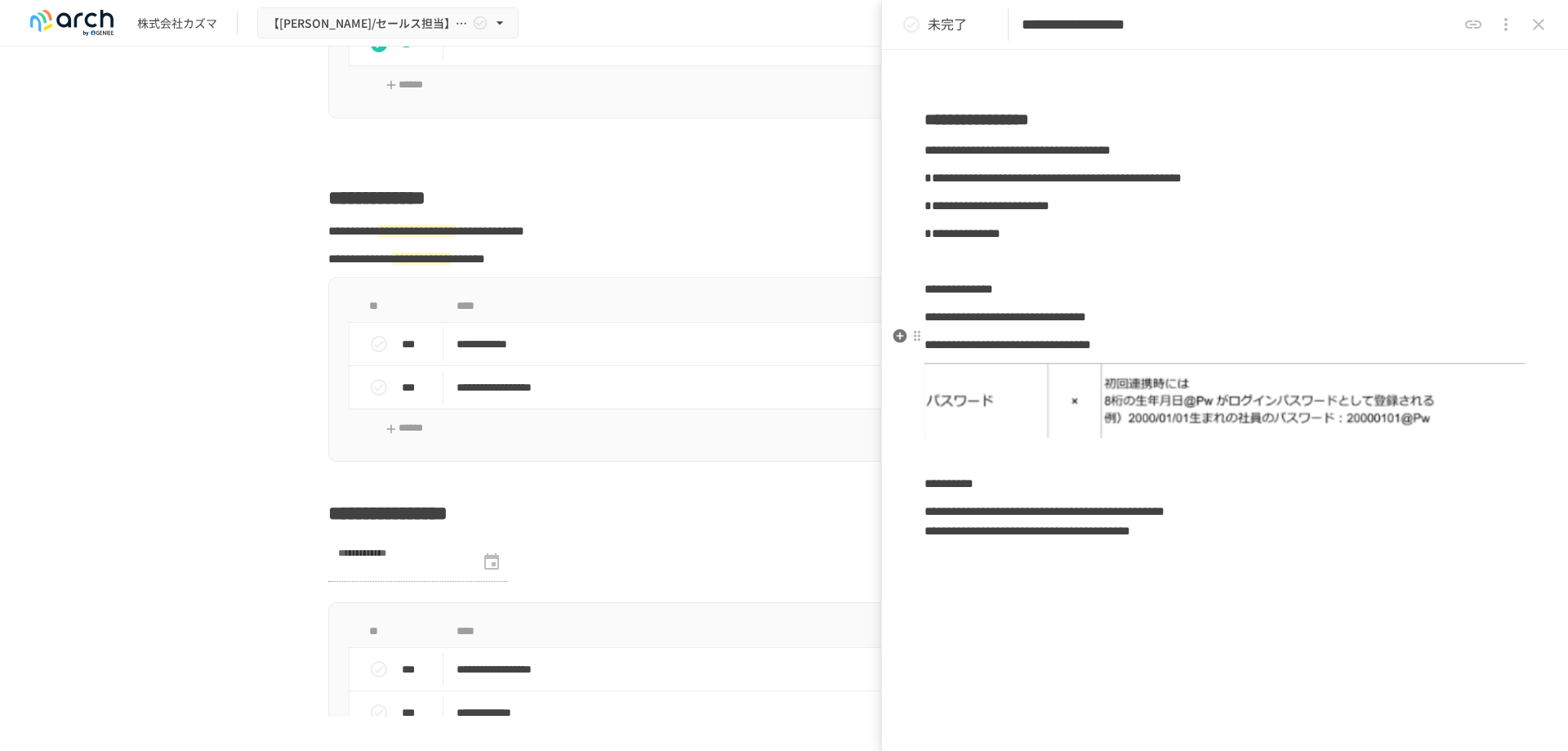 scroll, scrollTop: 319, scrollLeft: 0, axis: vertical 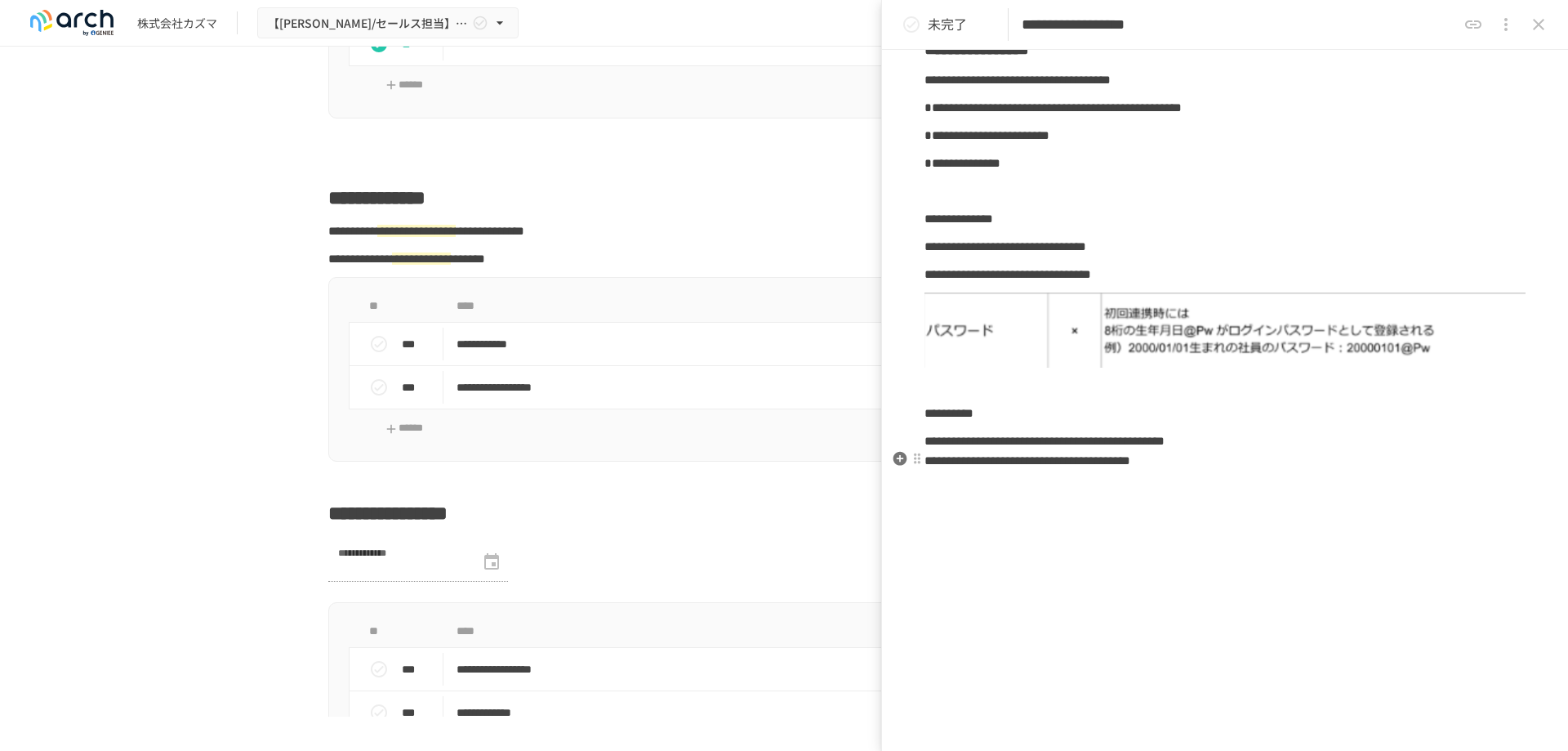 click on "**********" at bounding box center [1027, 460] 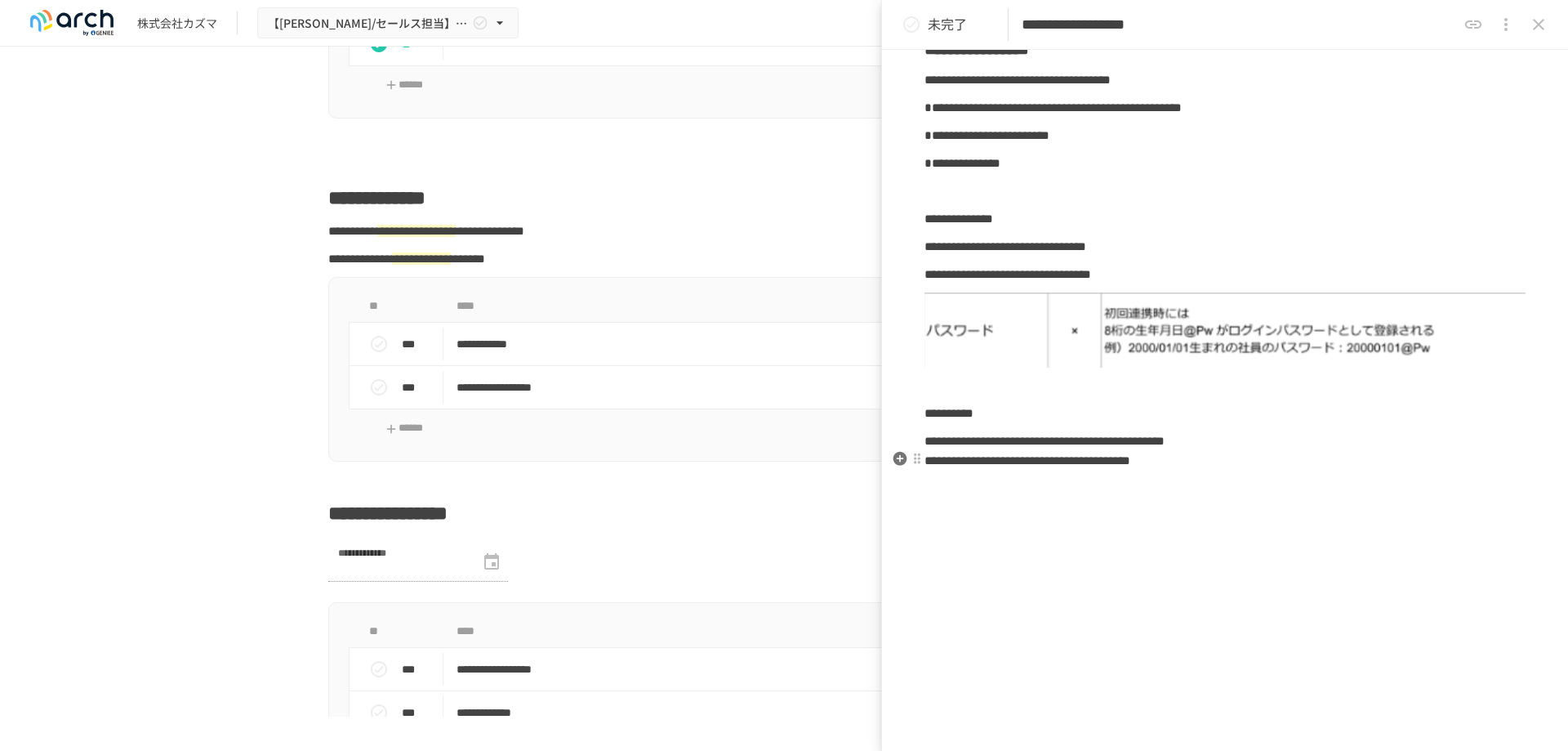 type 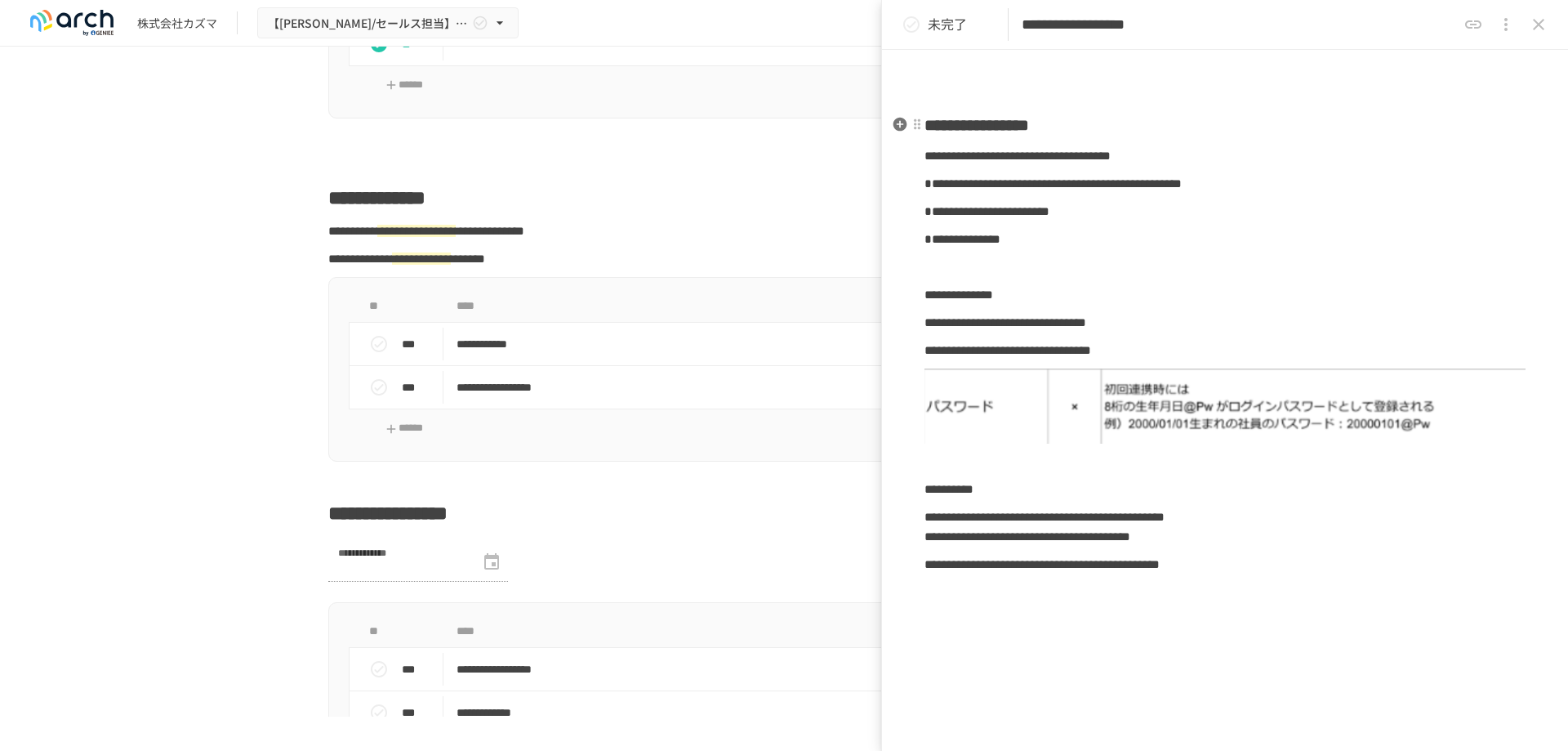 scroll, scrollTop: 245, scrollLeft: 0, axis: vertical 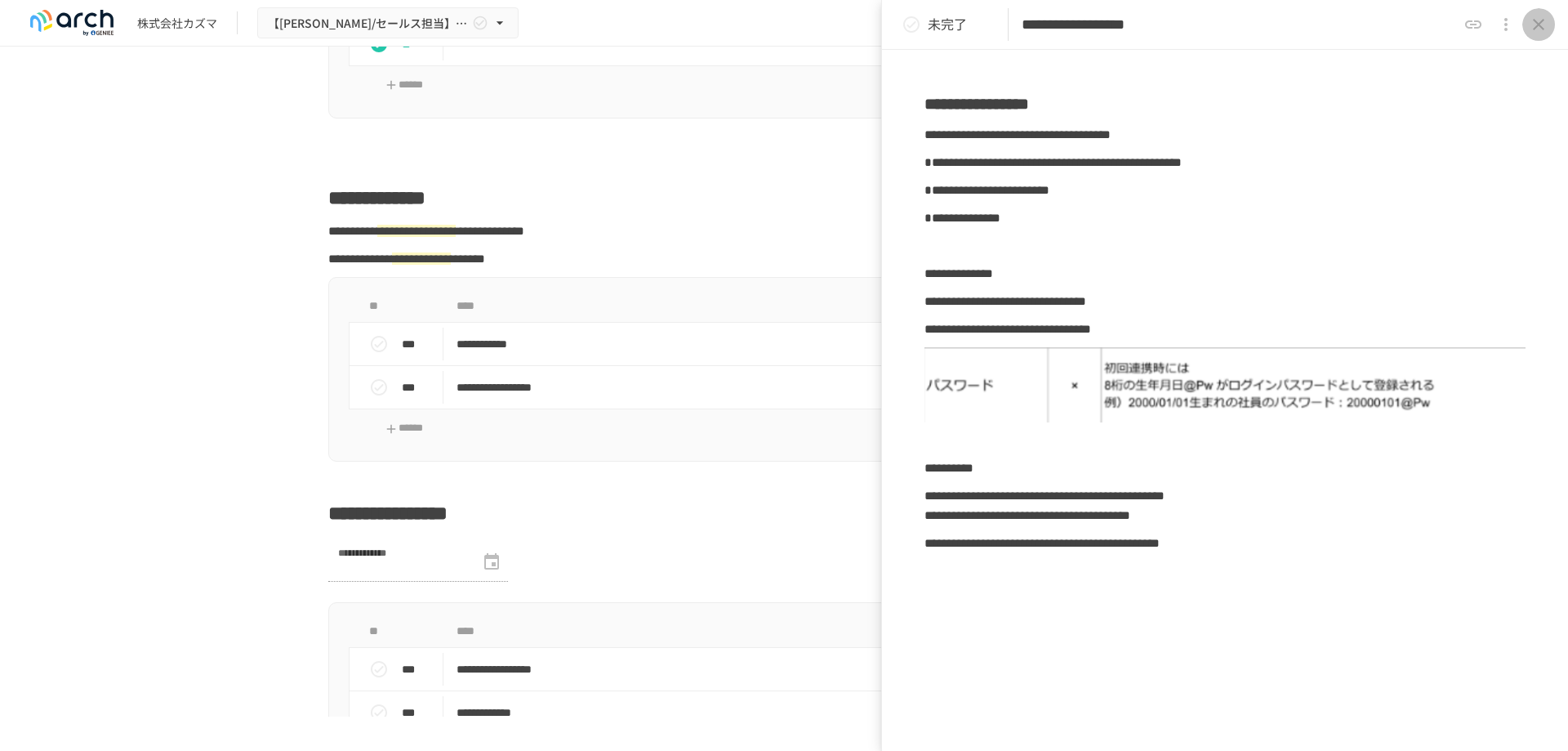 click 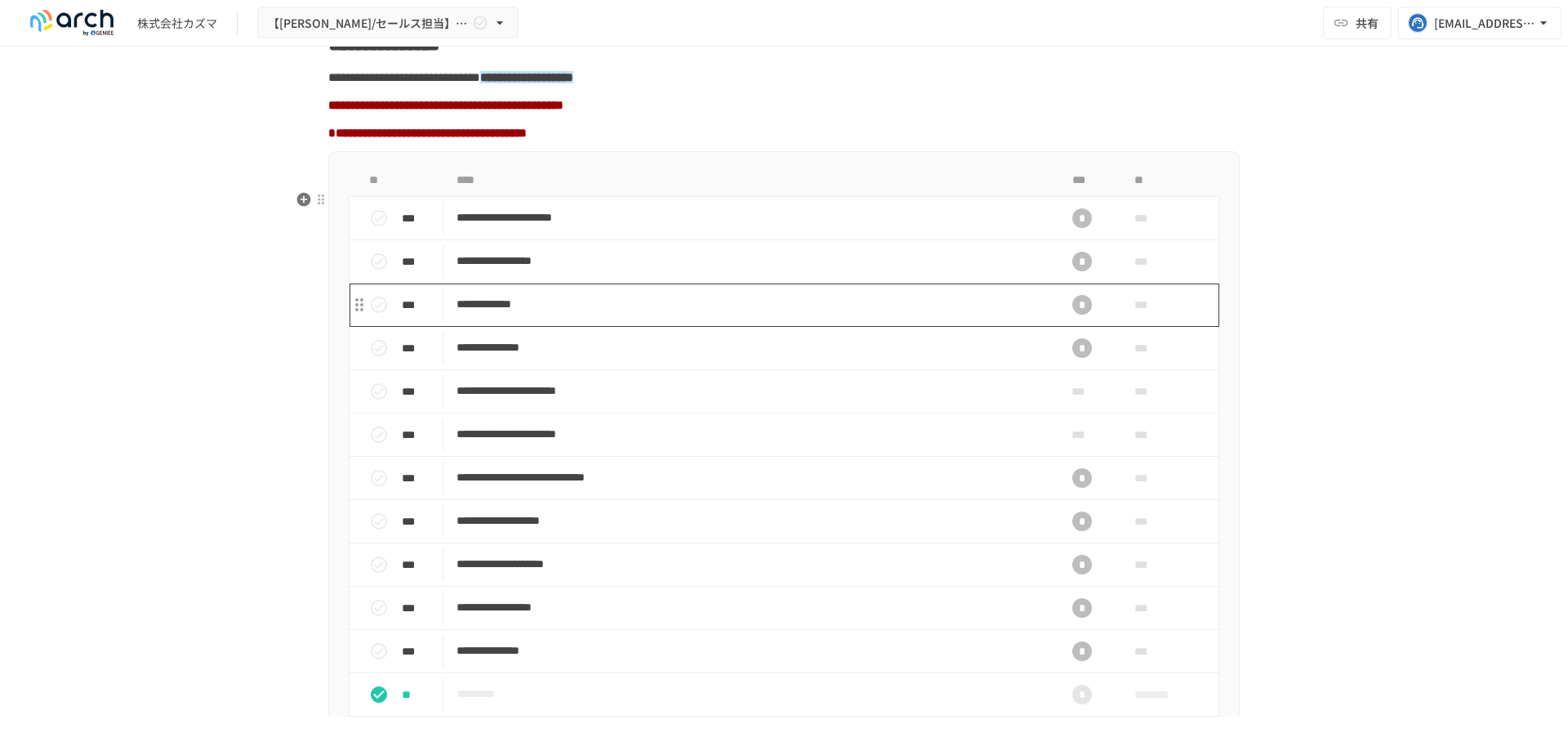 scroll, scrollTop: 1326, scrollLeft: 0, axis: vertical 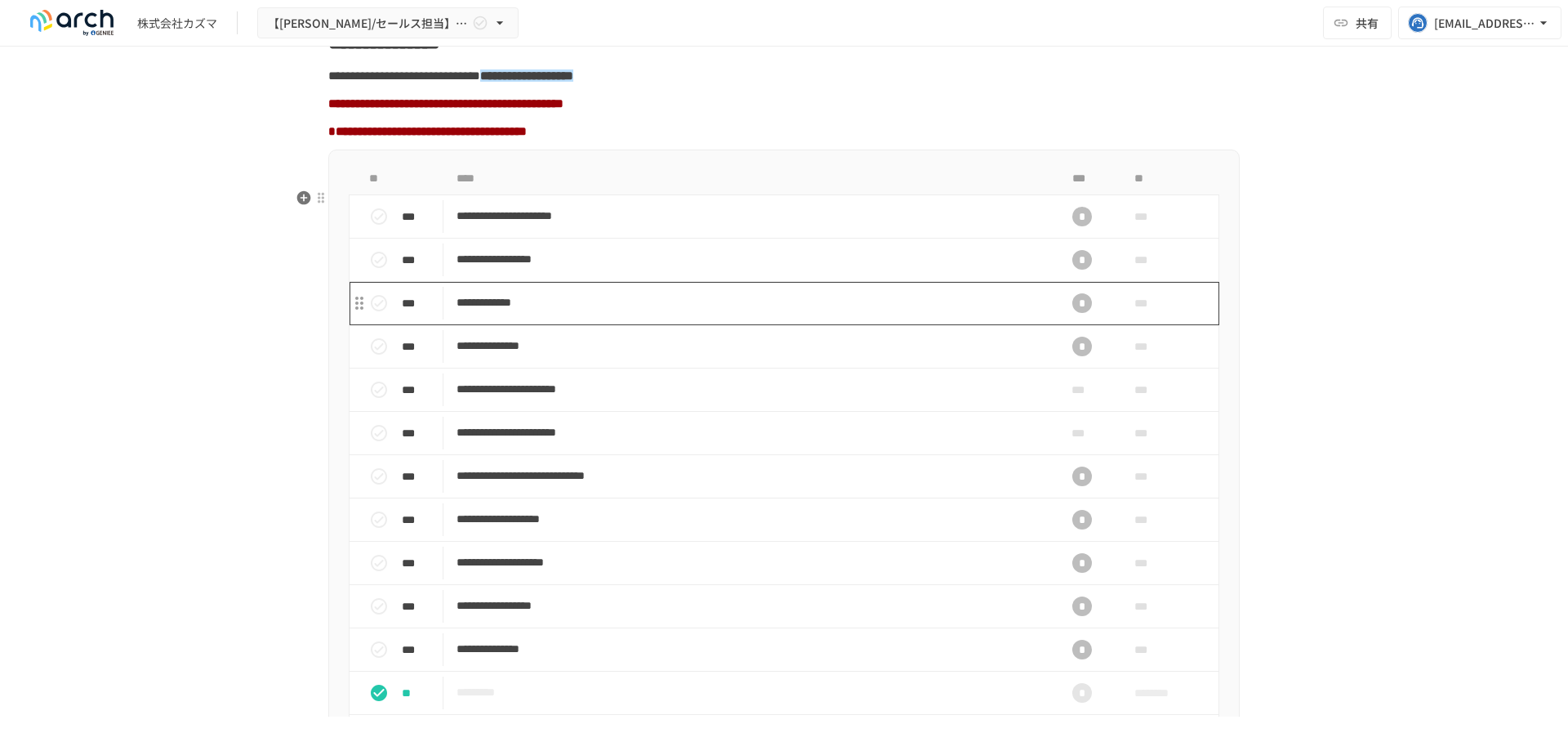 click on "**********" at bounding box center [750, 303] 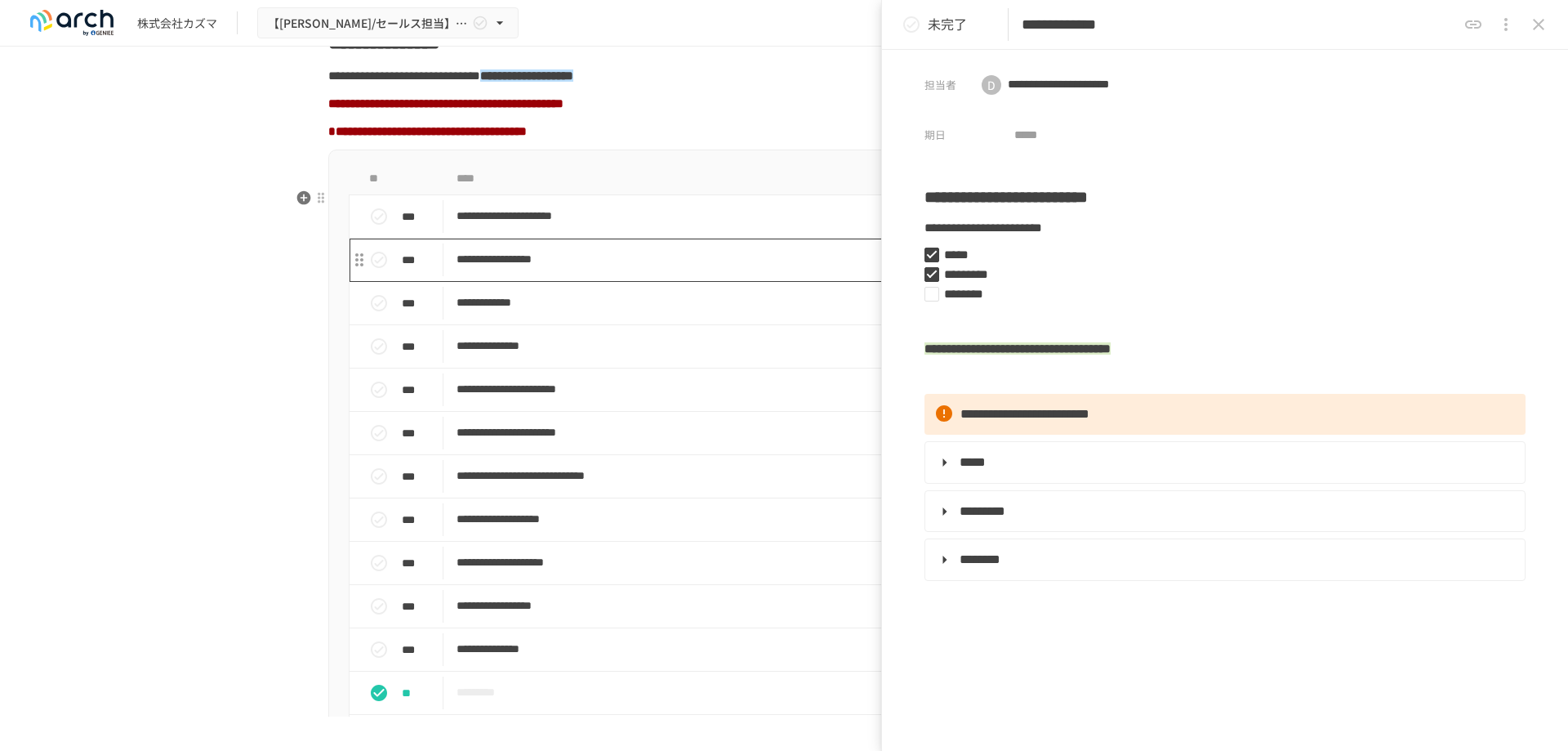 click on "**********" at bounding box center [750, 259] 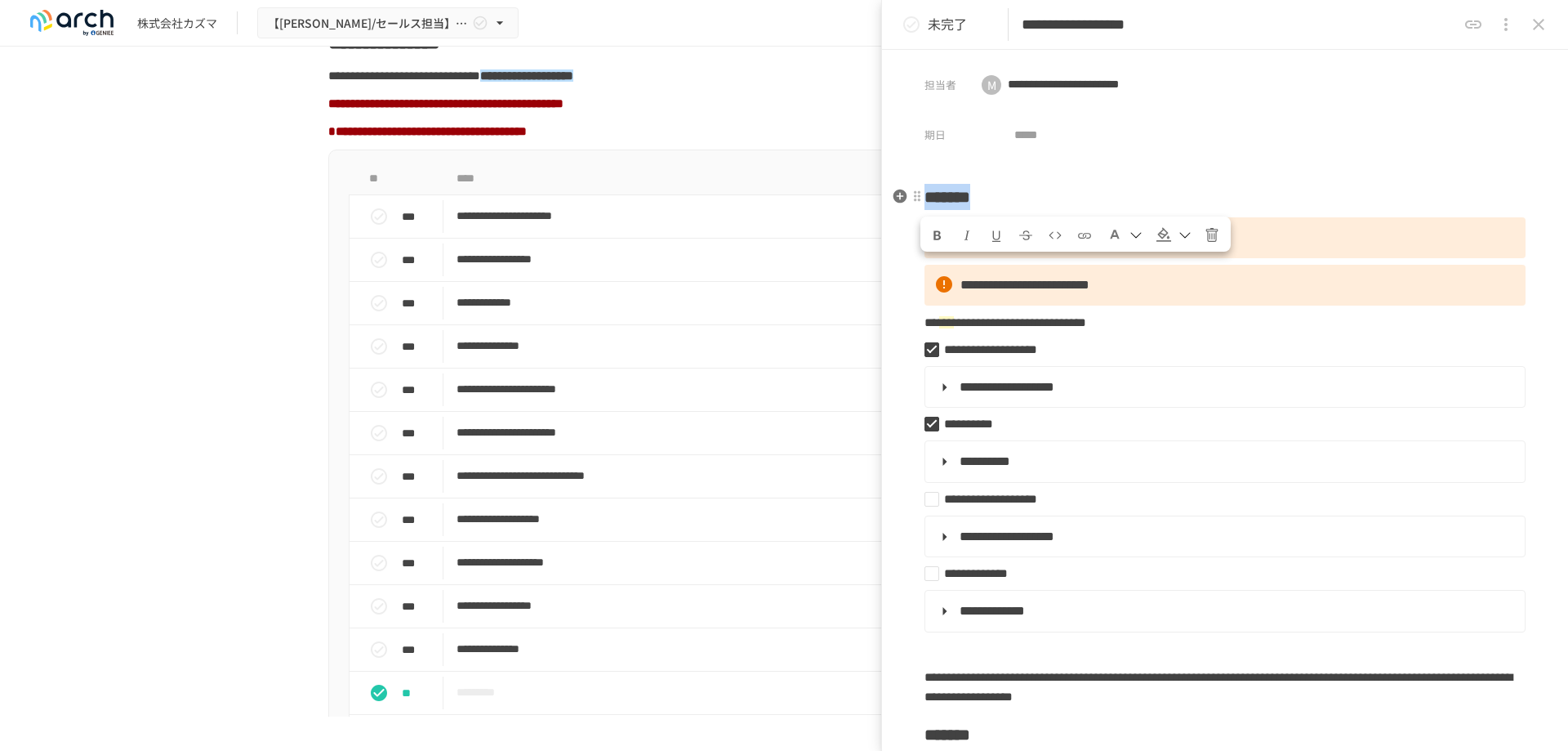 drag, startPoint x: 1033, startPoint y: 194, endPoint x: 929, endPoint y: 194, distance: 104 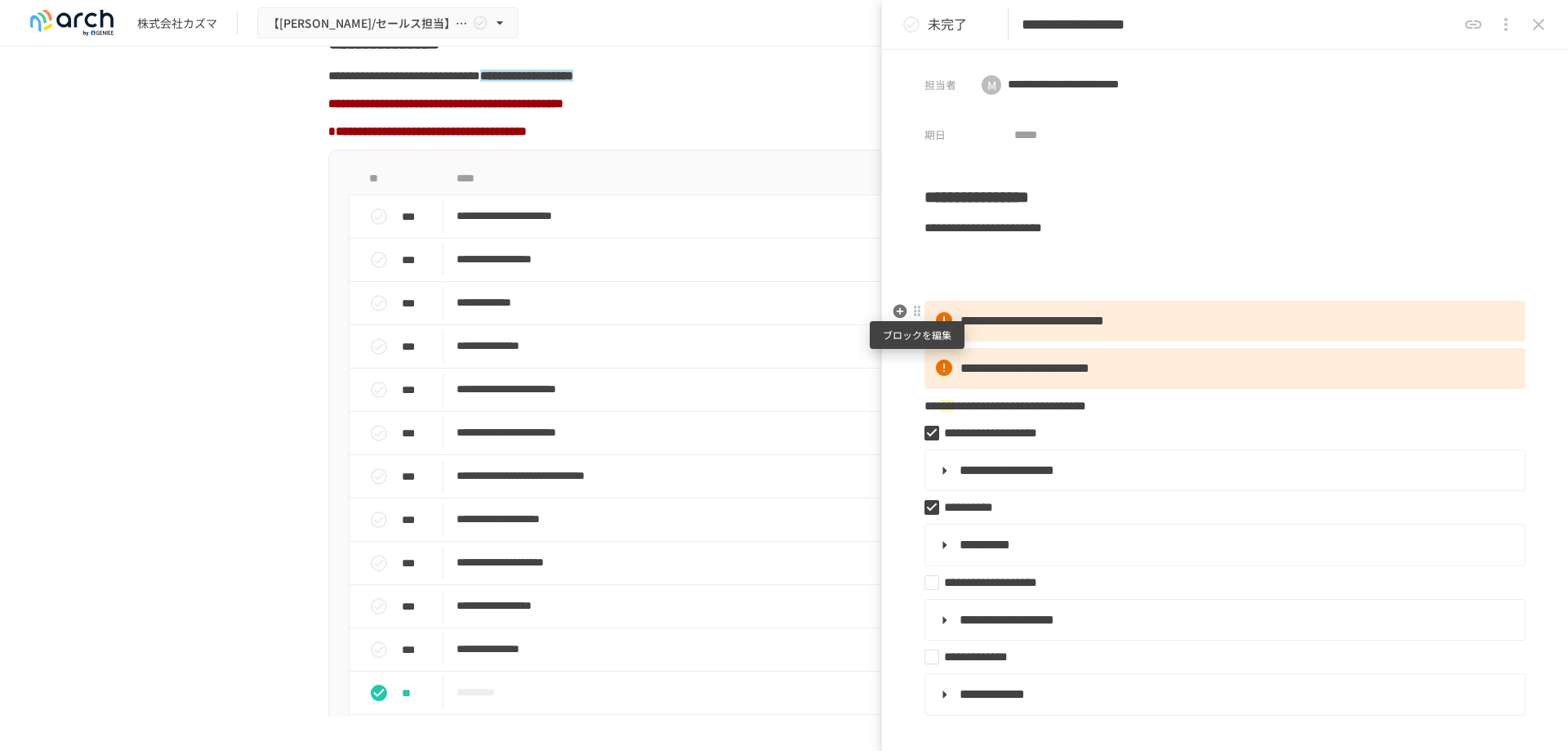 click at bounding box center (917, 311) 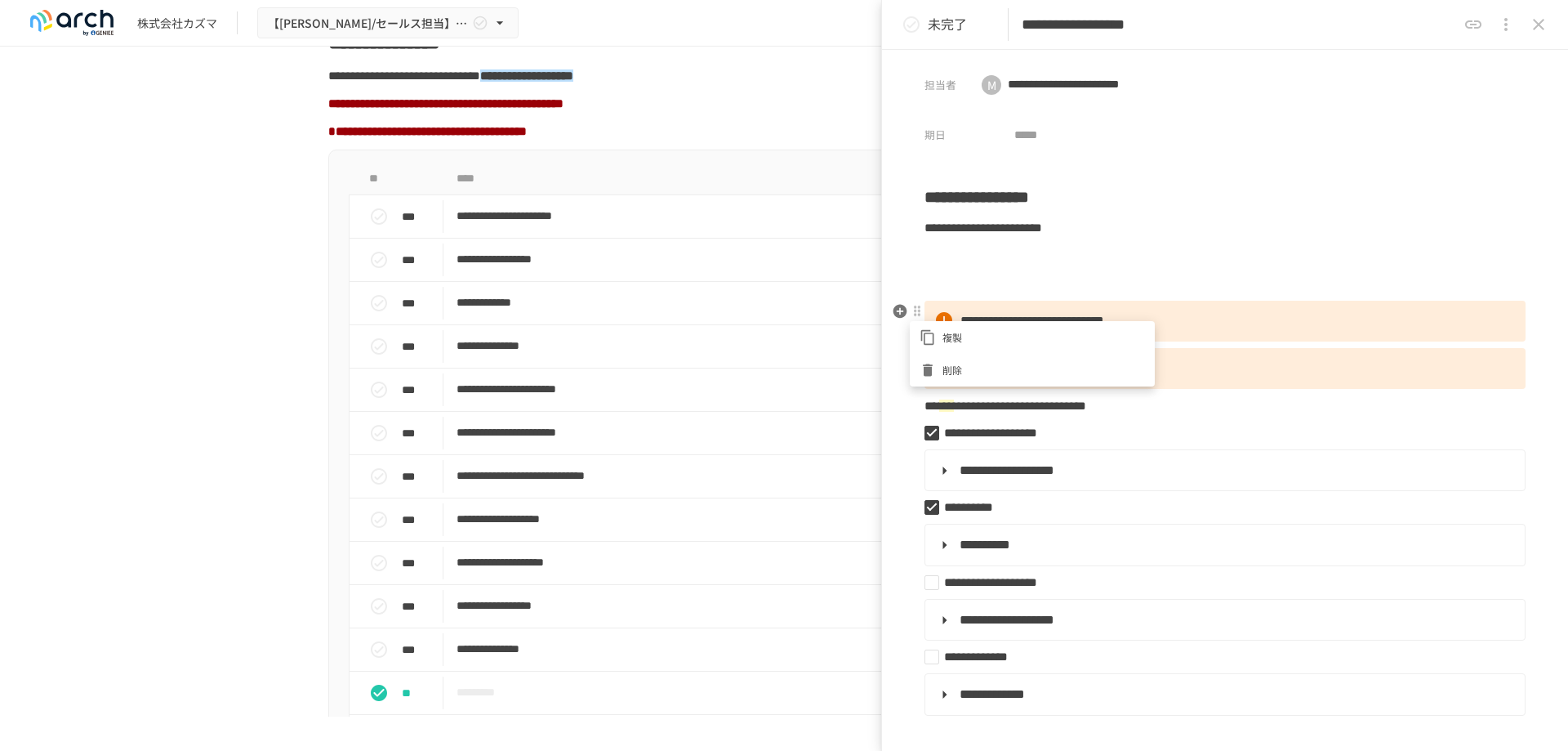 click on "削除" at bounding box center (1044, 369) 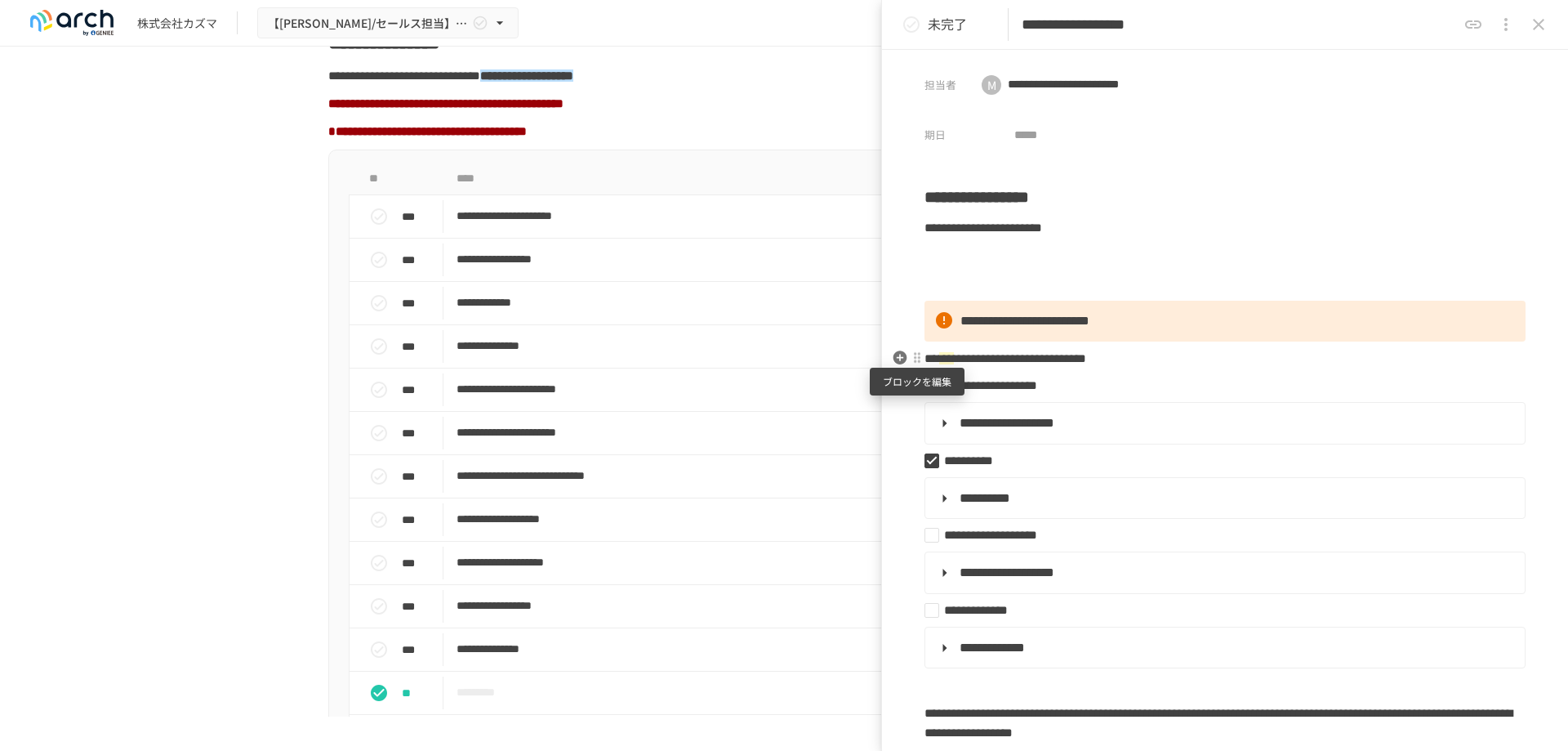 click at bounding box center (917, 358) 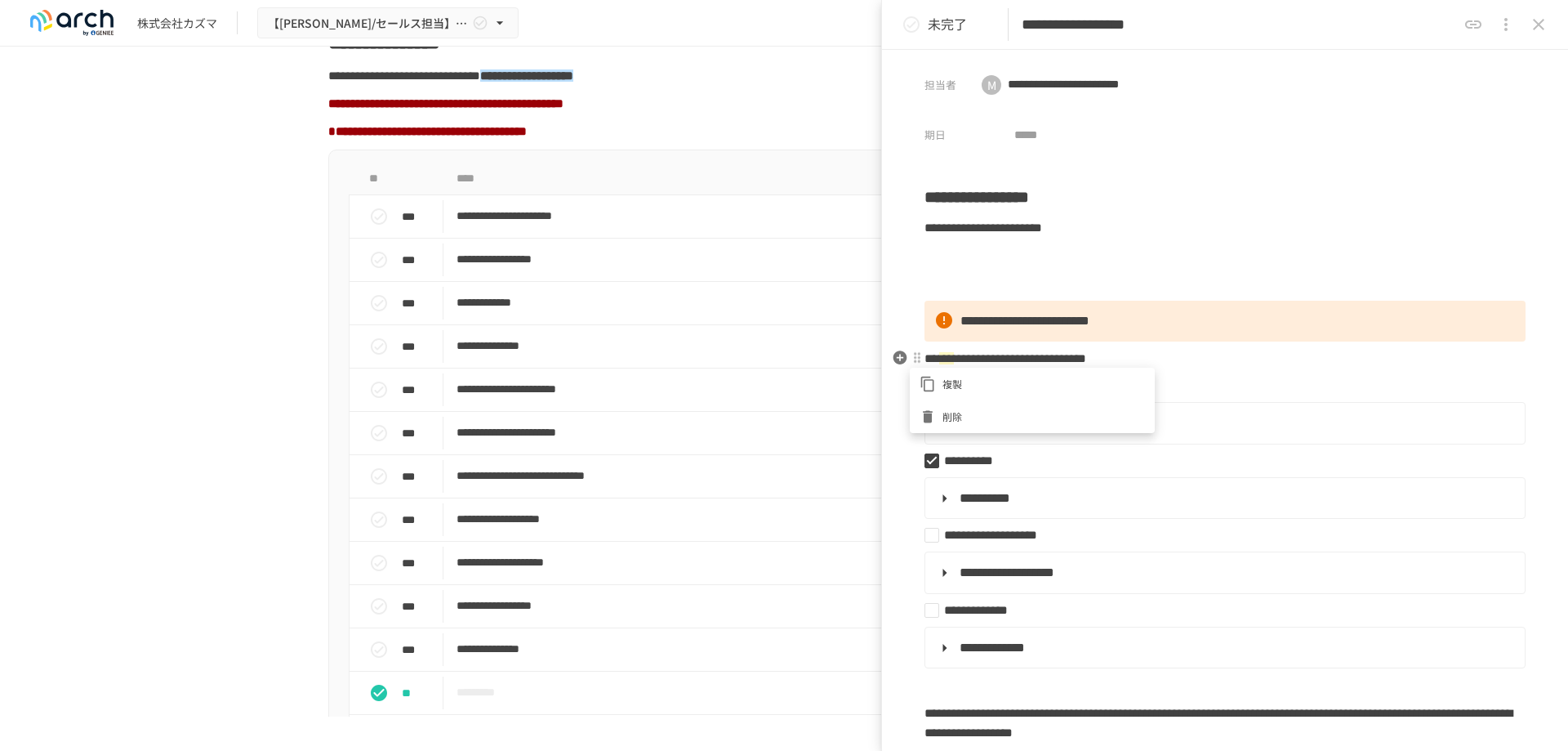 click on "削除" at bounding box center [1044, 416] 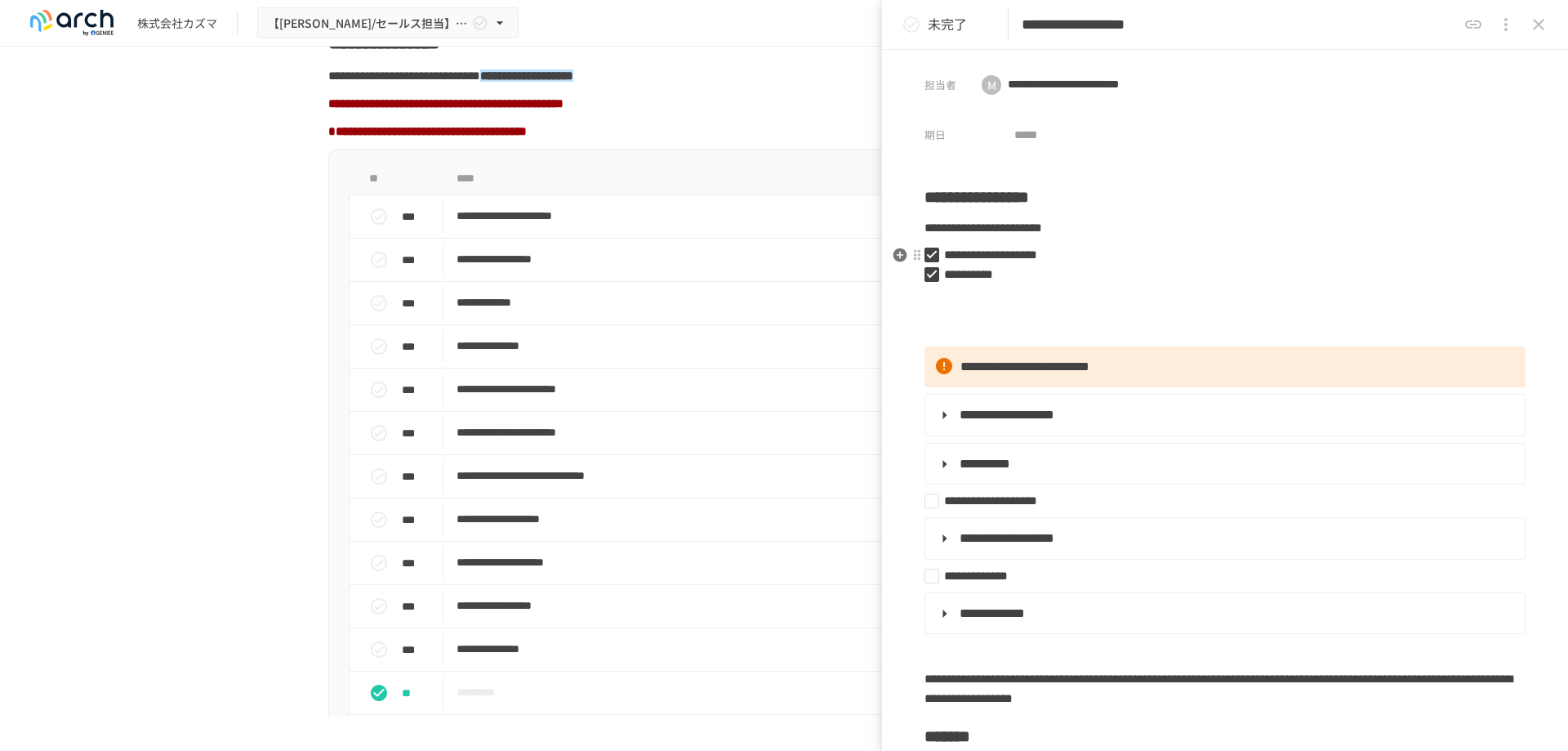 click on "**********" at bounding box center [1218, 255] 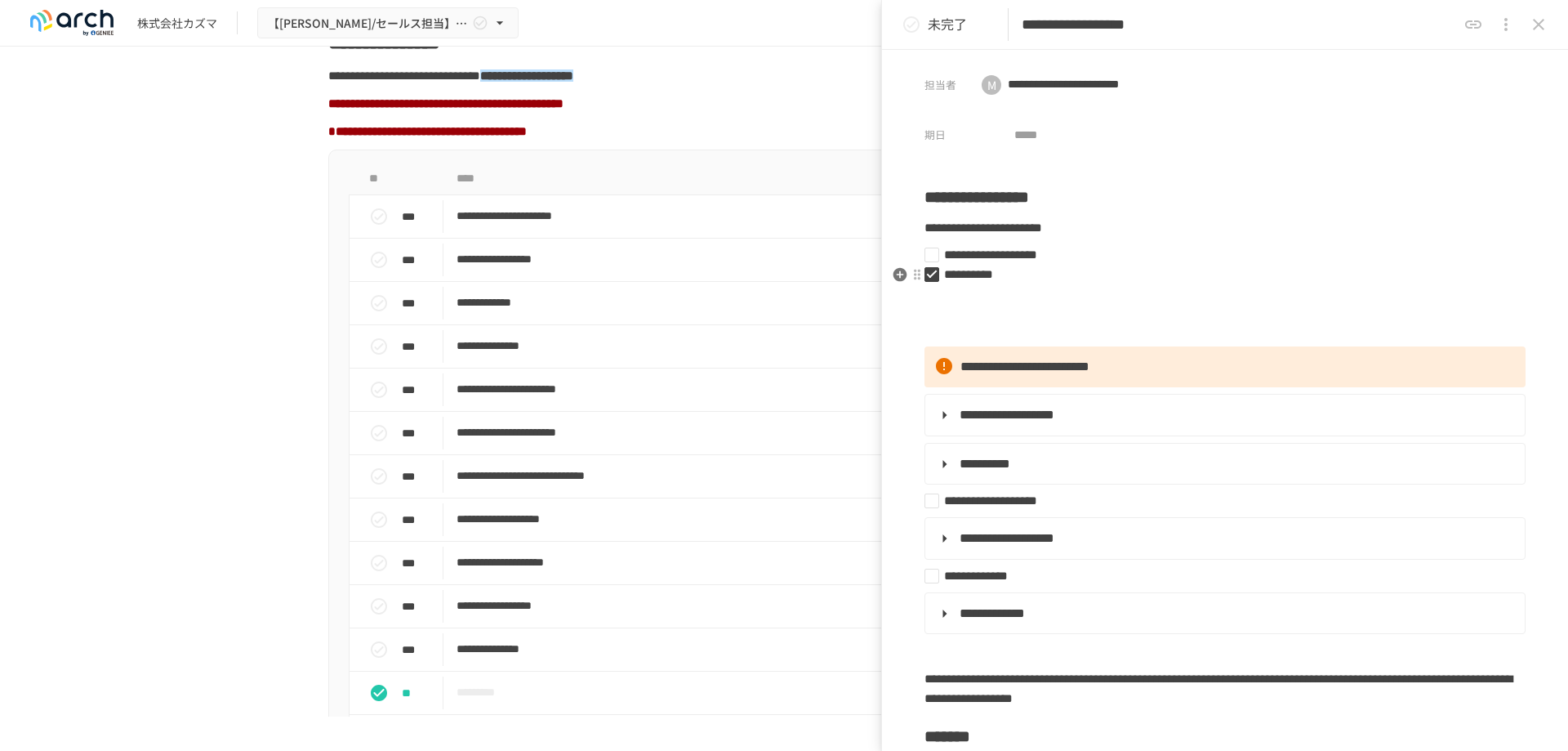 click on "**********" at bounding box center (1218, 275) 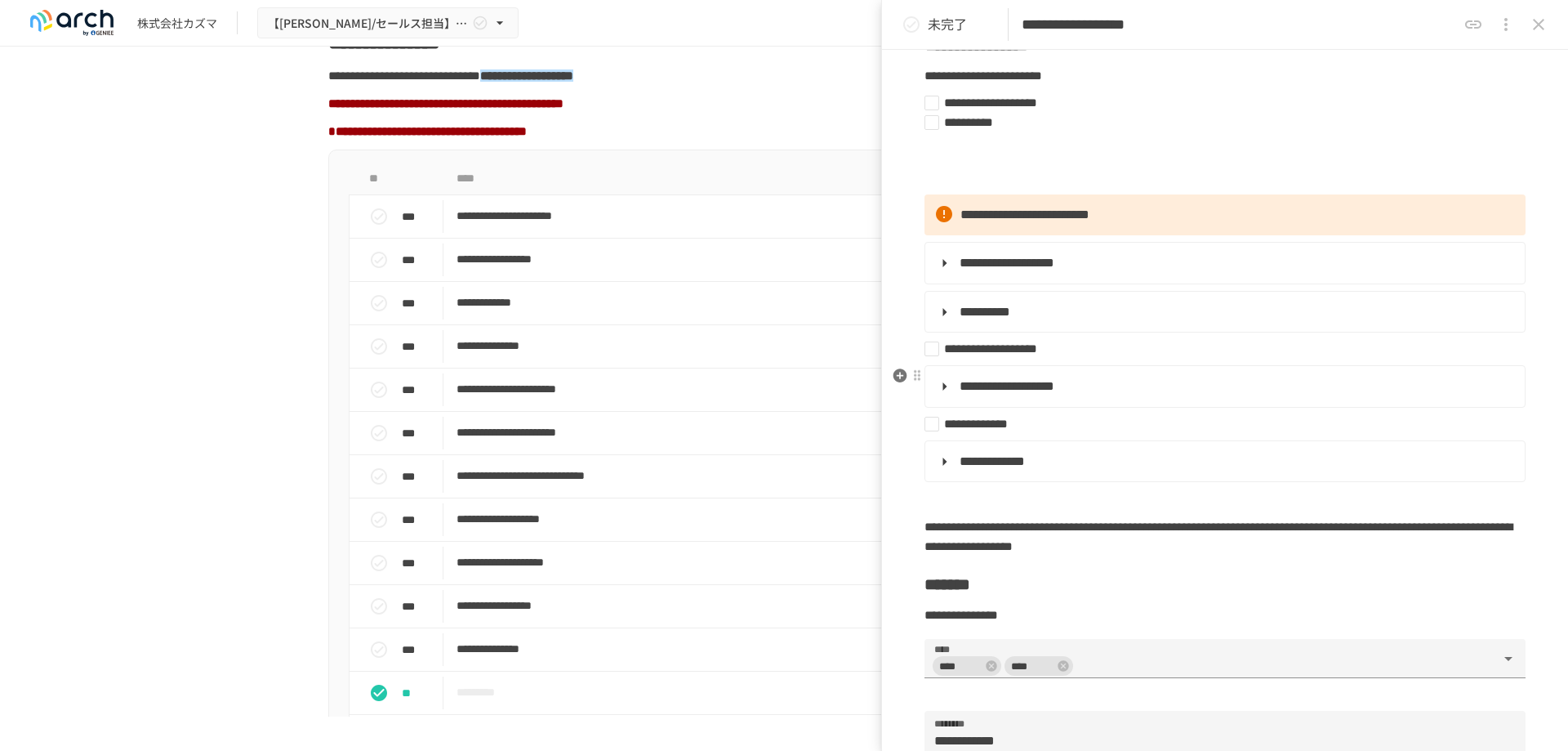 scroll, scrollTop: 163, scrollLeft: 0, axis: vertical 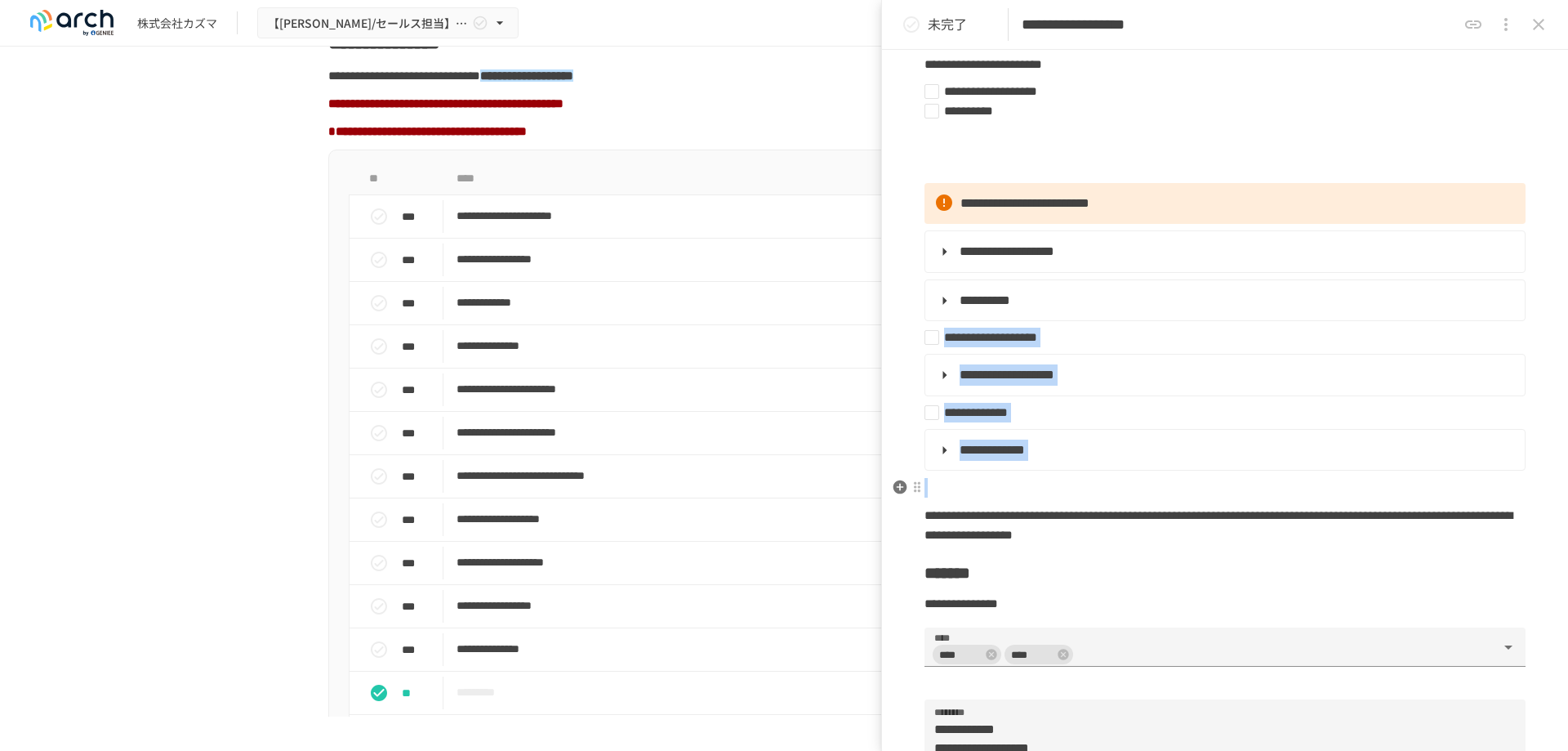 drag, startPoint x: 948, startPoint y: 339, endPoint x: 966, endPoint y: 481, distance: 143.1363 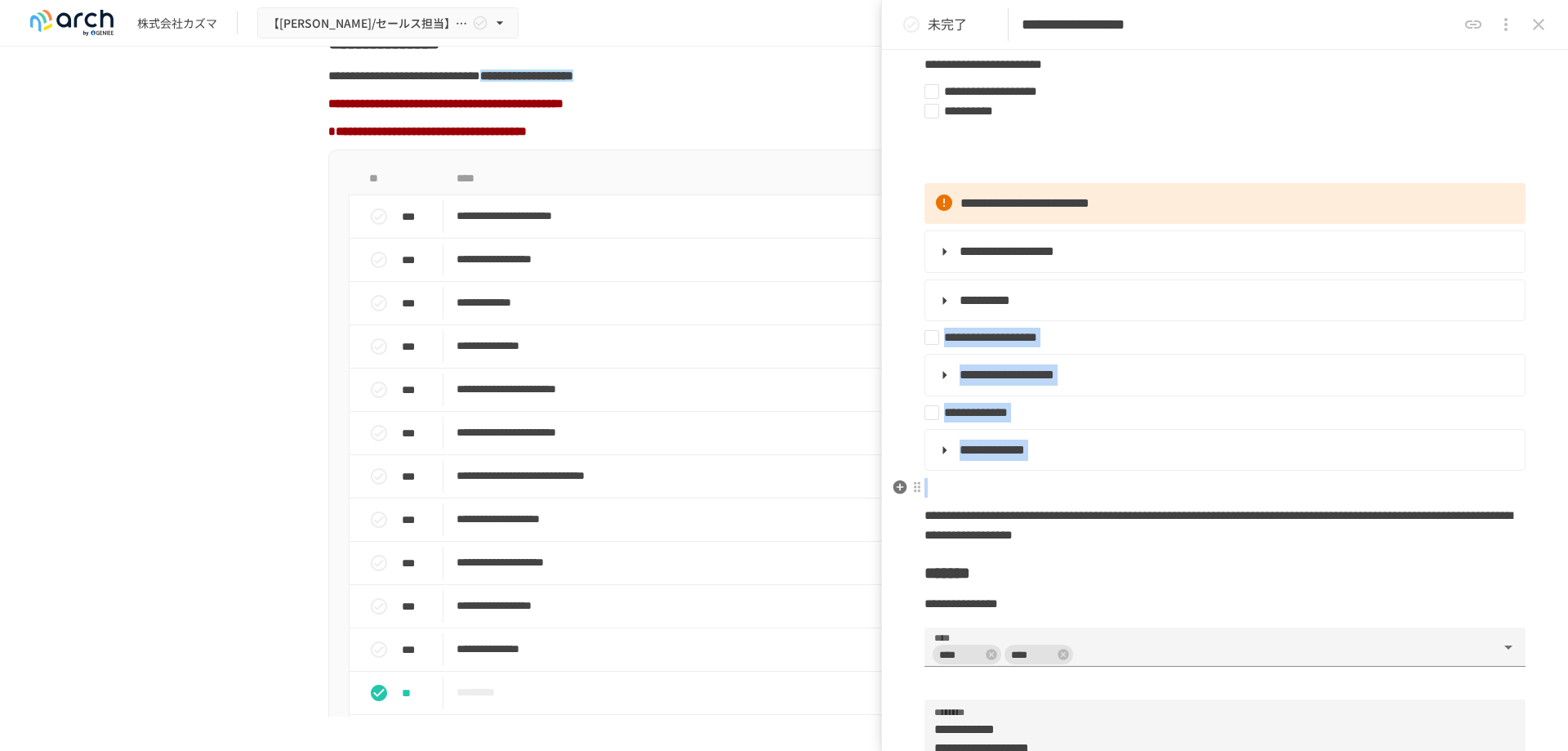 click on "**********" at bounding box center [1225, 524] 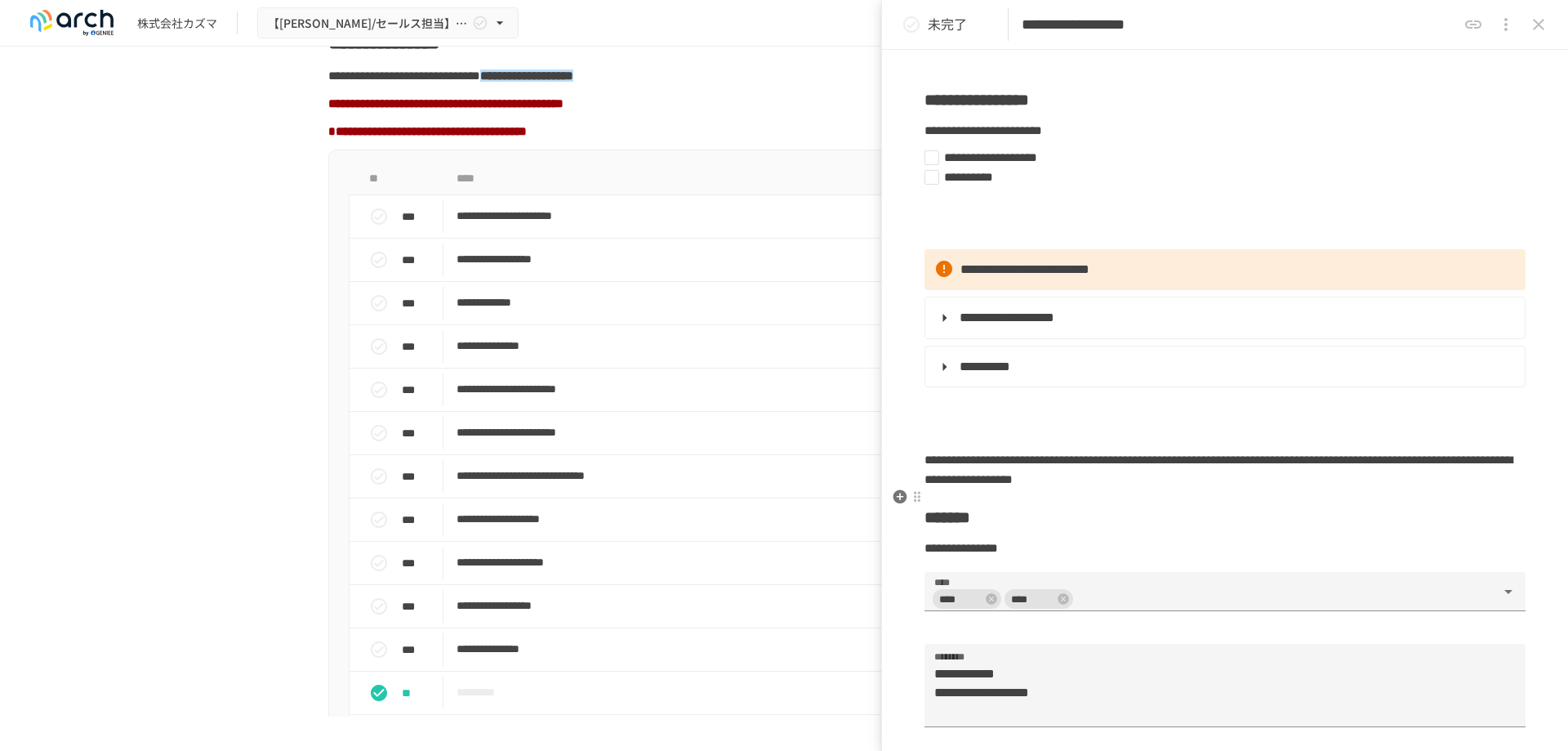 scroll, scrollTop: 0, scrollLeft: 0, axis: both 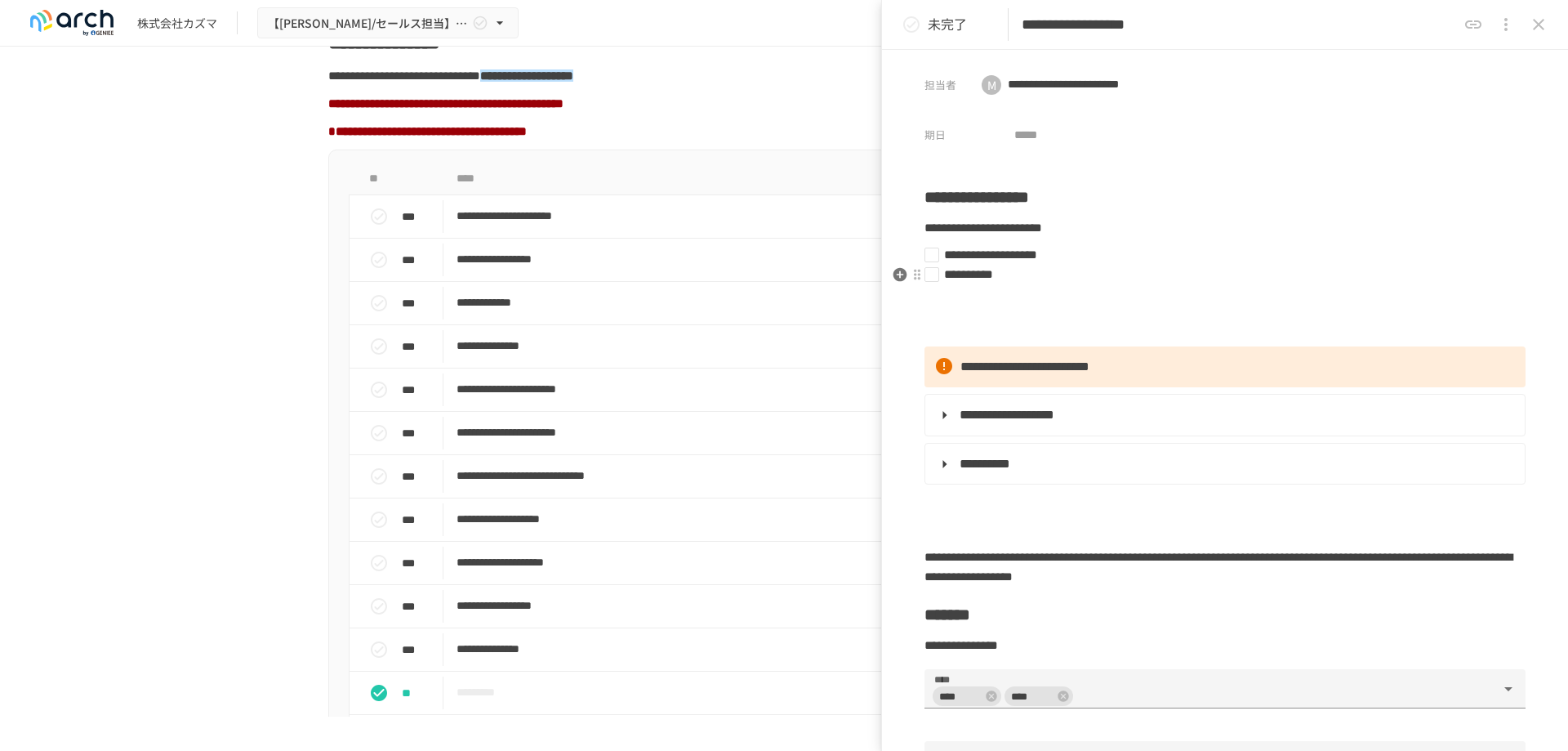 click on "**********" at bounding box center [1218, 275] 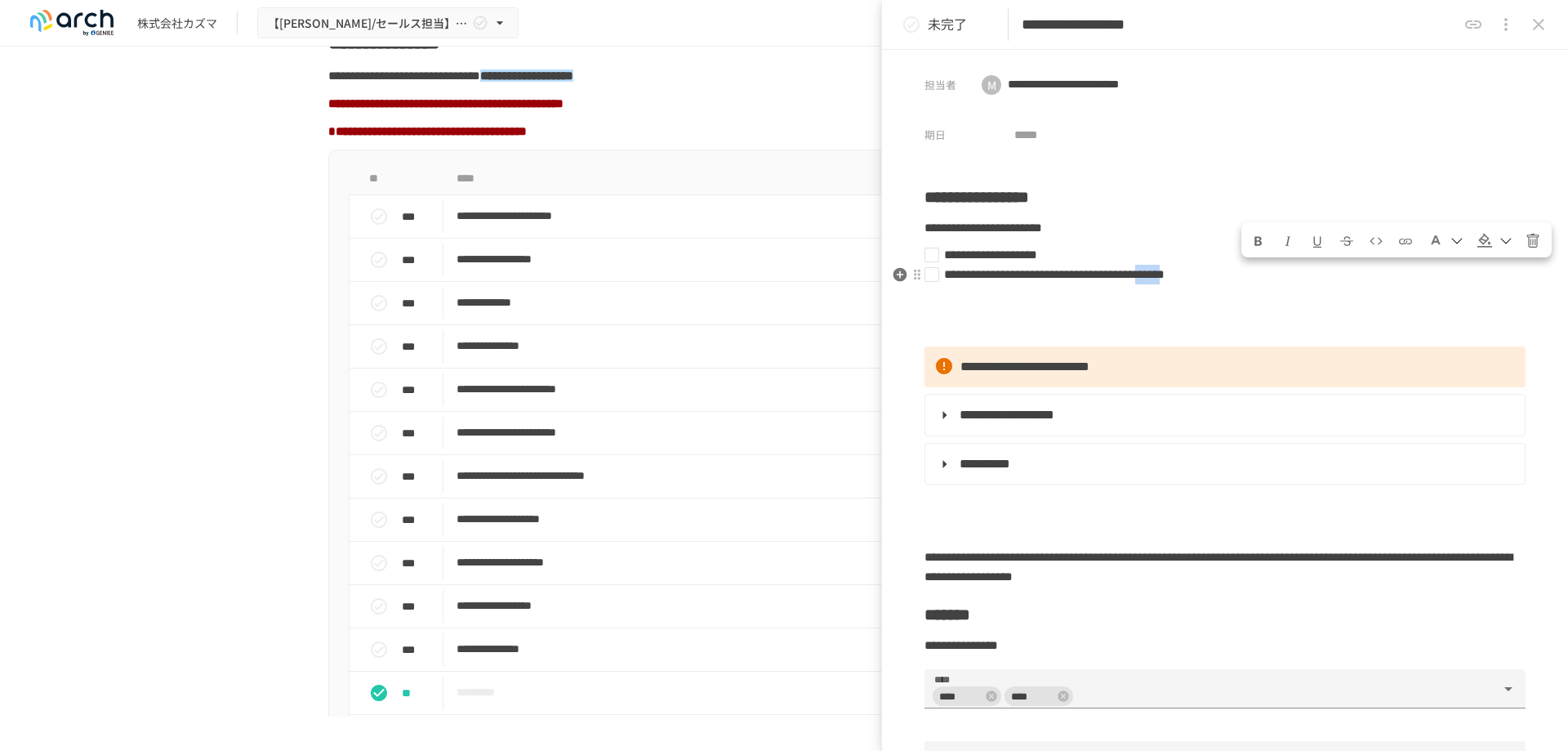 drag, startPoint x: 1424, startPoint y: 278, endPoint x: 1481, endPoint y: 275, distance: 57.078893 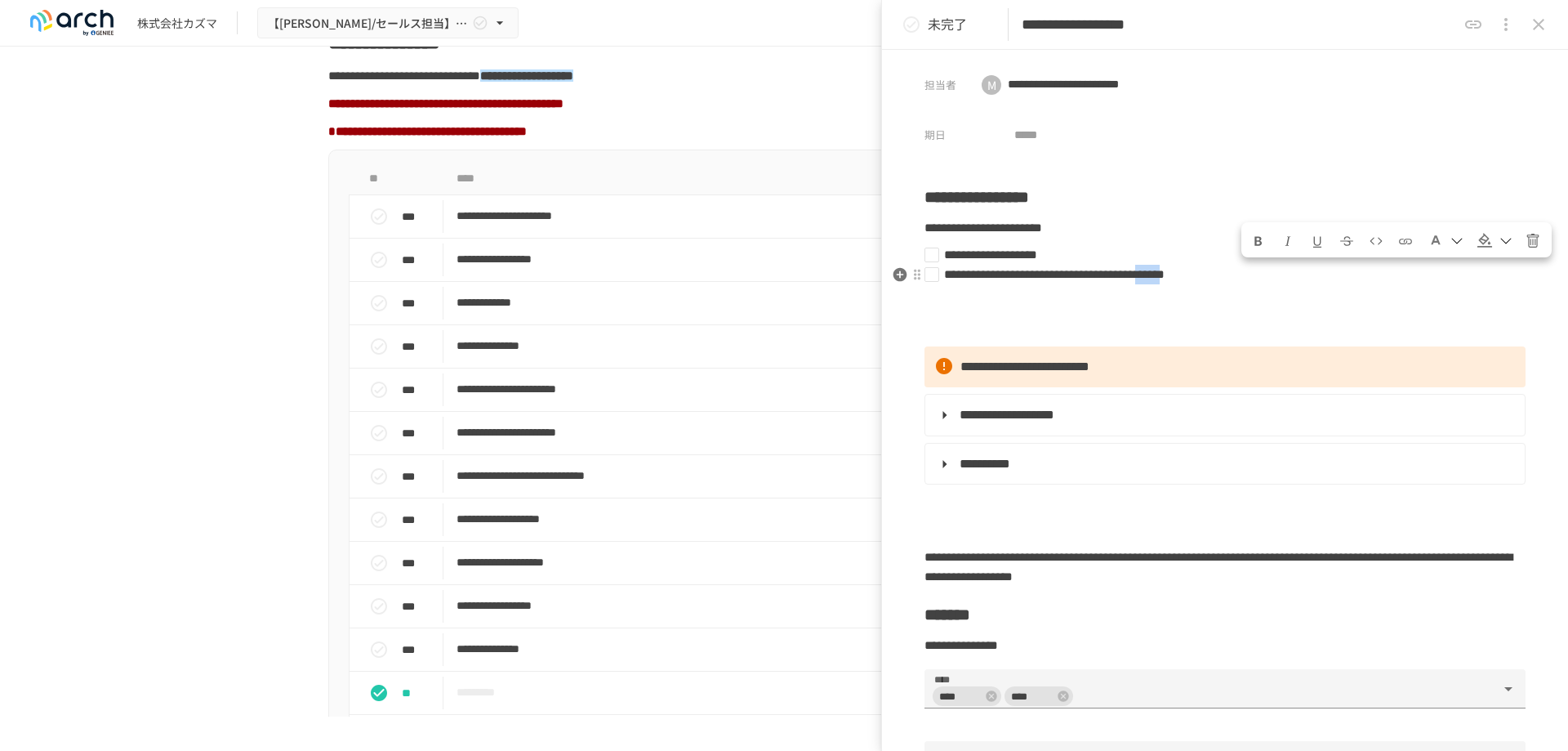 click on "**********" at bounding box center [1054, 274] 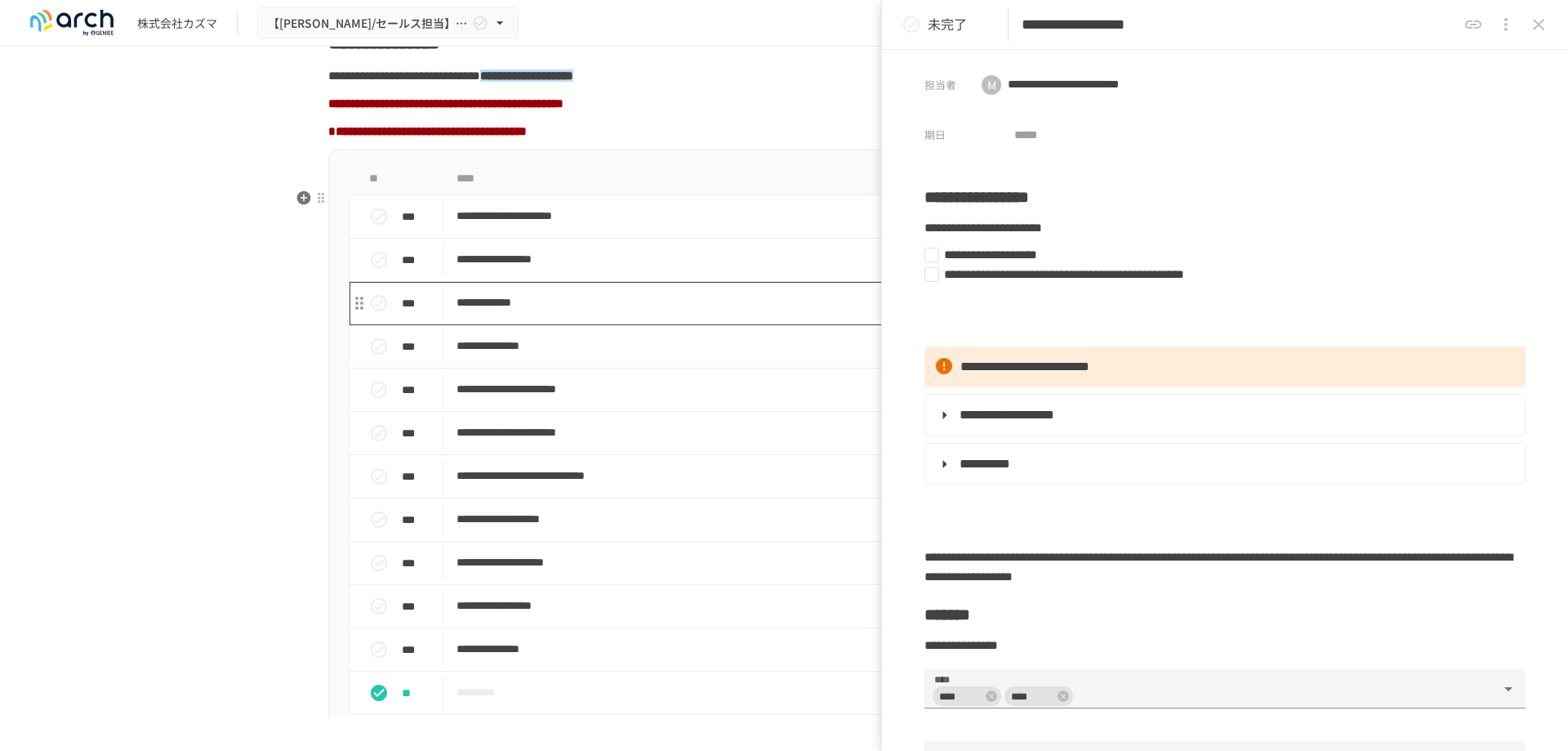 click on "**********" at bounding box center (750, 302) 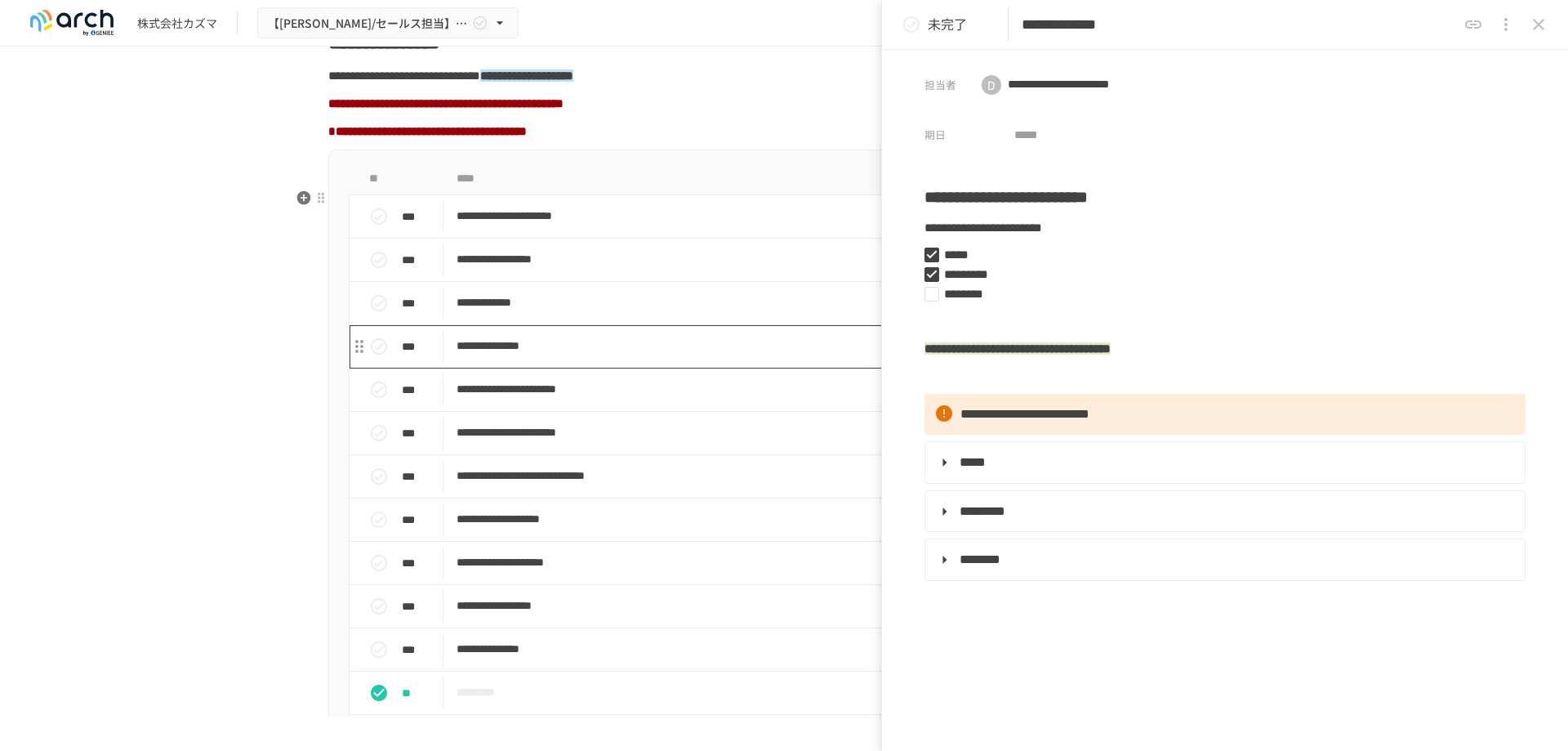 click on "**********" at bounding box center (750, 346) 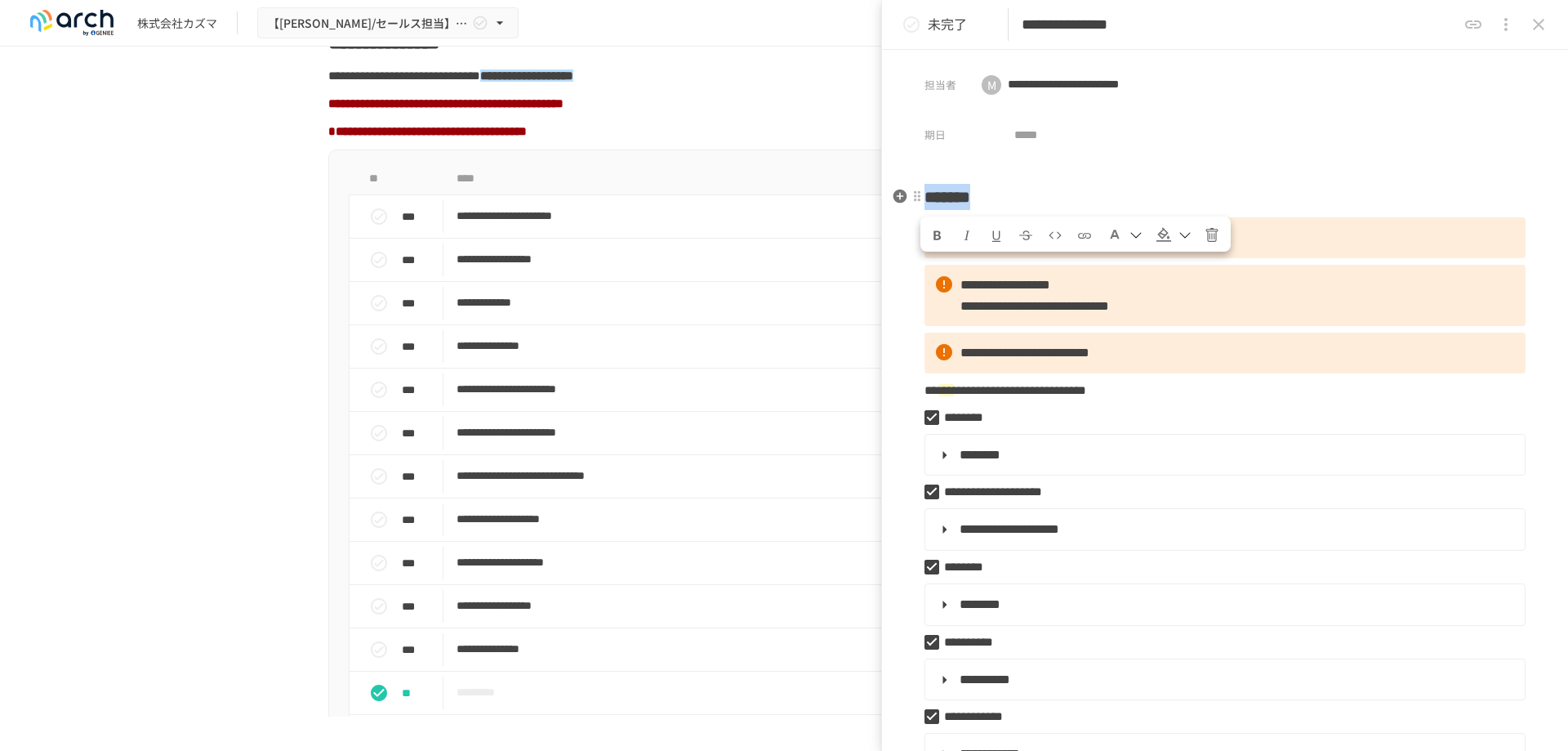 drag, startPoint x: 1037, startPoint y: 194, endPoint x: 933, endPoint y: 193, distance: 104.0048 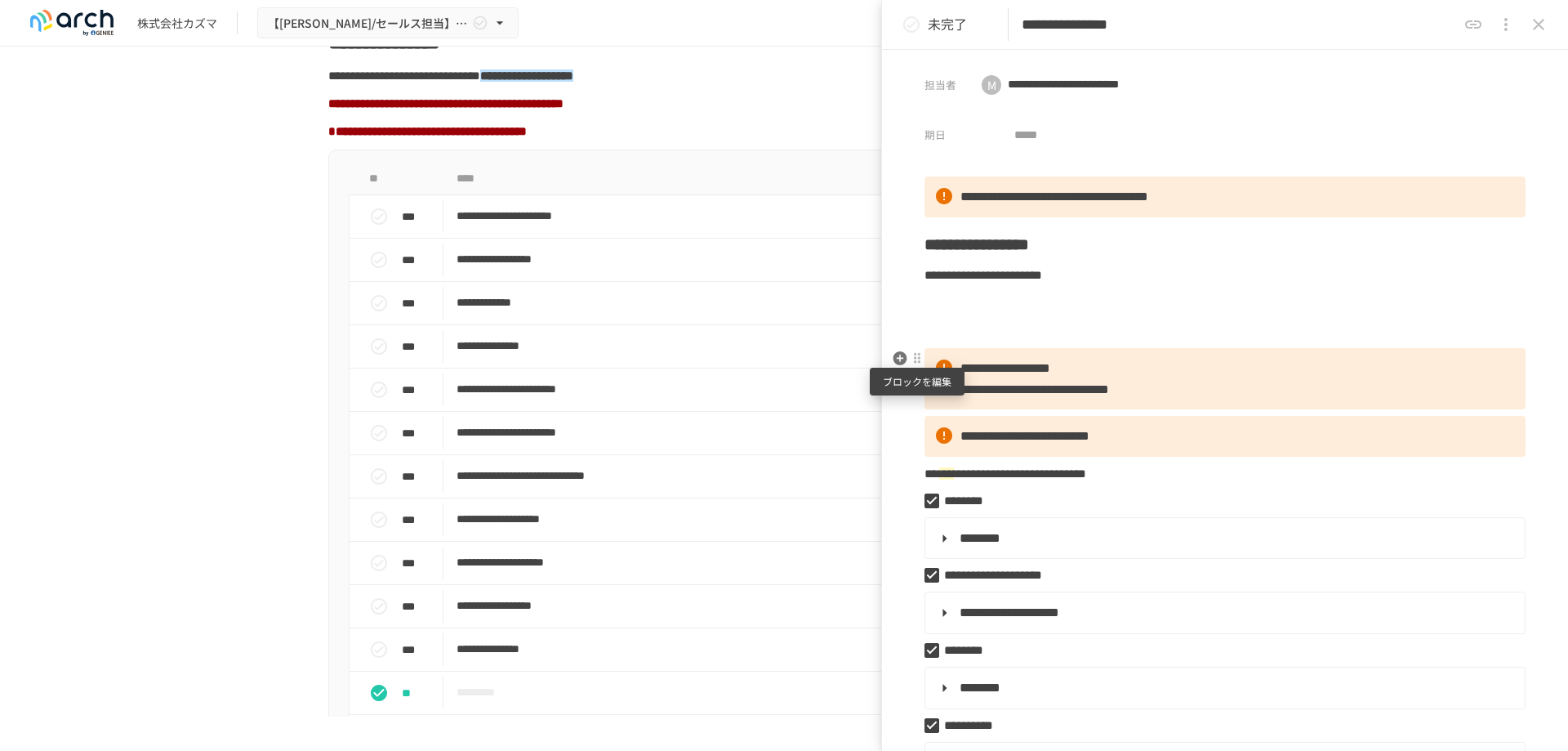 click at bounding box center (917, 358) 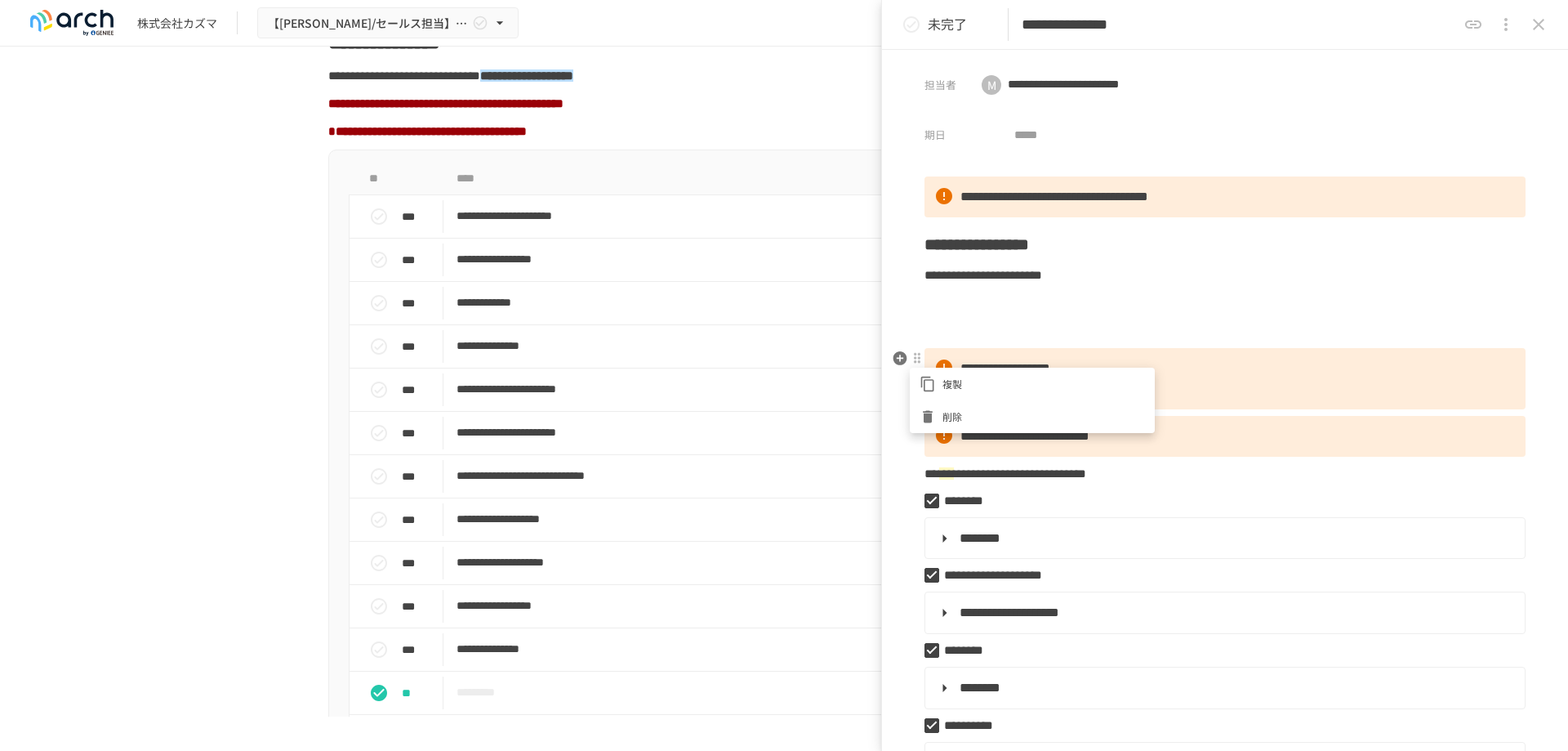 click at bounding box center [784, 375] 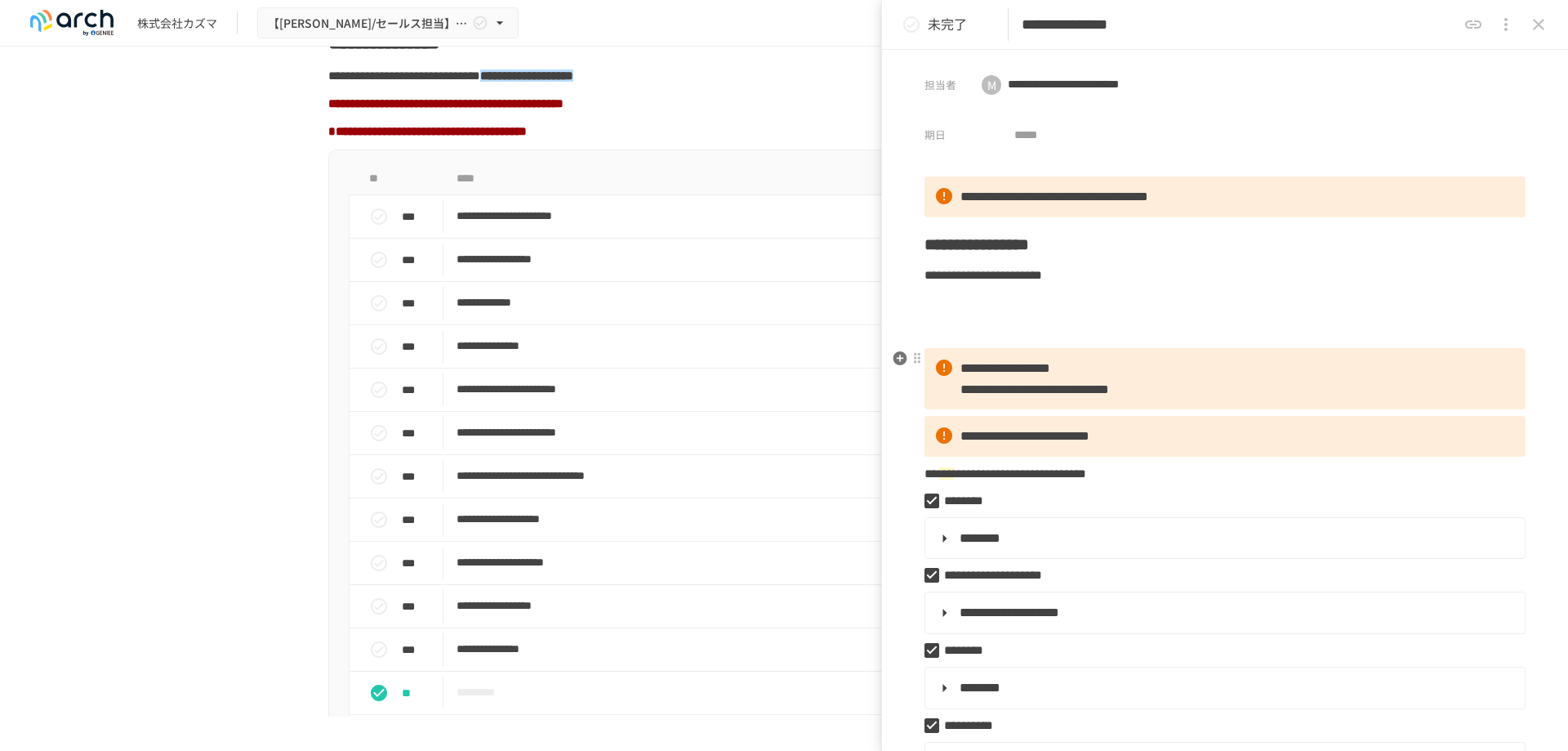 click on "**********" at bounding box center [1225, 436] 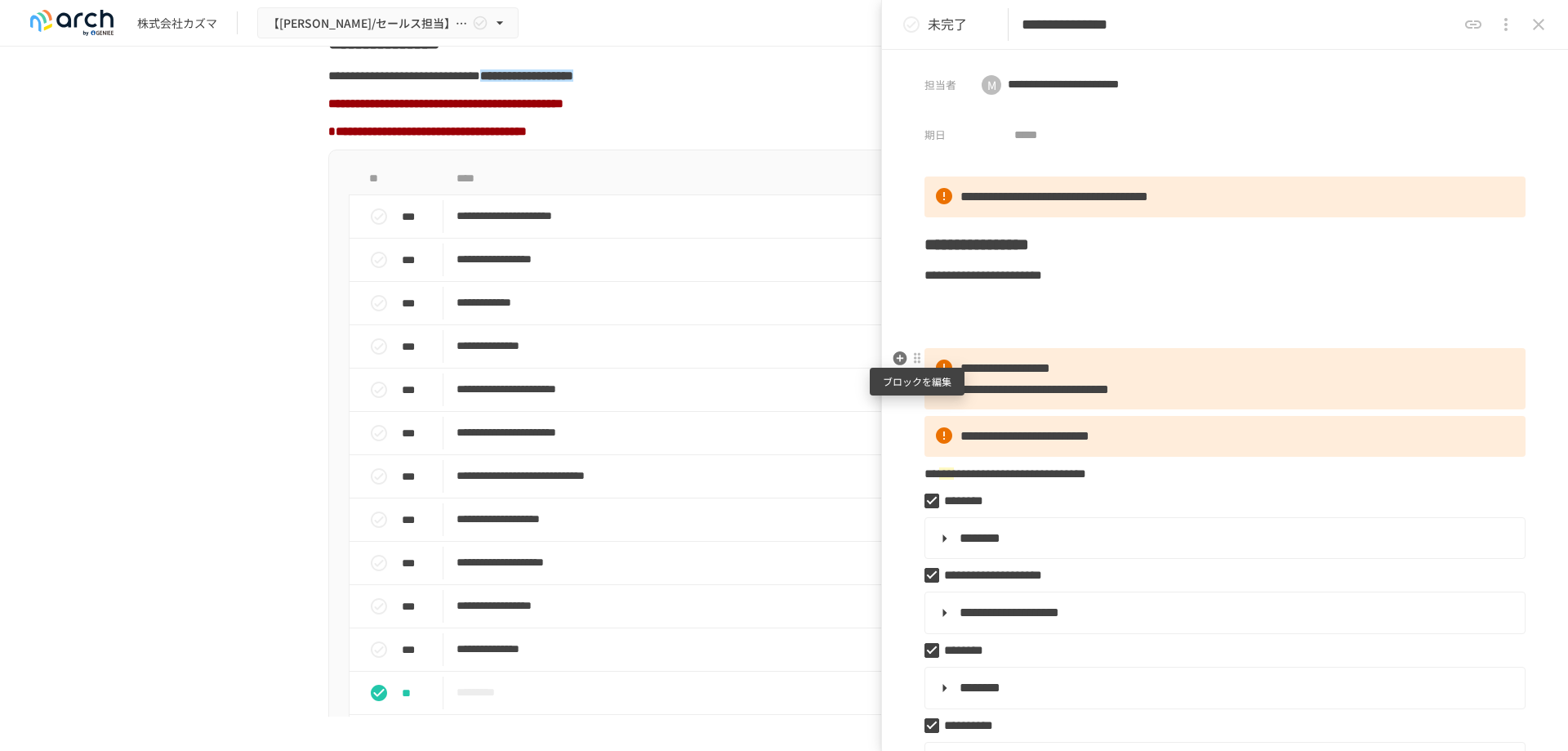 click at bounding box center [917, 358] 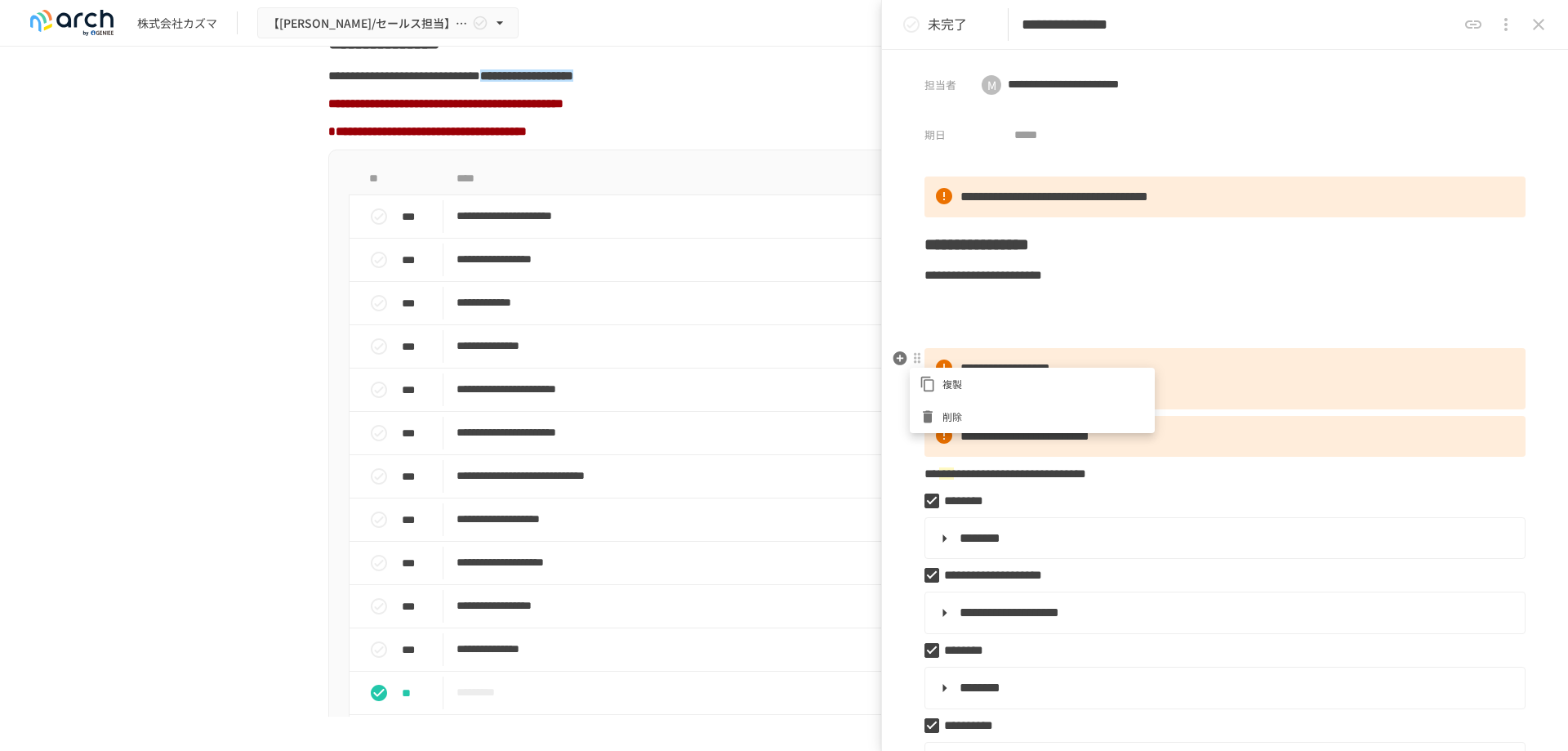 click on "削除" at bounding box center [1044, 416] 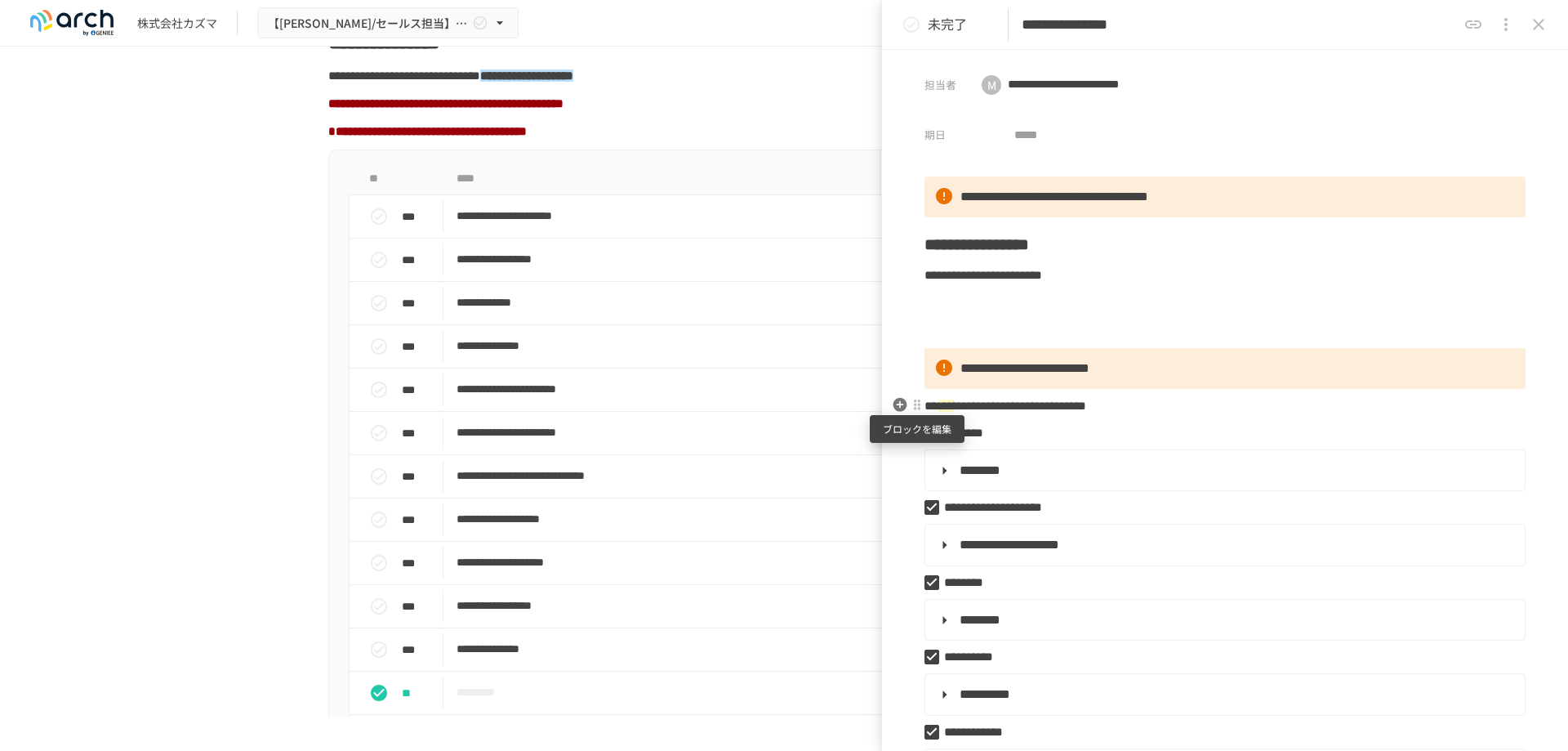 click at bounding box center [917, 405] 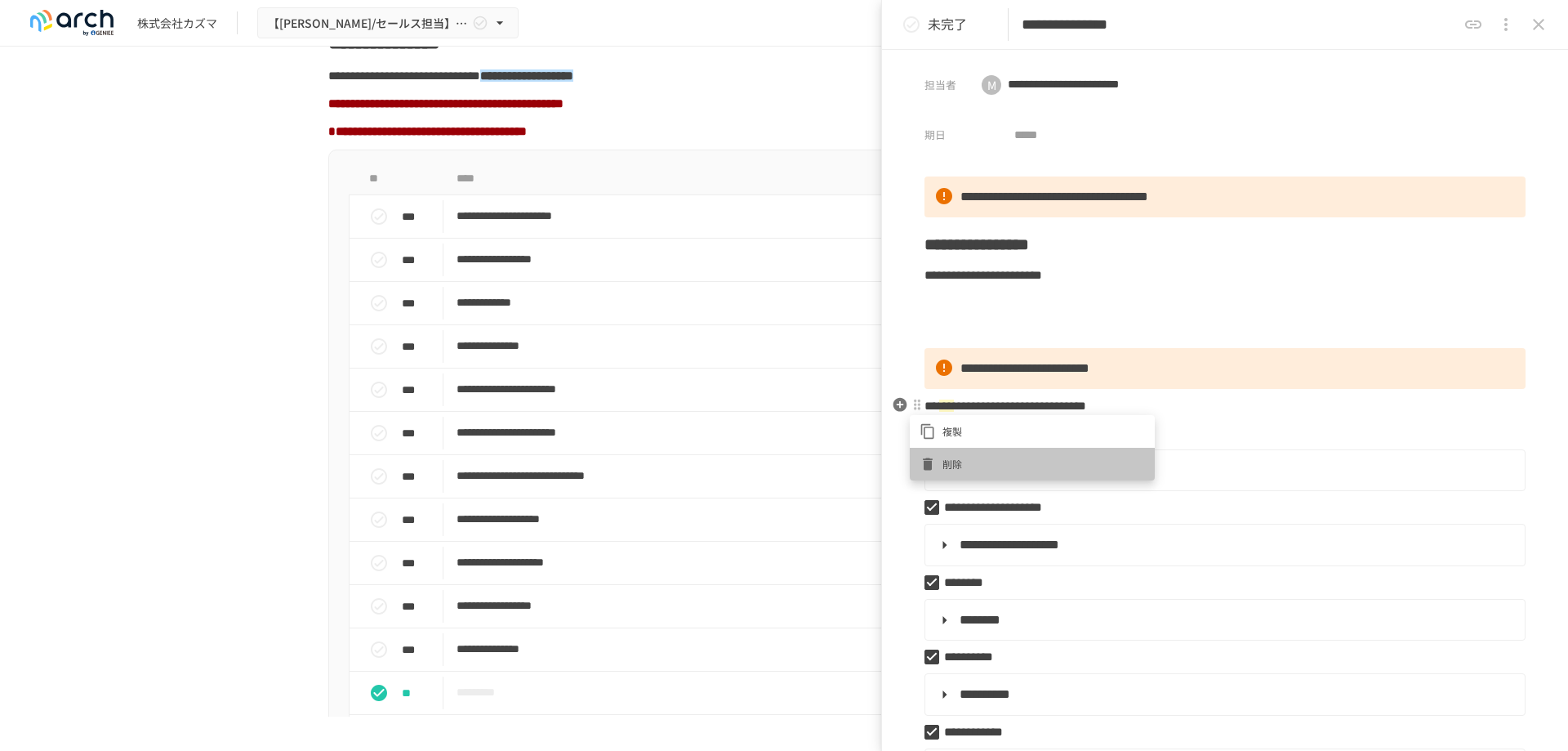 click on "削除" at bounding box center [1044, 463] 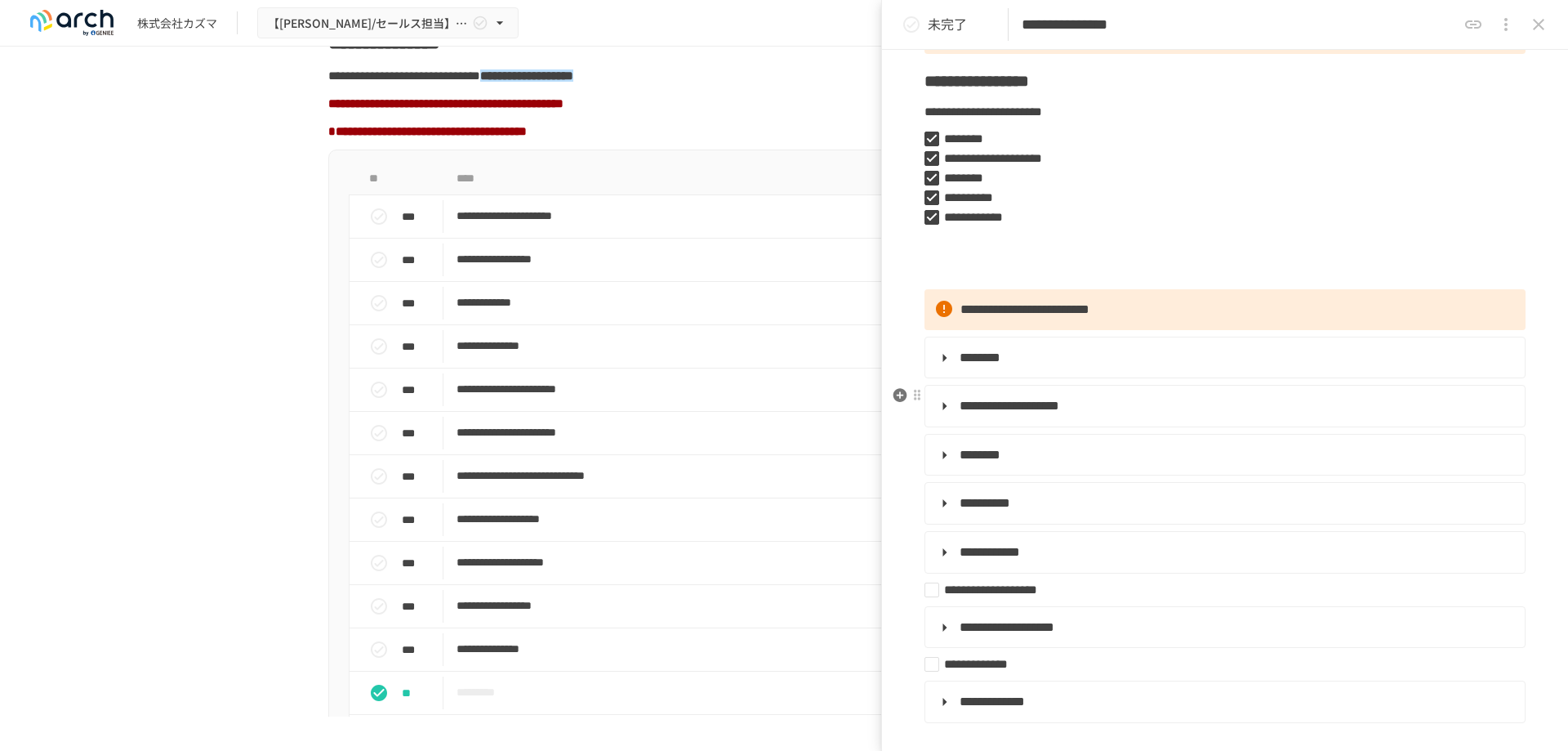 scroll, scrollTop: 245, scrollLeft: 0, axis: vertical 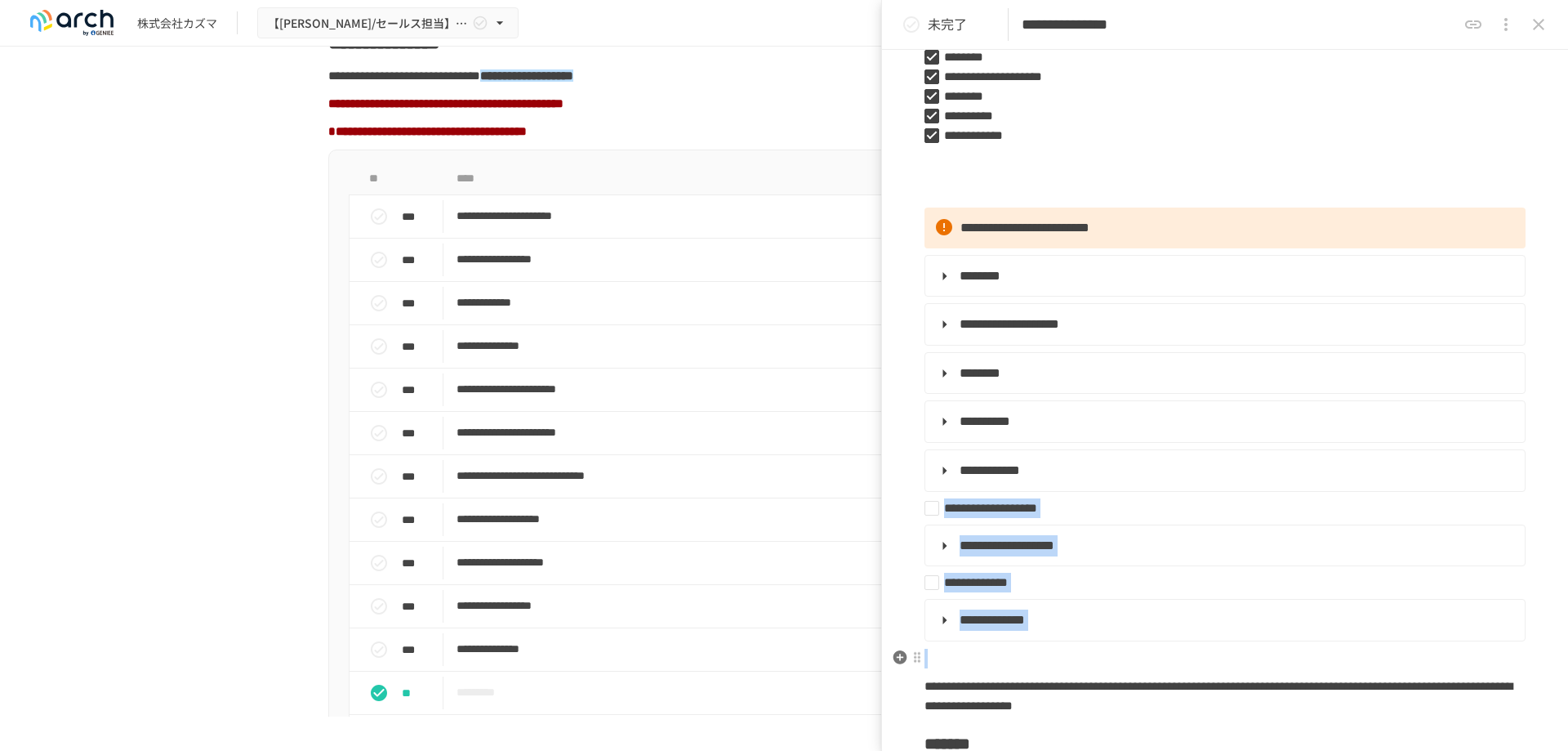 drag, startPoint x: 947, startPoint y: 510, endPoint x: 995, endPoint y: 657, distance: 154.63829 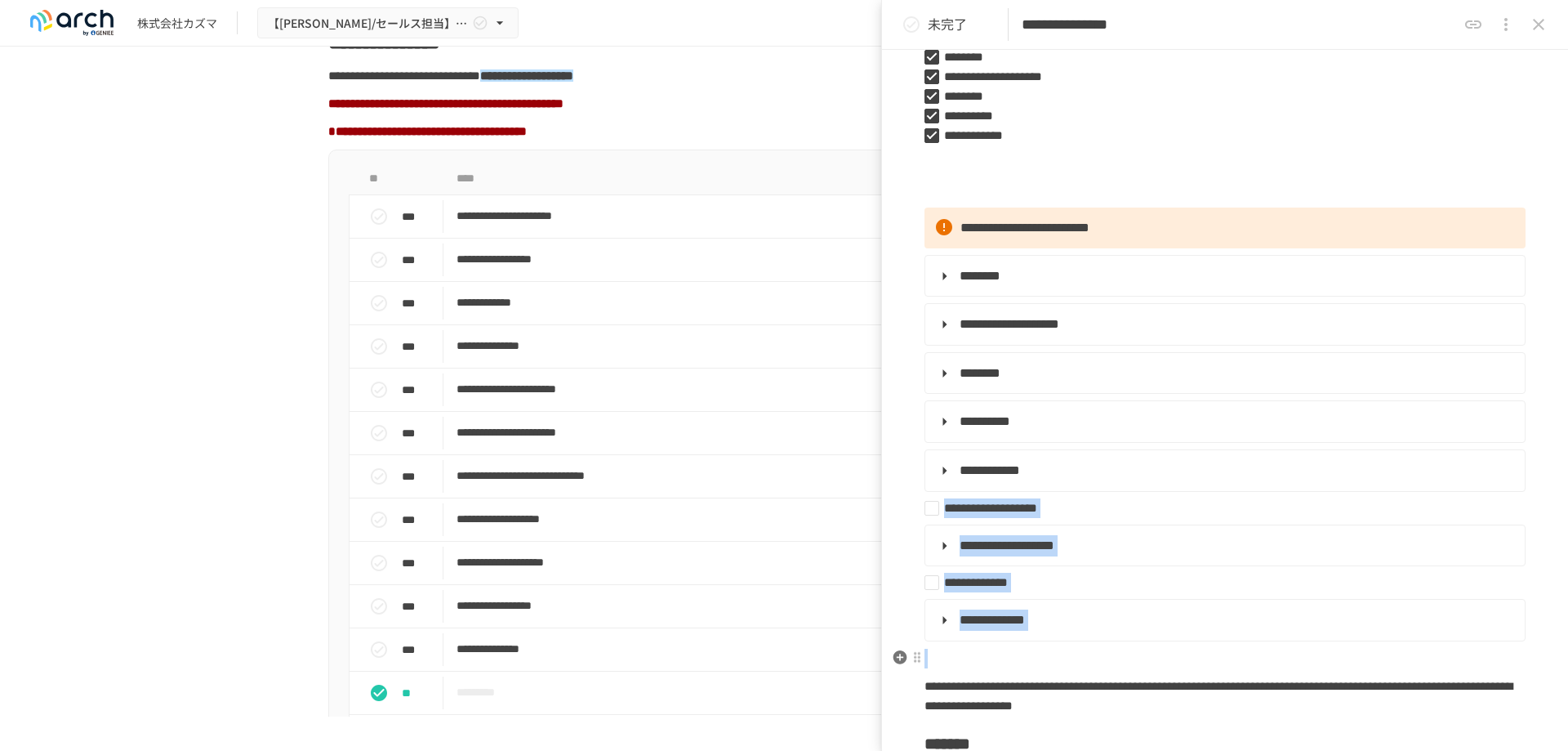 click on "**********" at bounding box center (1225, 551) 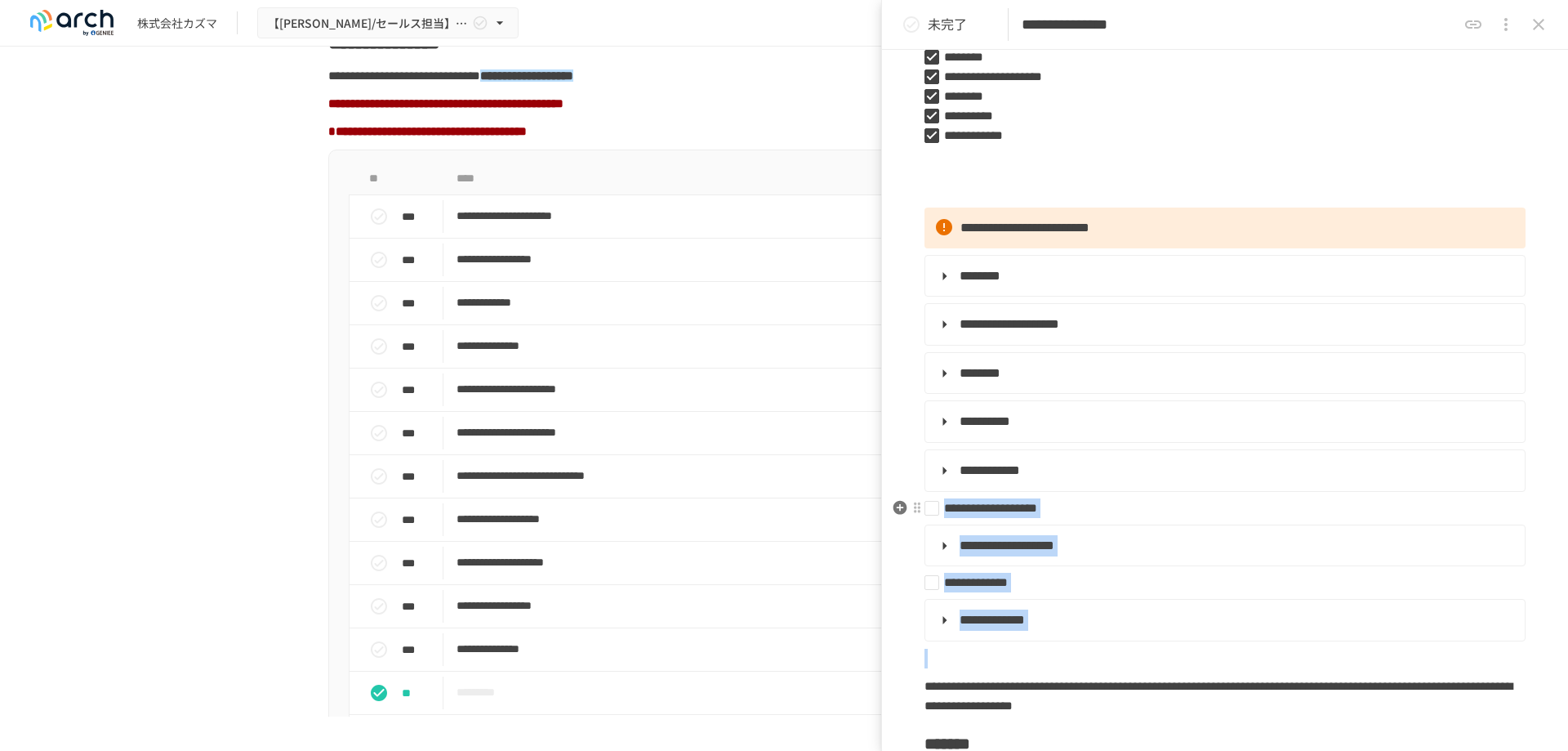 click on "**********" at bounding box center [991, 507] 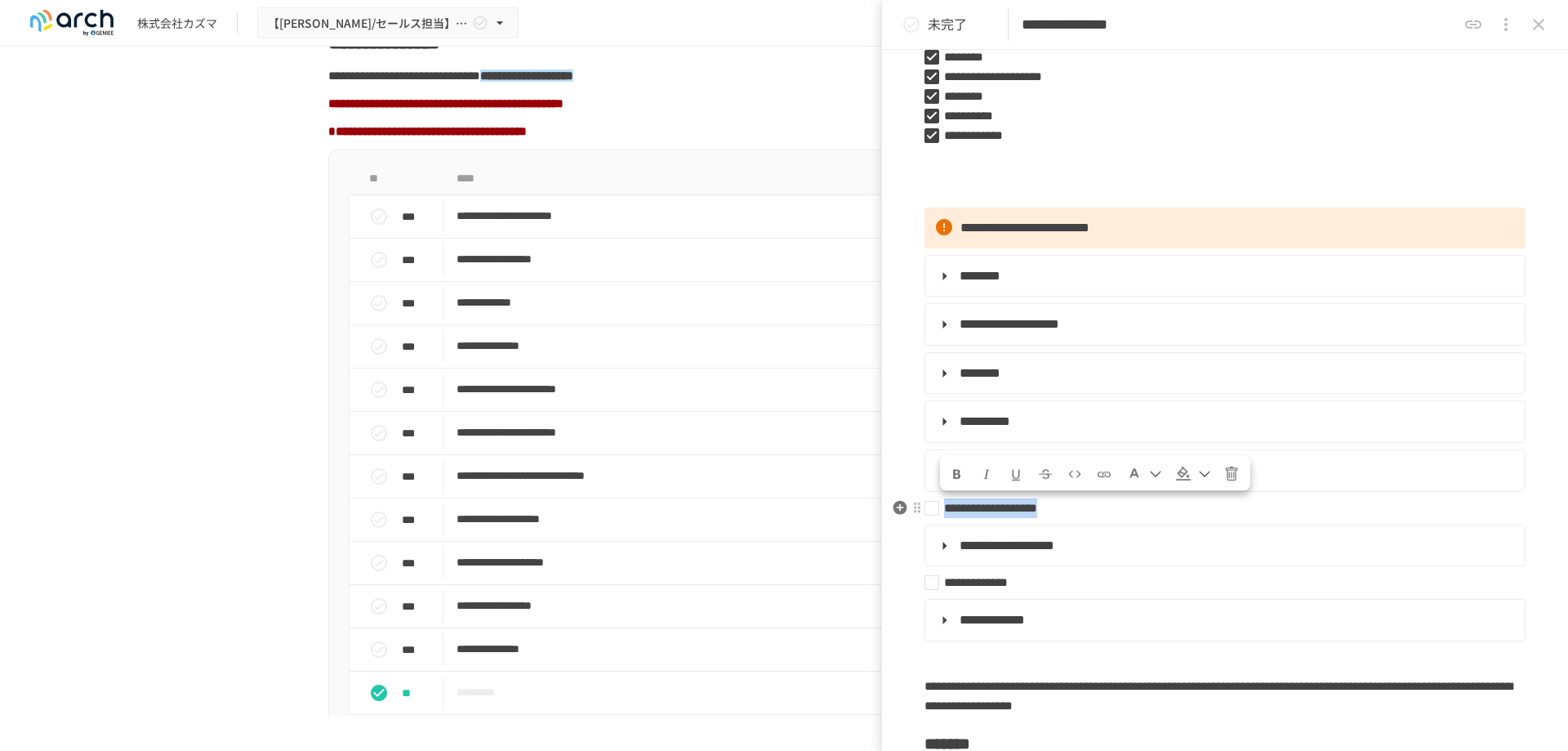drag, startPoint x: 1187, startPoint y: 500, endPoint x: 945, endPoint y: 516, distance: 242.52835 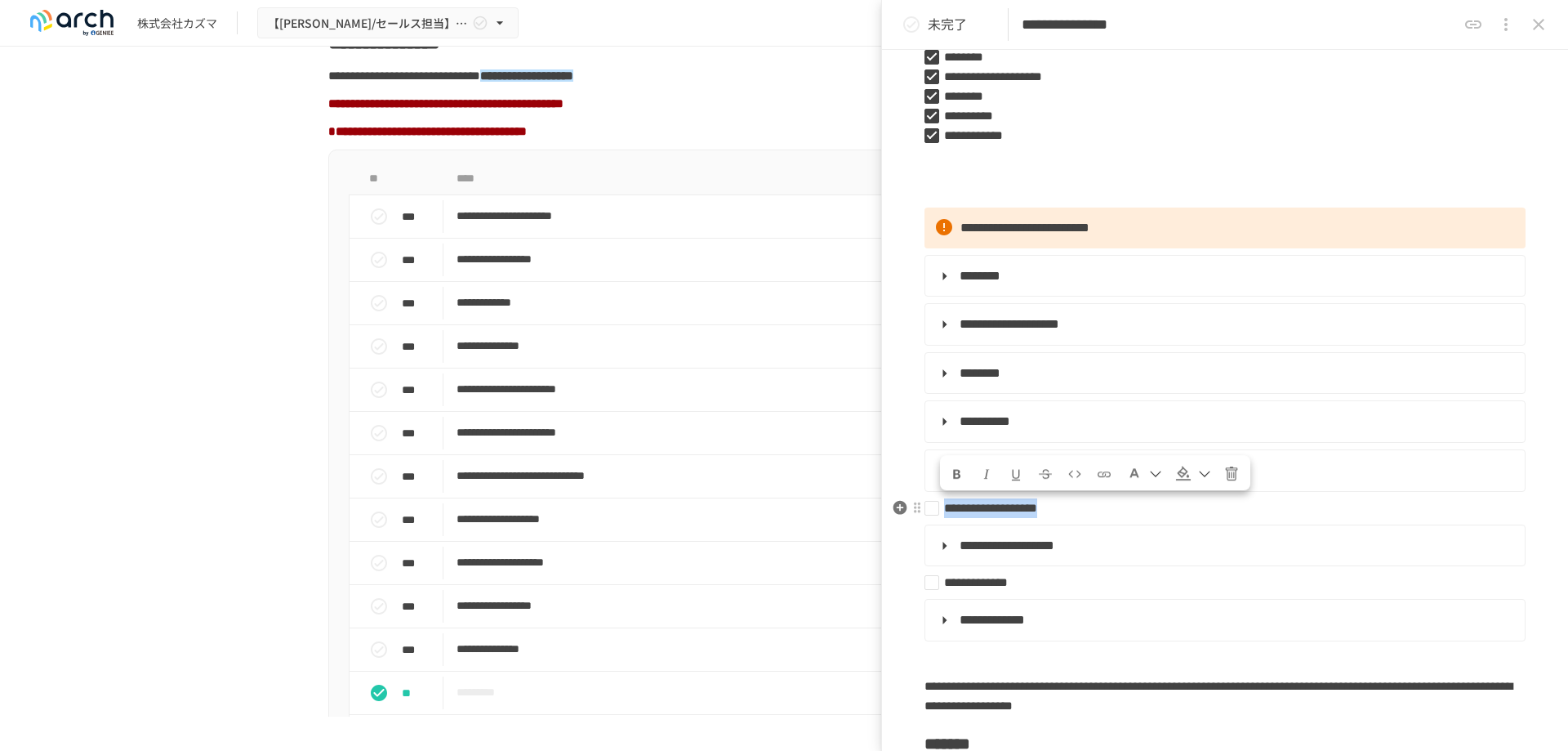 click on "**********" at bounding box center (1218, 508) 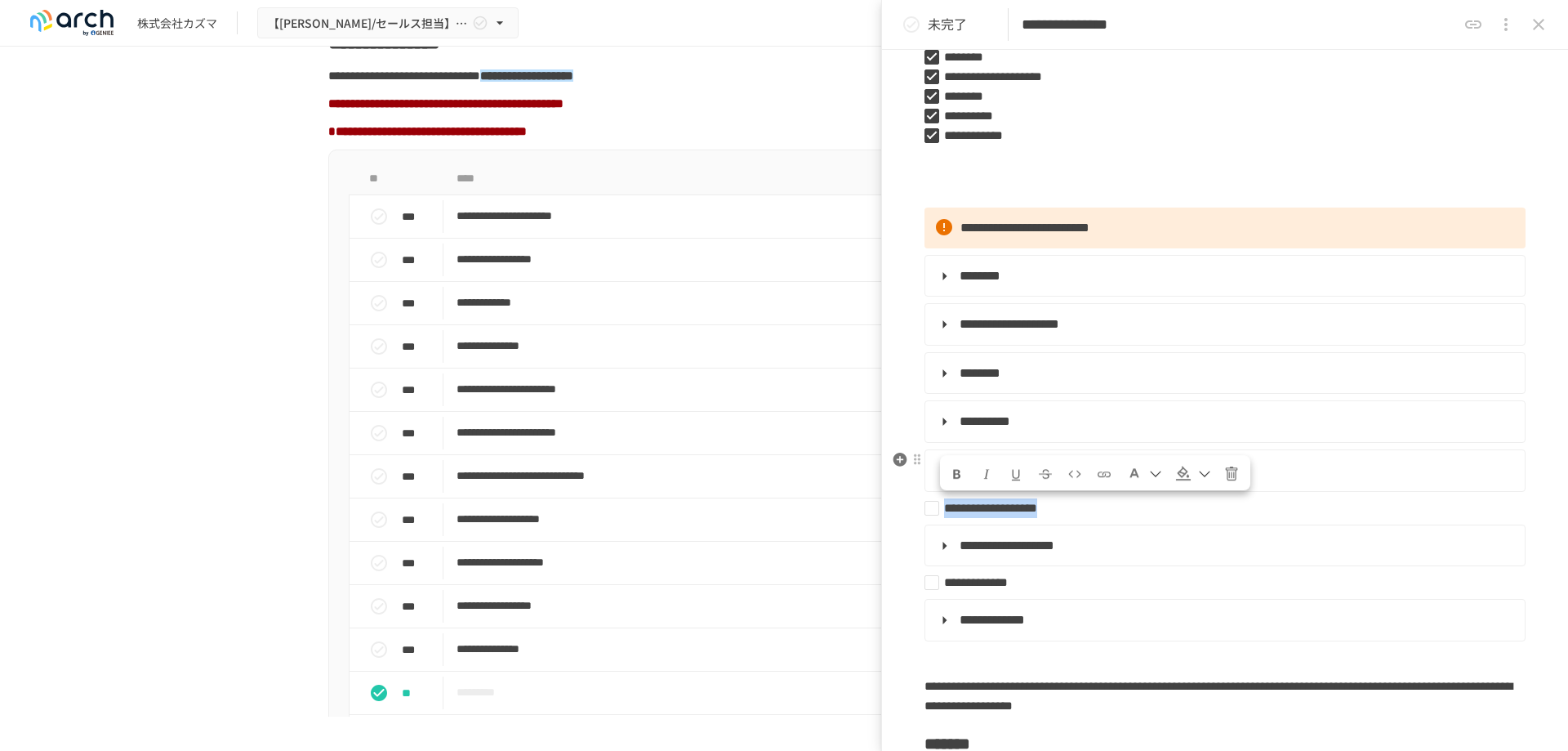 click at bounding box center (1045, 475) 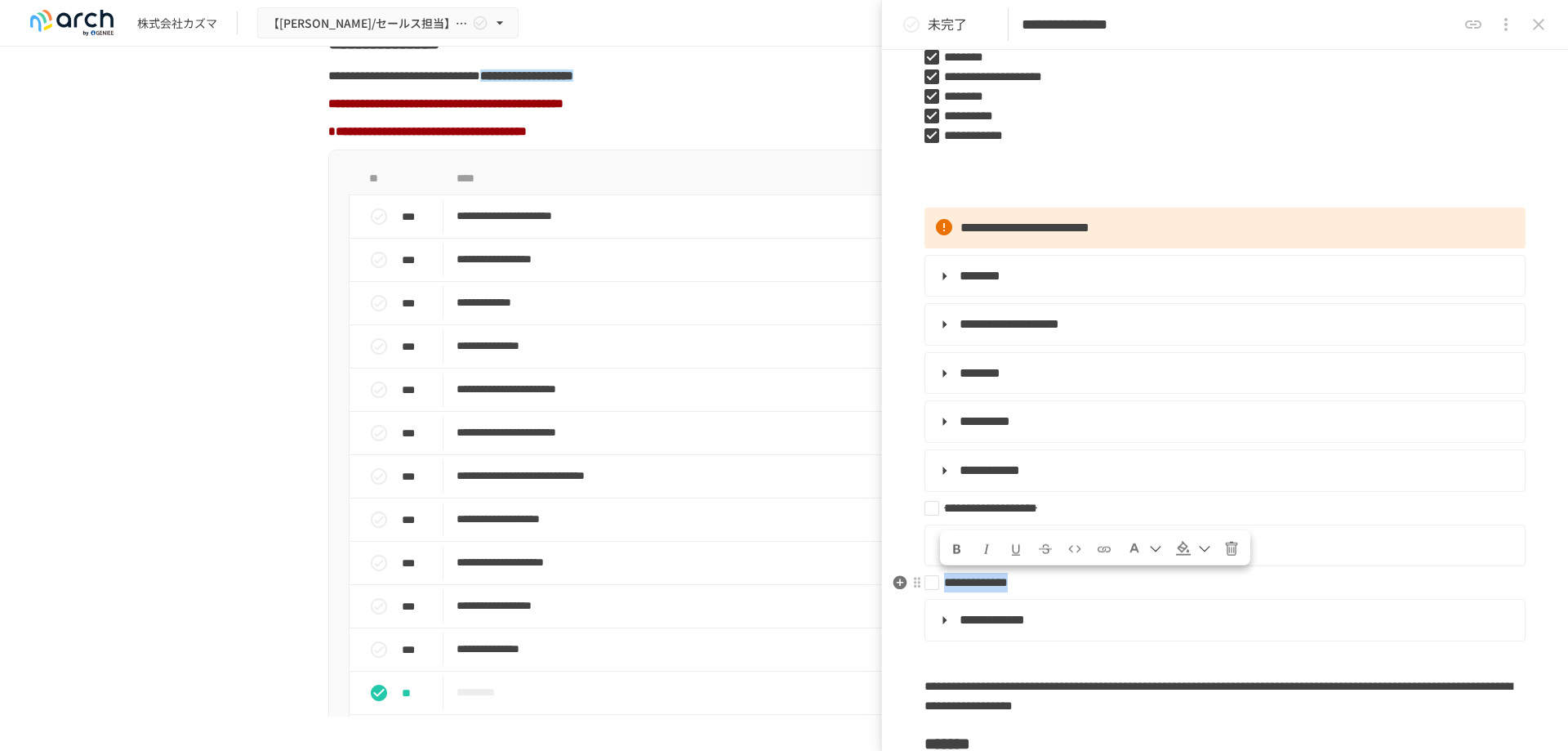 drag, startPoint x: 1134, startPoint y: 580, endPoint x: 946, endPoint y: 583, distance: 188.02393 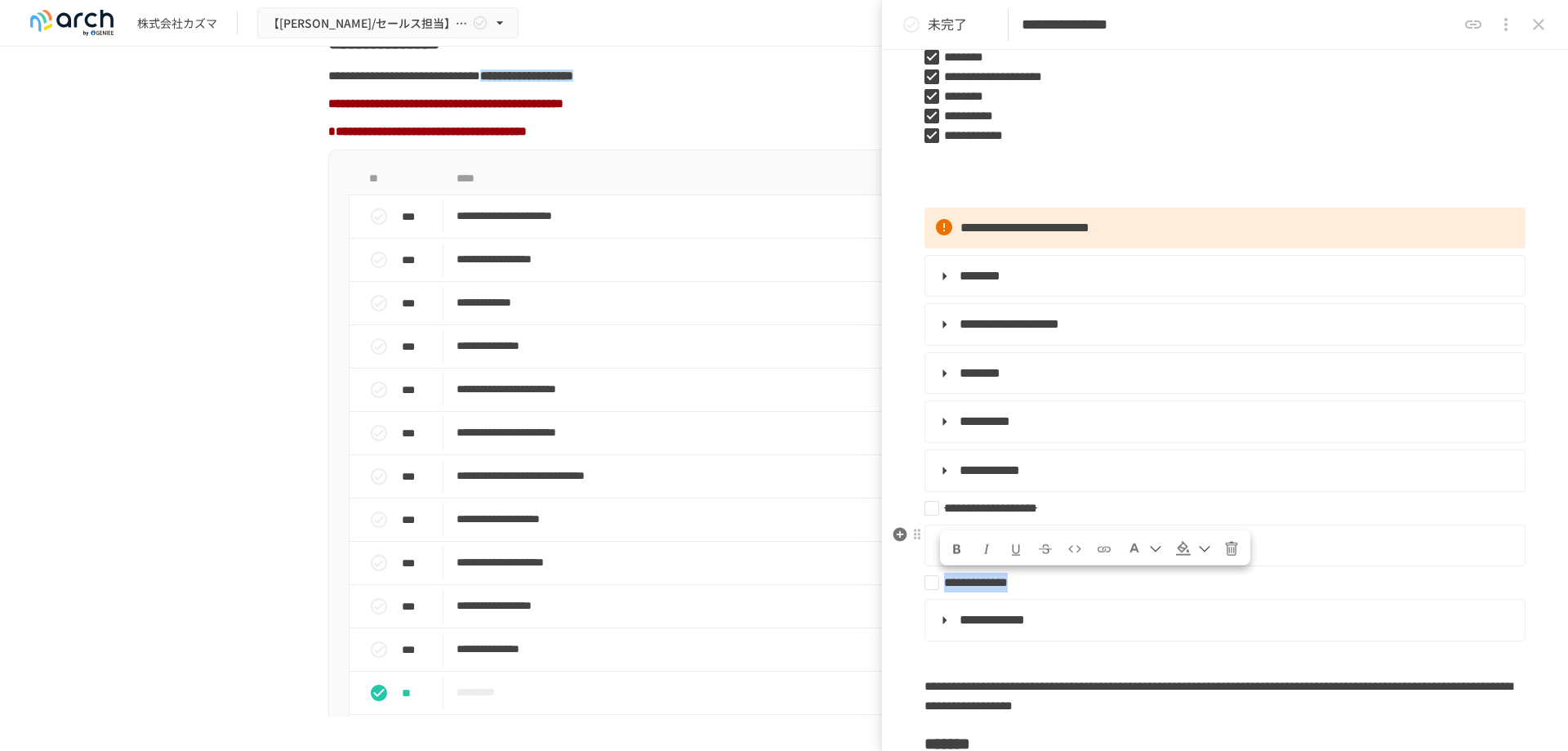 click at bounding box center [1045, 549] 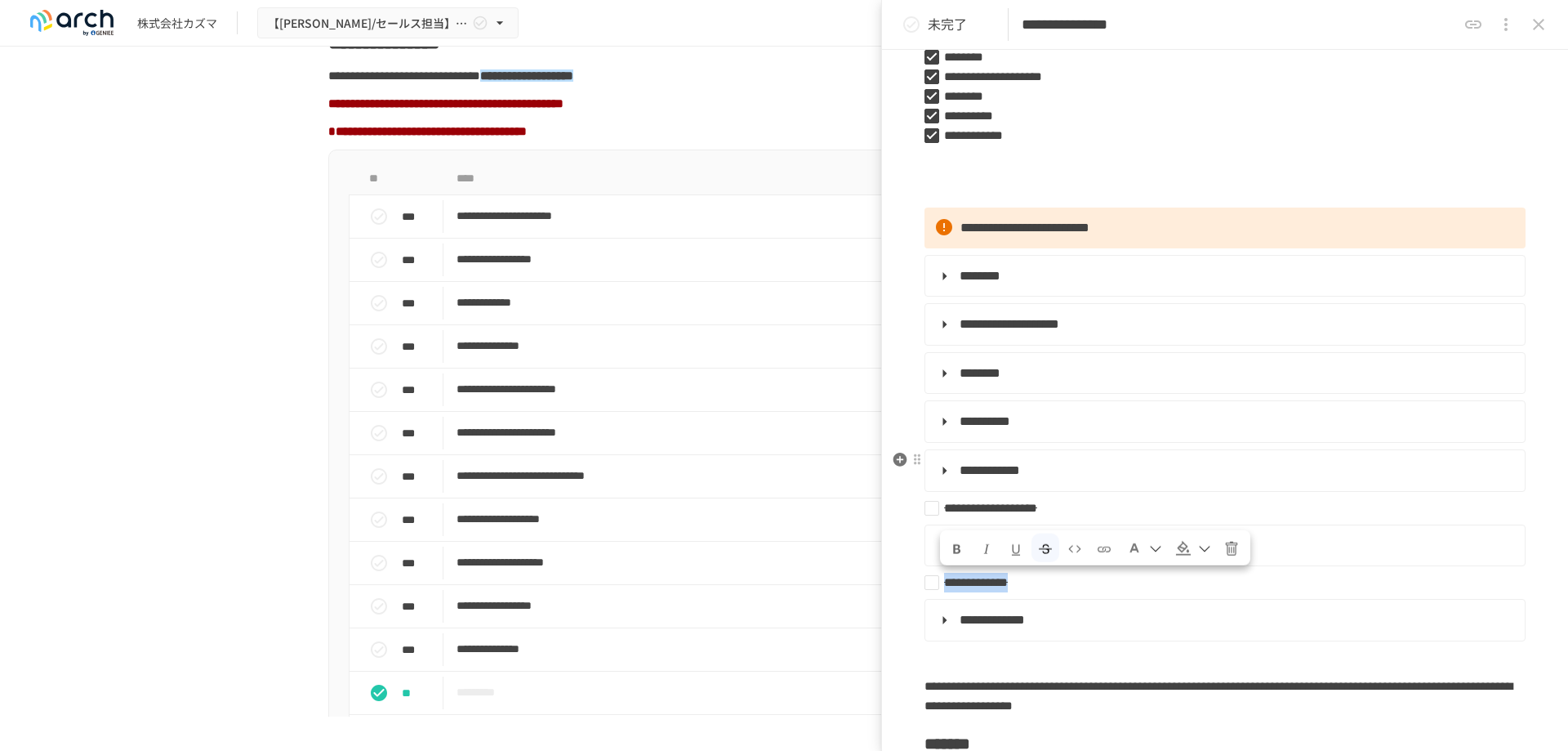 scroll, scrollTop: 163, scrollLeft: 0, axis: vertical 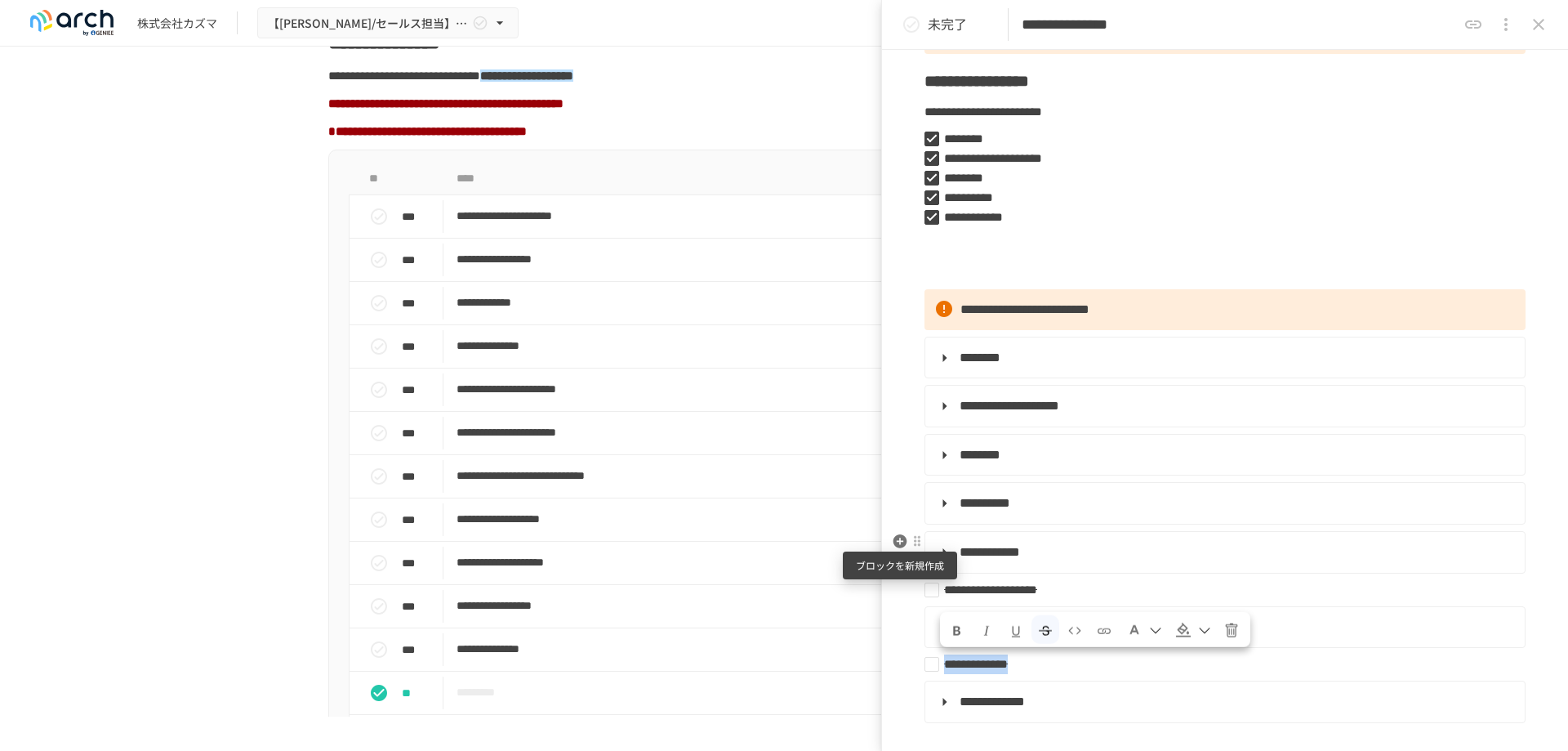 click 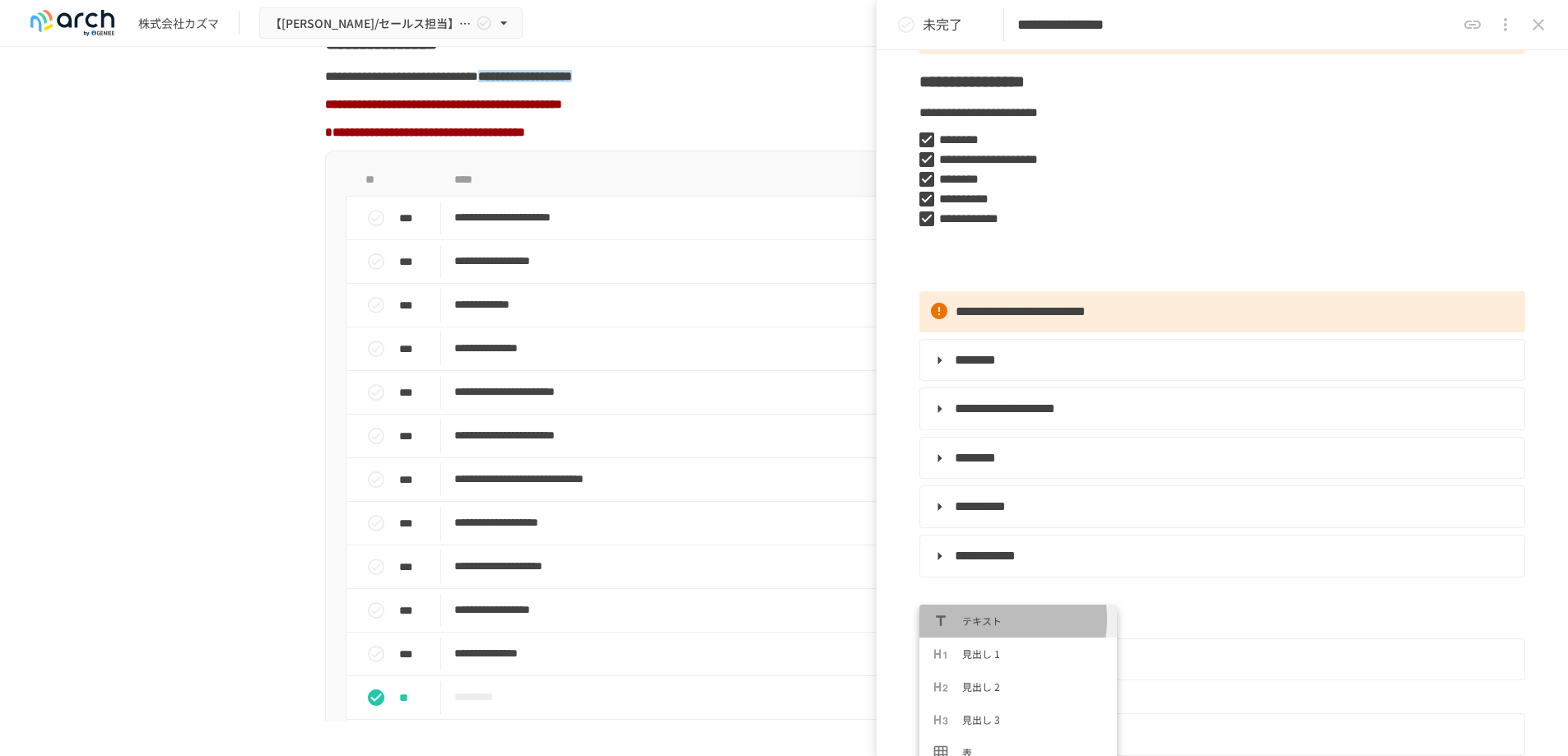 click on "テキスト" at bounding box center (1033, 620) 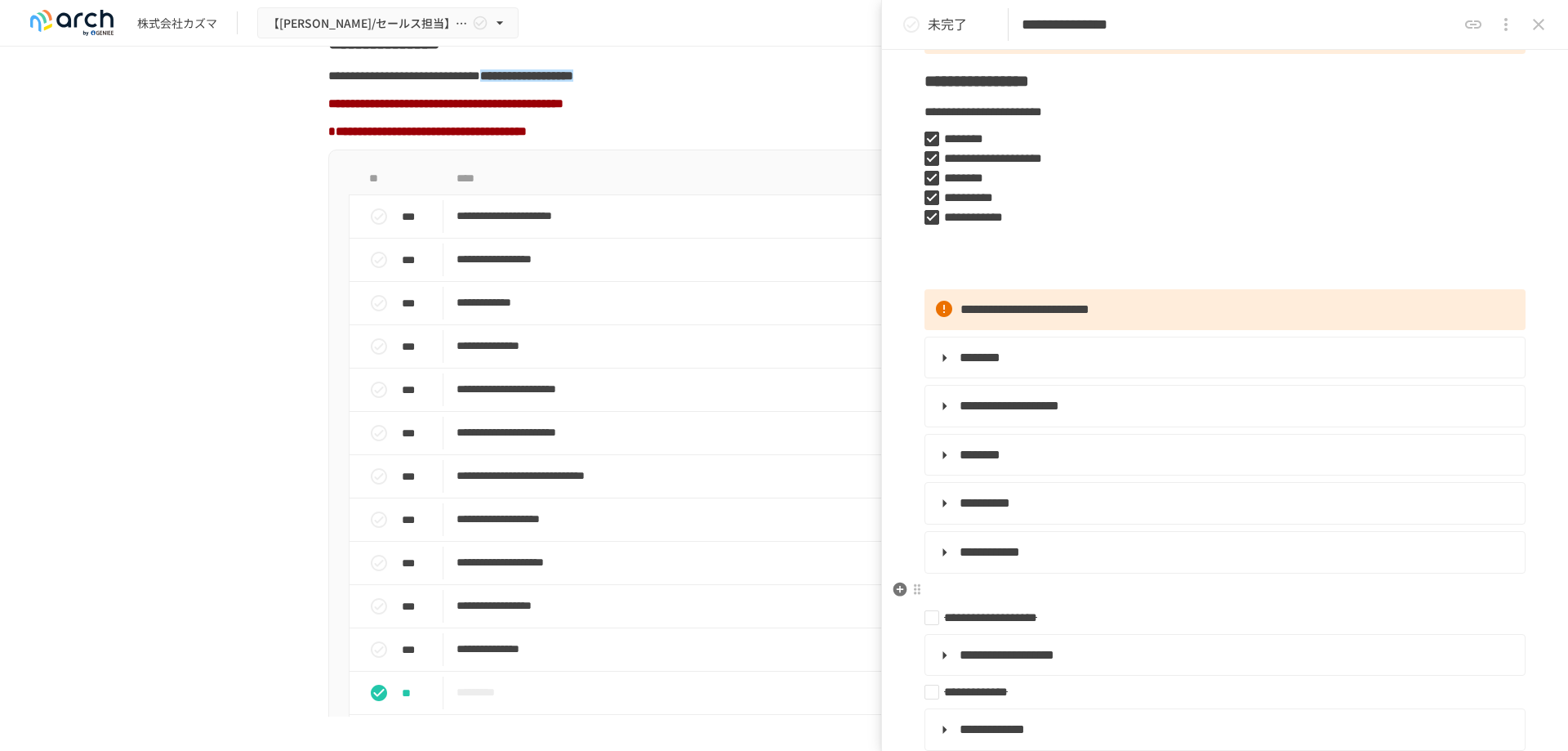 click at bounding box center (1225, 591) 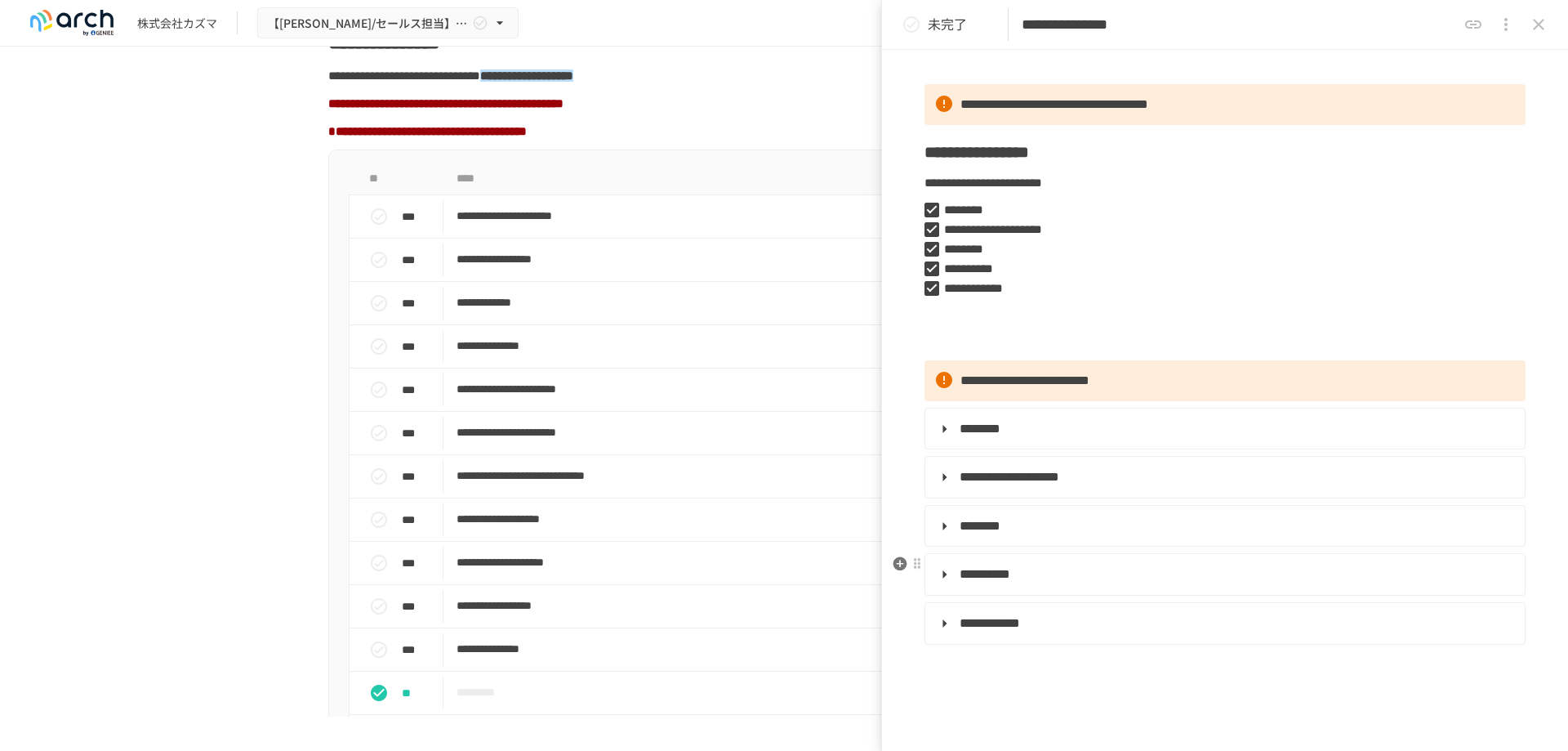 scroll, scrollTop: 0, scrollLeft: 0, axis: both 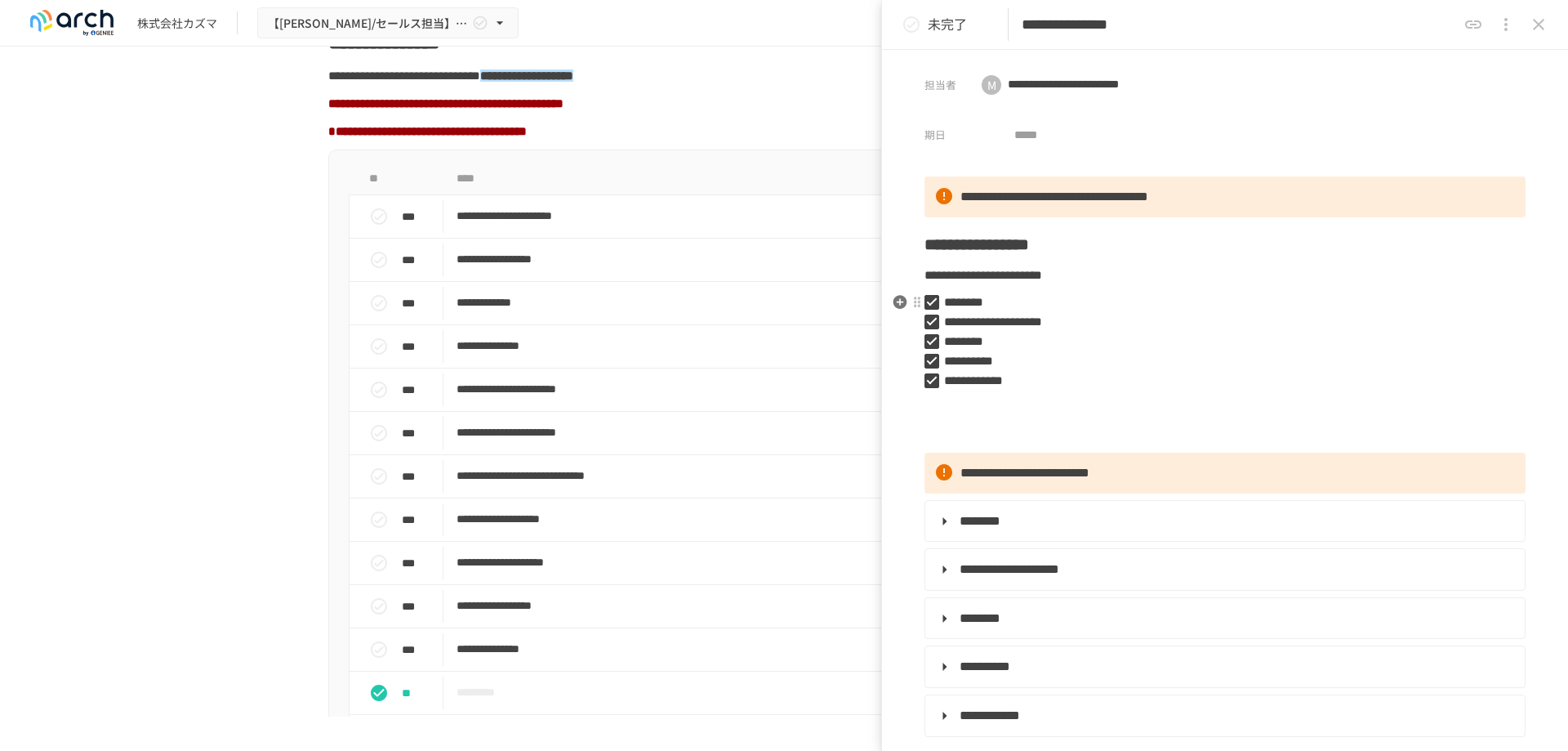 click on "********" at bounding box center [1218, 302] 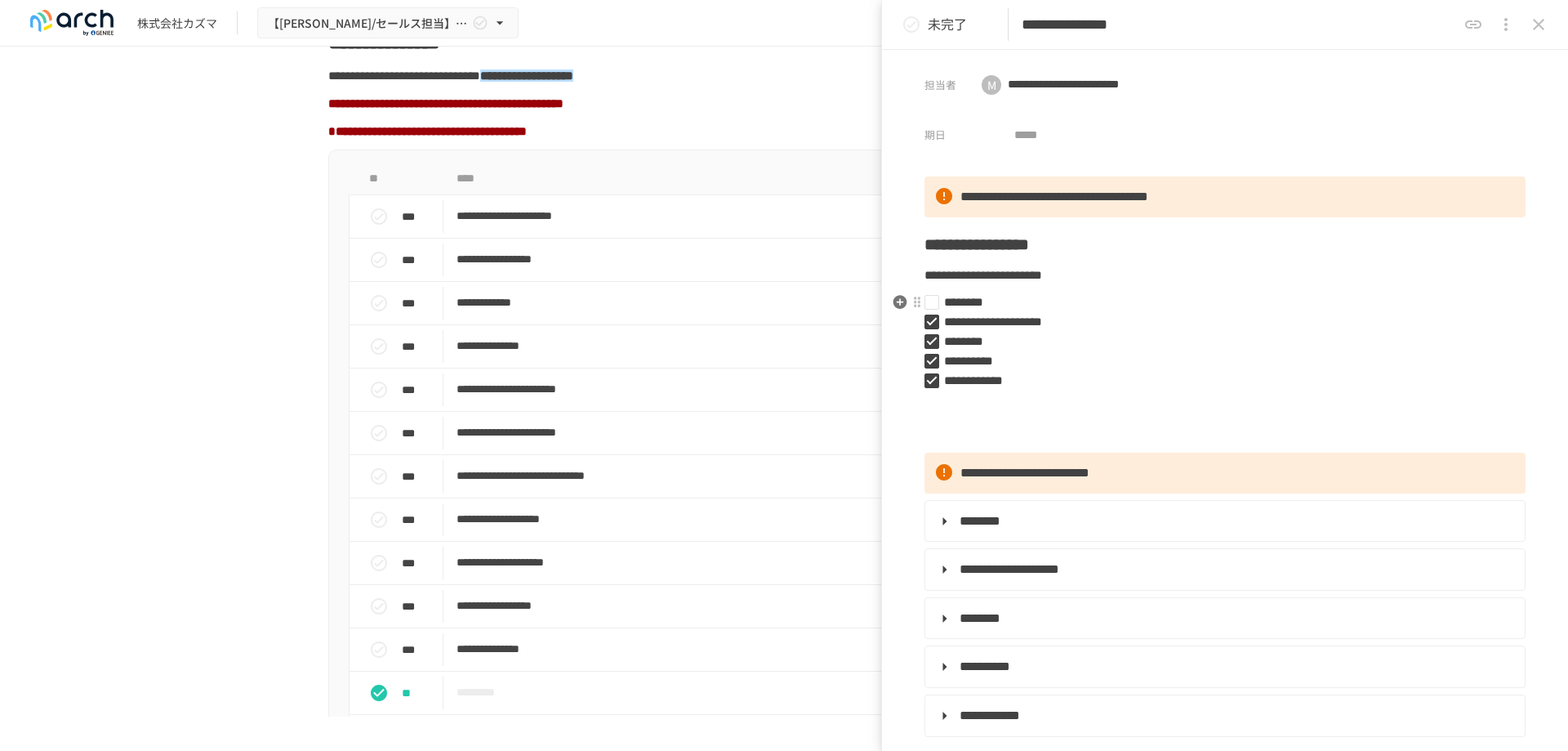 click on "**********" at bounding box center (1218, 322) 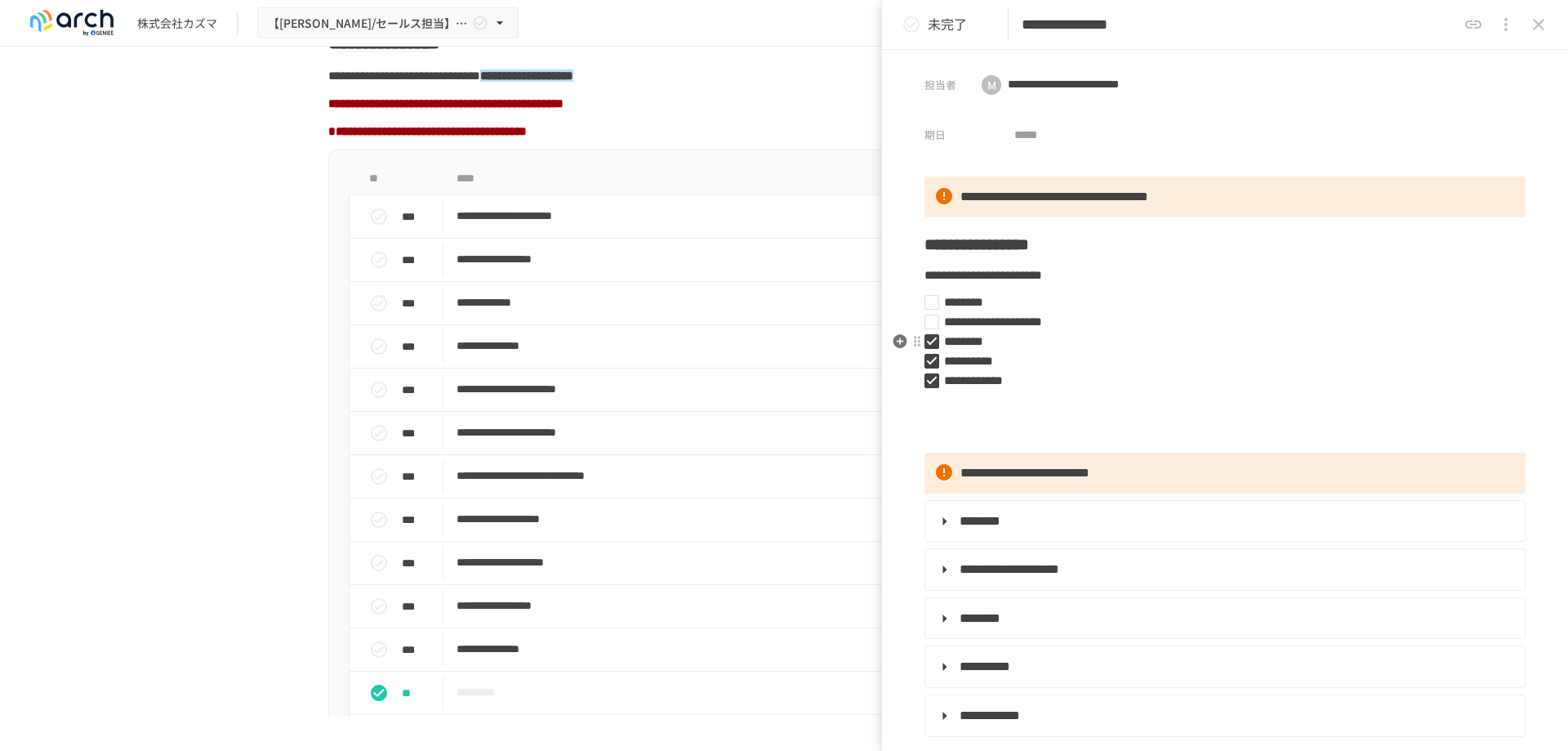 click on "********" at bounding box center (1218, 342) 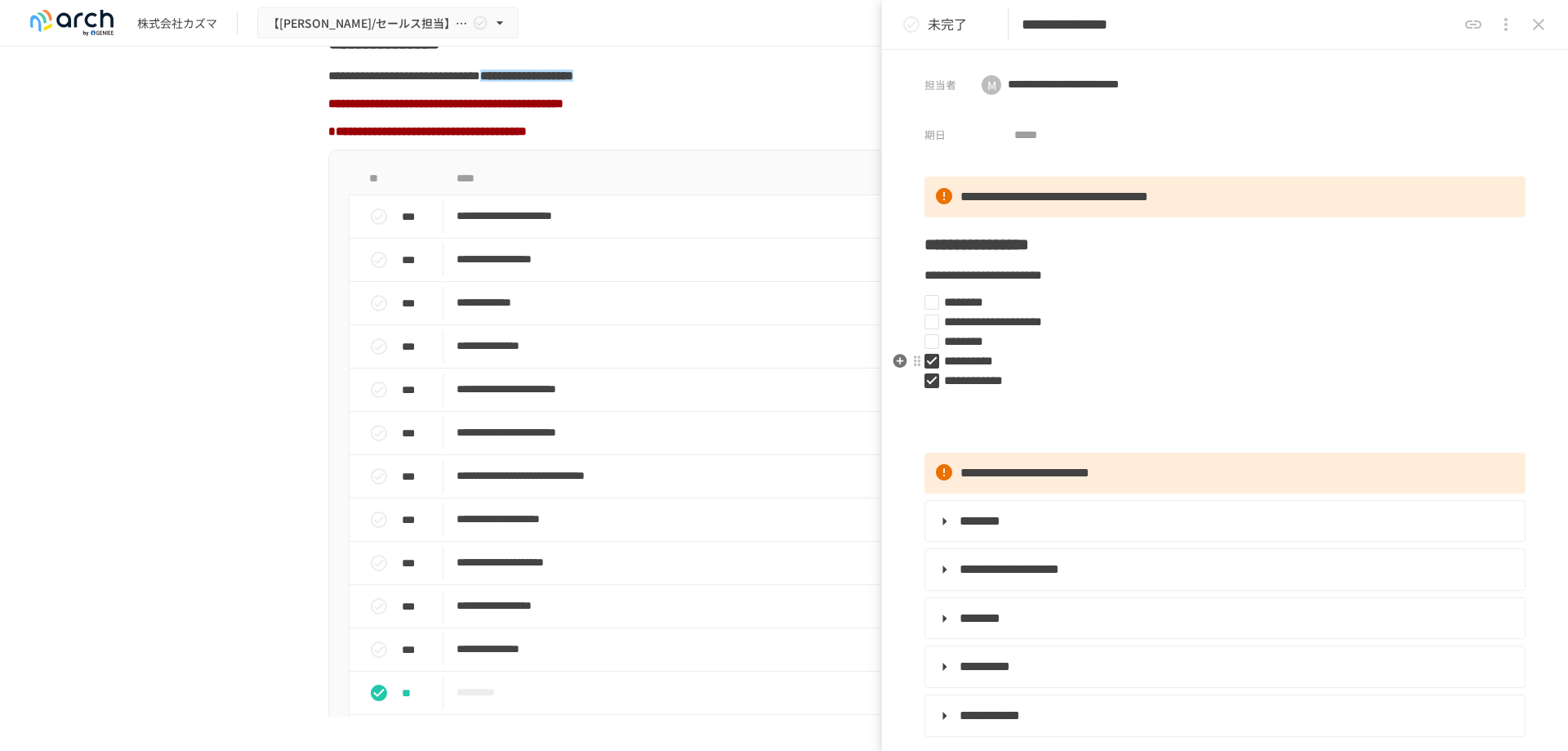 click on "**********" at bounding box center [1218, 361] 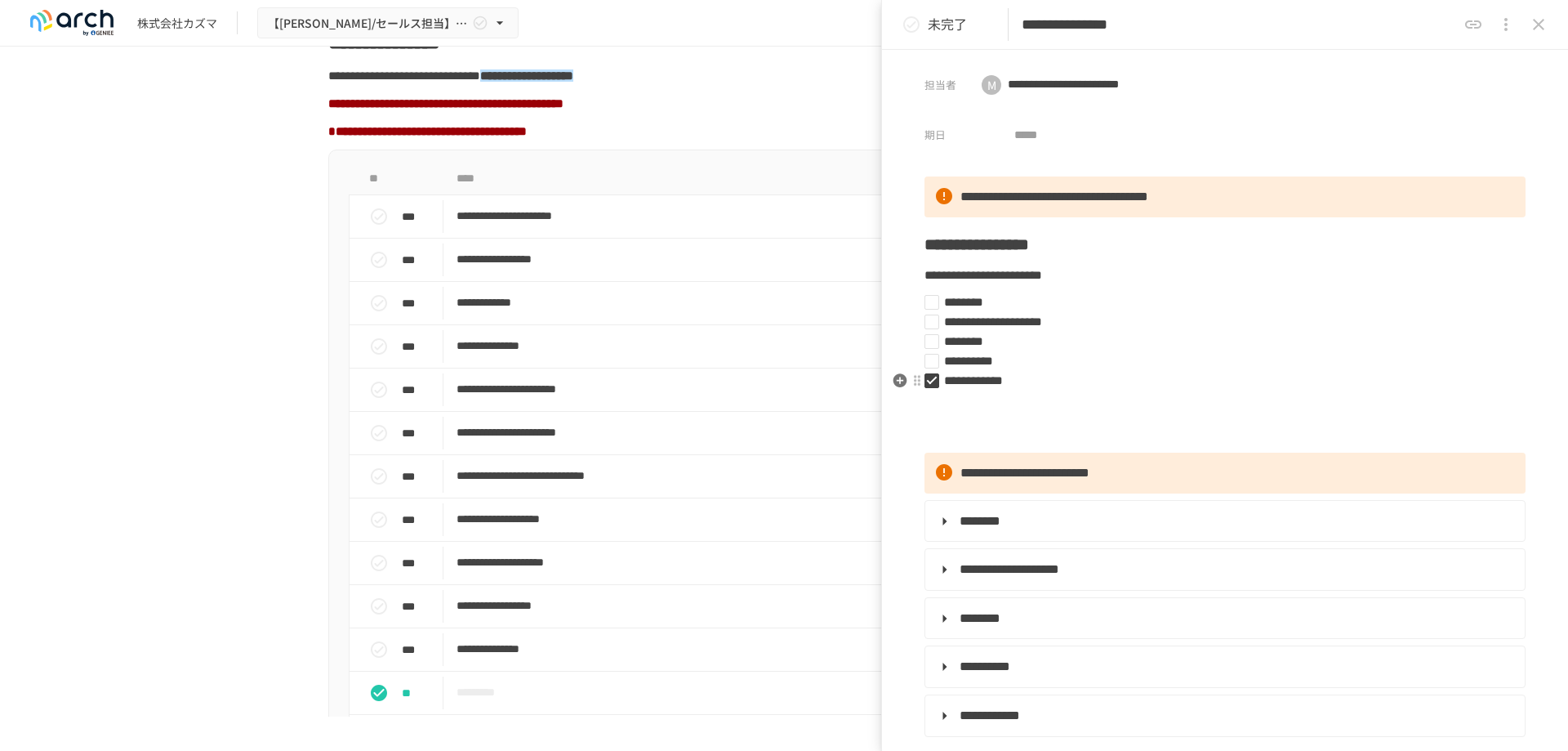click on "**********" at bounding box center [1218, 381] 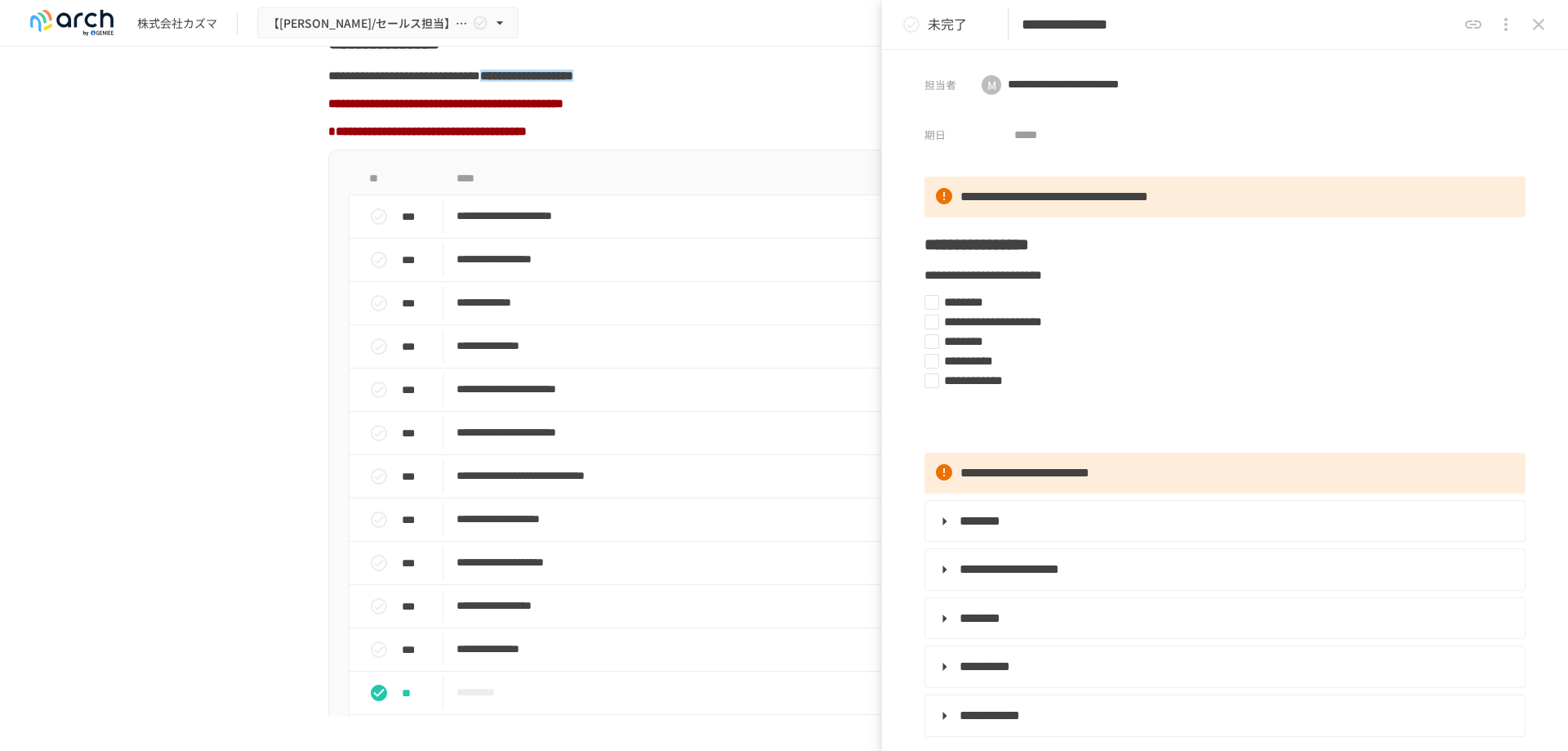 click 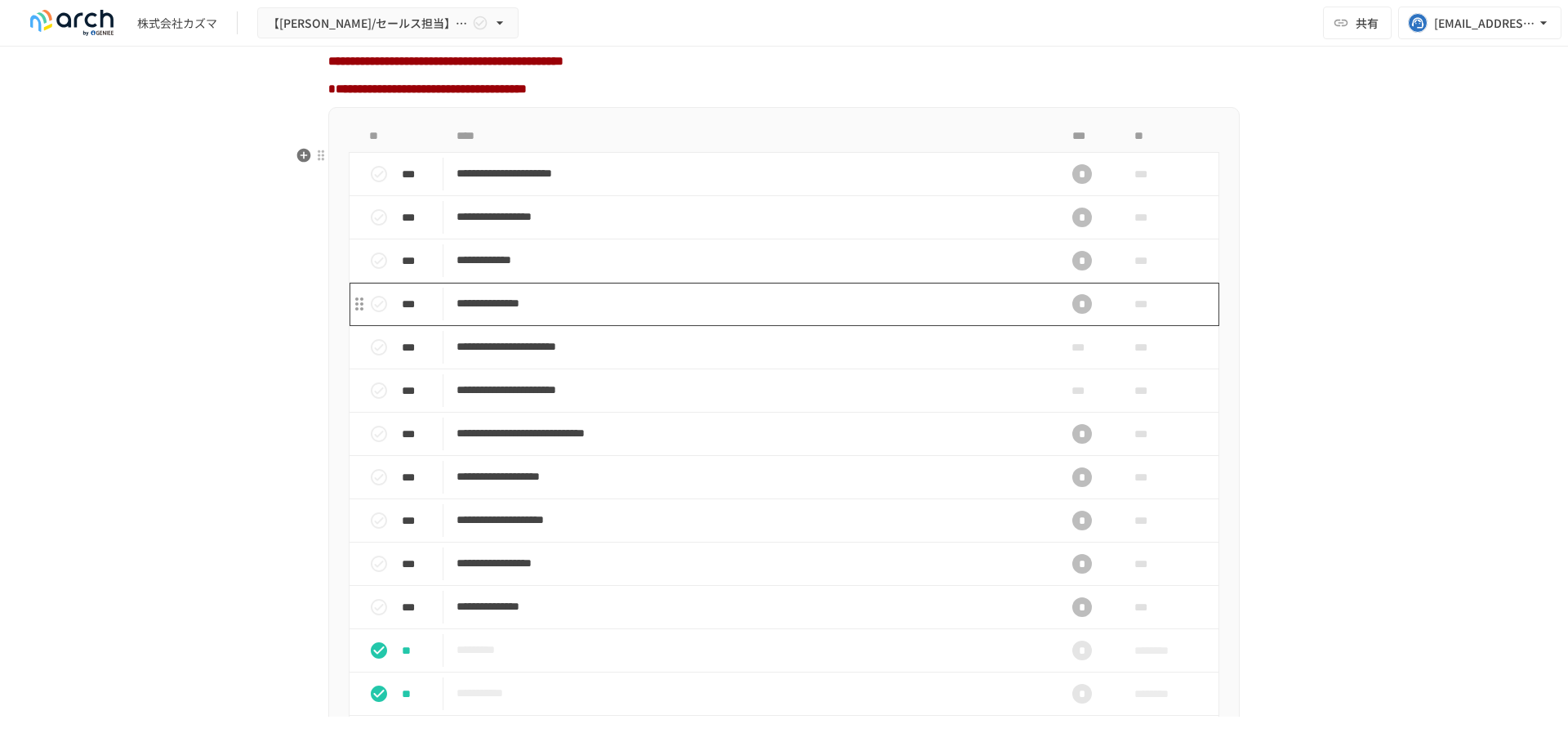 scroll, scrollTop: 1408, scrollLeft: 0, axis: vertical 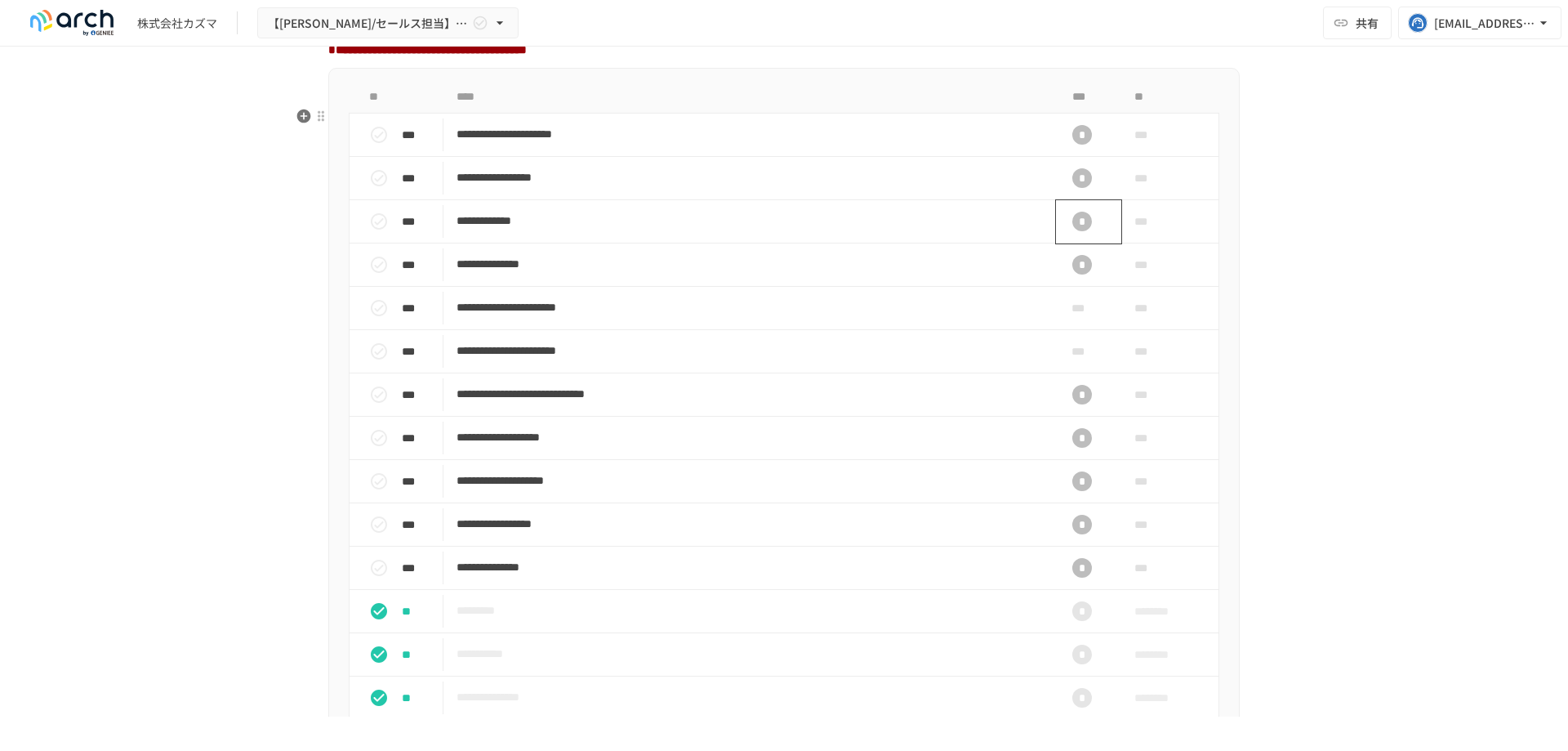 click on "*" at bounding box center [1082, 221] 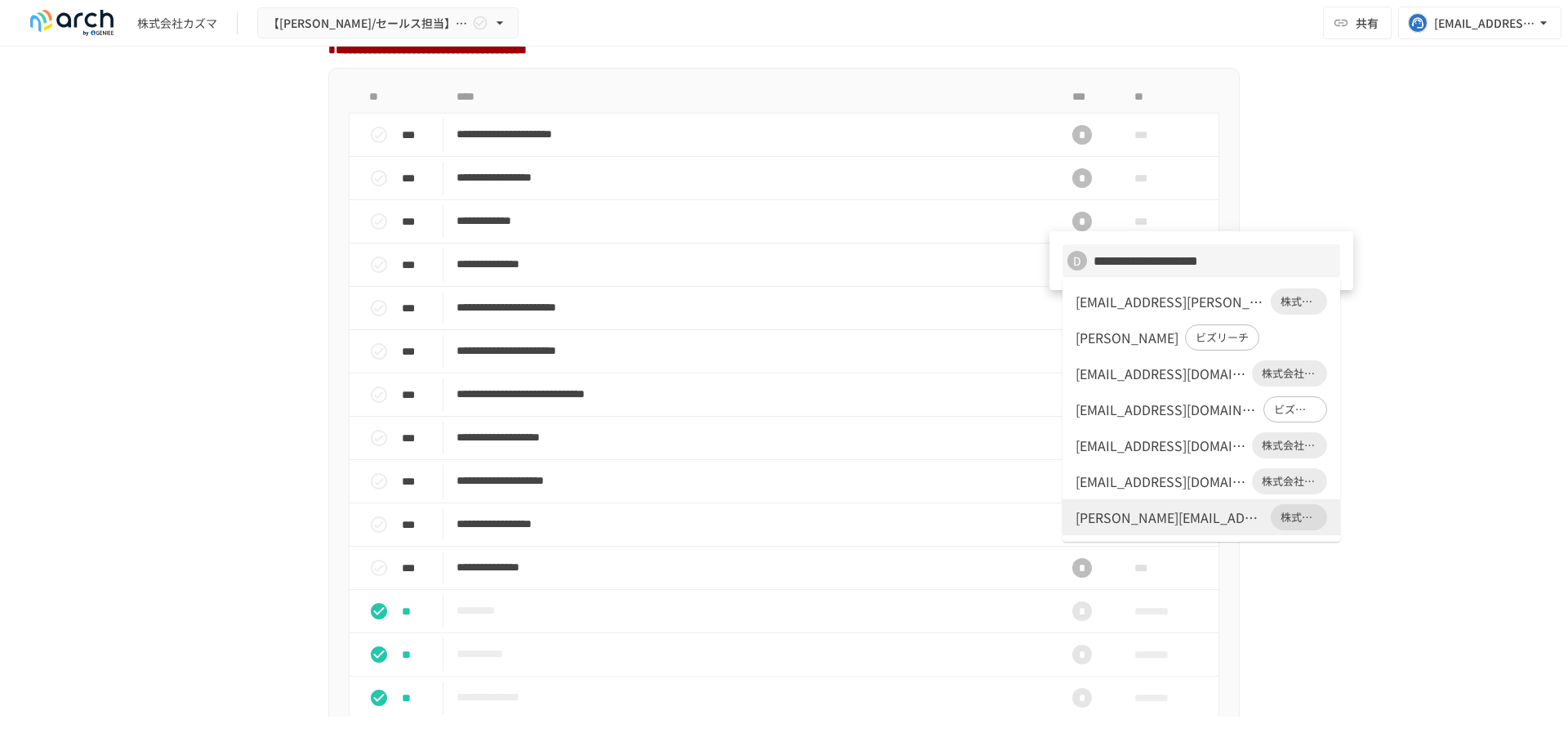 click on "m-ishita@kkkazuma.co.jp" at bounding box center [1169, 302] 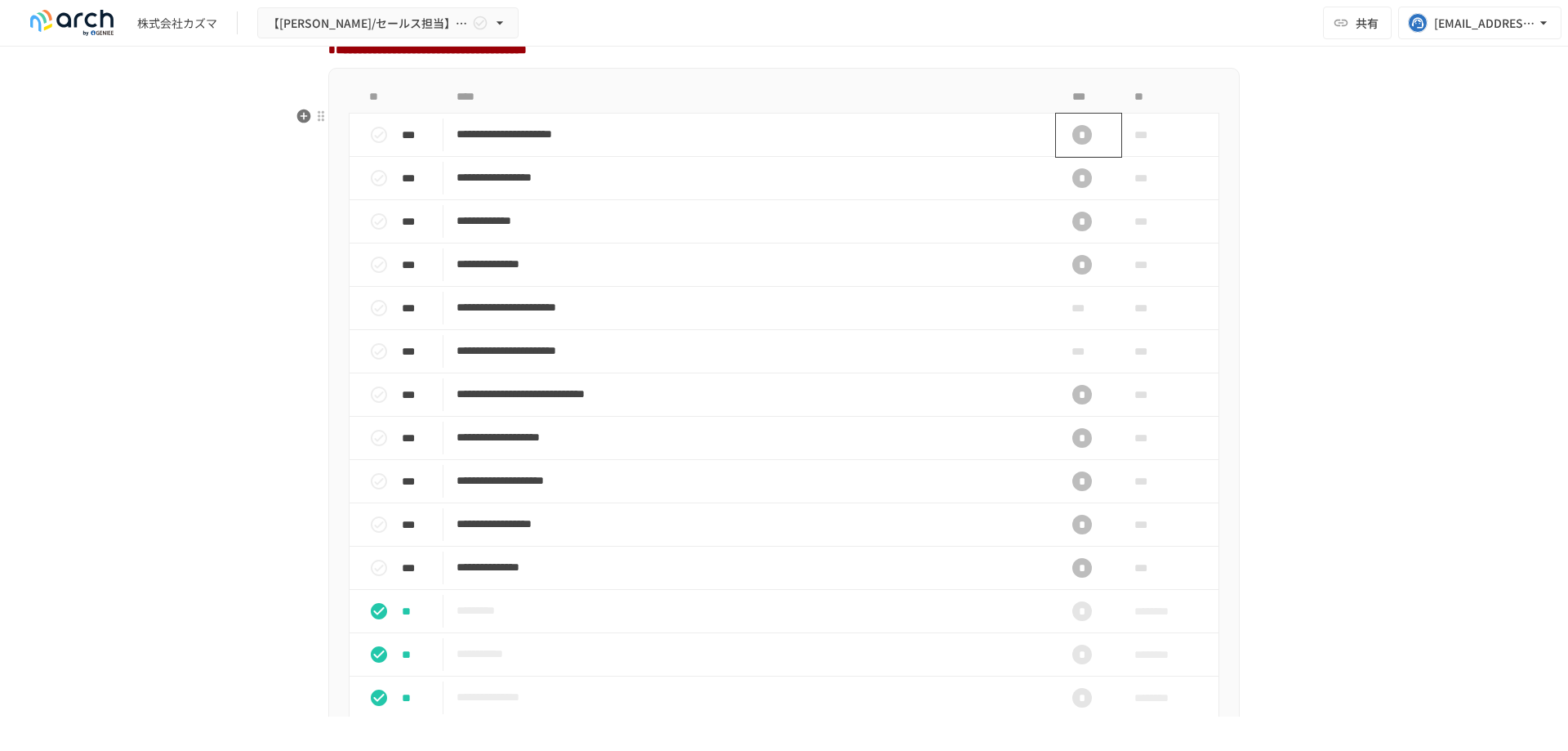click on "*" at bounding box center [1082, 135] 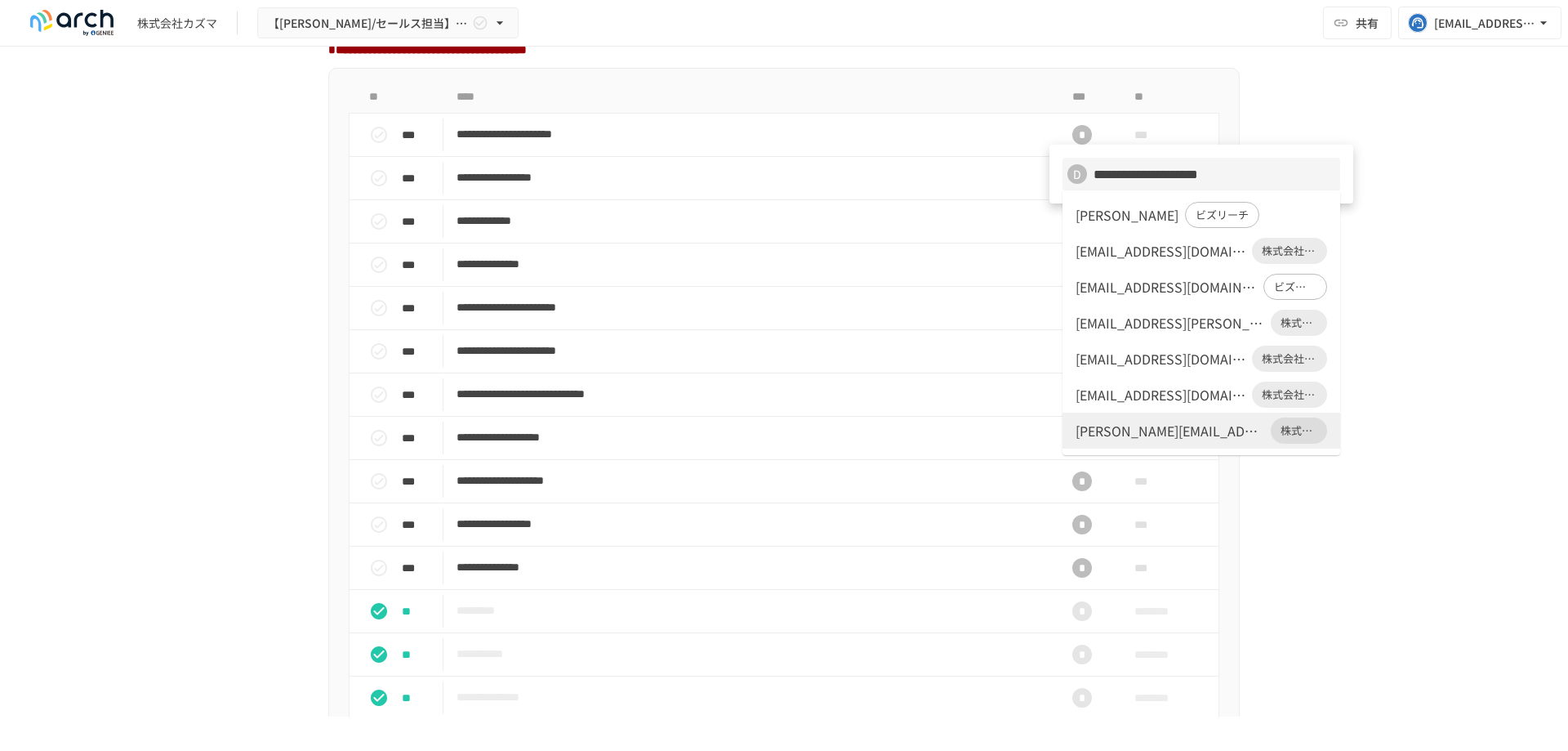 click on "m-ishita@kkkazuma.co.jp" at bounding box center (1169, 323) 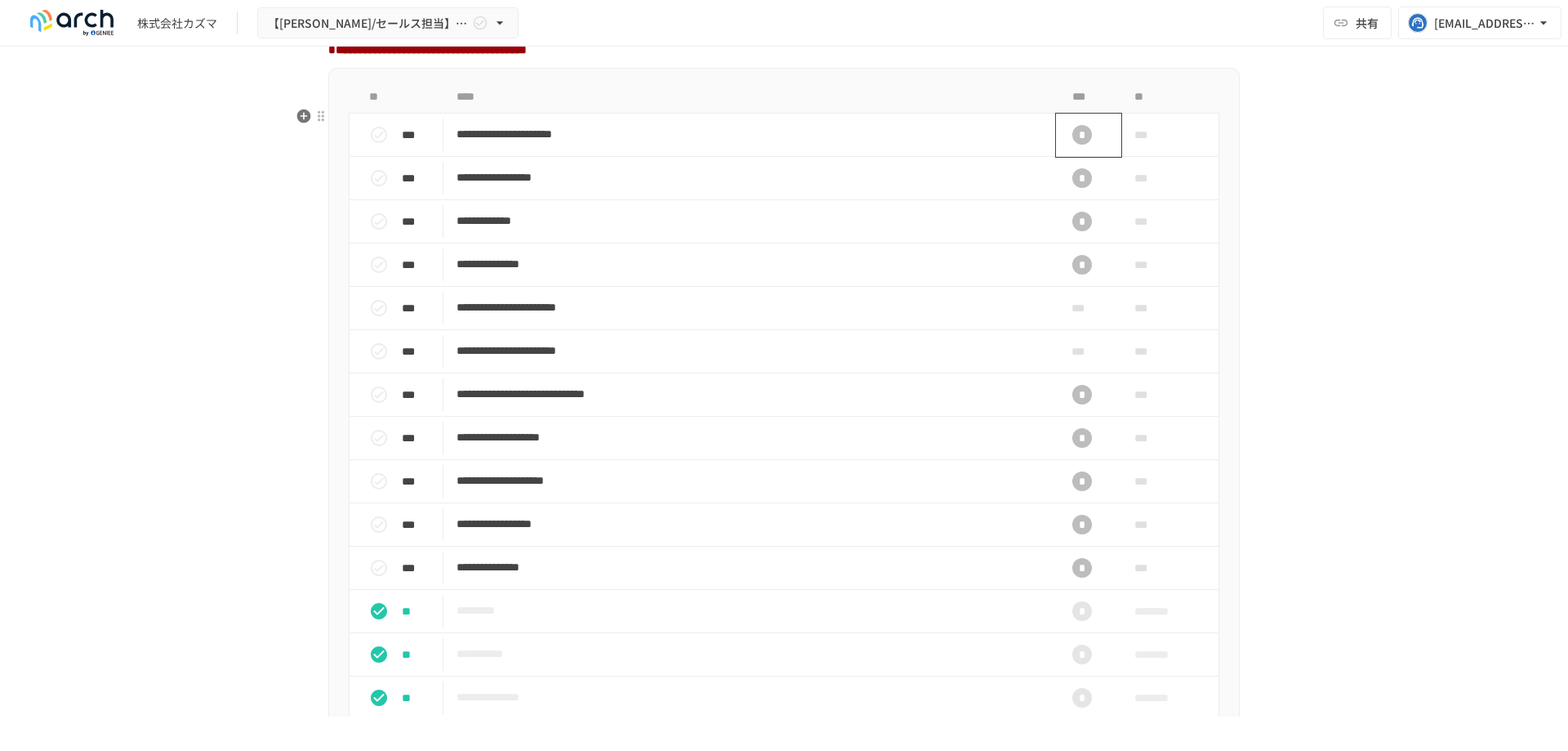 click on "*" at bounding box center (1082, 135) 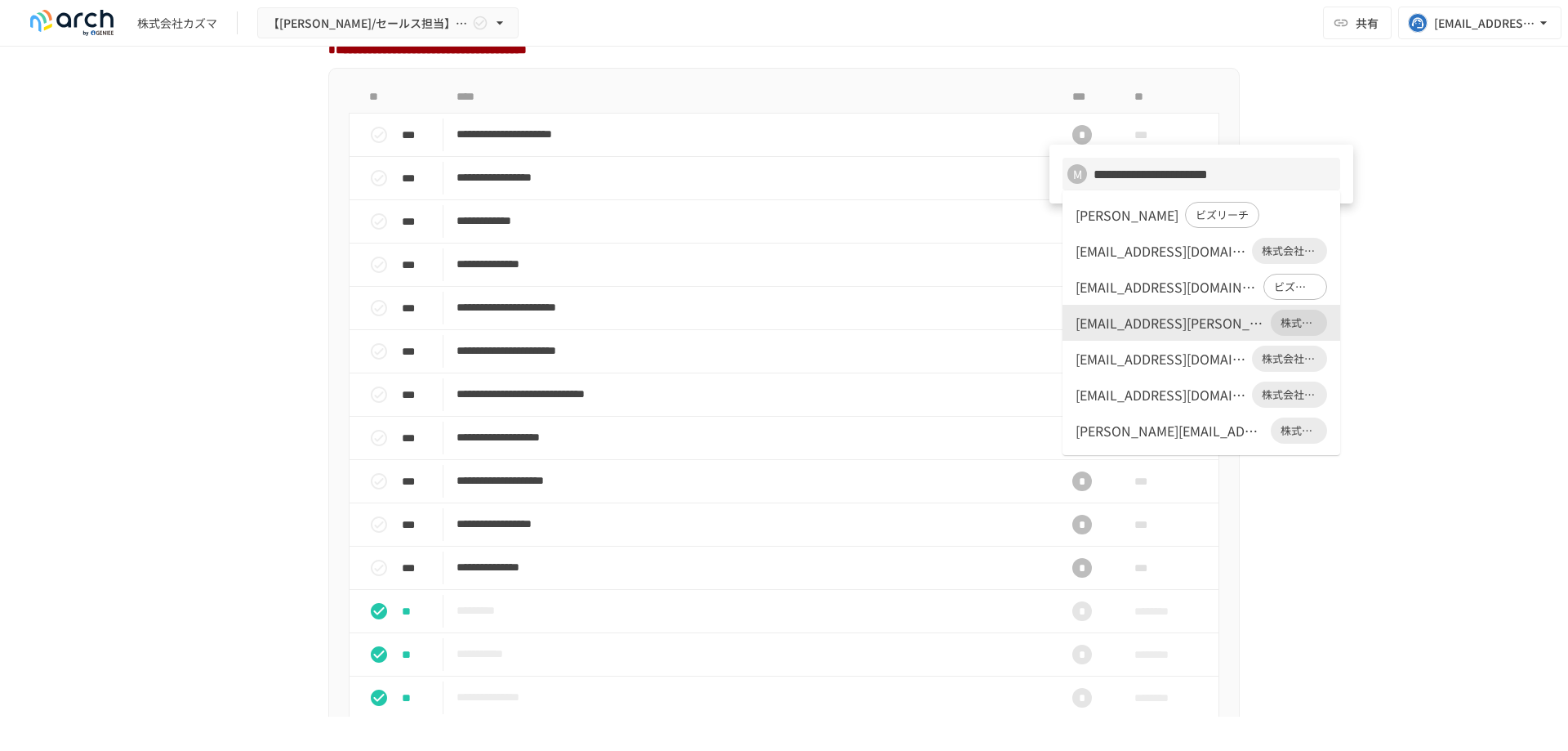 click at bounding box center (784, 375) 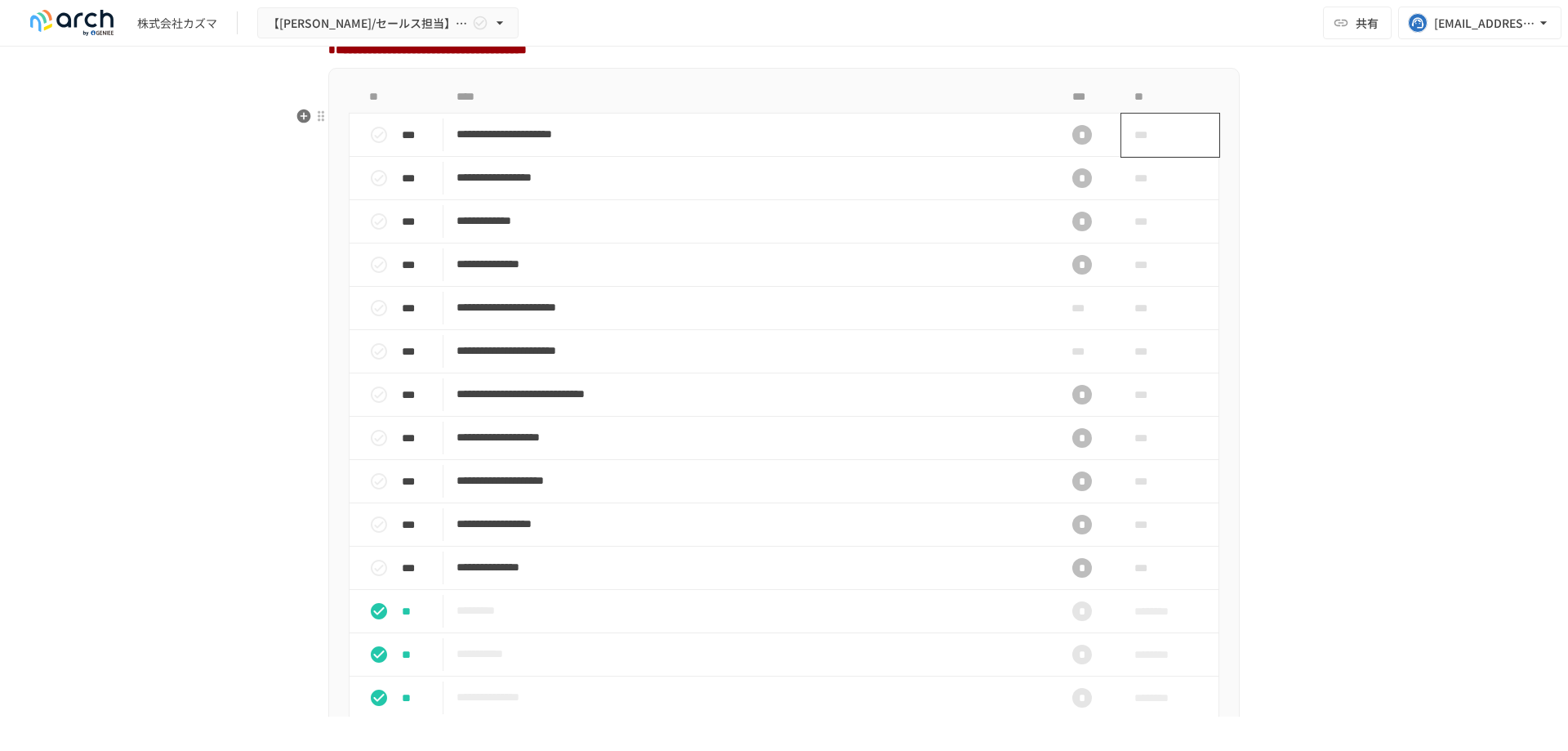 click on "***" at bounding box center [1170, 135] 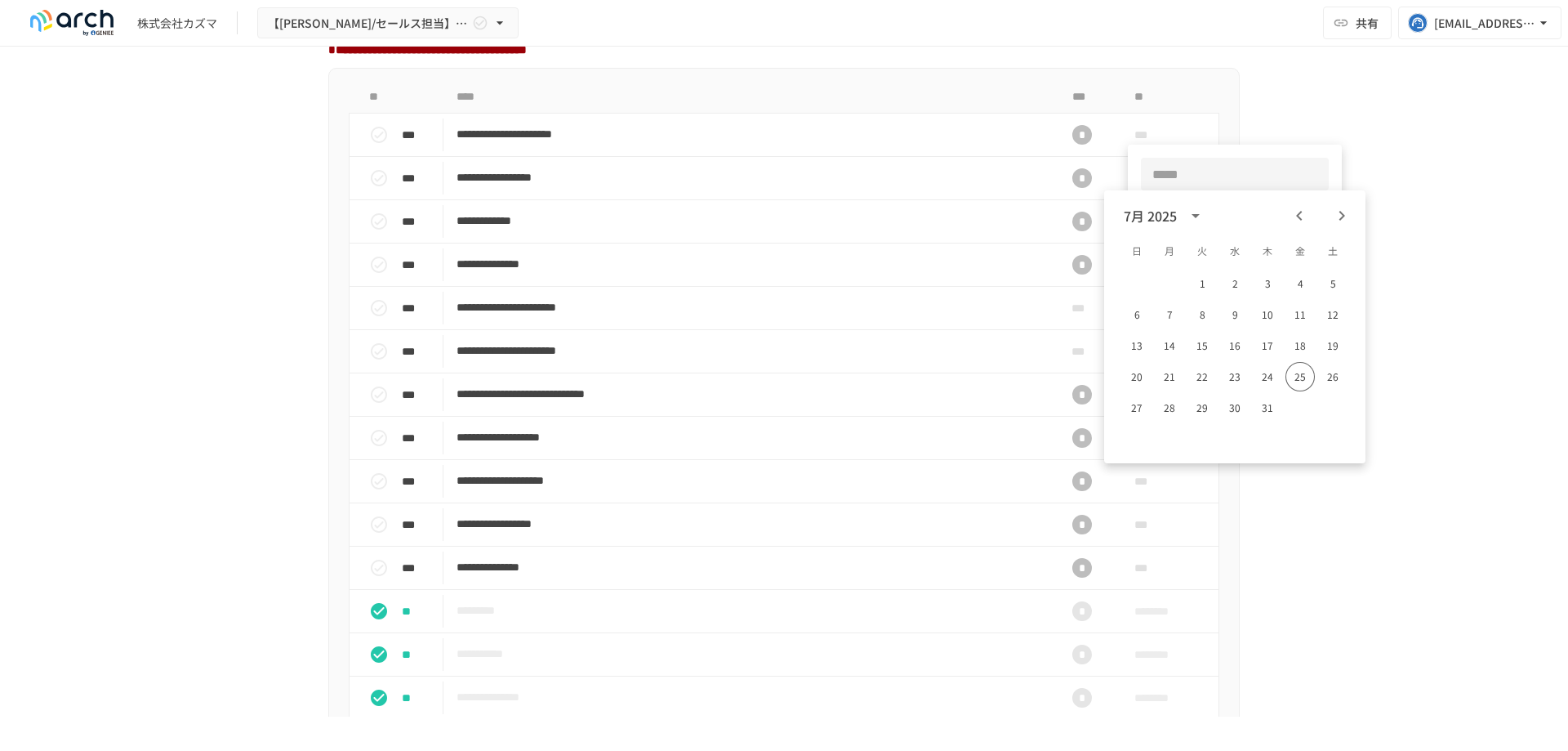 click at bounding box center (784, 375) 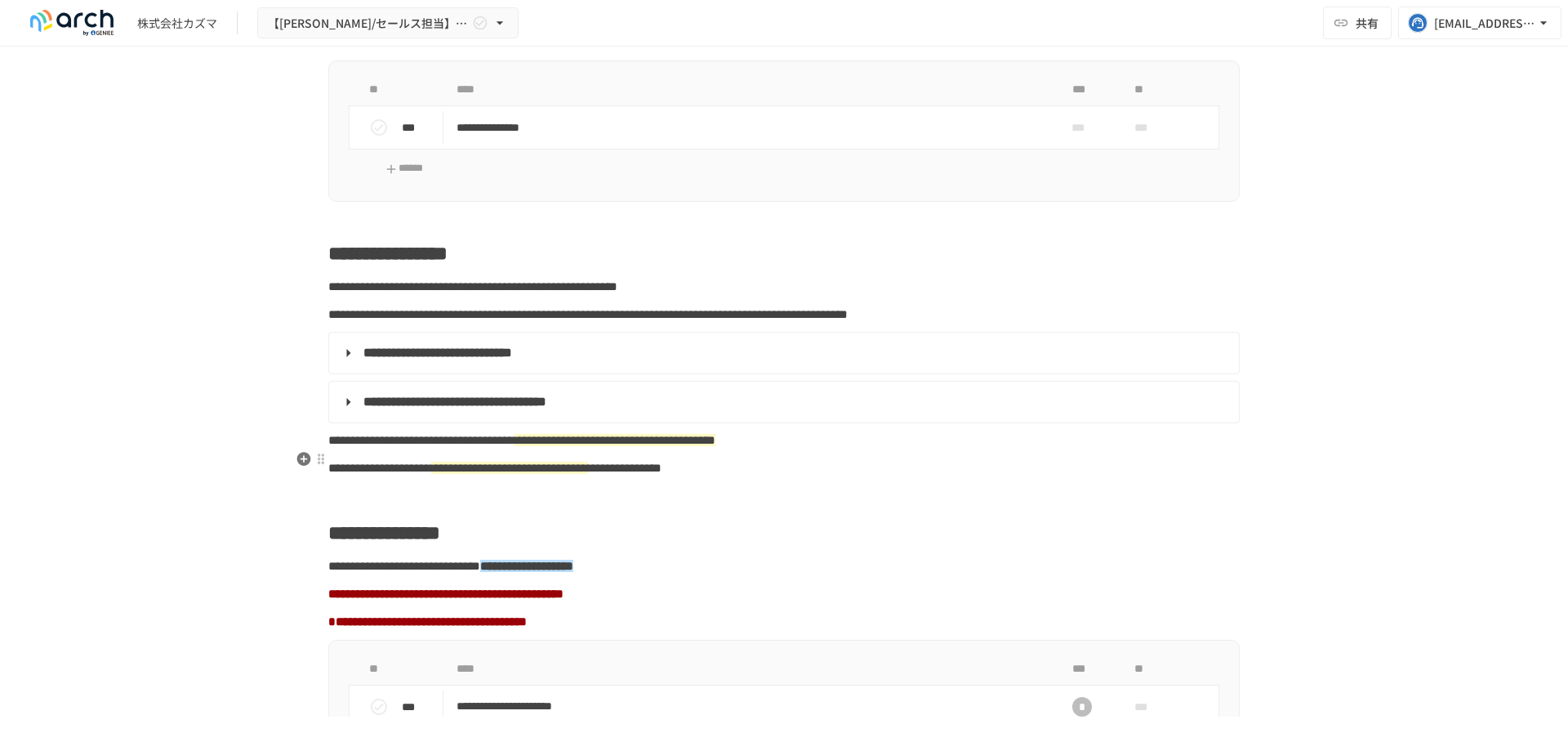 scroll, scrollTop: 1163, scrollLeft: 0, axis: vertical 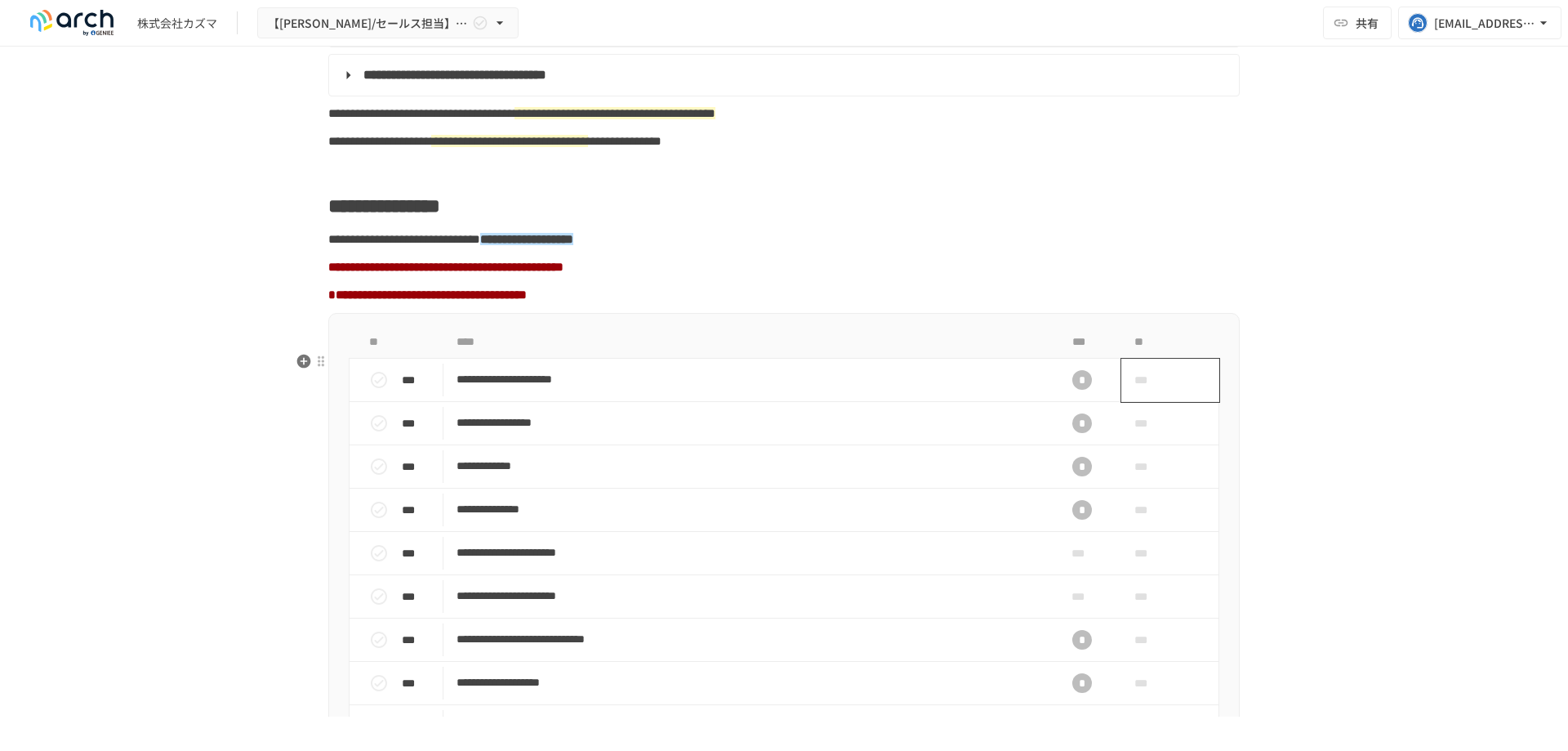 click on "***" at bounding box center [1170, 380] 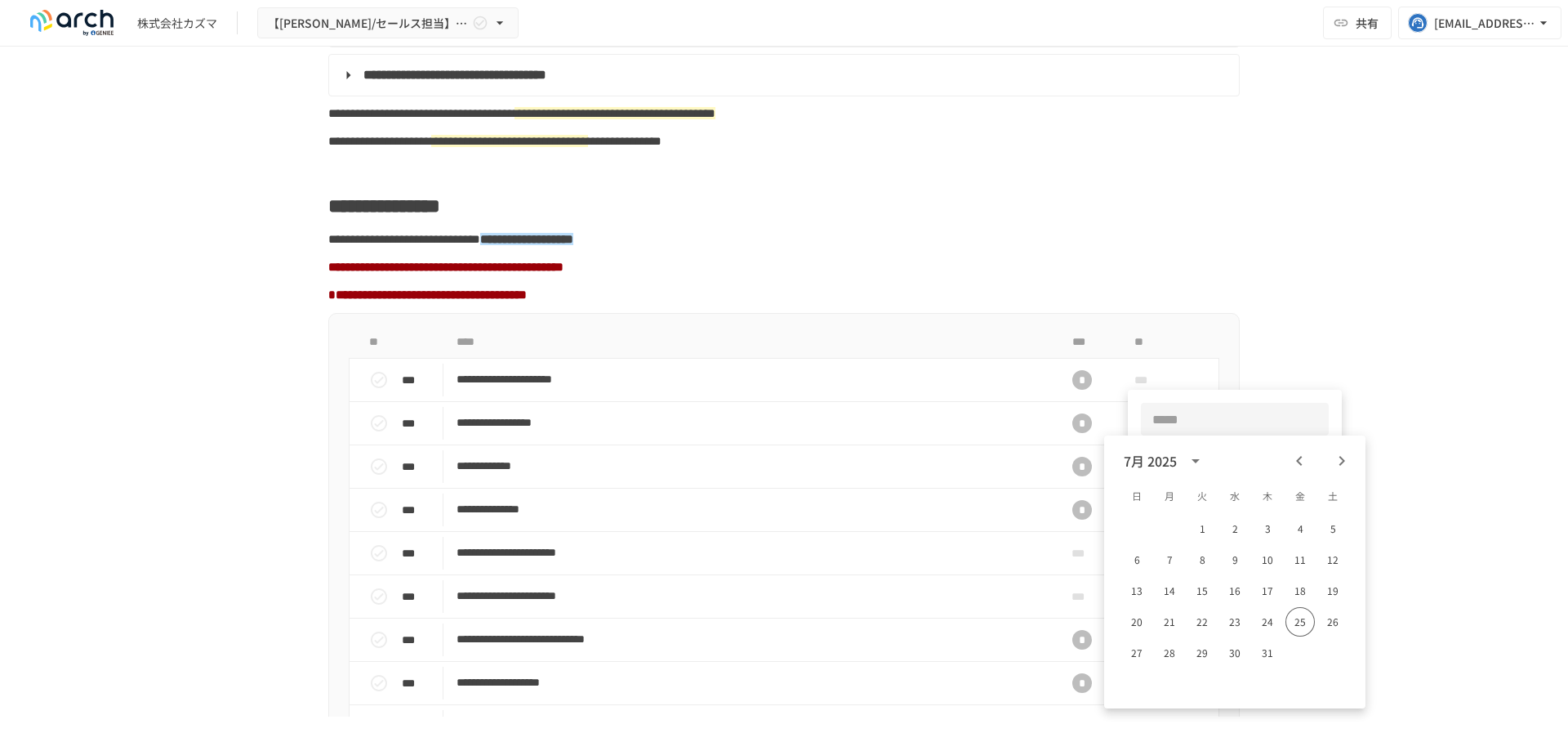 click 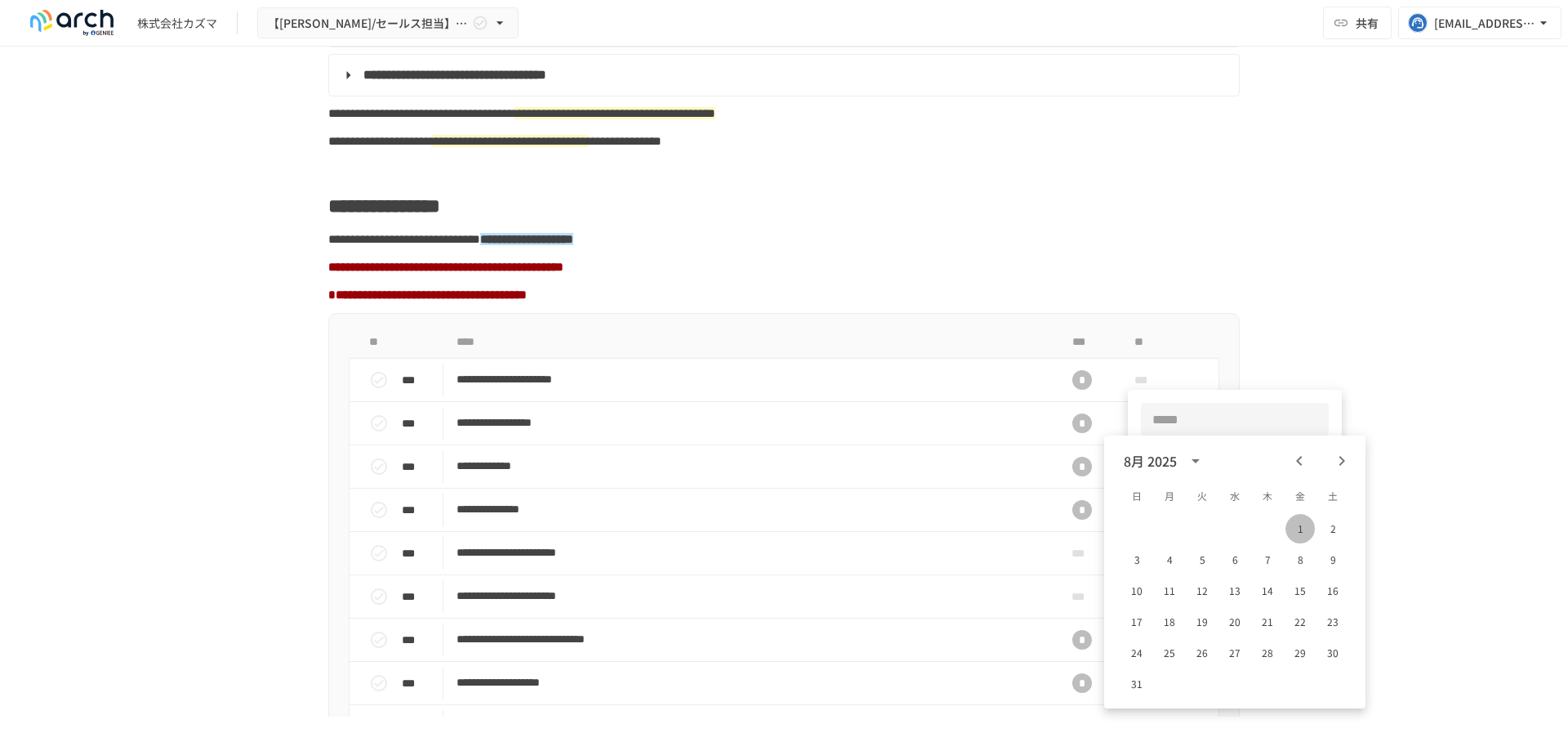 click on "1" at bounding box center [1300, 529] 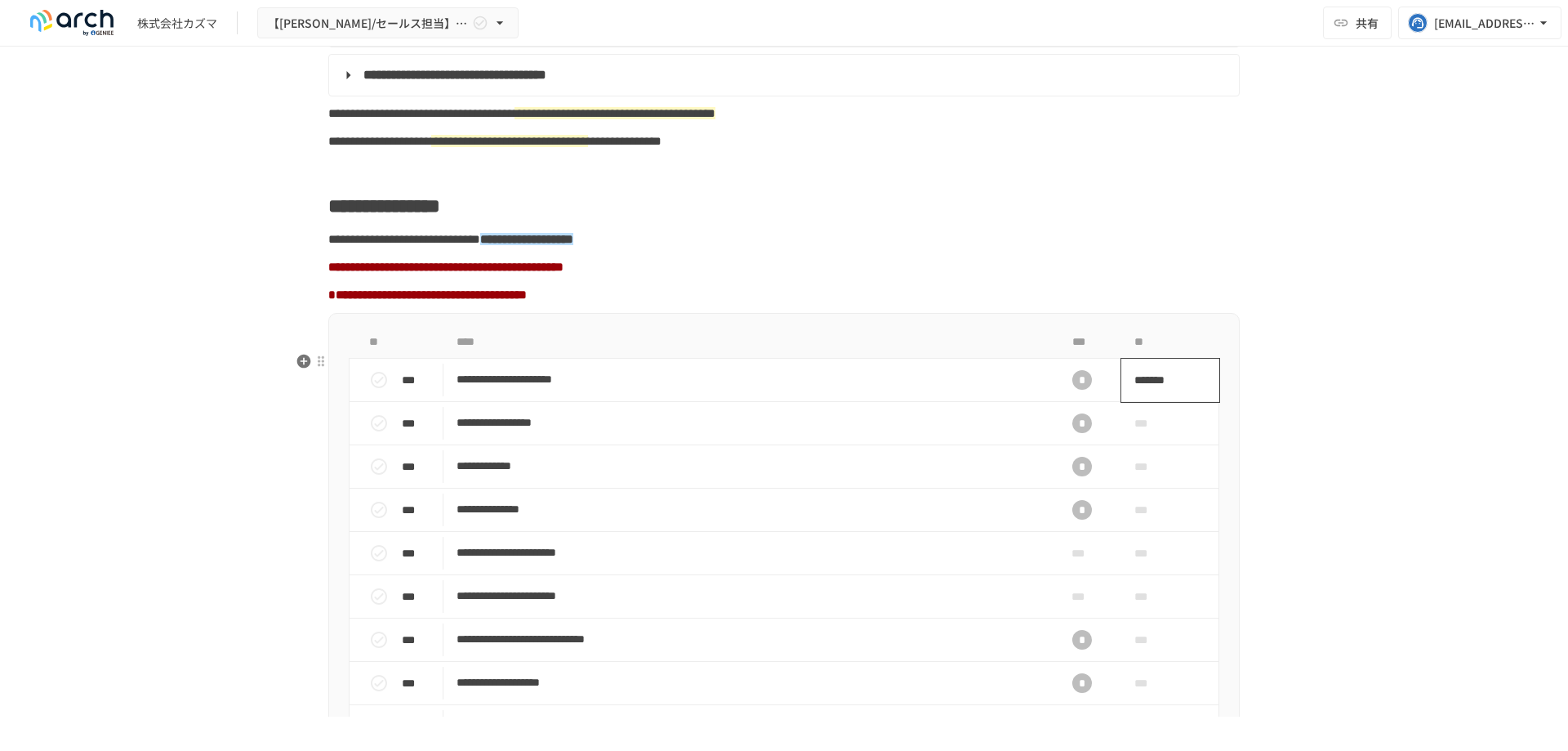 click on "*******" at bounding box center [1161, 380] 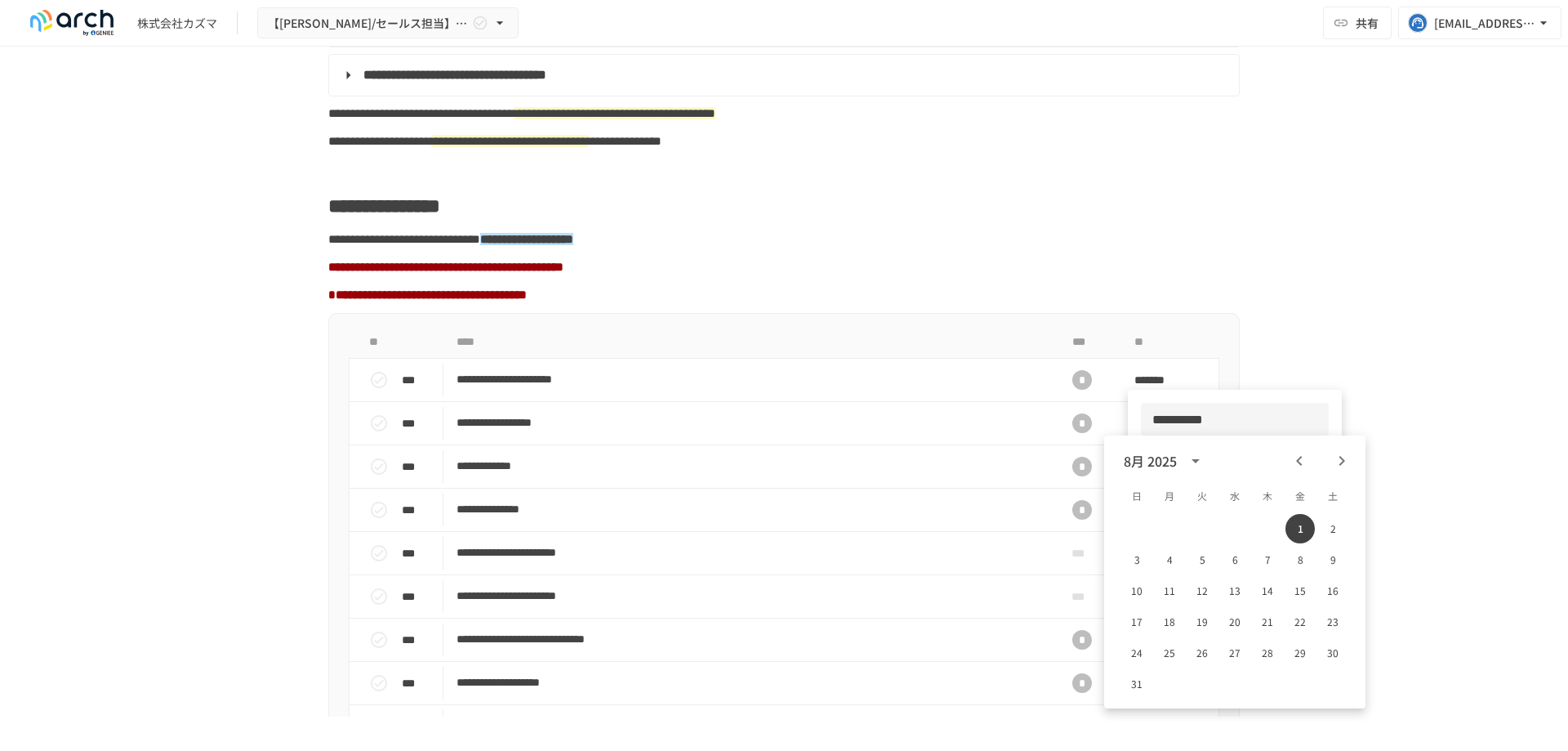 drag, startPoint x: 1223, startPoint y: 416, endPoint x: 1157, endPoint y: 416, distance: 66 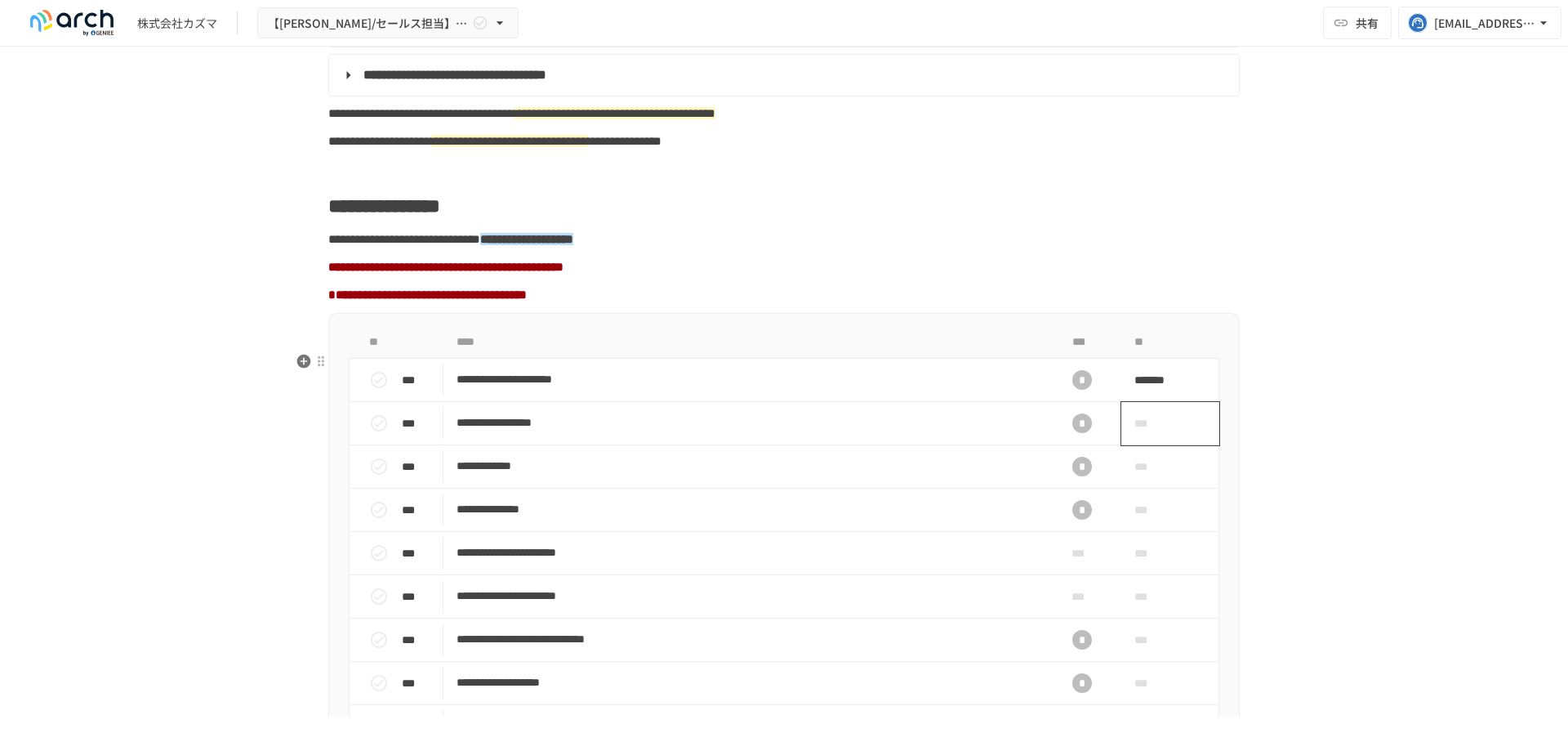 click on "***" at bounding box center [1152, 423] 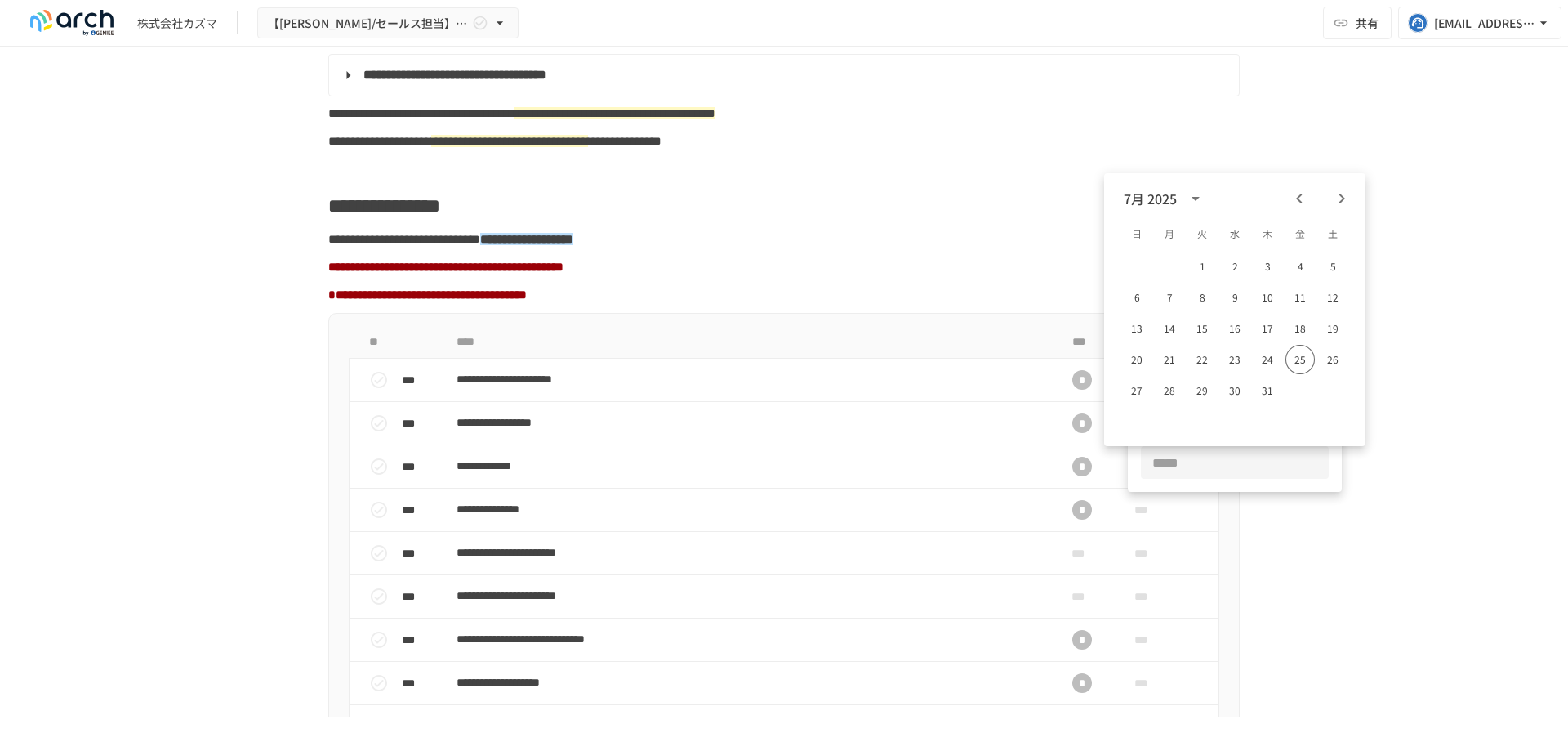 click at bounding box center (1235, 463) 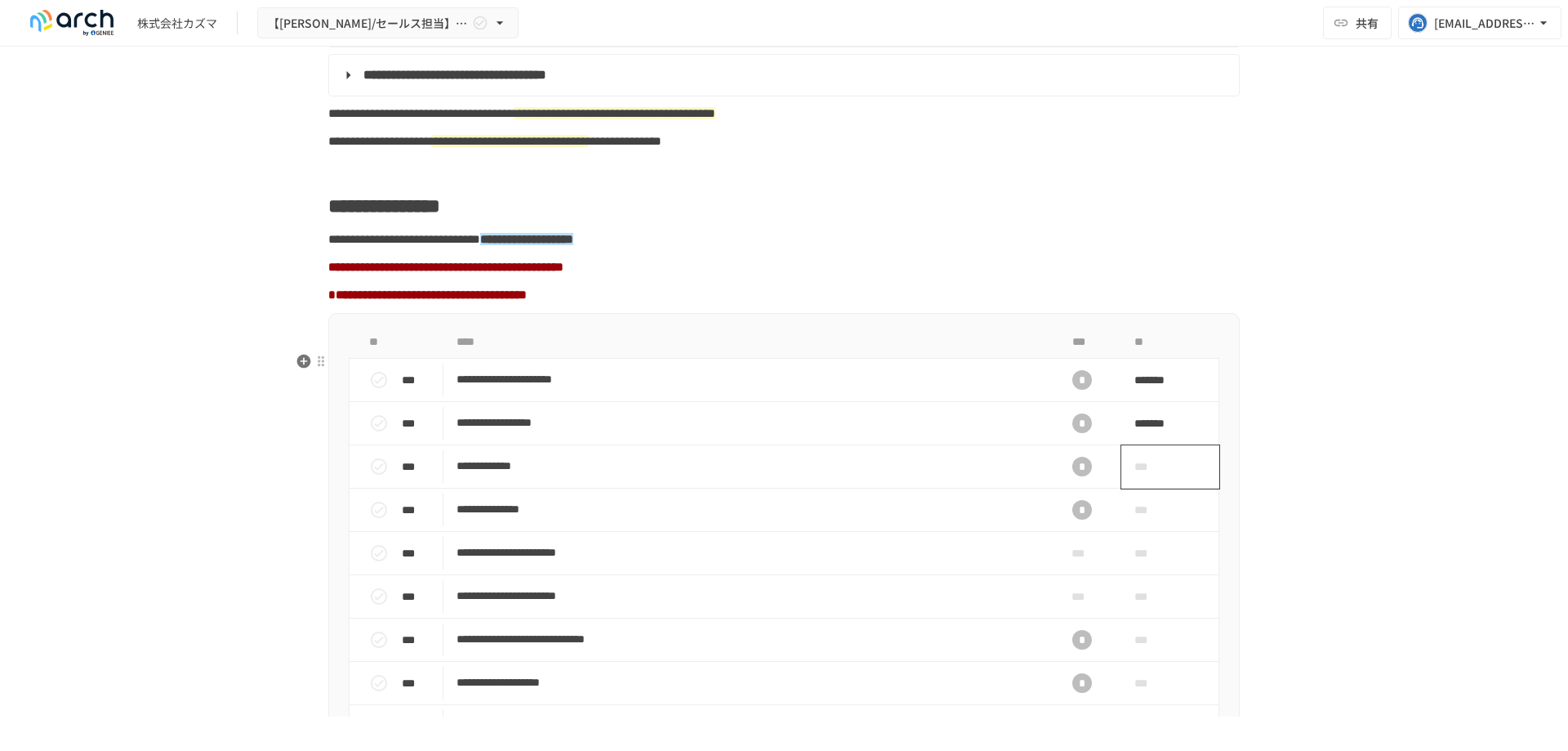 click on "***" at bounding box center (1152, 467) 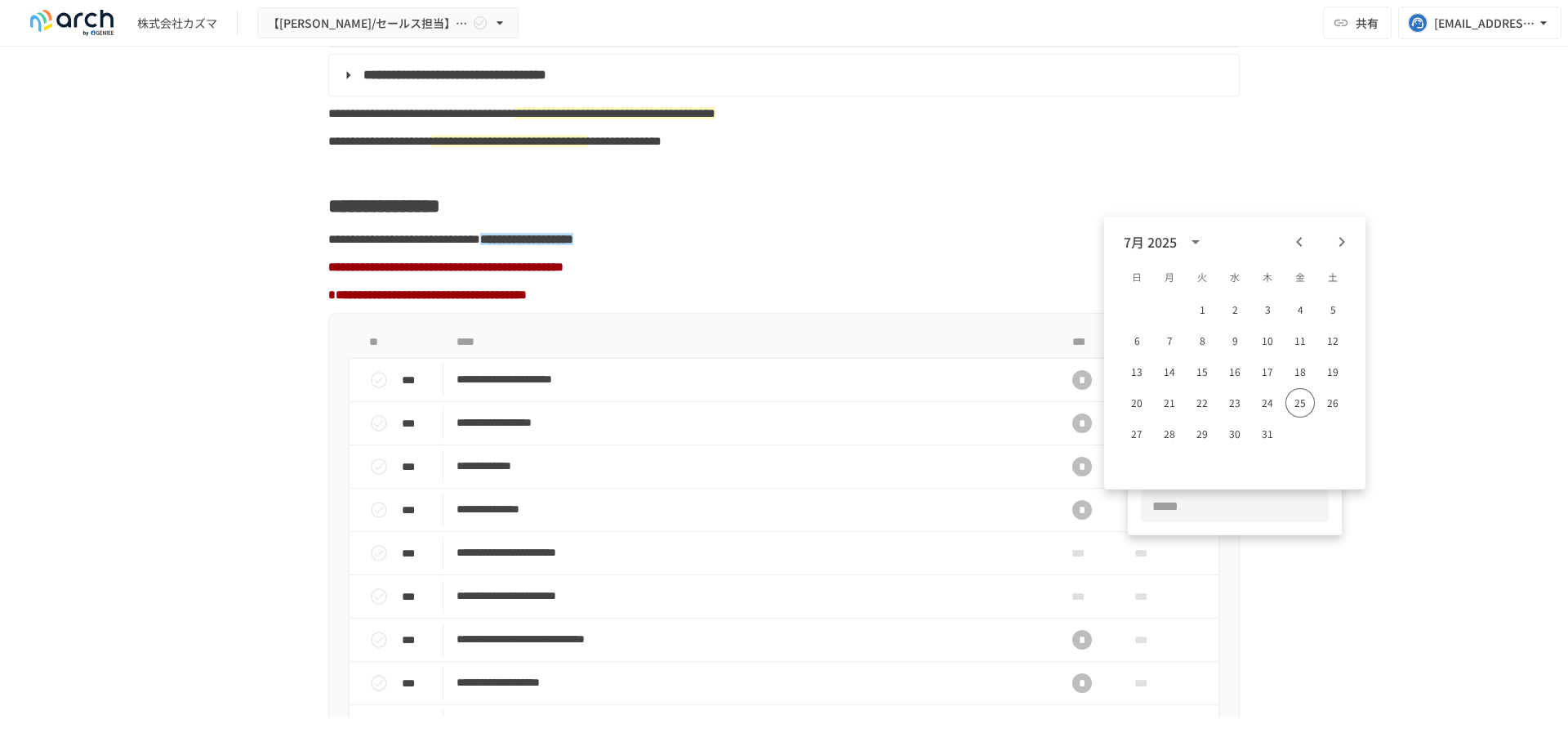 click at bounding box center [1235, 506] 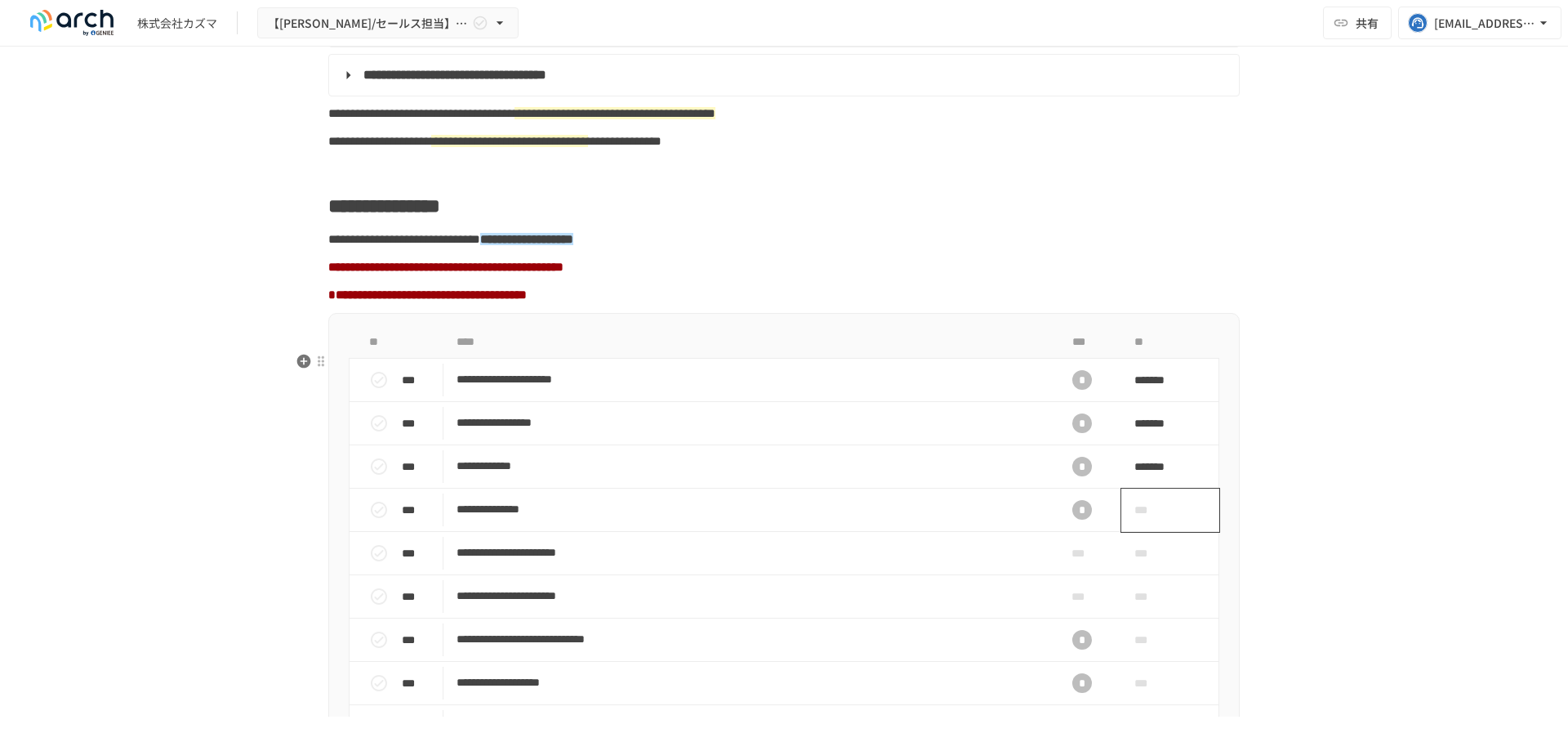 click on "***" at bounding box center (1152, 510) 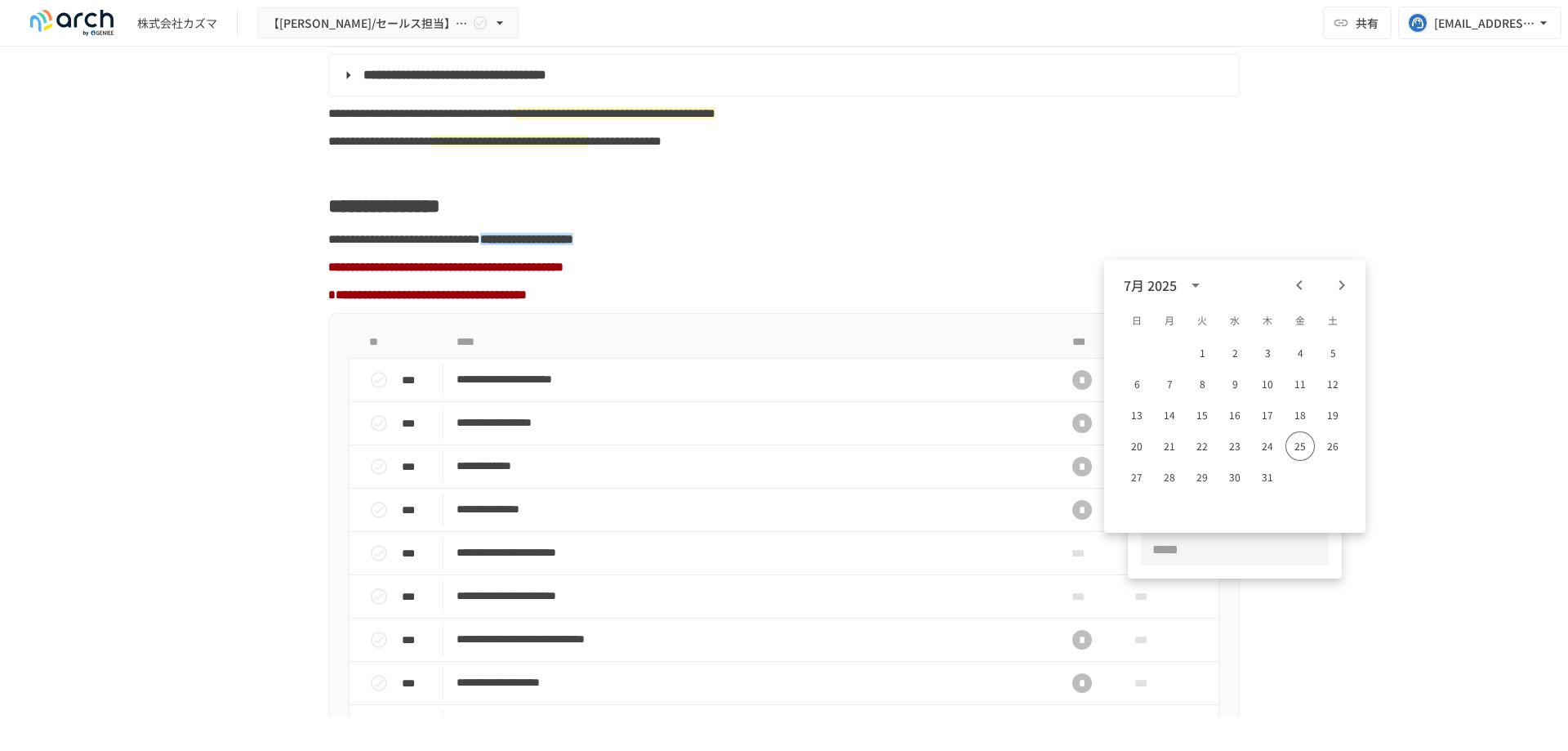 click at bounding box center [1235, 549] 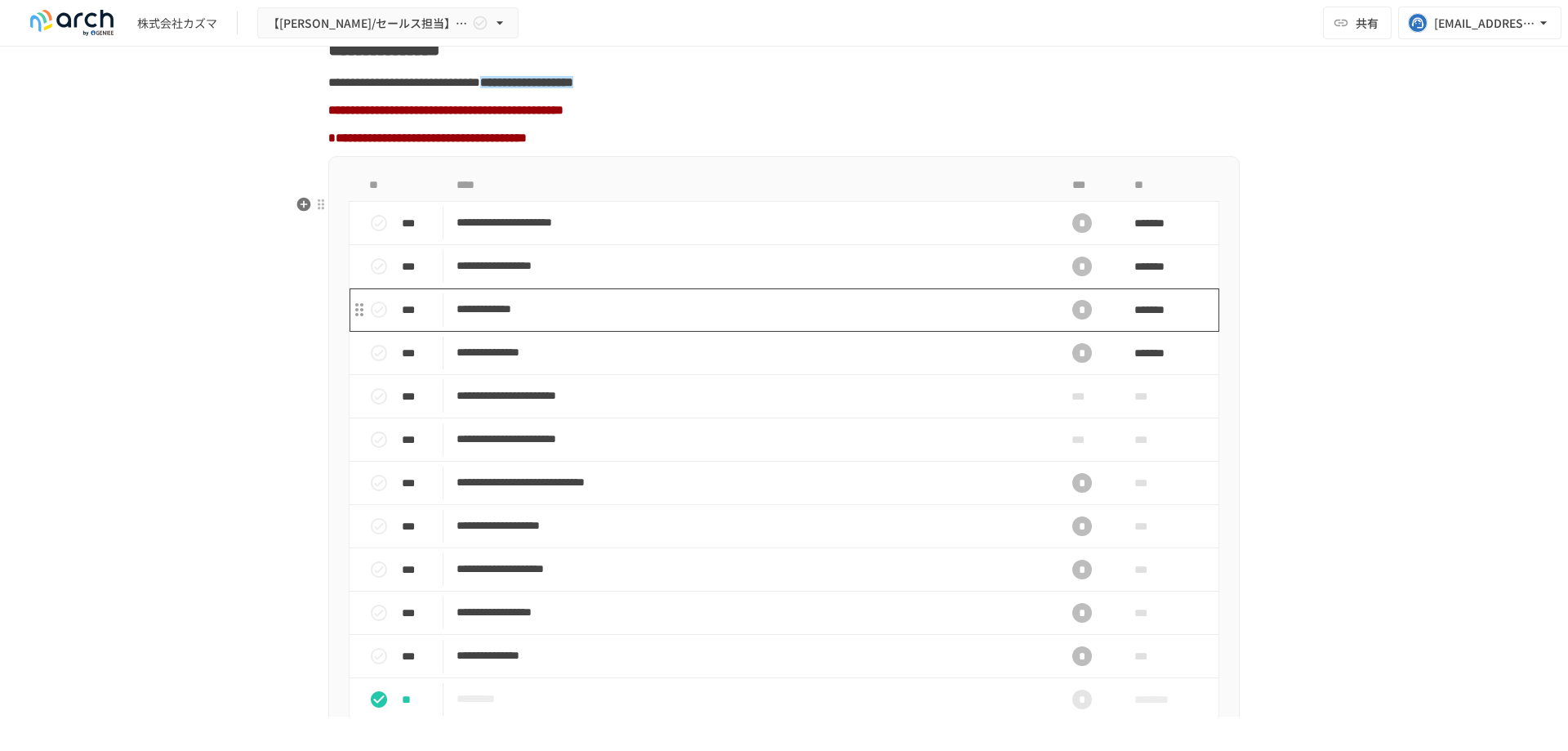 scroll, scrollTop: 1326, scrollLeft: 0, axis: vertical 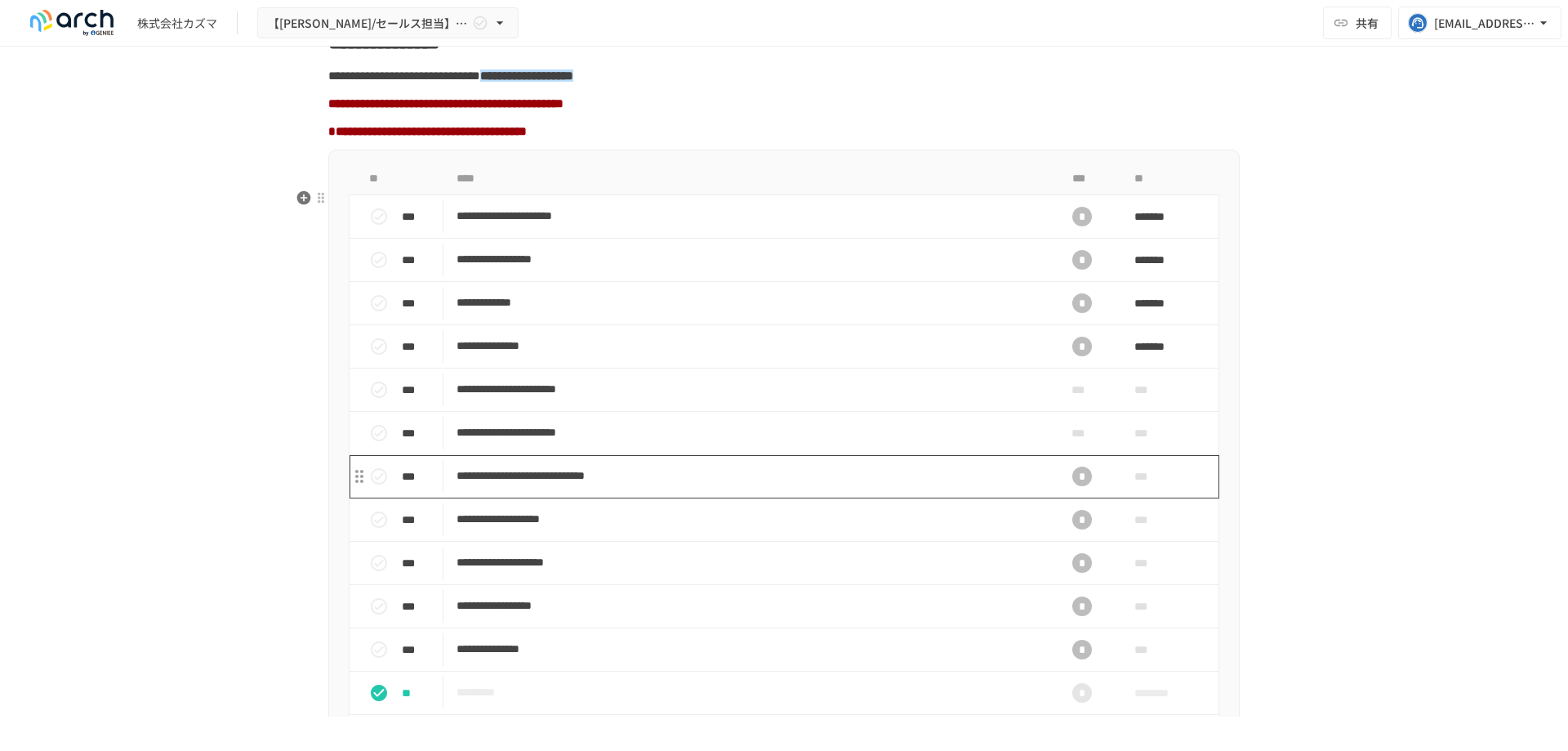 click on "**********" at bounding box center [750, 476] 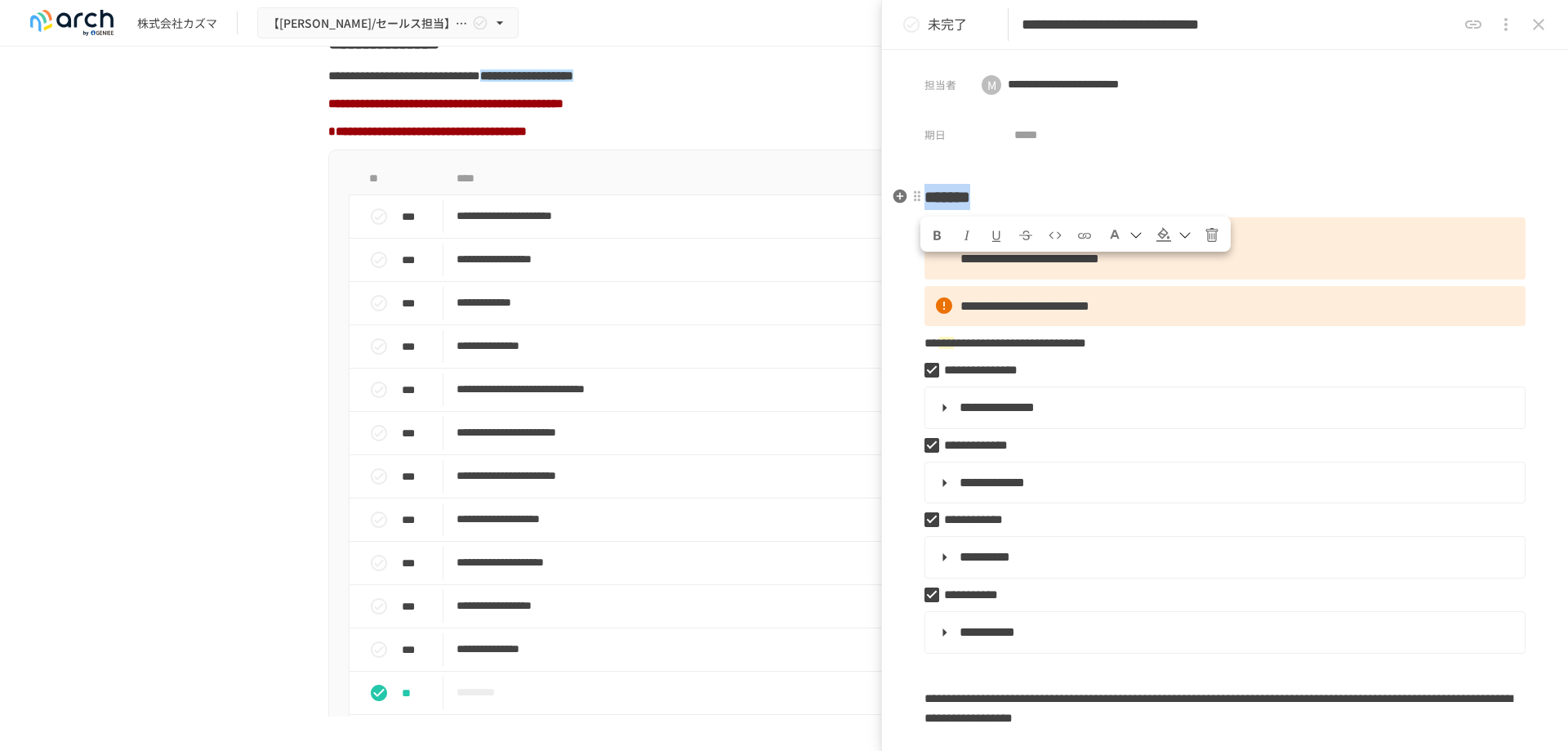 drag, startPoint x: 930, startPoint y: 195, endPoint x: 1054, endPoint y: 190, distance: 124.10077 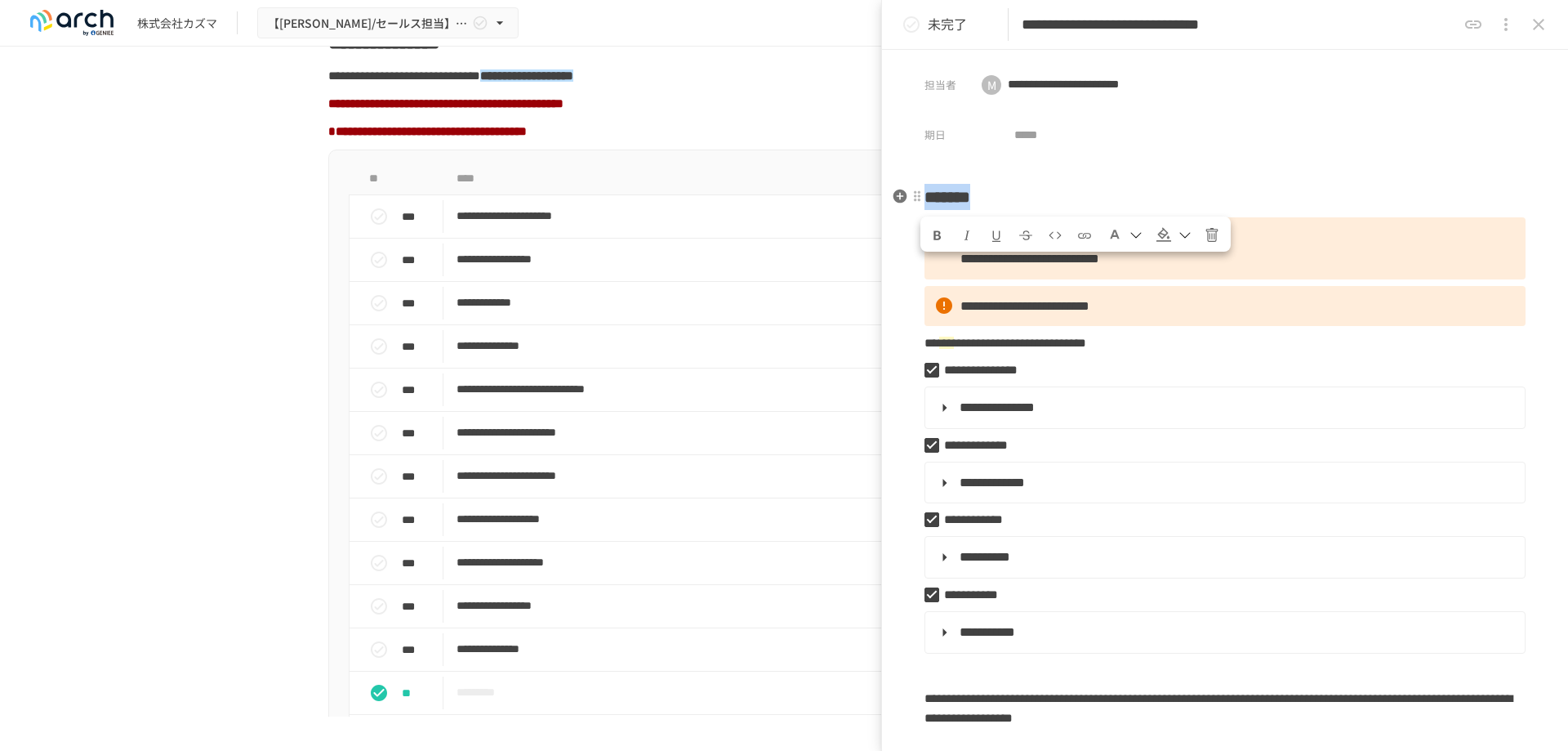 click on "*******" at bounding box center [1225, 197] 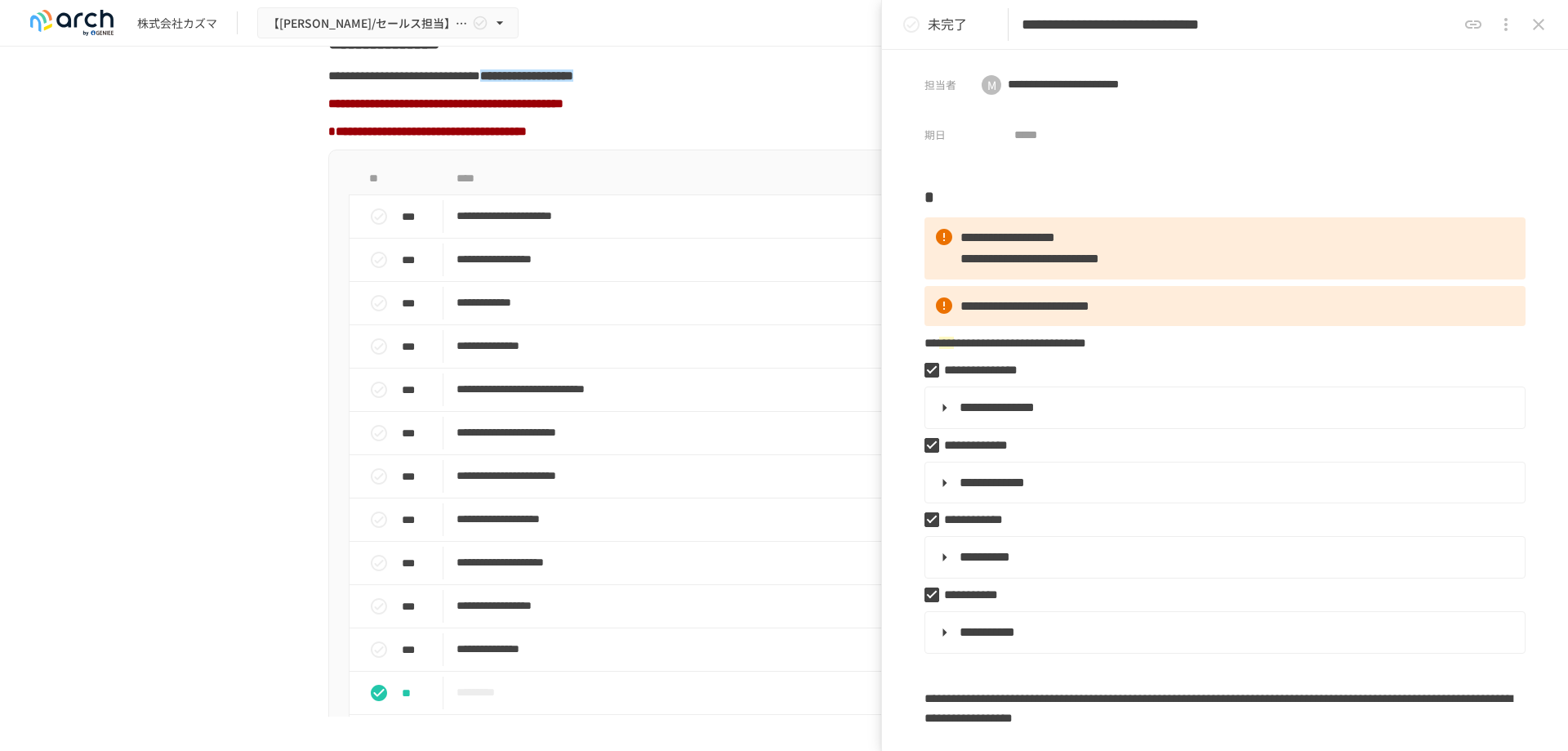 type 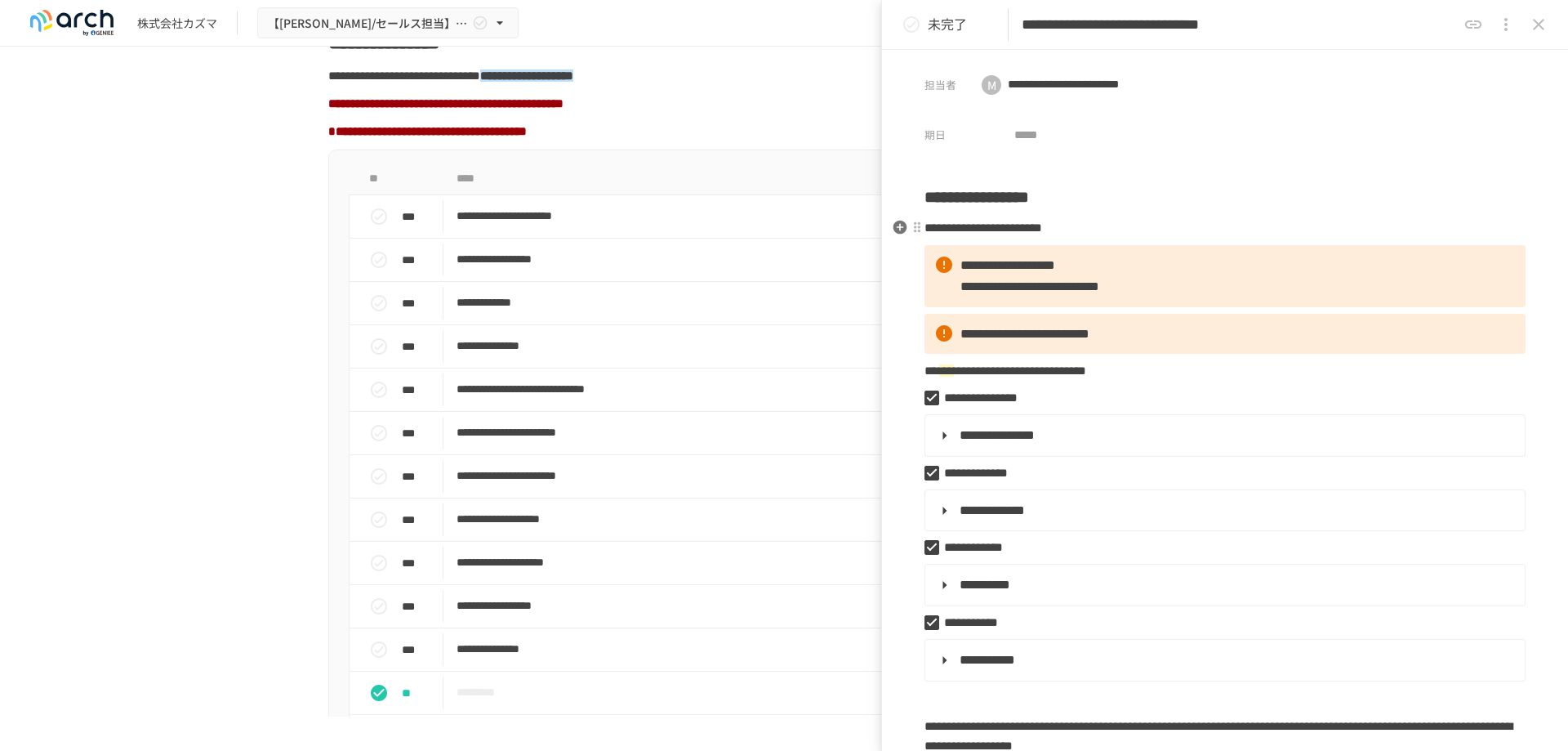 click on "**********" at bounding box center (983, 227) 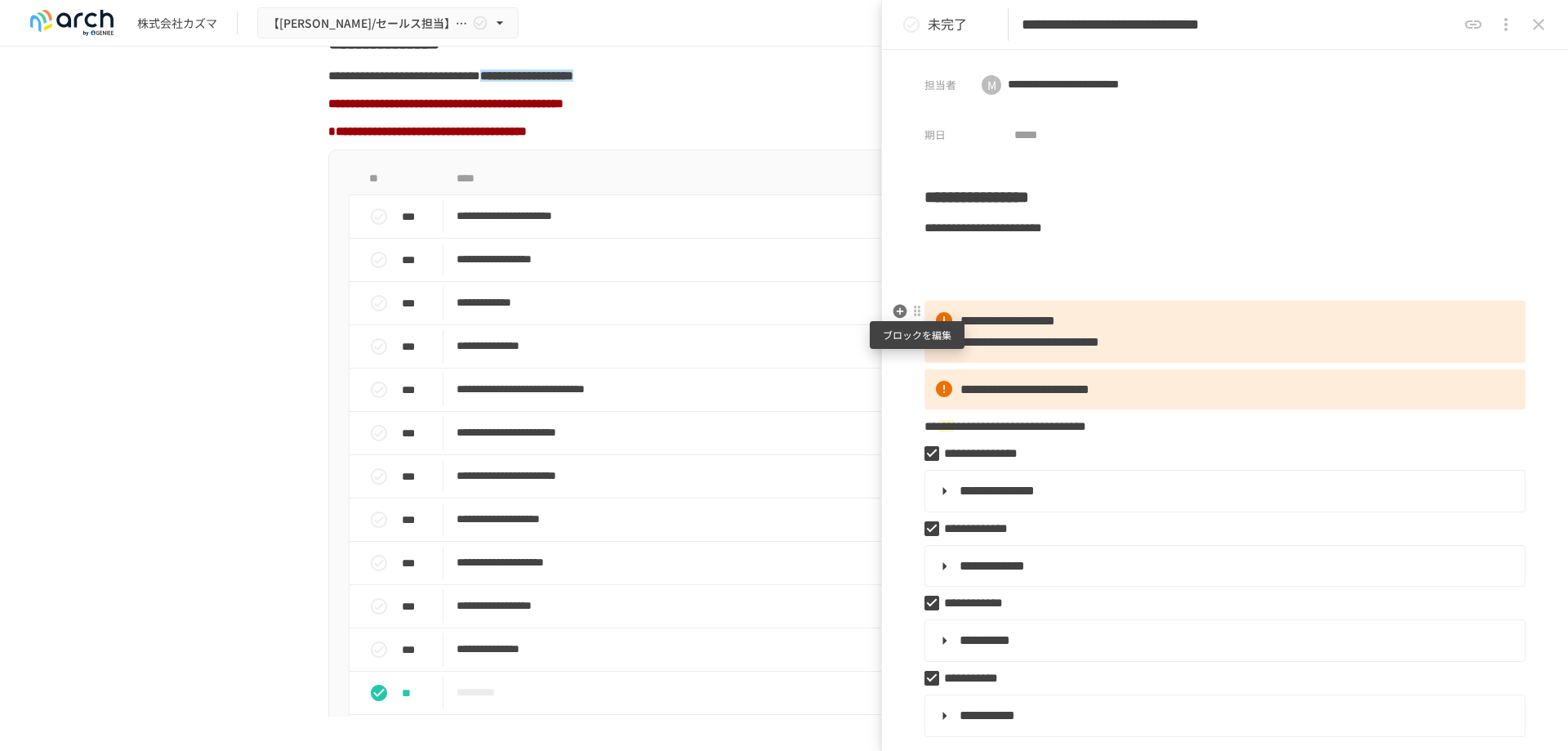 click at bounding box center (917, 311) 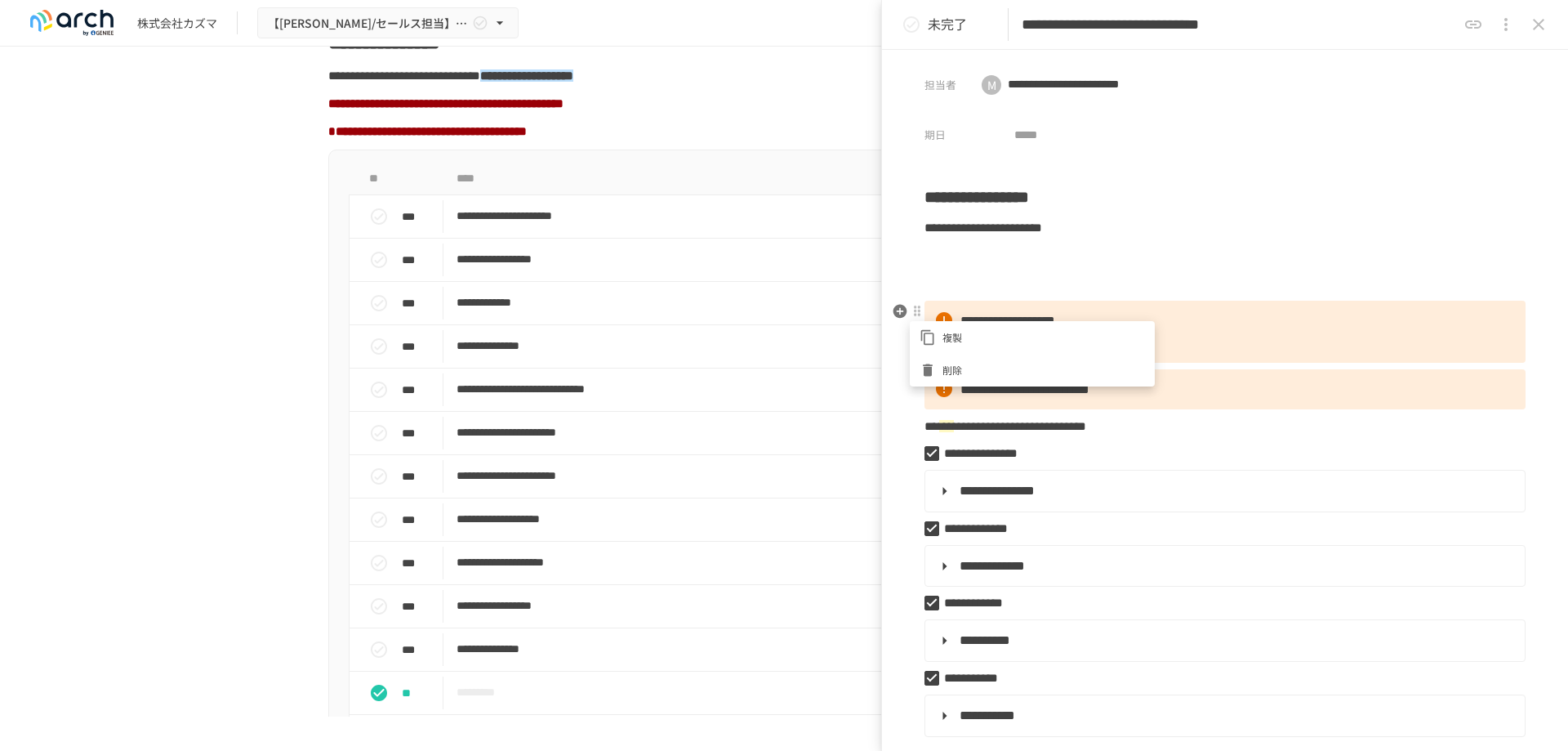 click on "削除" at bounding box center (1044, 369) 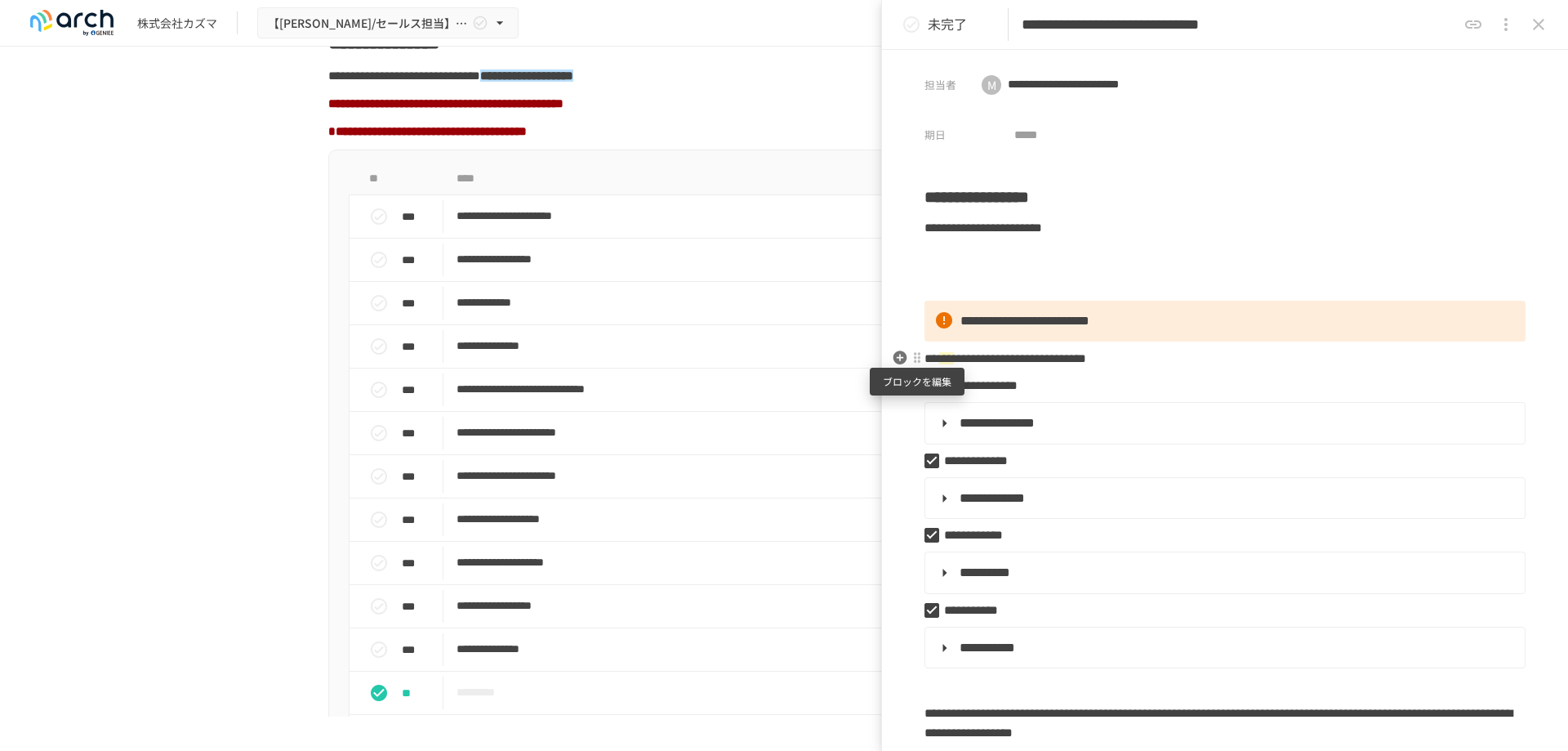 click at bounding box center [917, 358] 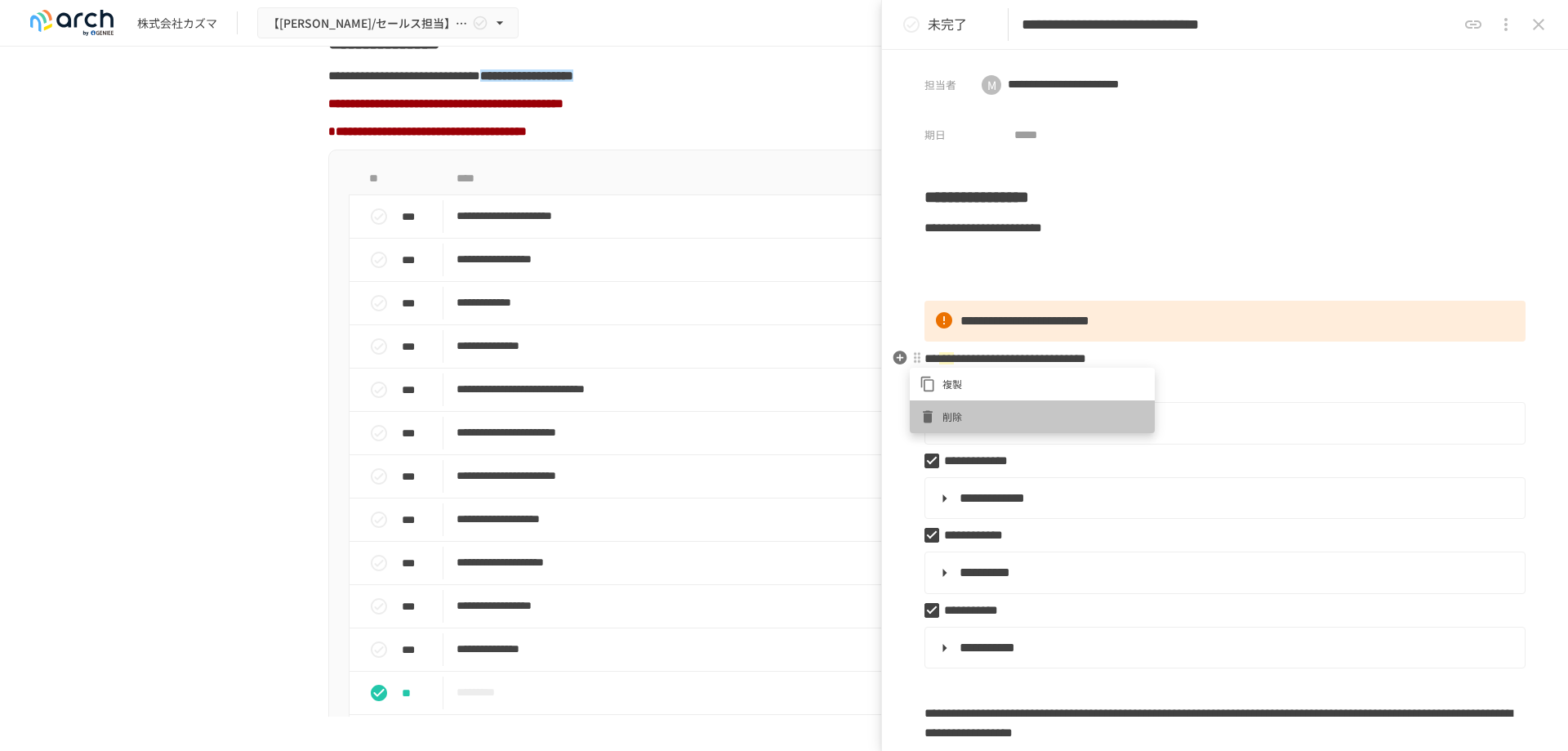 click on "削除" at bounding box center (1044, 416) 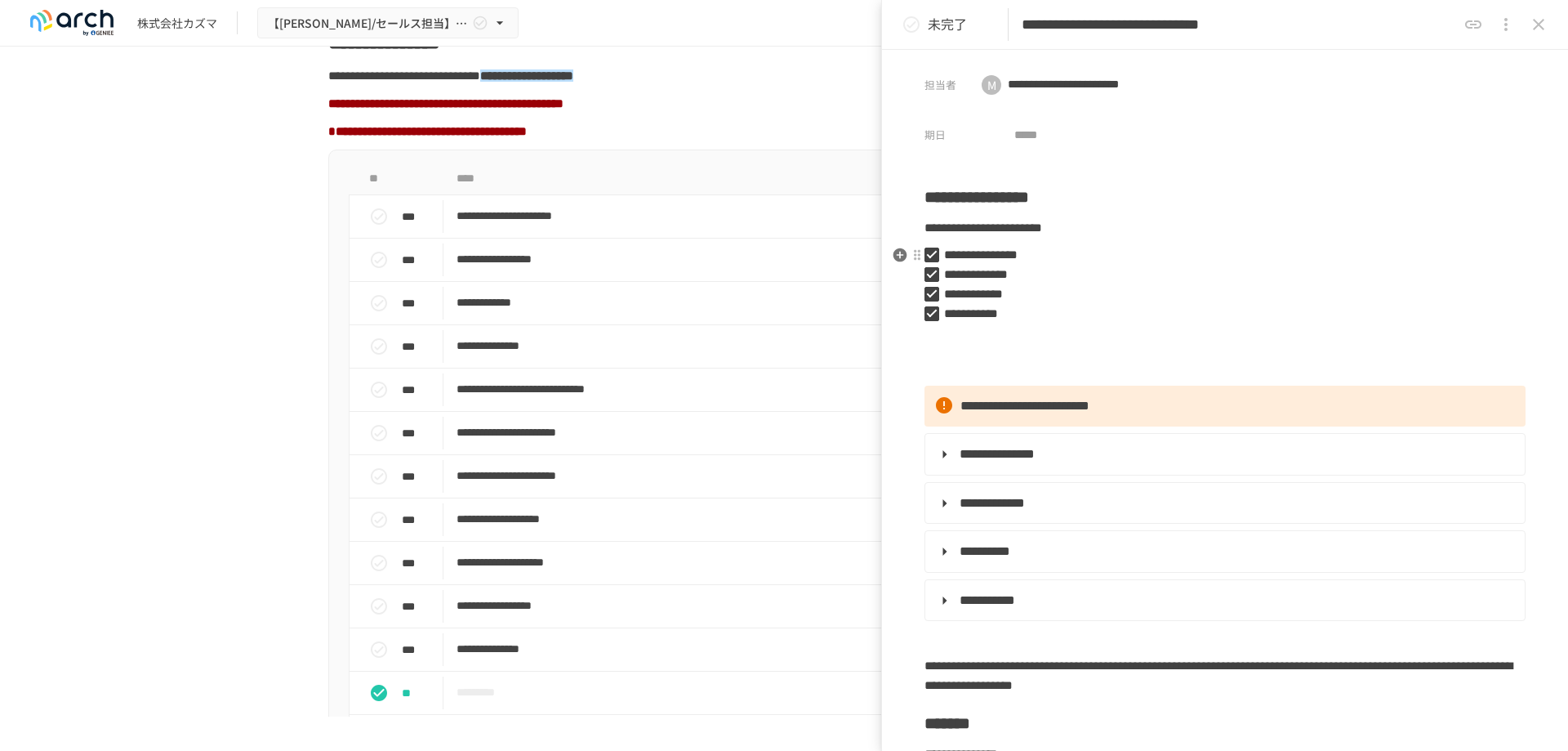 click on "**********" at bounding box center (1218, 255) 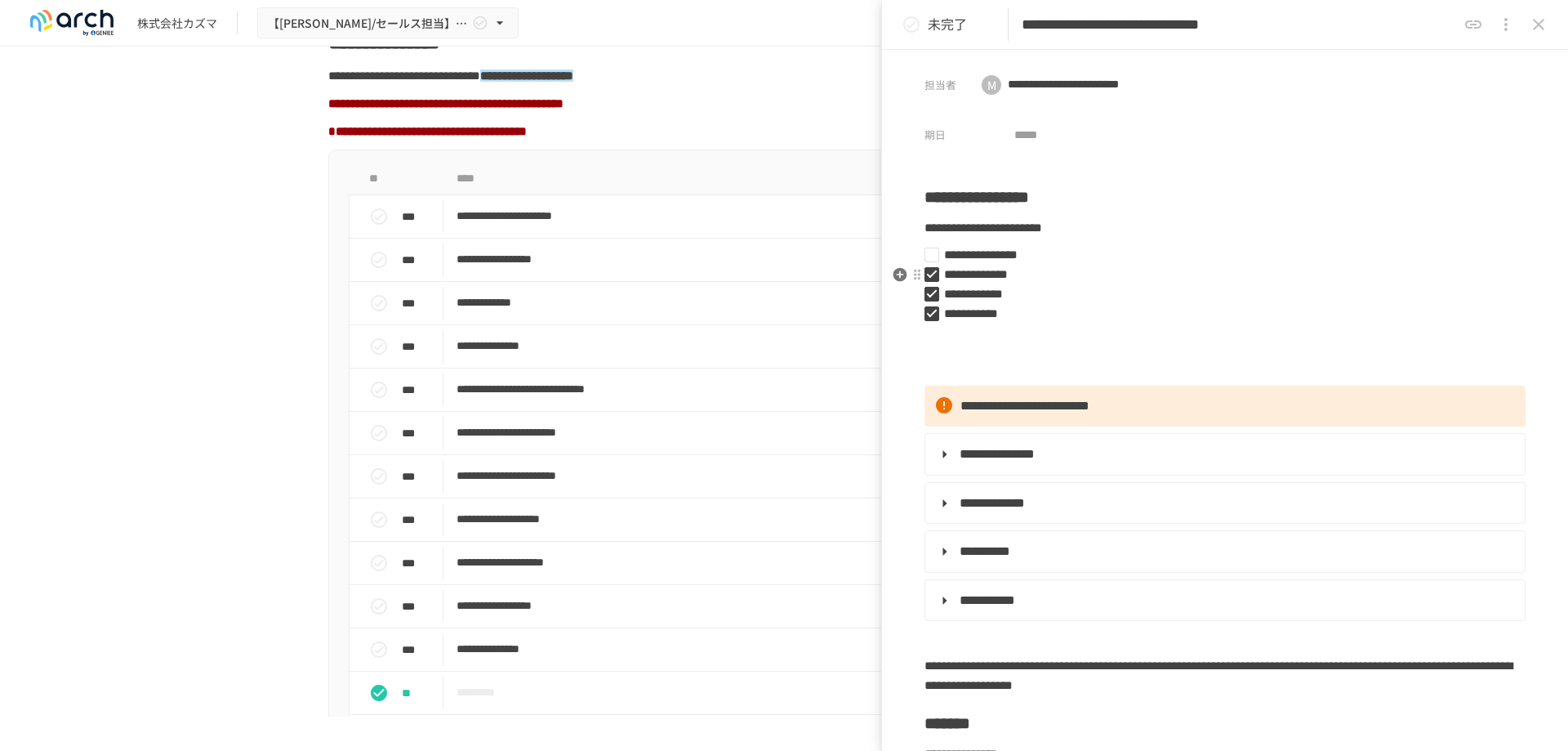click on "**********" at bounding box center [1218, 275] 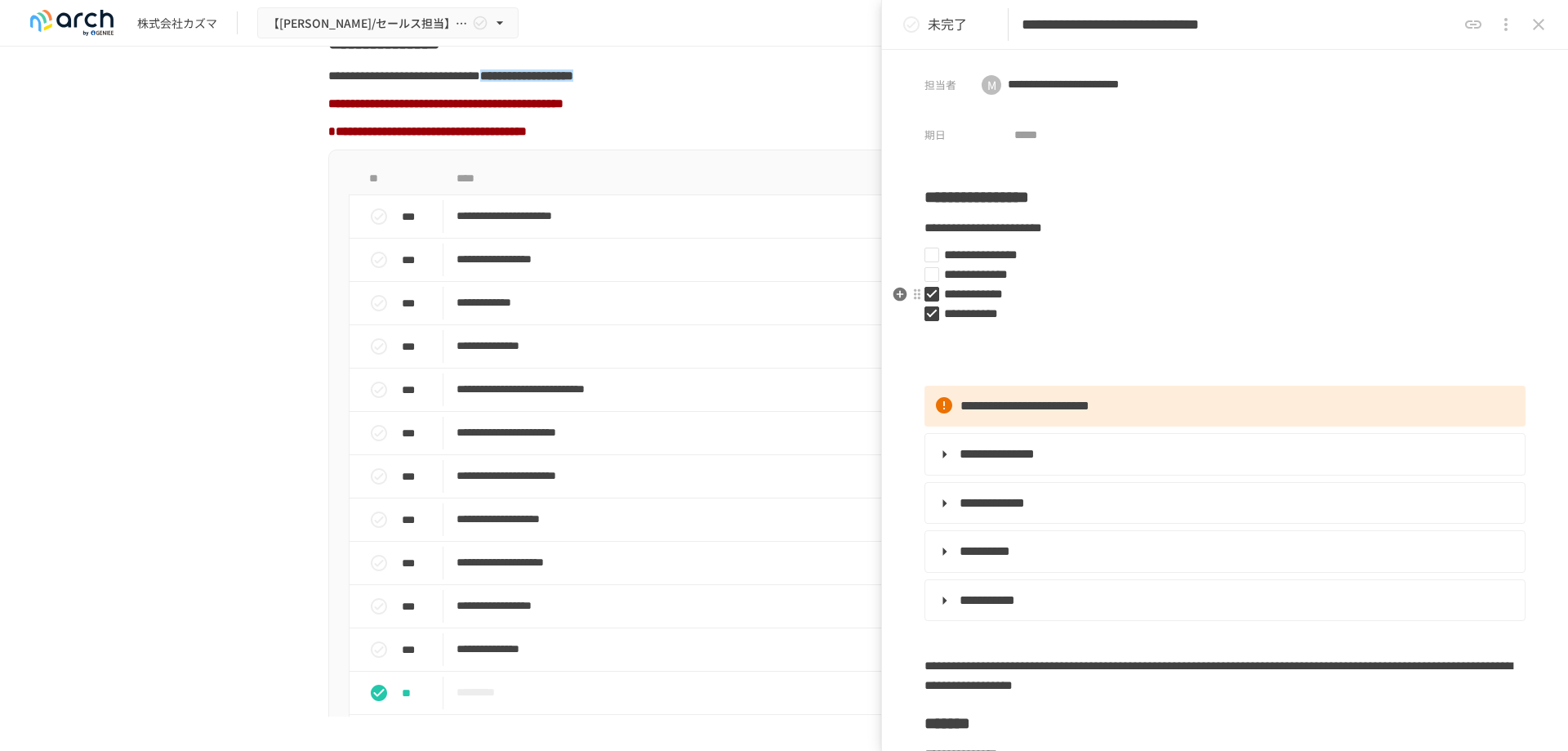 click on "**********" at bounding box center [1218, 294] 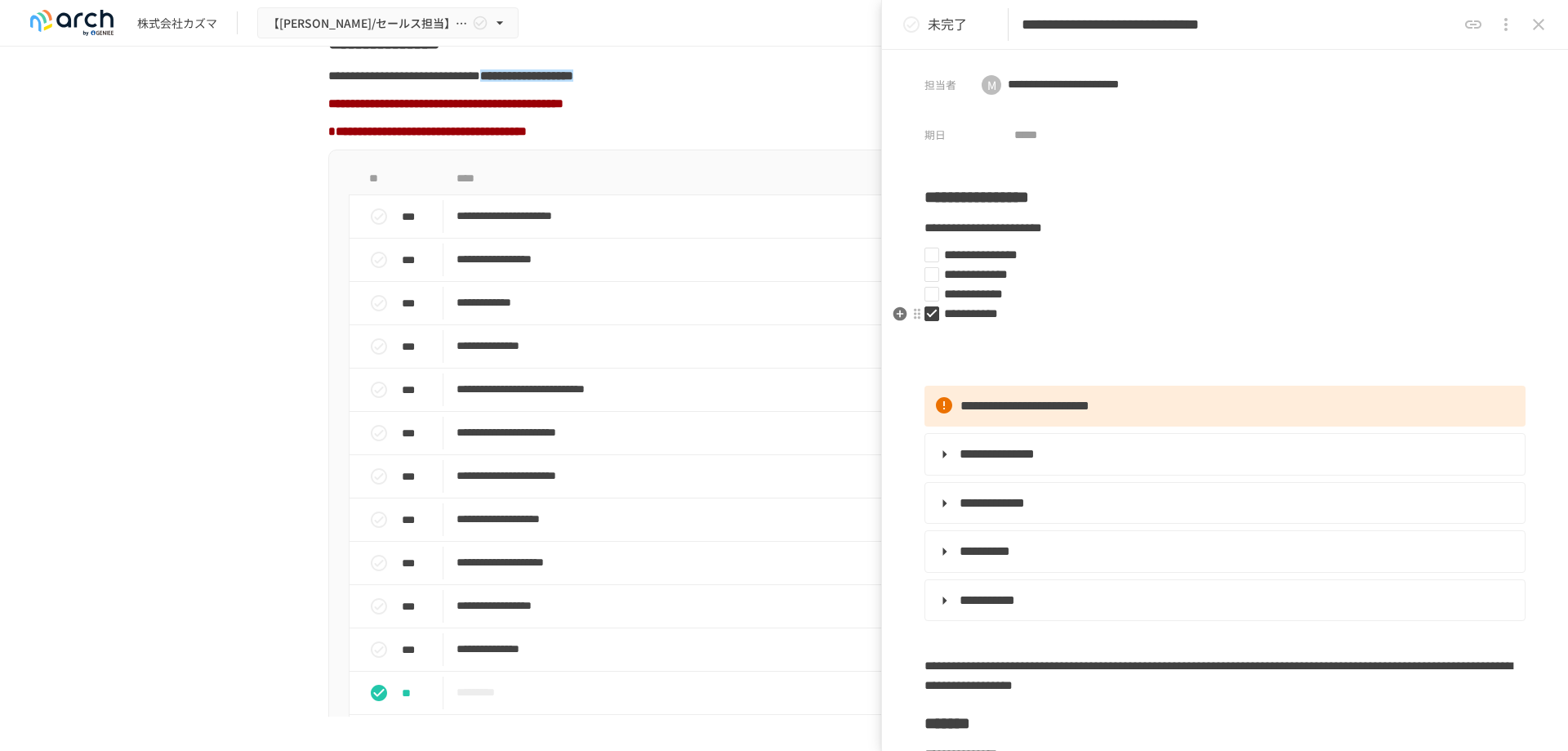 click on "**********" at bounding box center (1218, 314) 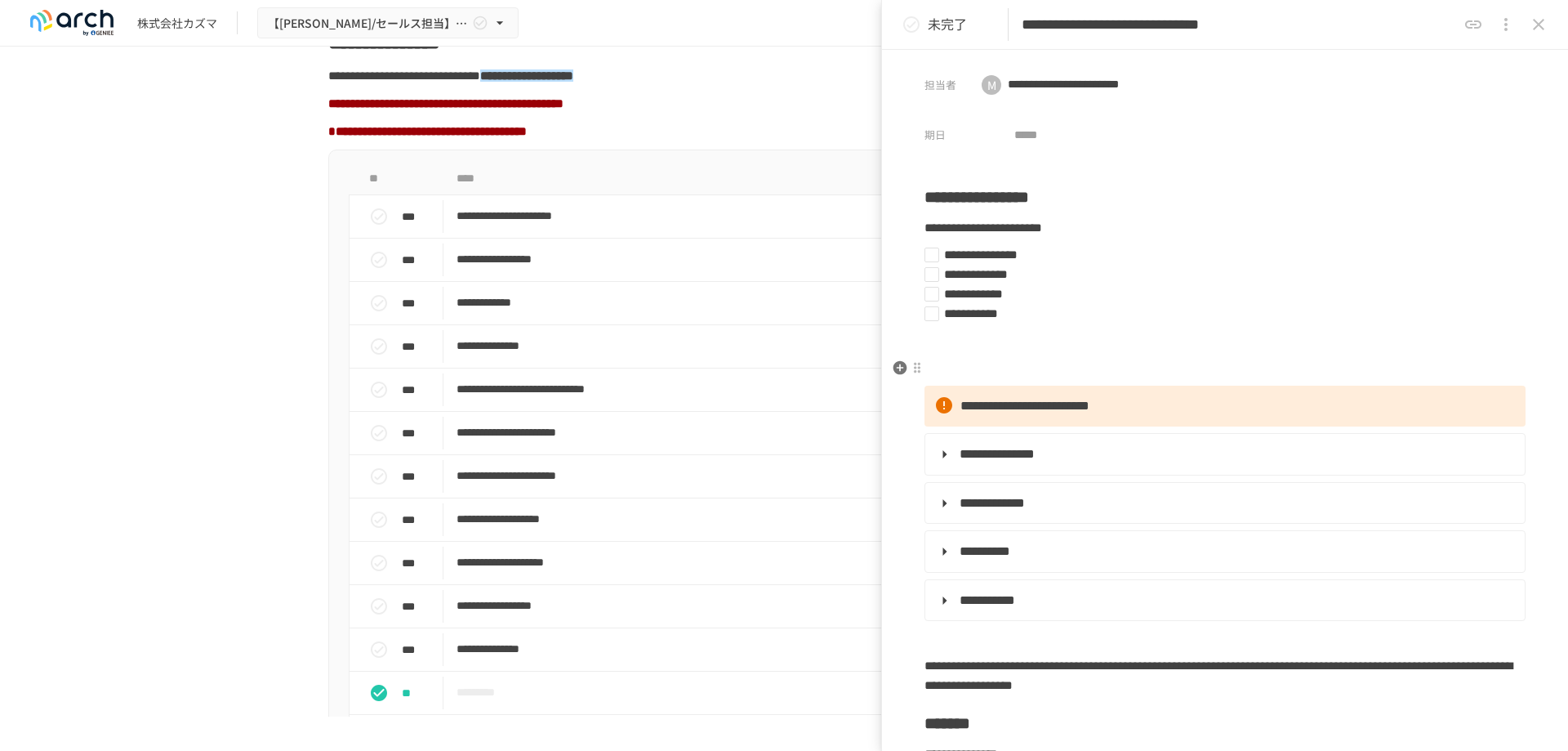 click at bounding box center (1225, 369) 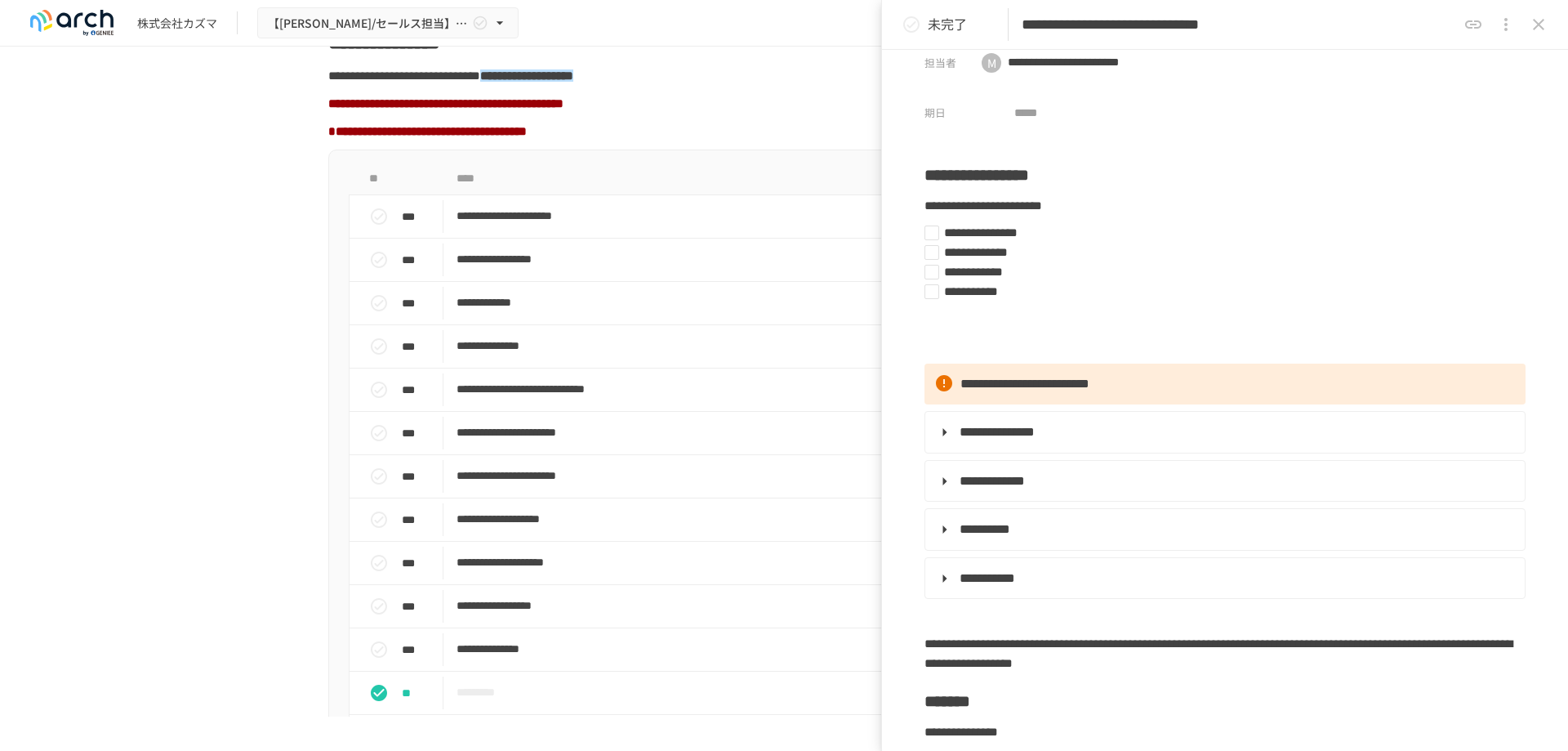 scroll, scrollTop: 0, scrollLeft: 0, axis: both 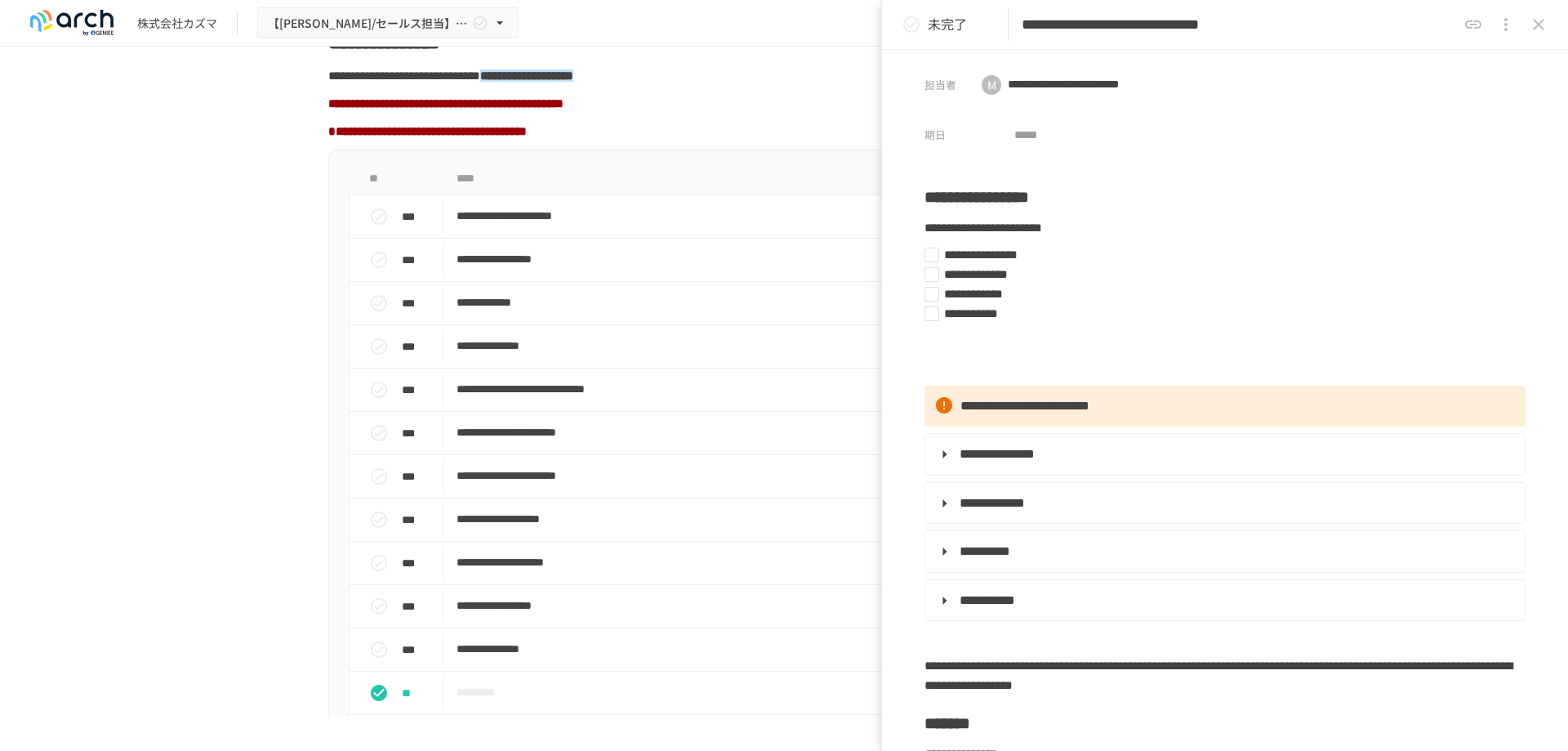 click 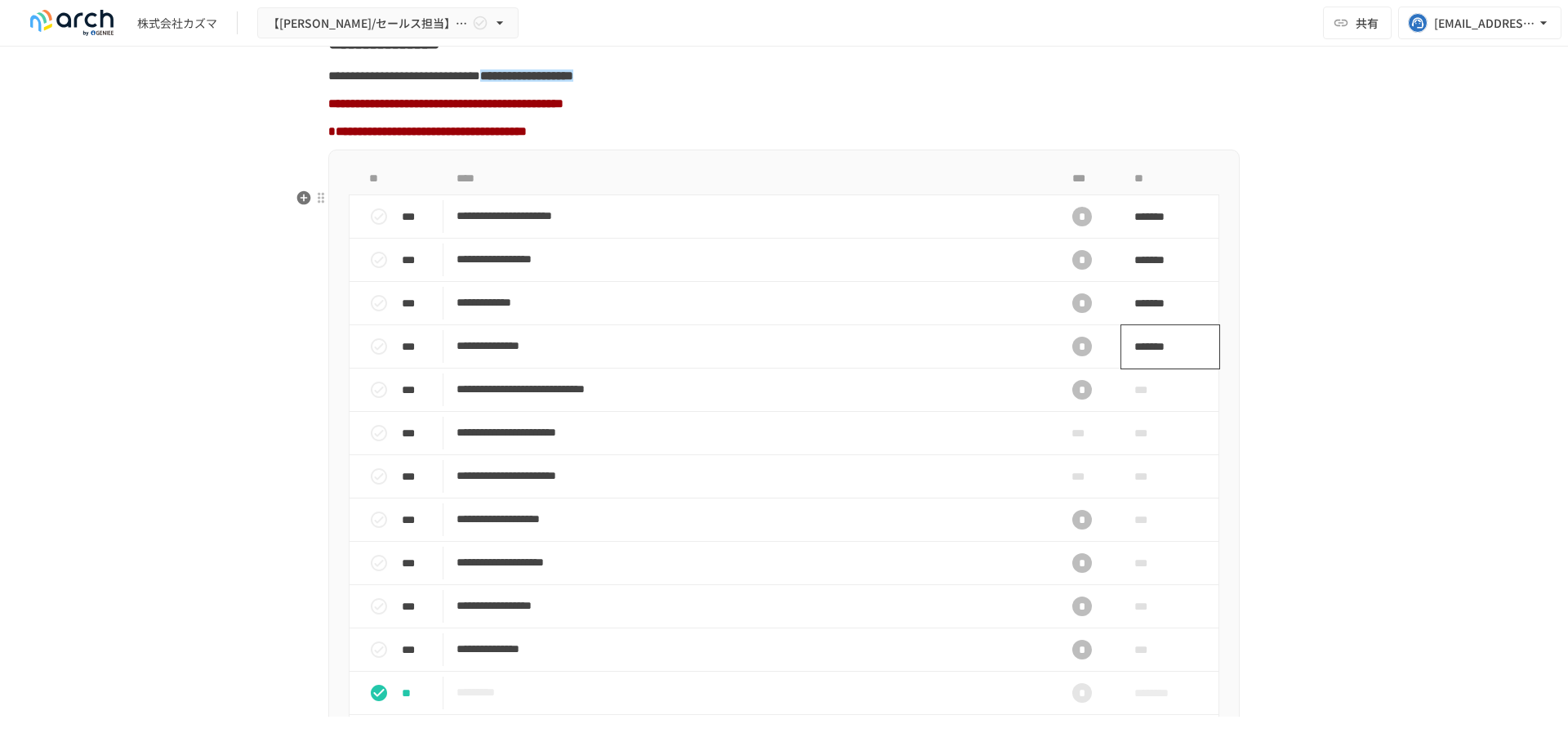 click on "*******" at bounding box center (1161, 346) 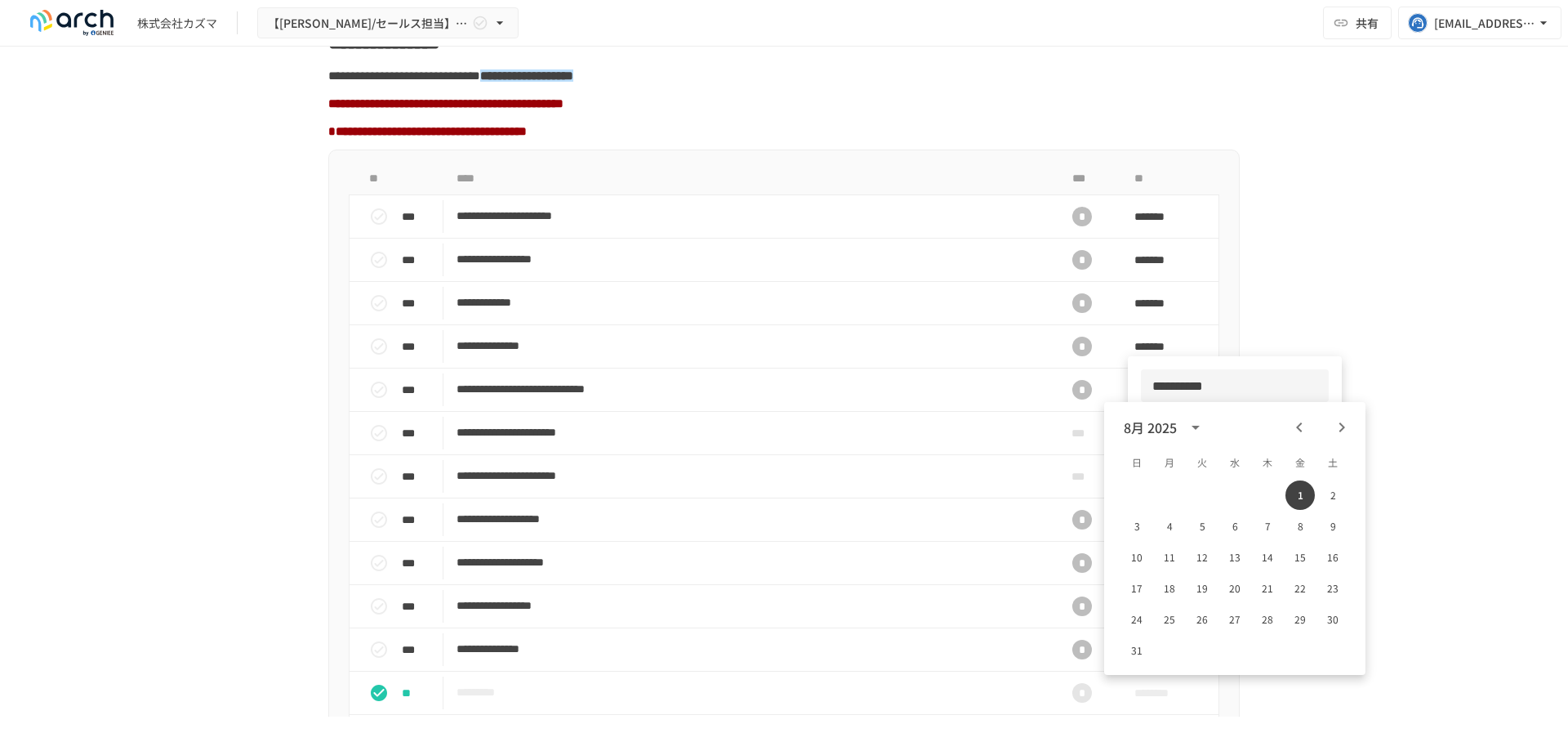 drag, startPoint x: 1227, startPoint y: 382, endPoint x: 1144, endPoint y: 381, distance: 83.00602 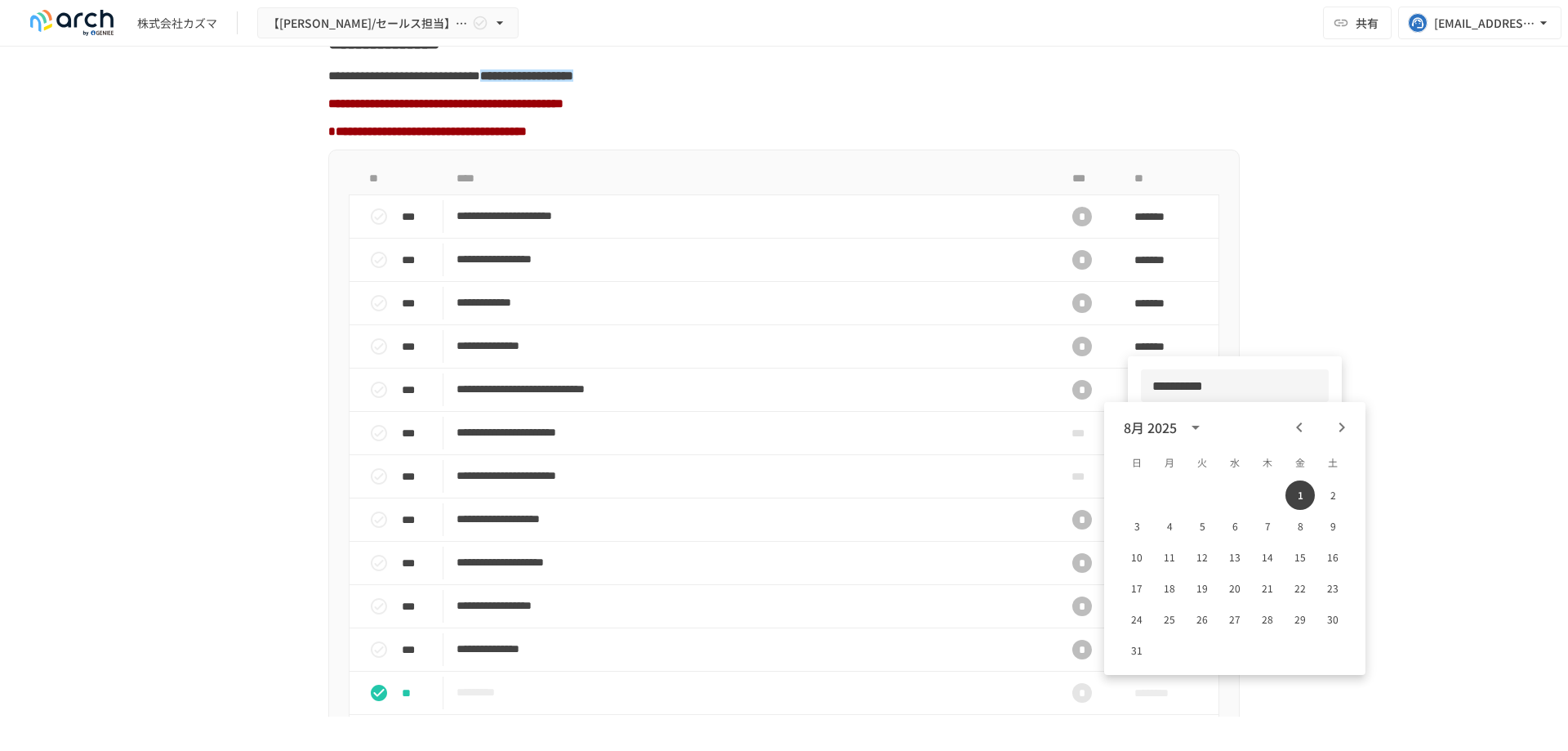 click on "**********" at bounding box center (1235, 386) 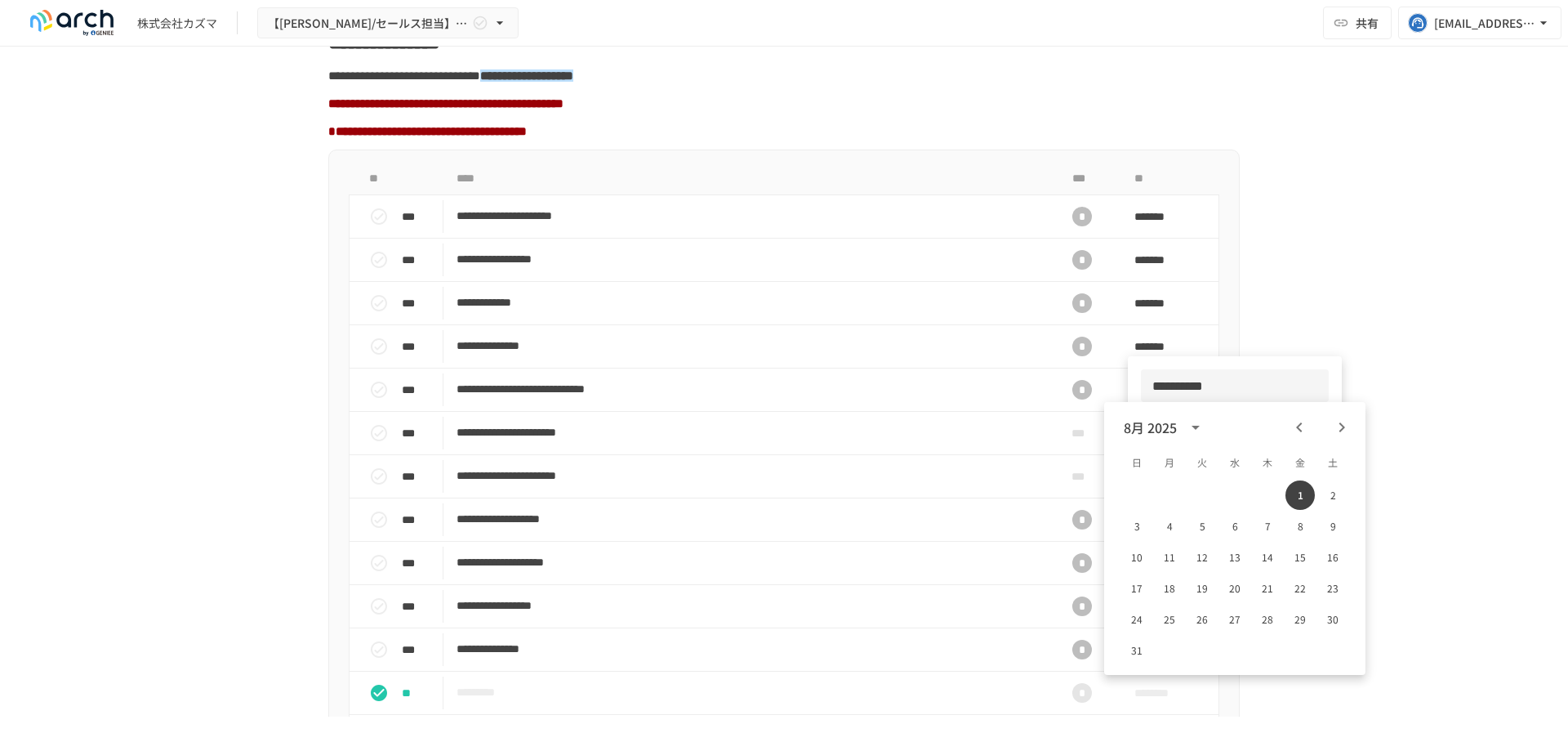 click at bounding box center (784, 375) 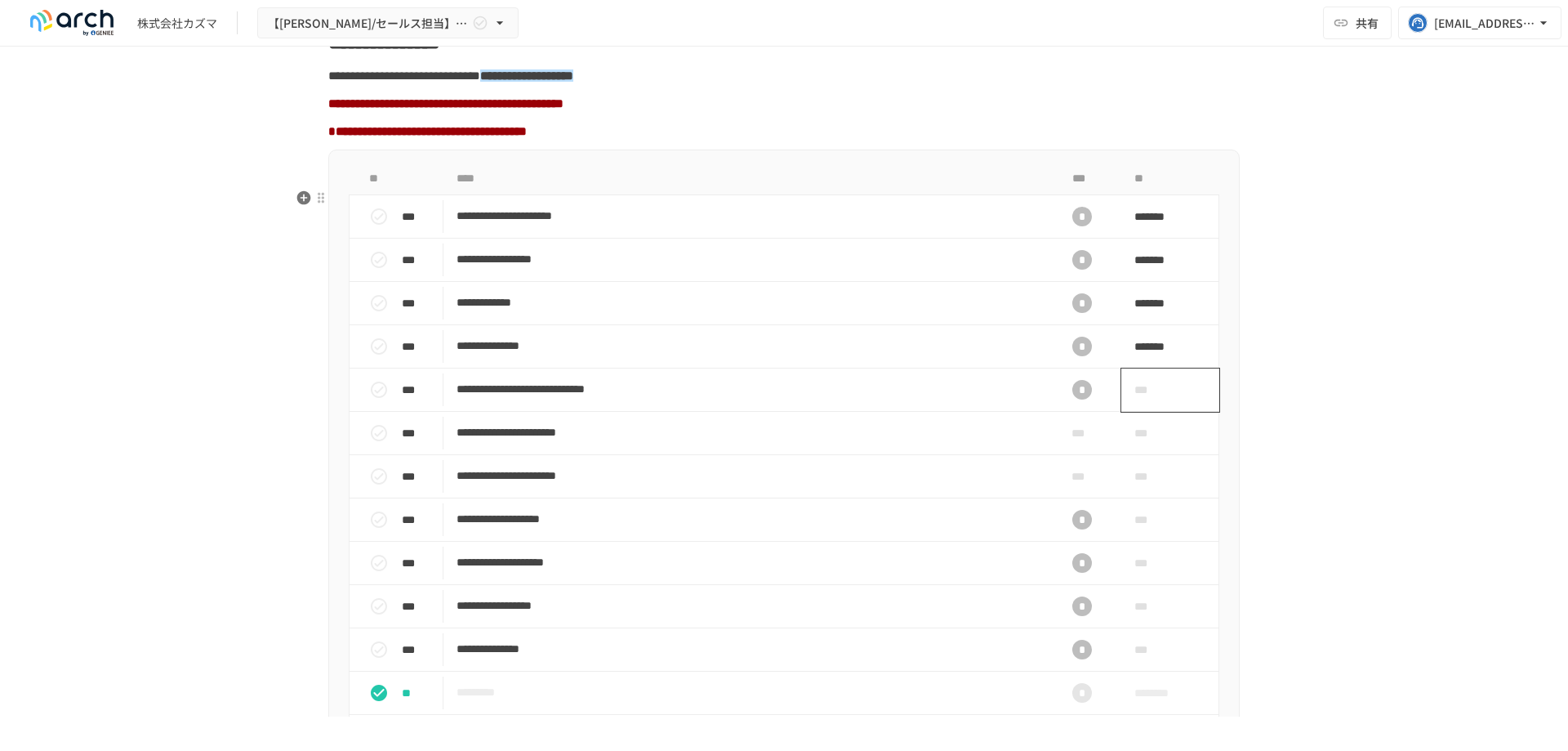 click on "***" at bounding box center [1152, 390] 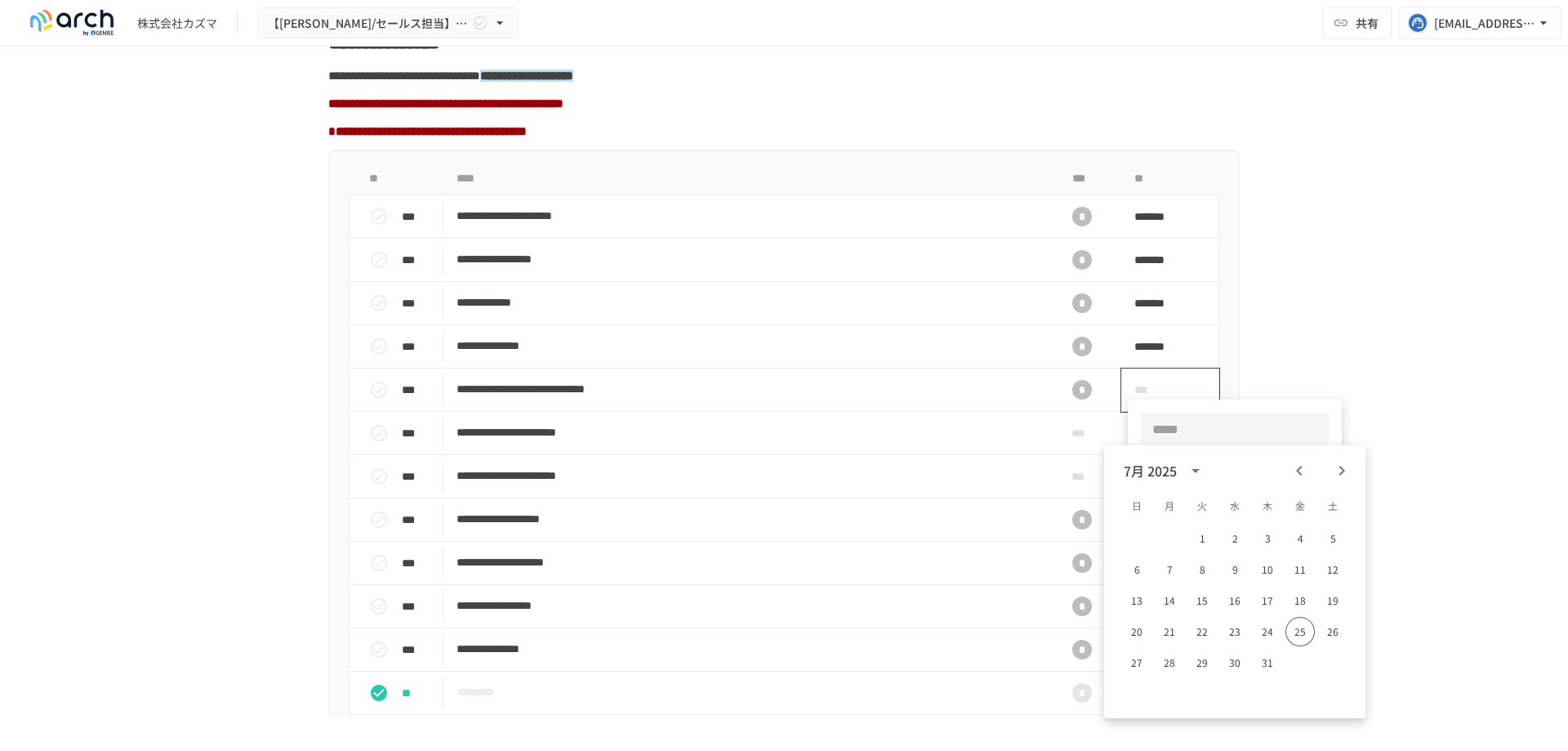 click at bounding box center [1235, 429] 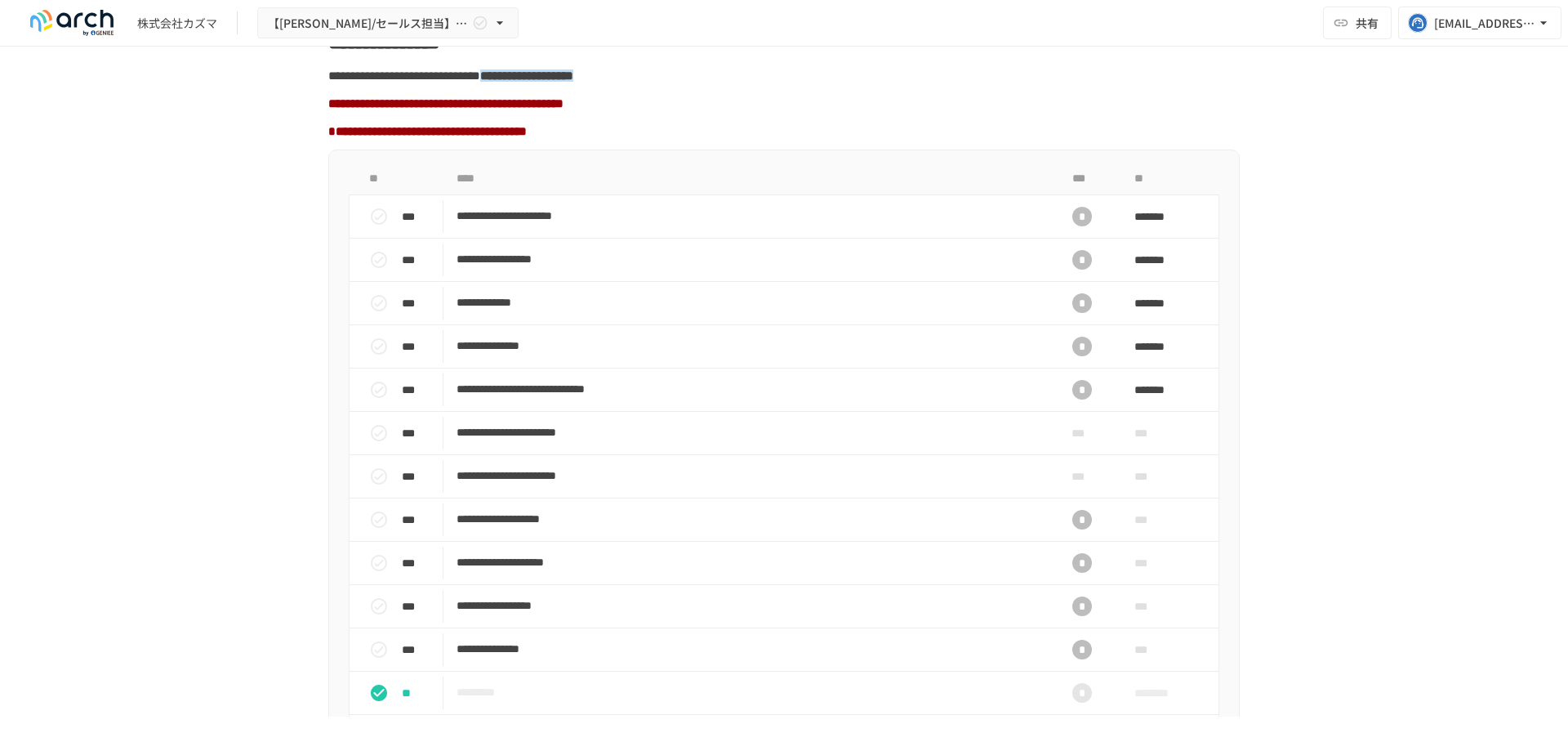 click on "**********" at bounding box center (784, 382) 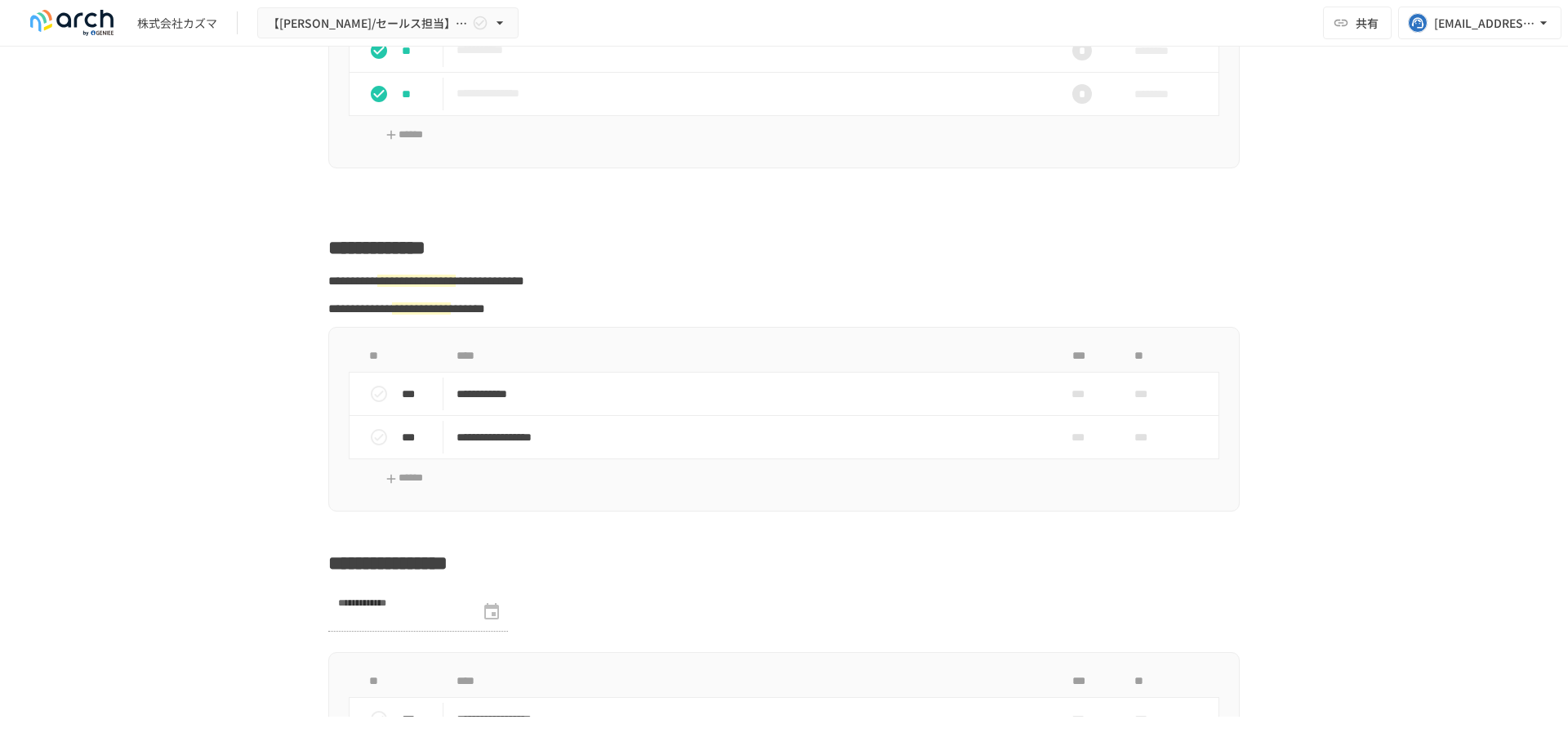scroll, scrollTop: 2062, scrollLeft: 0, axis: vertical 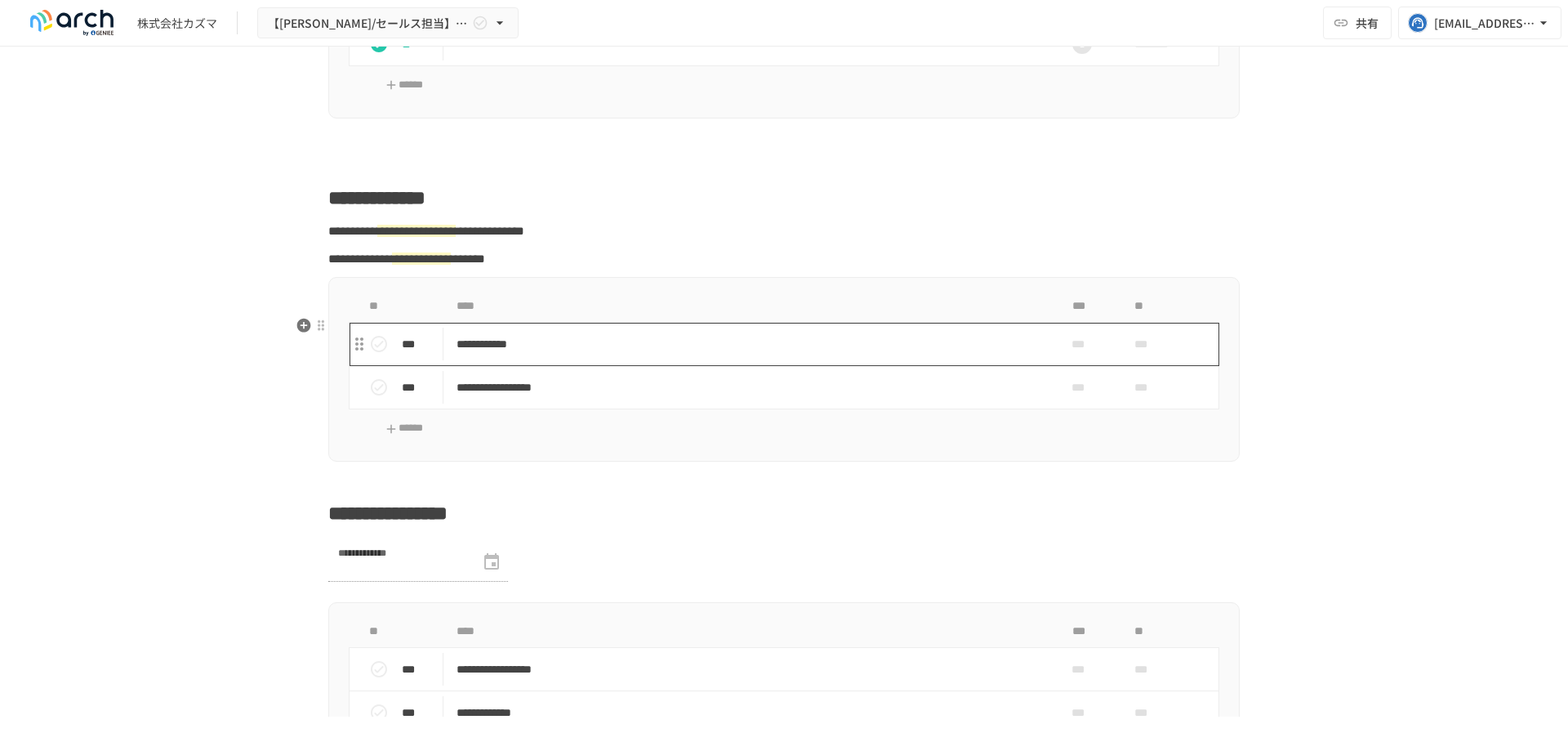 click on "**********" at bounding box center [750, 344] 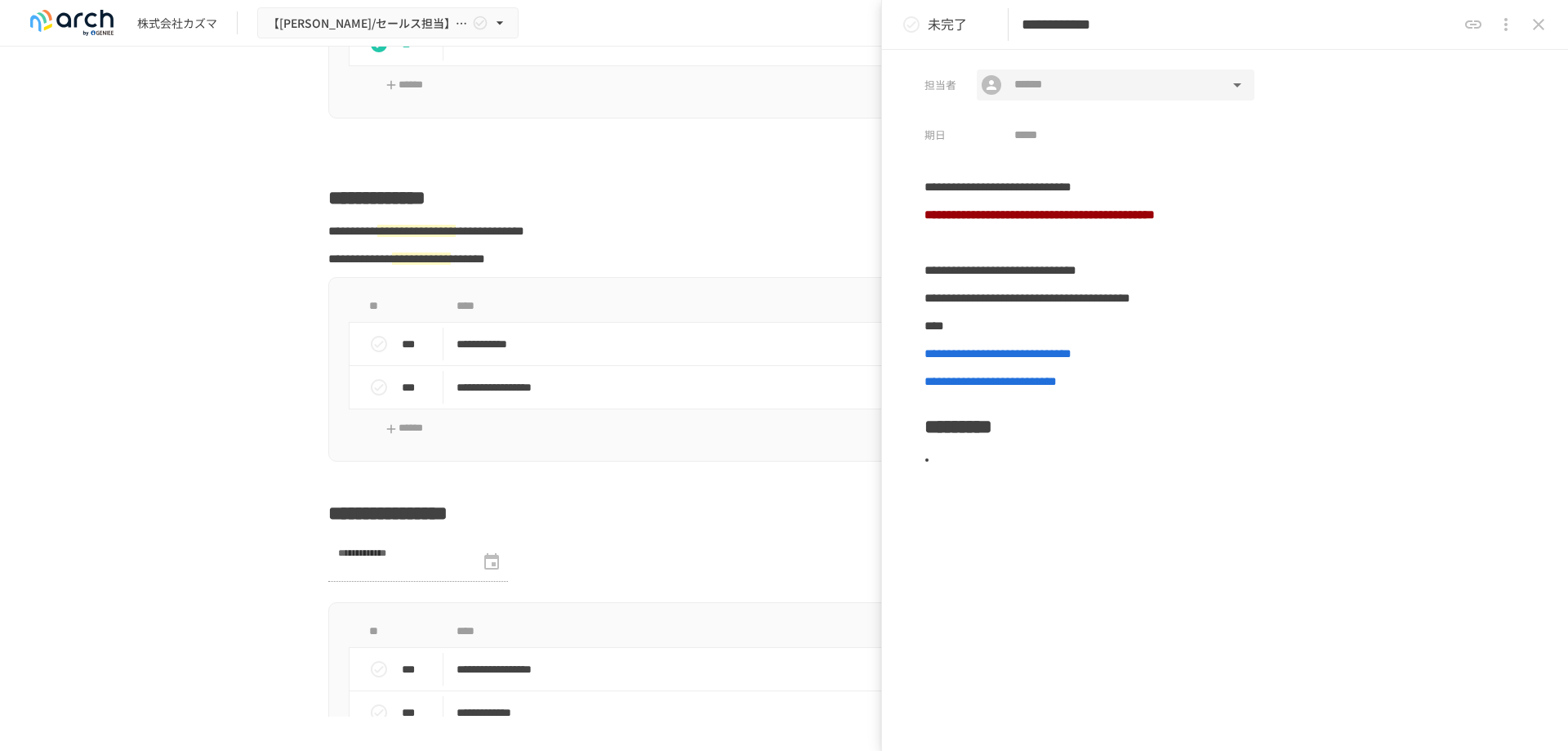 click at bounding box center [1115, 85] 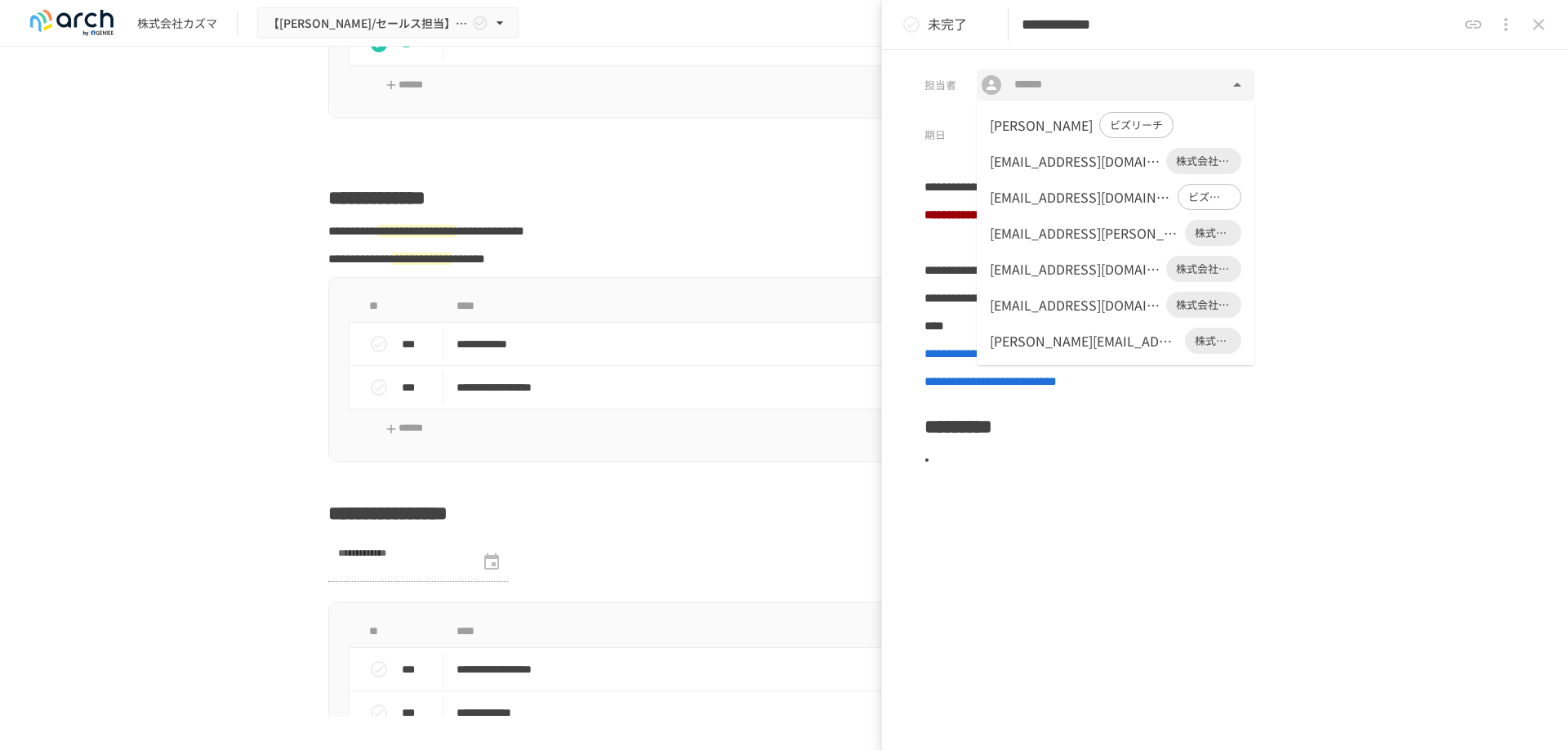 click on "m-ishita@kkkazuma.co.jp" at bounding box center (1084, 233) 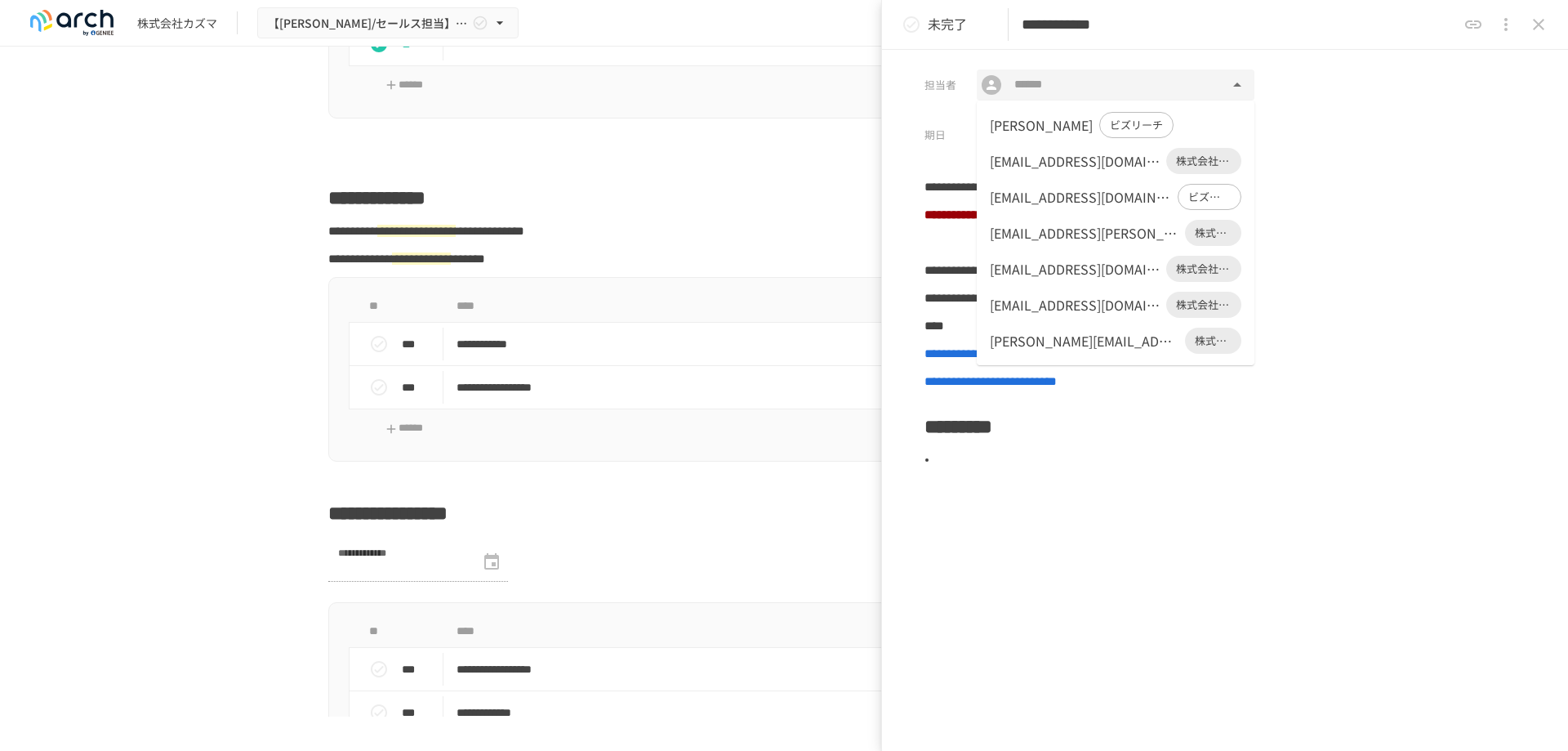 type on "**********" 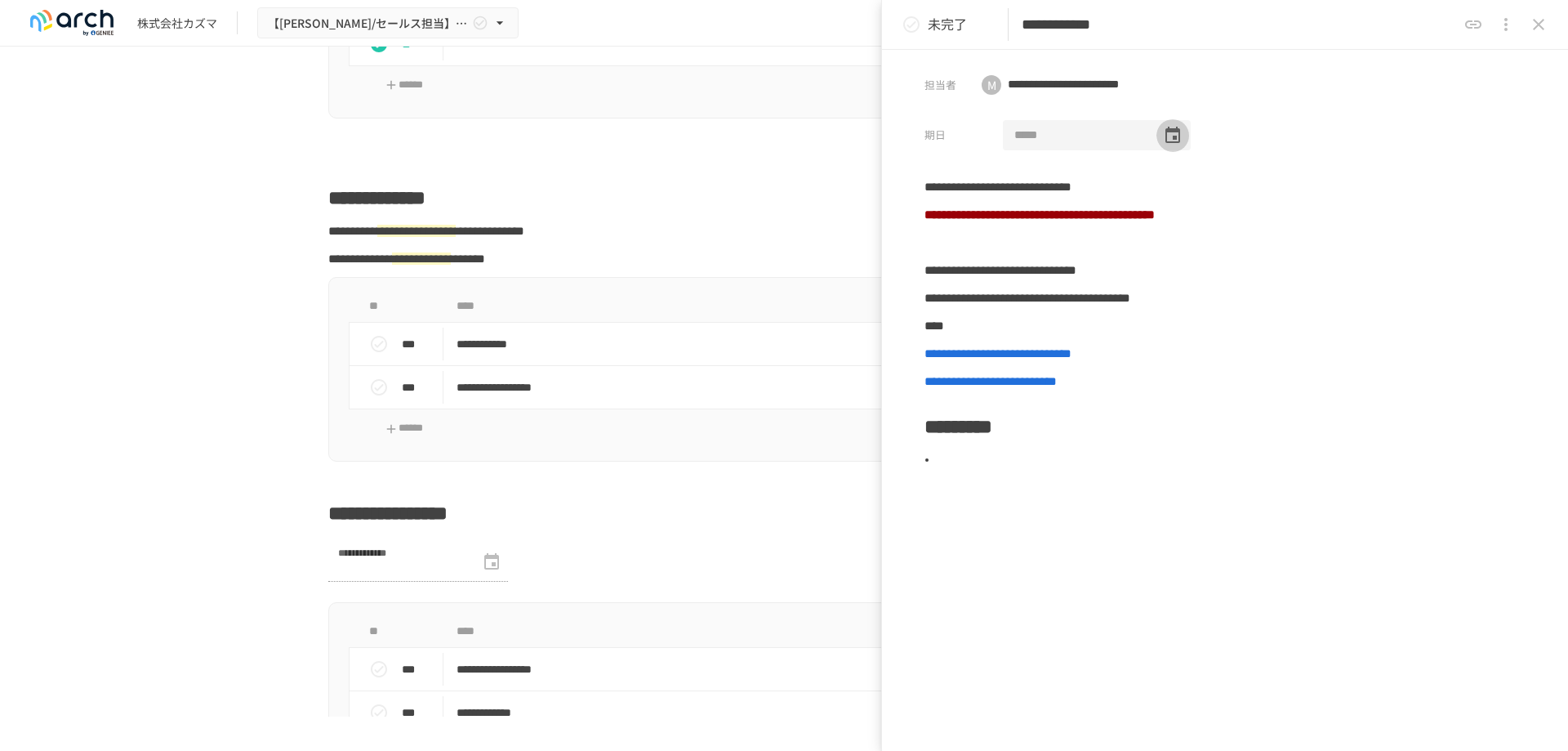 click 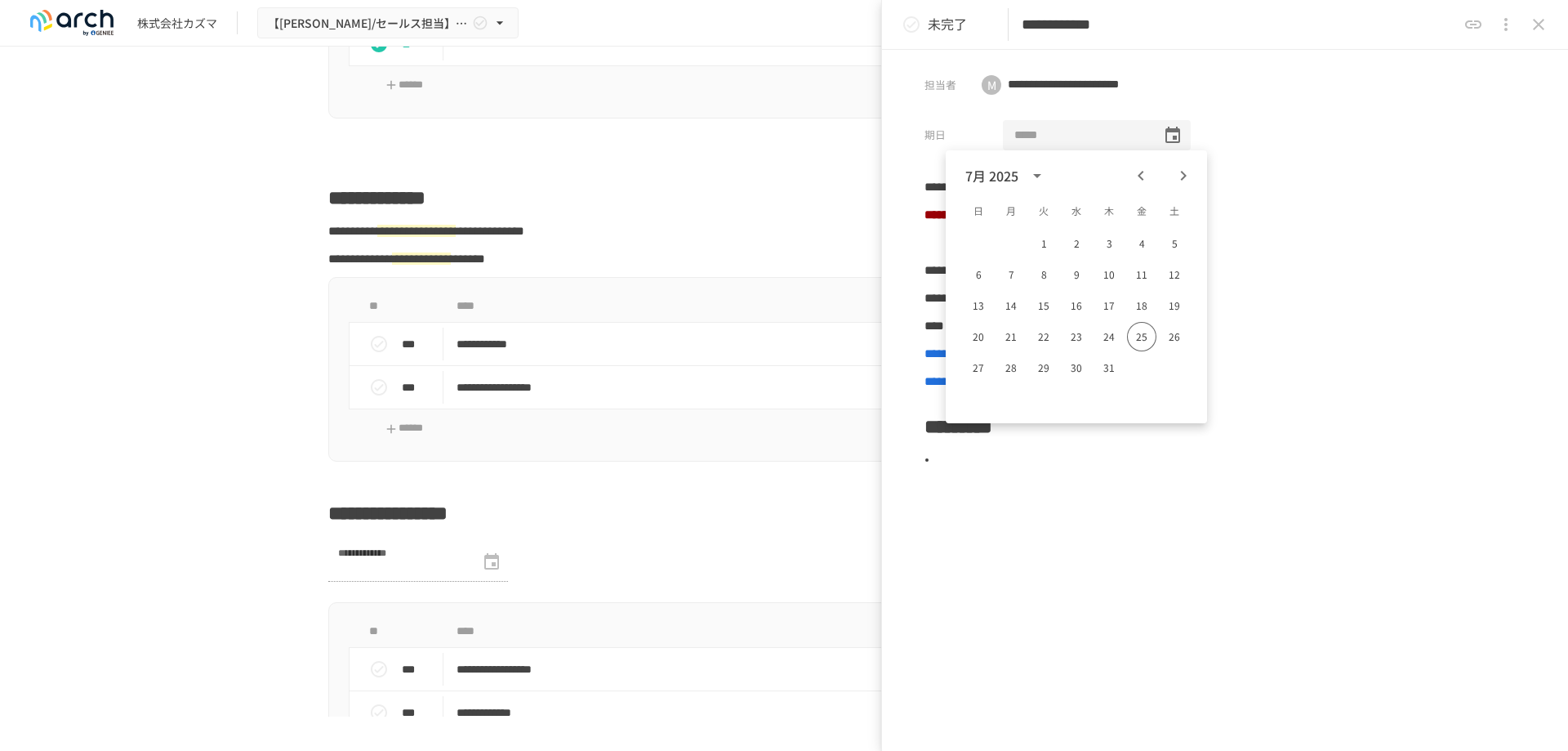 click at bounding box center (1076, 136) 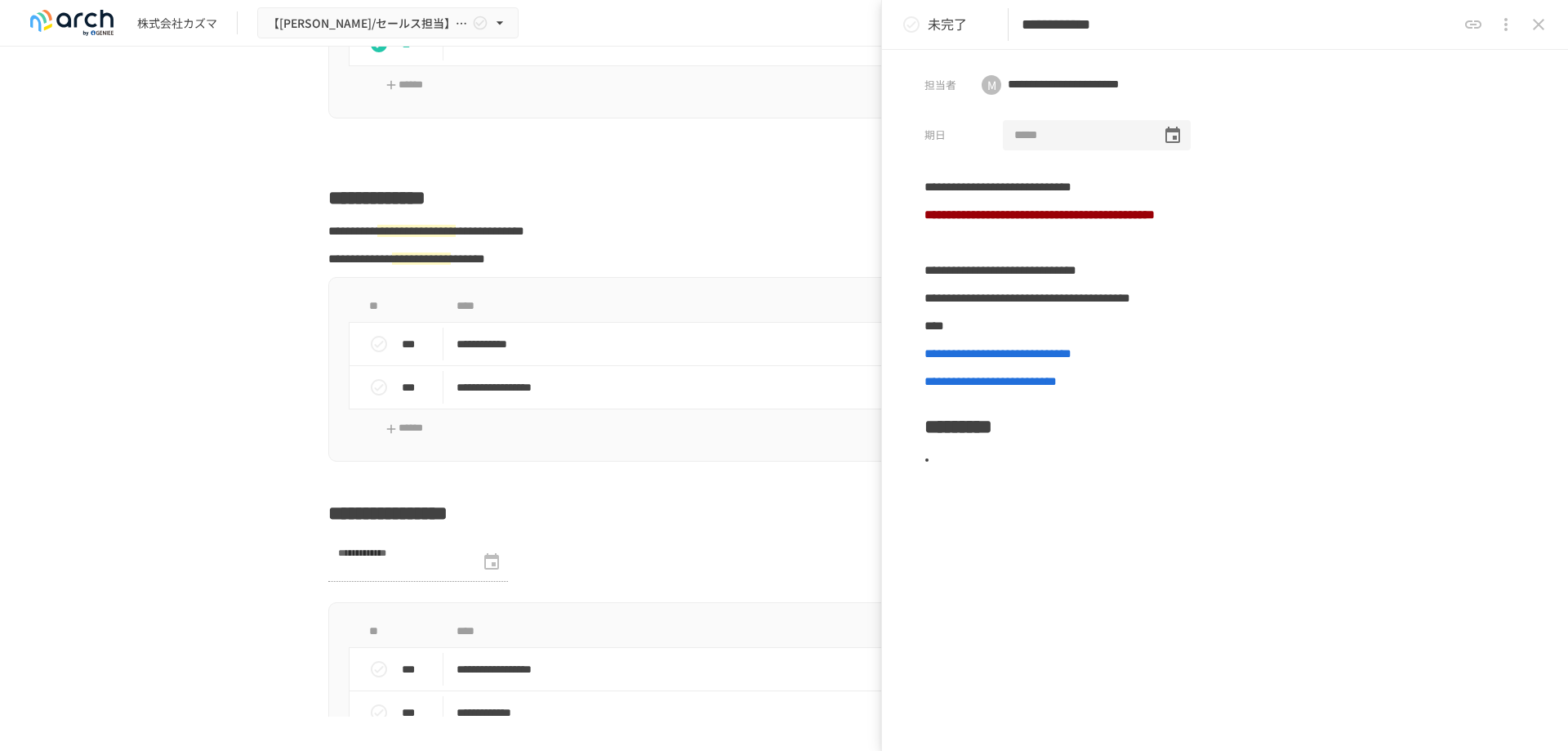 type 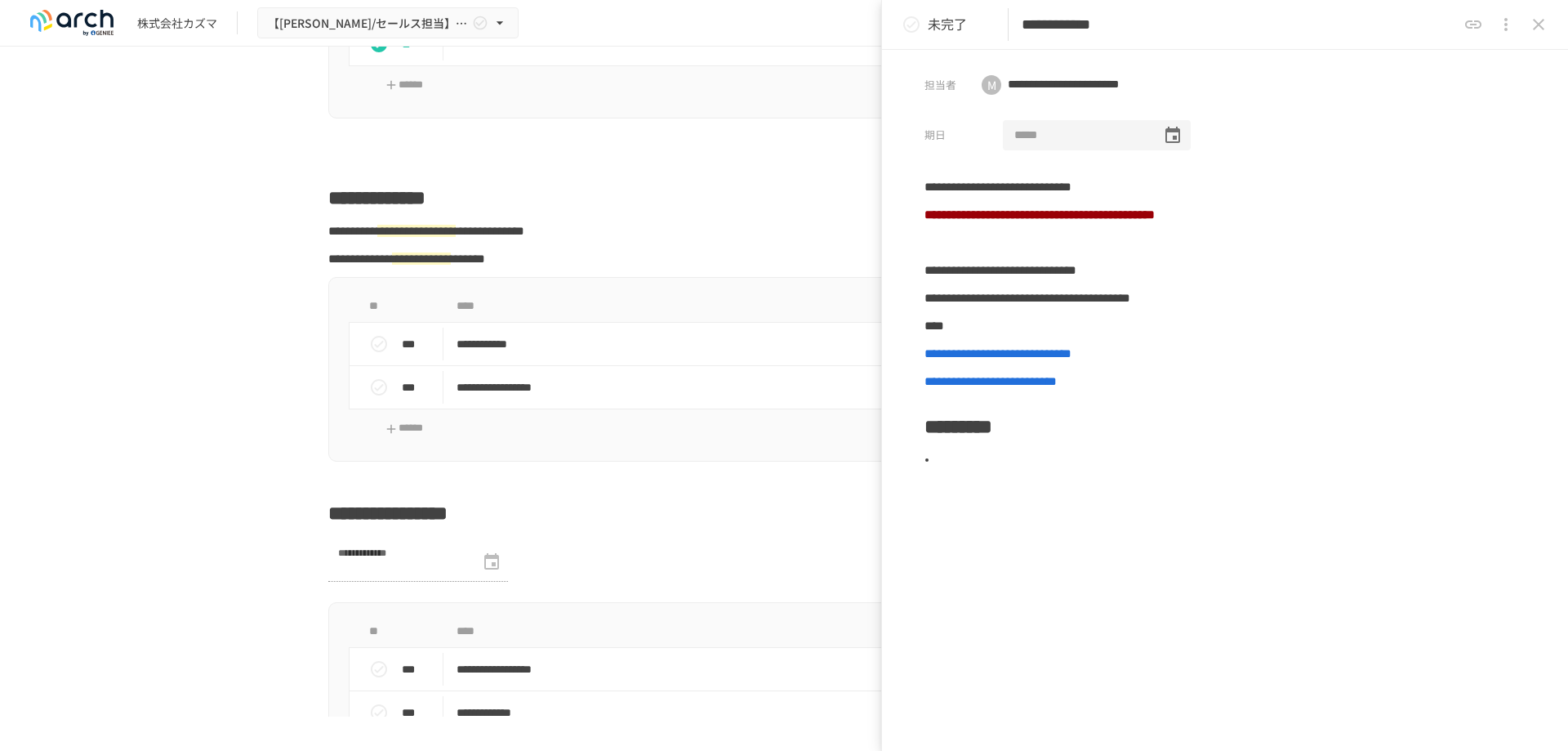 click at bounding box center (1076, 136) 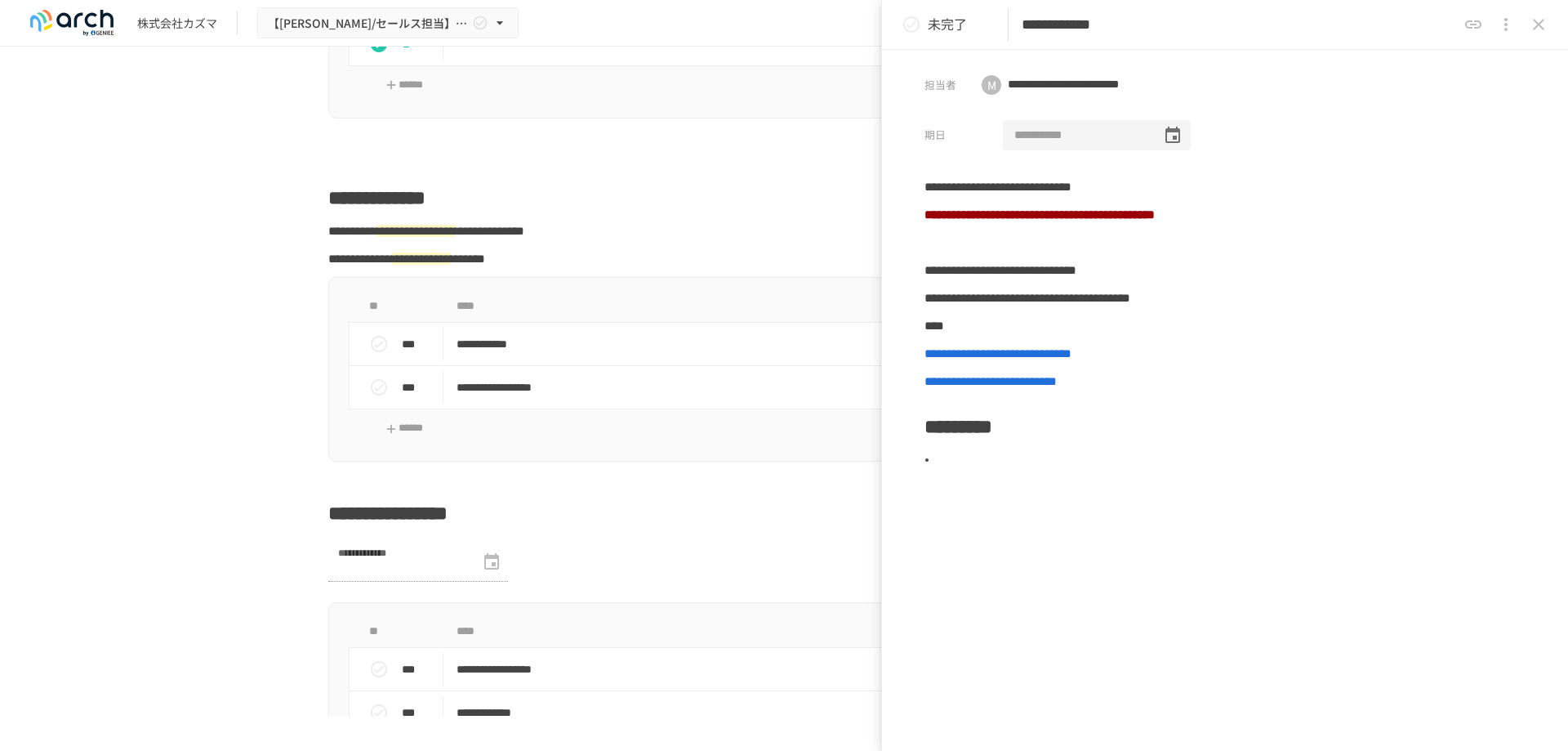 type on "**********" 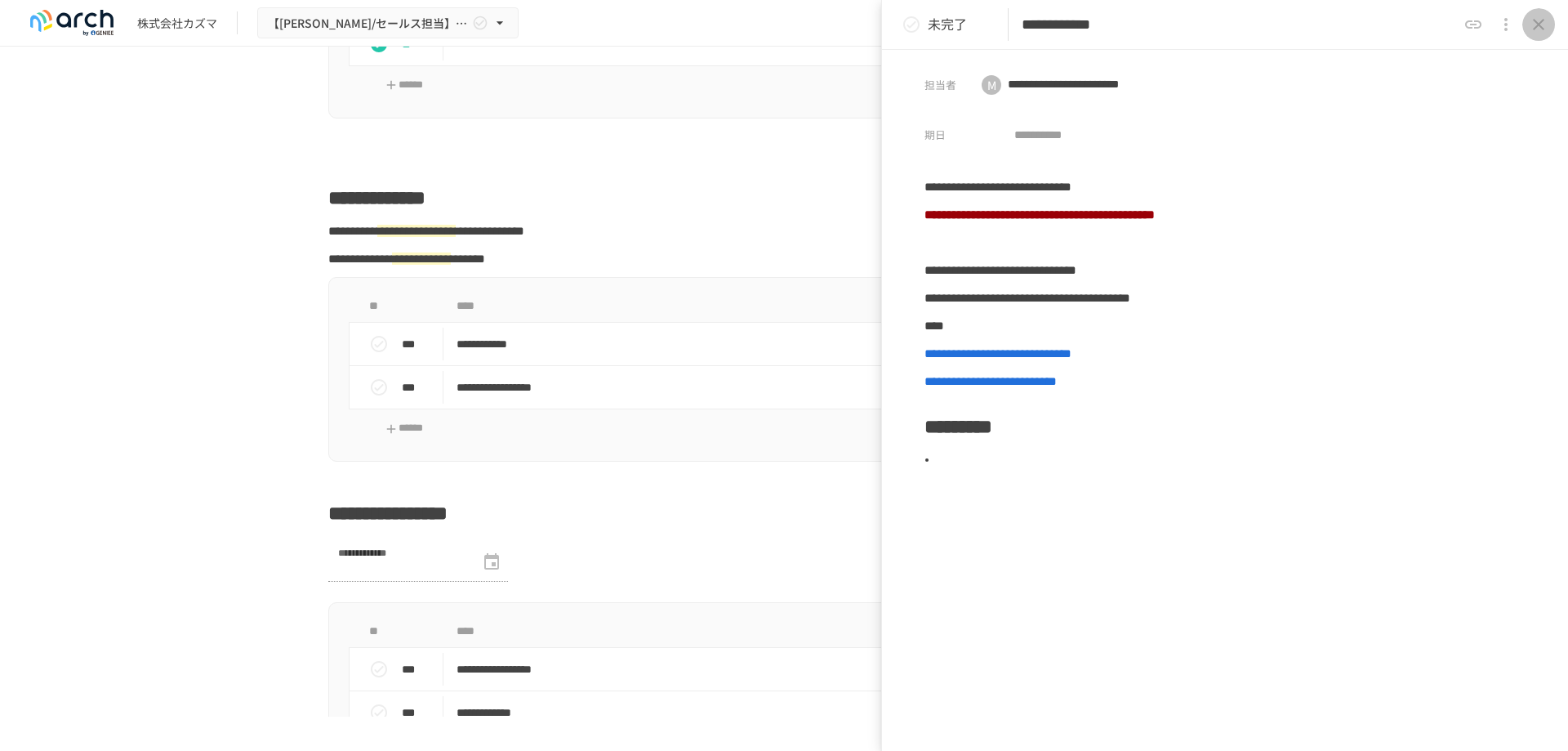 click 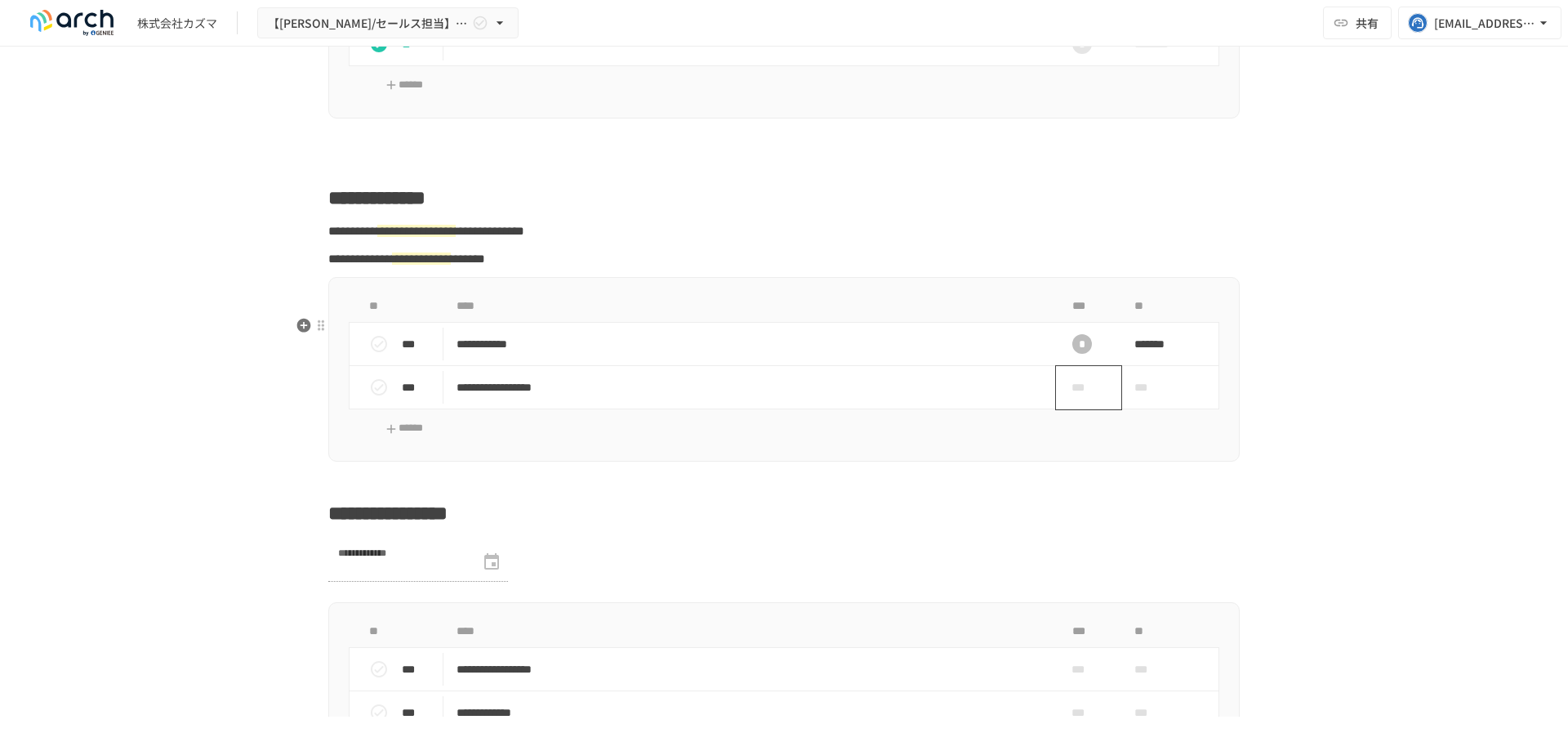 click on "***" at bounding box center (1082, 387) 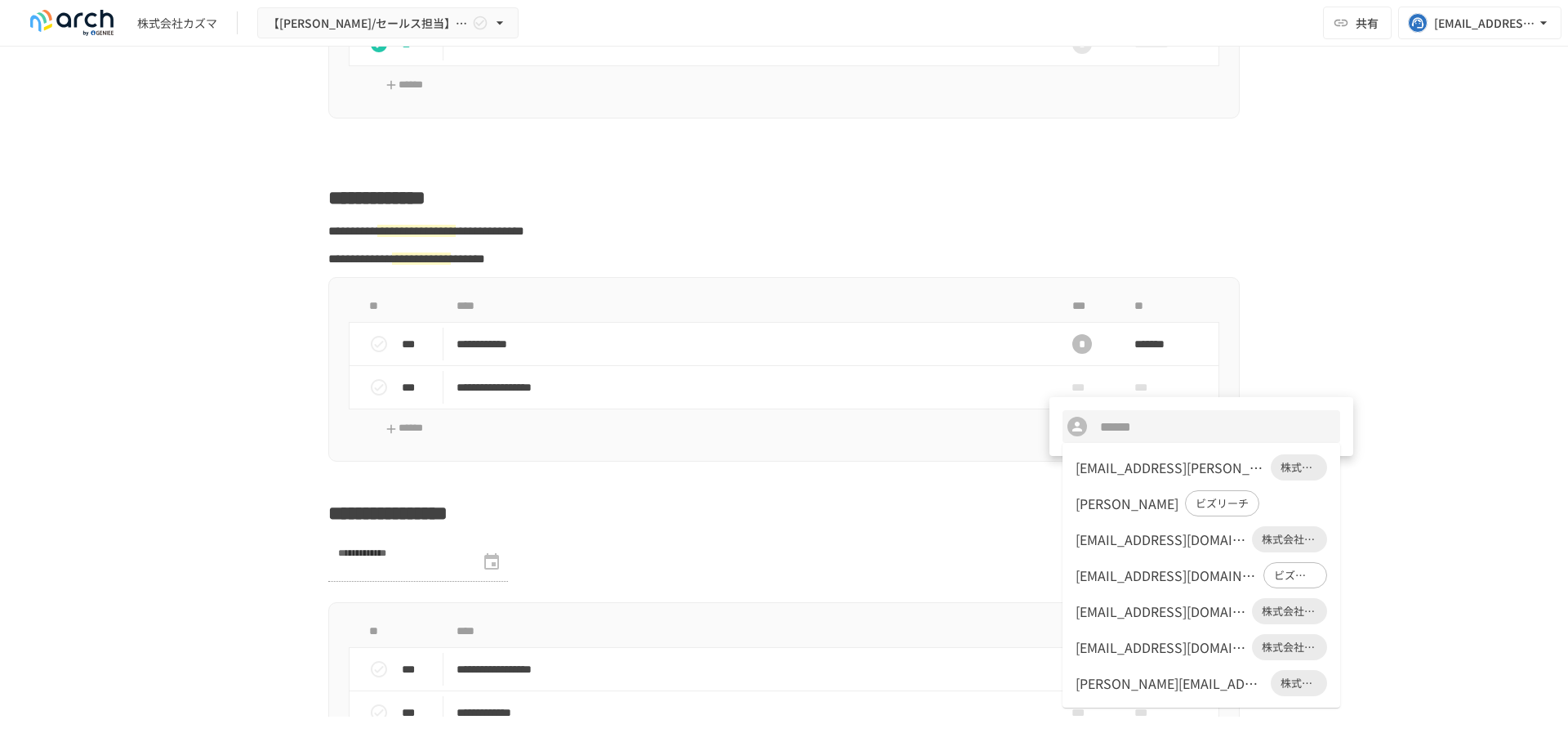 click on "木村頼子" at bounding box center [1127, 503] 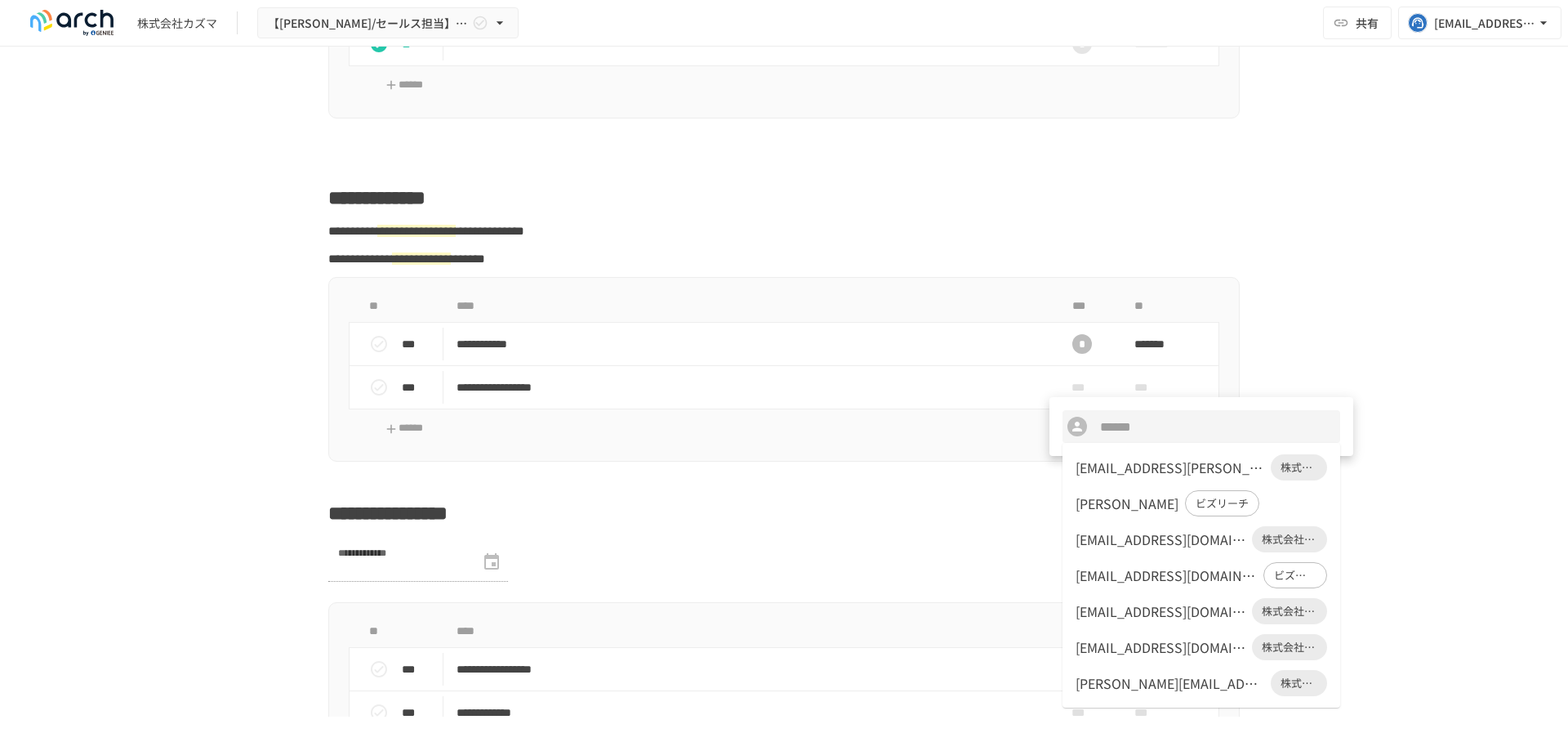 type 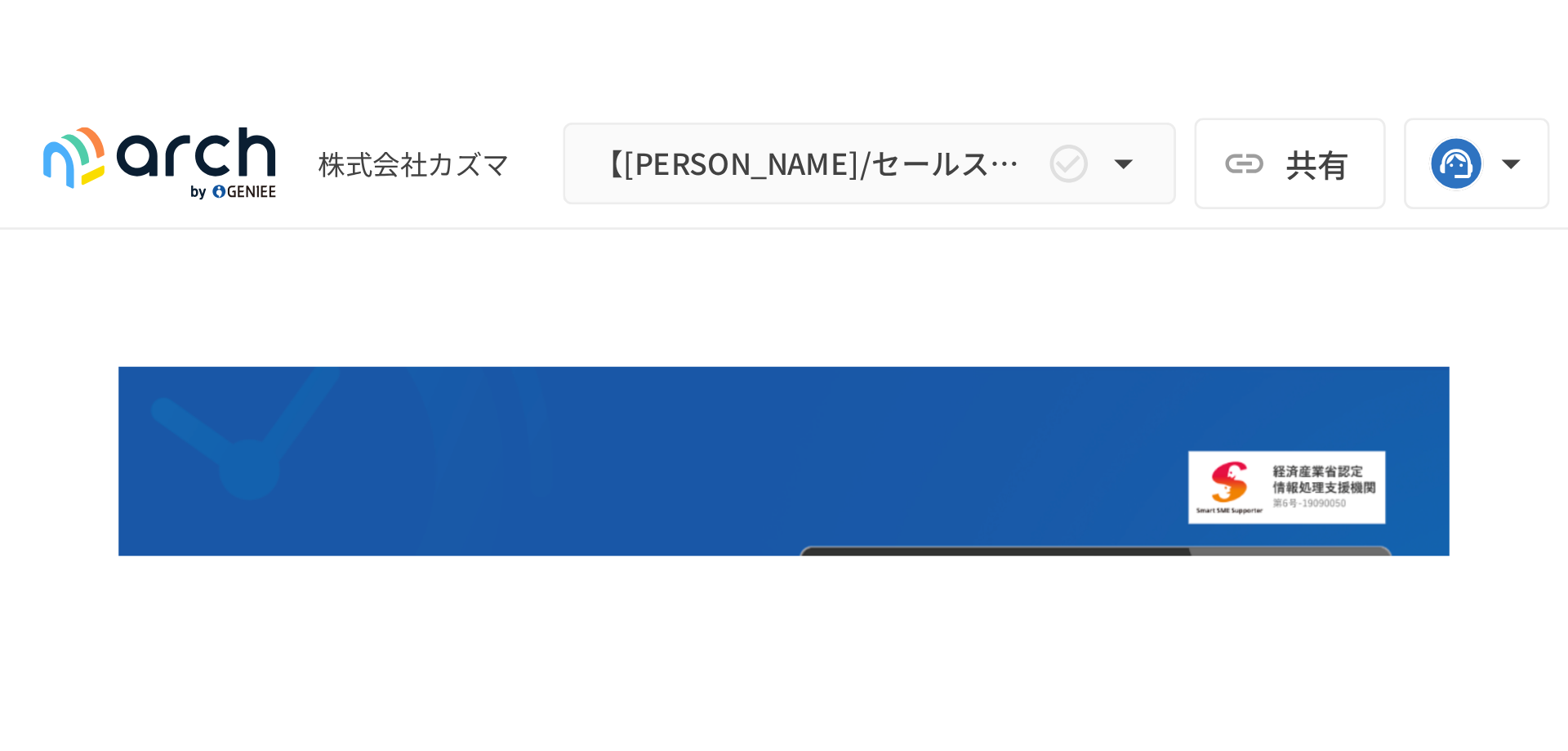 scroll, scrollTop: 19, scrollLeft: 0, axis: vertical 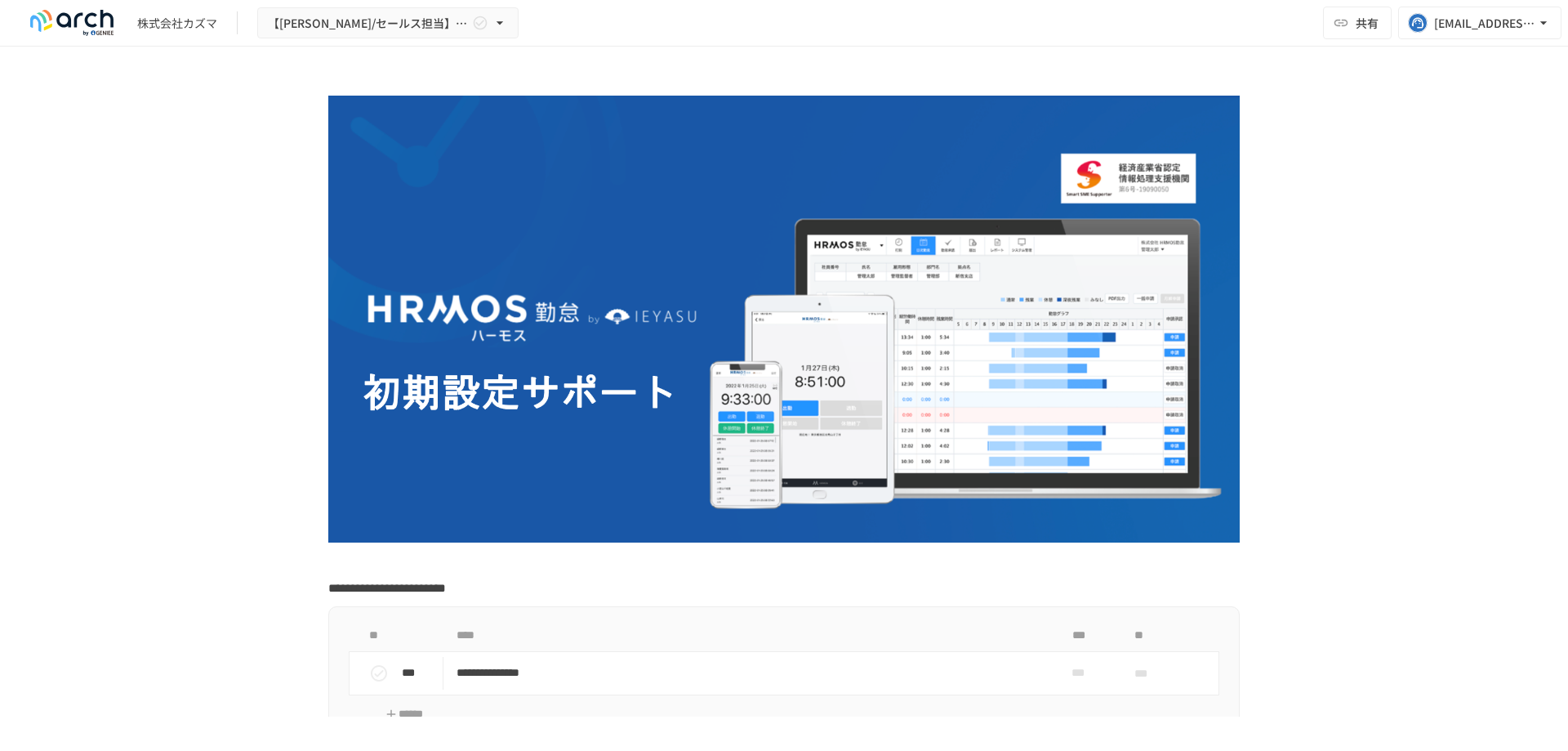 click on "**********" at bounding box center (784, 382) 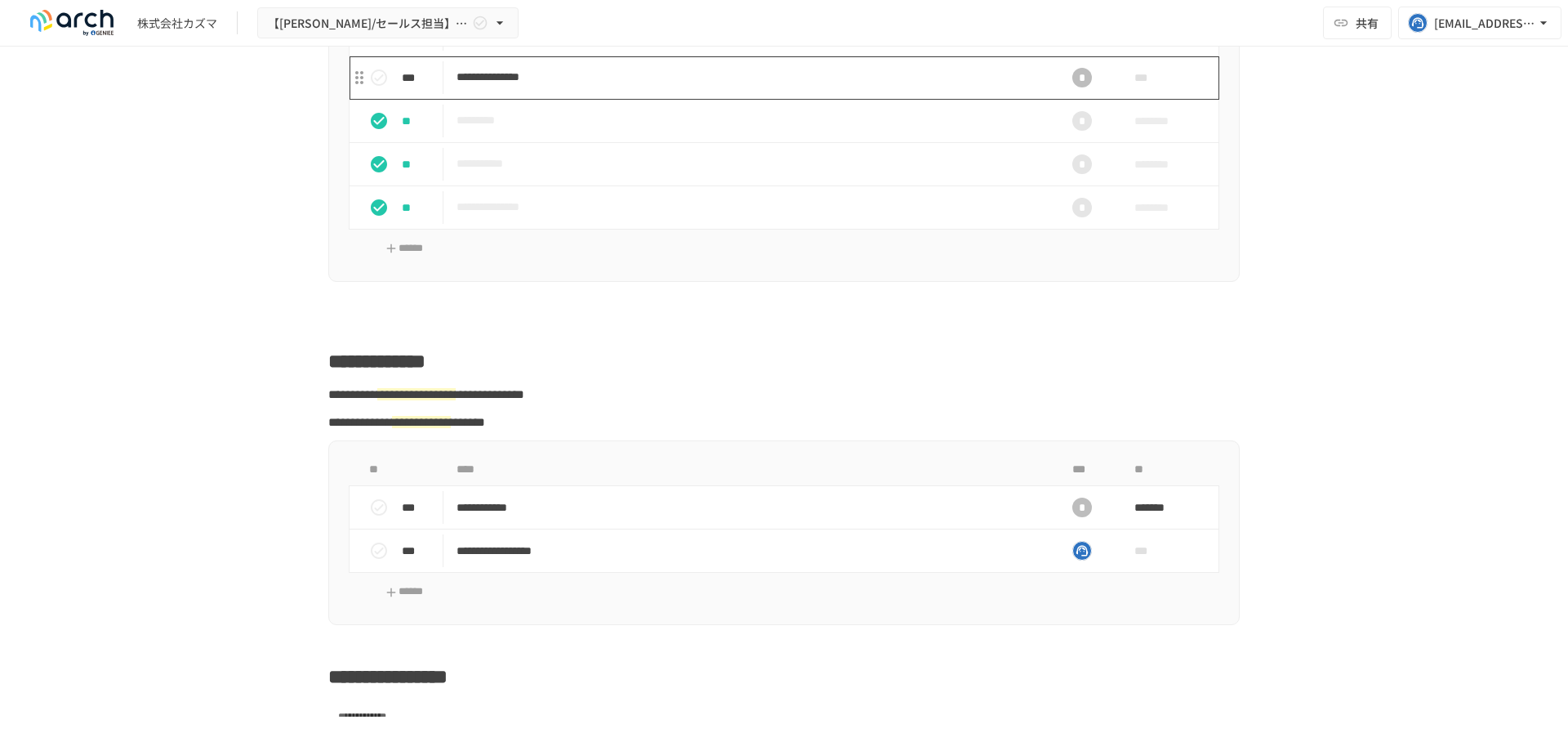 scroll, scrollTop: 2062, scrollLeft: 0, axis: vertical 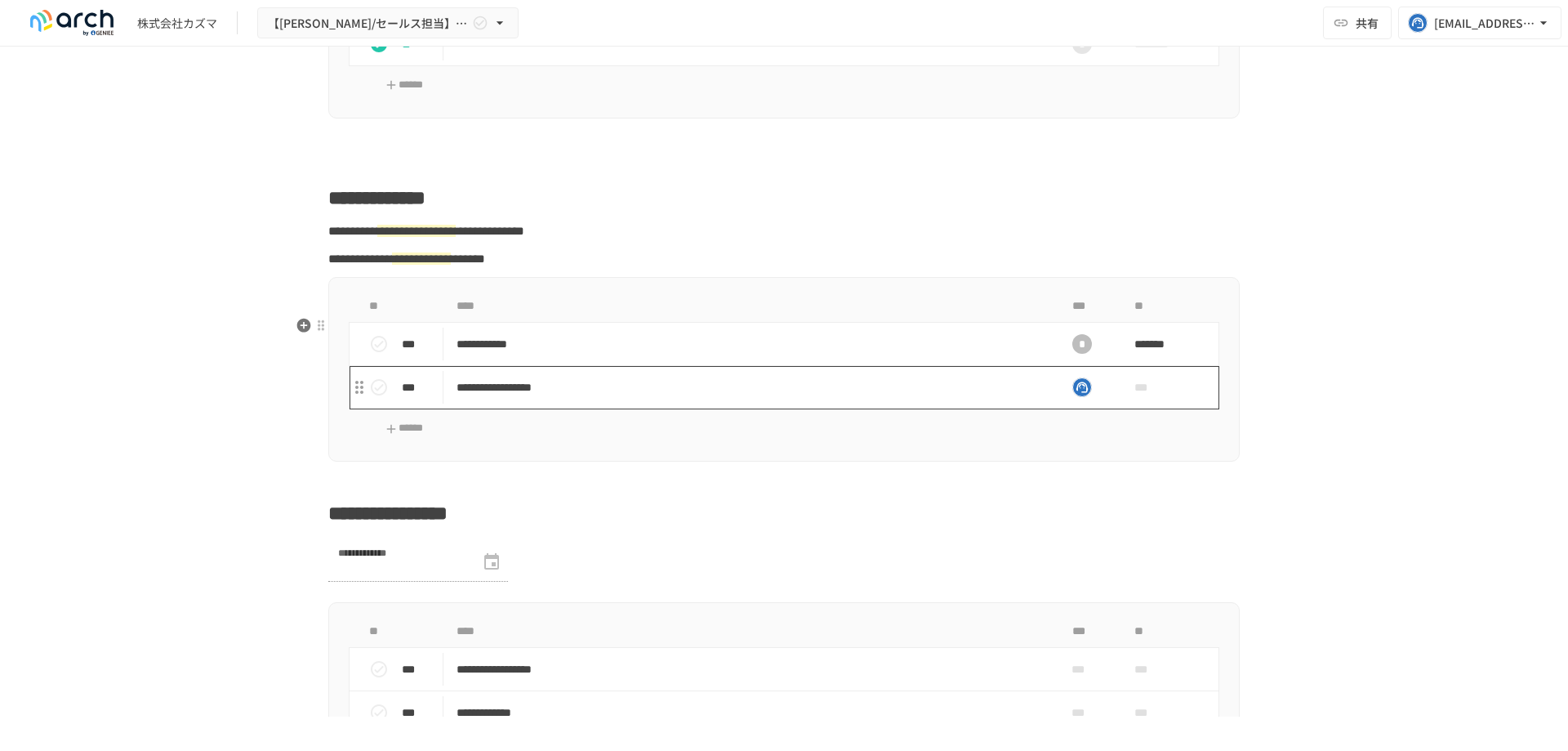 click on "**********" at bounding box center [750, 387] 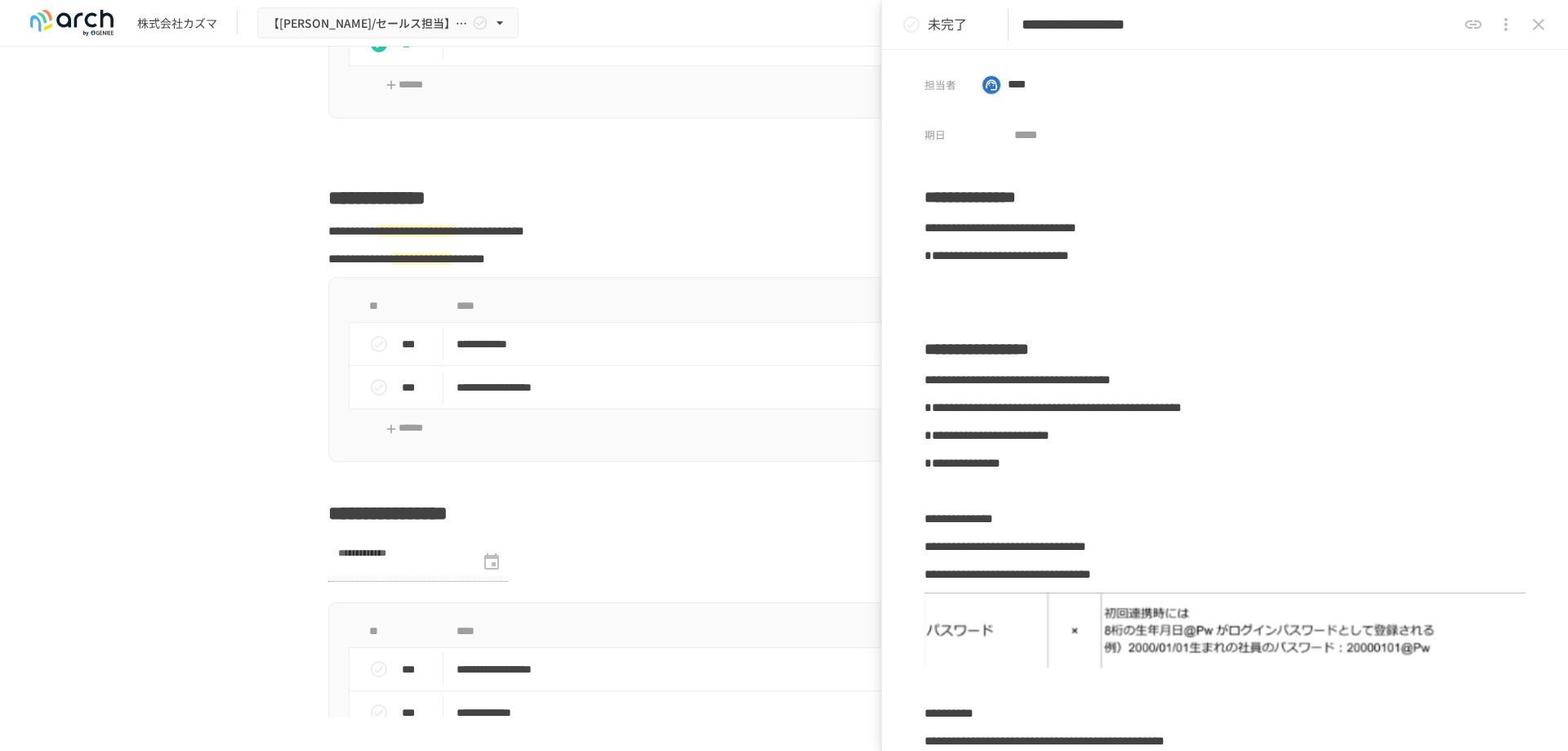 click 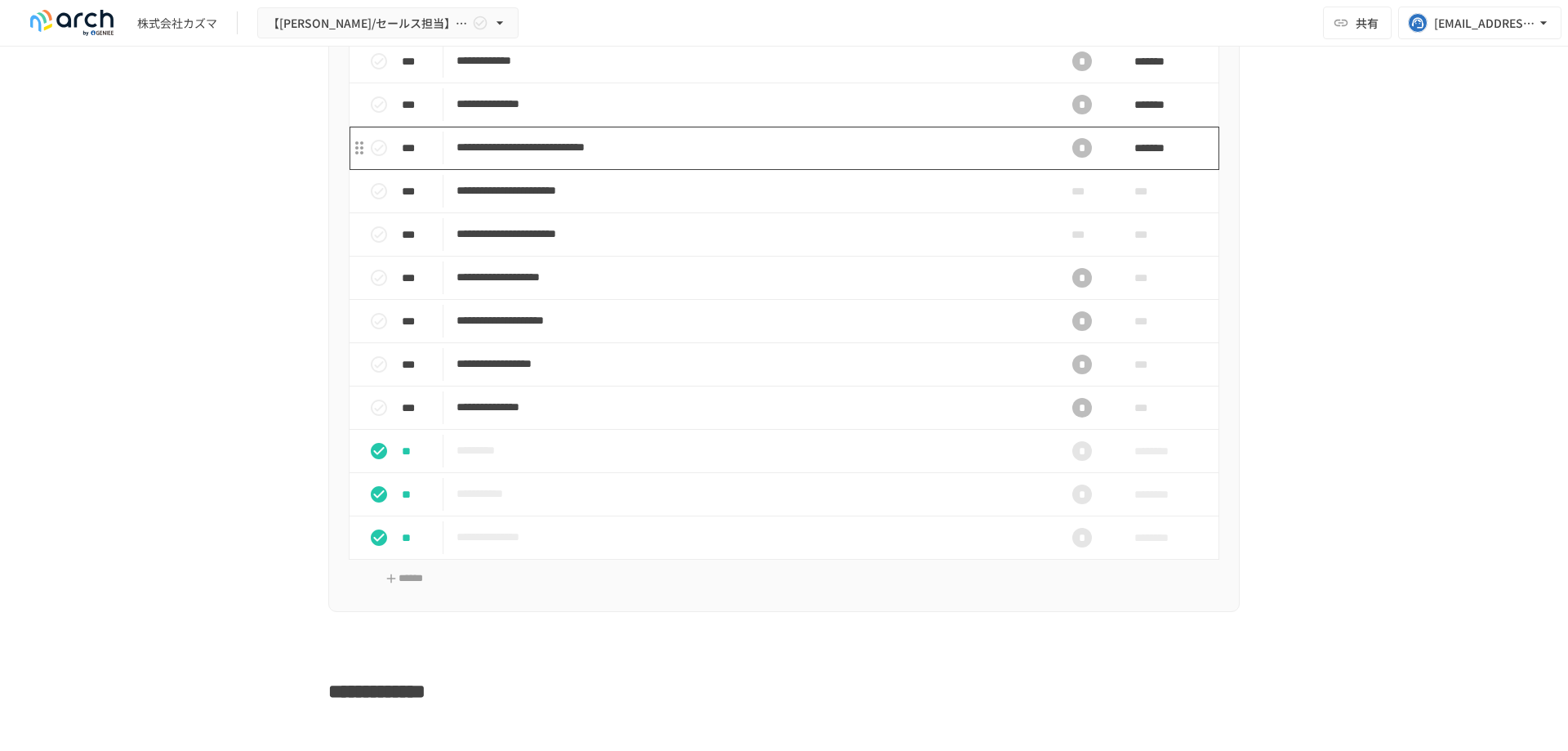 scroll, scrollTop: 1571, scrollLeft: 0, axis: vertical 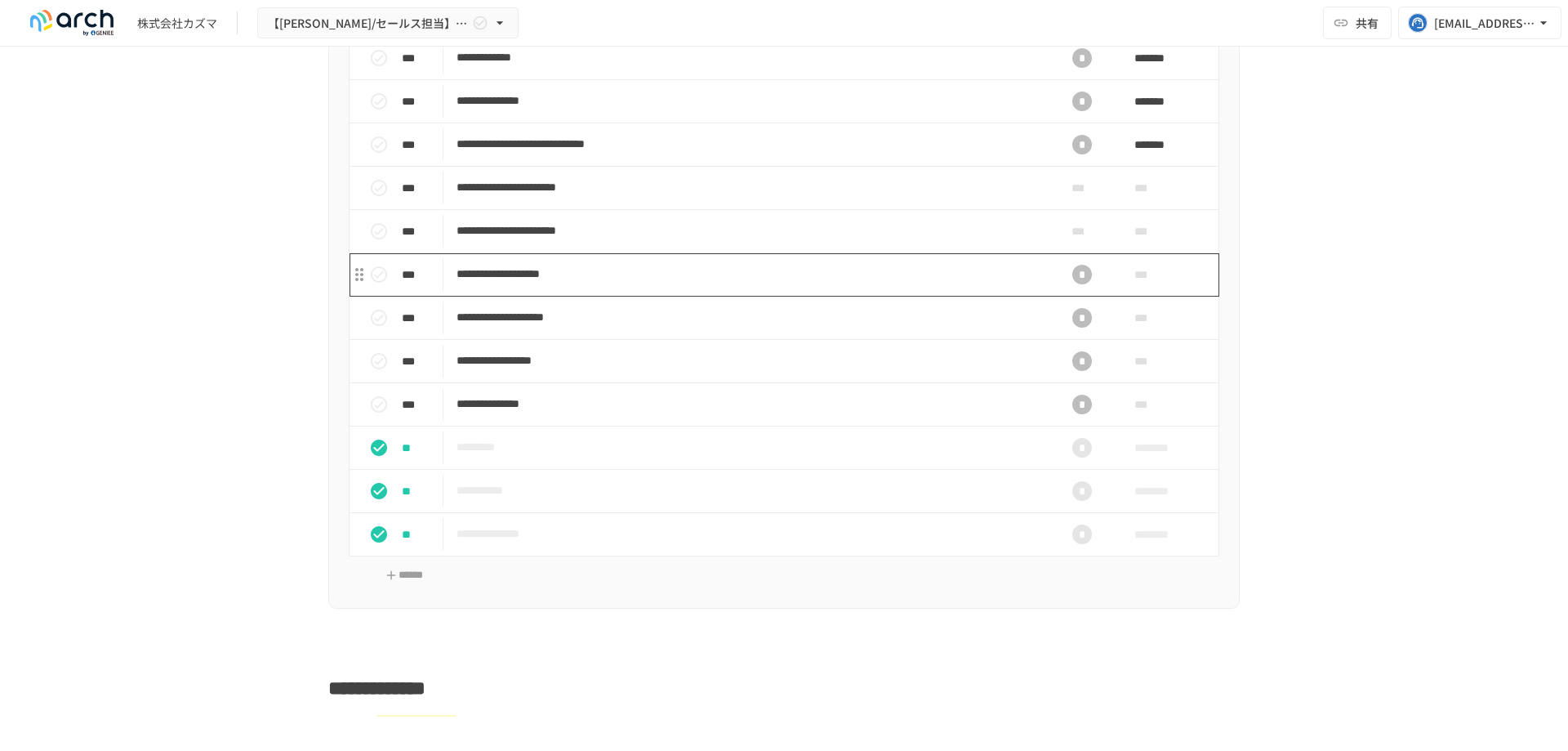 click on "**********" at bounding box center [750, 274] 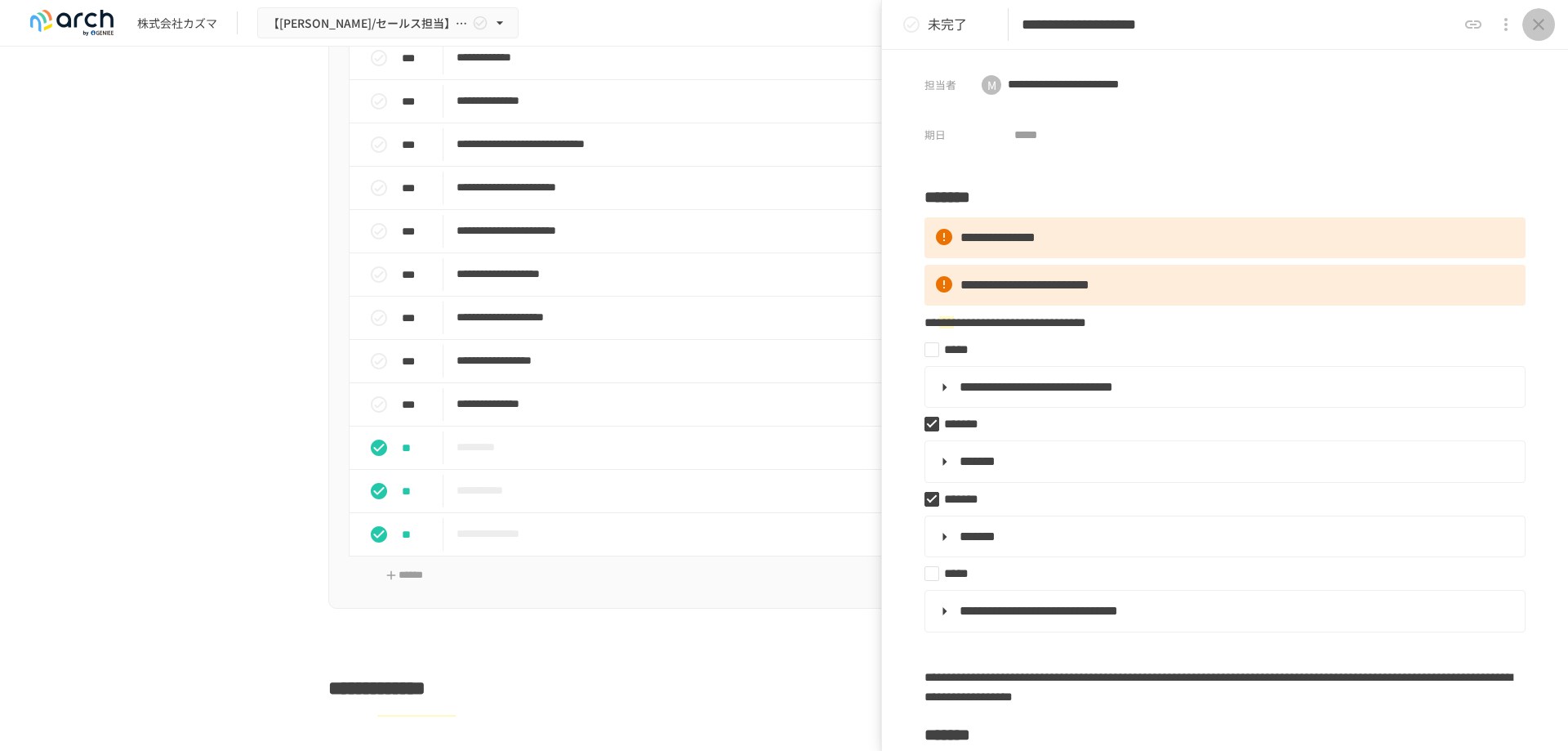 click 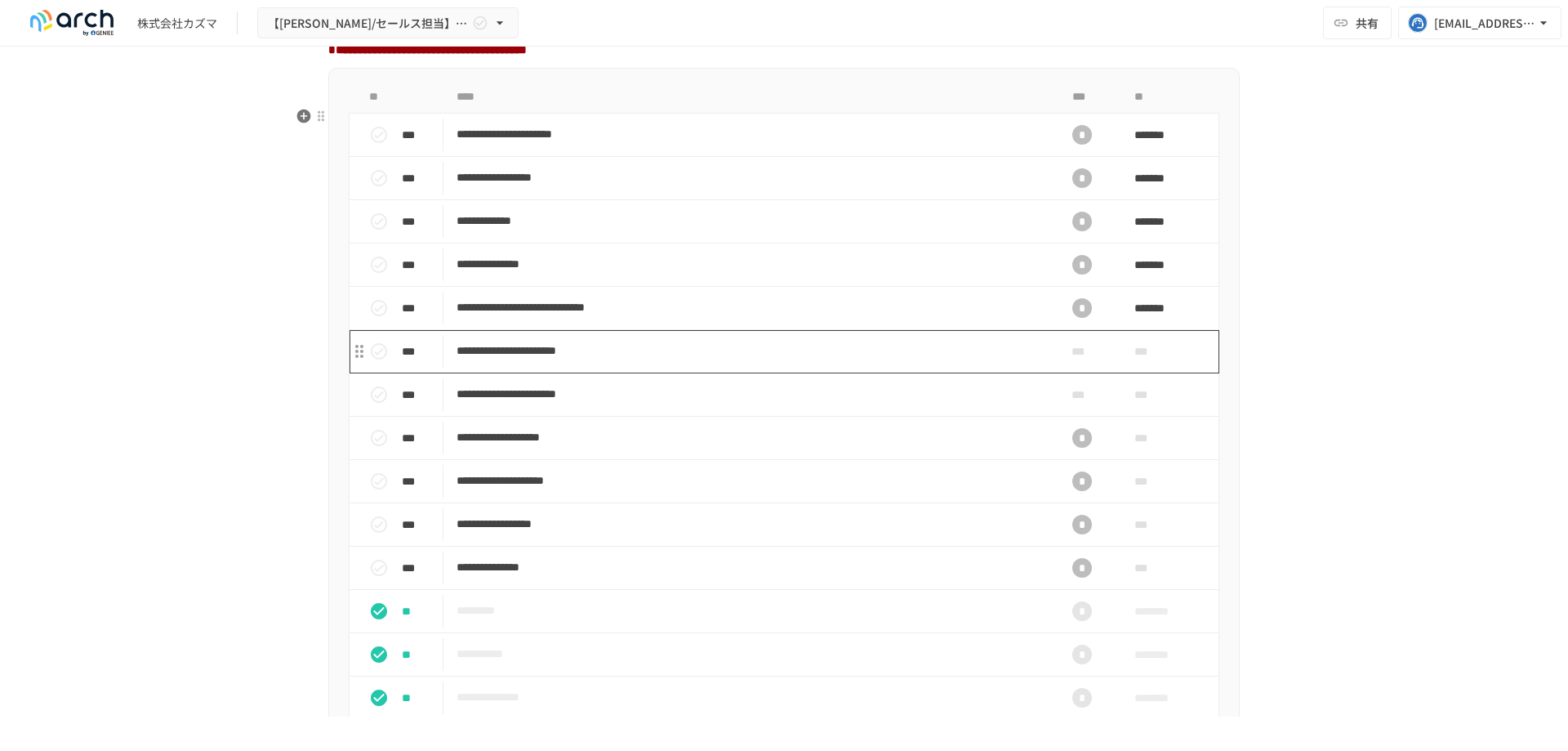 scroll, scrollTop: 1326, scrollLeft: 0, axis: vertical 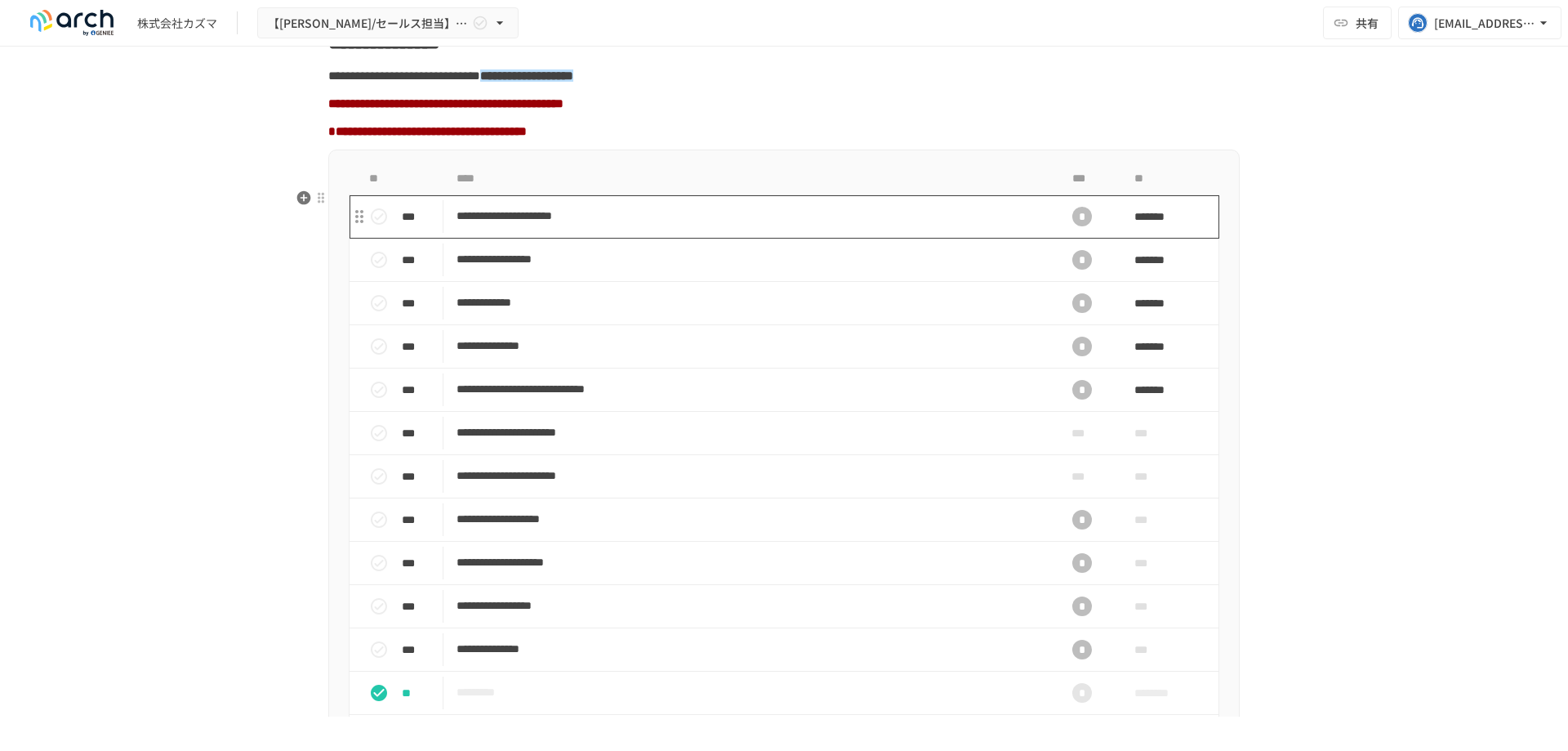 click on "**********" at bounding box center [750, 216] 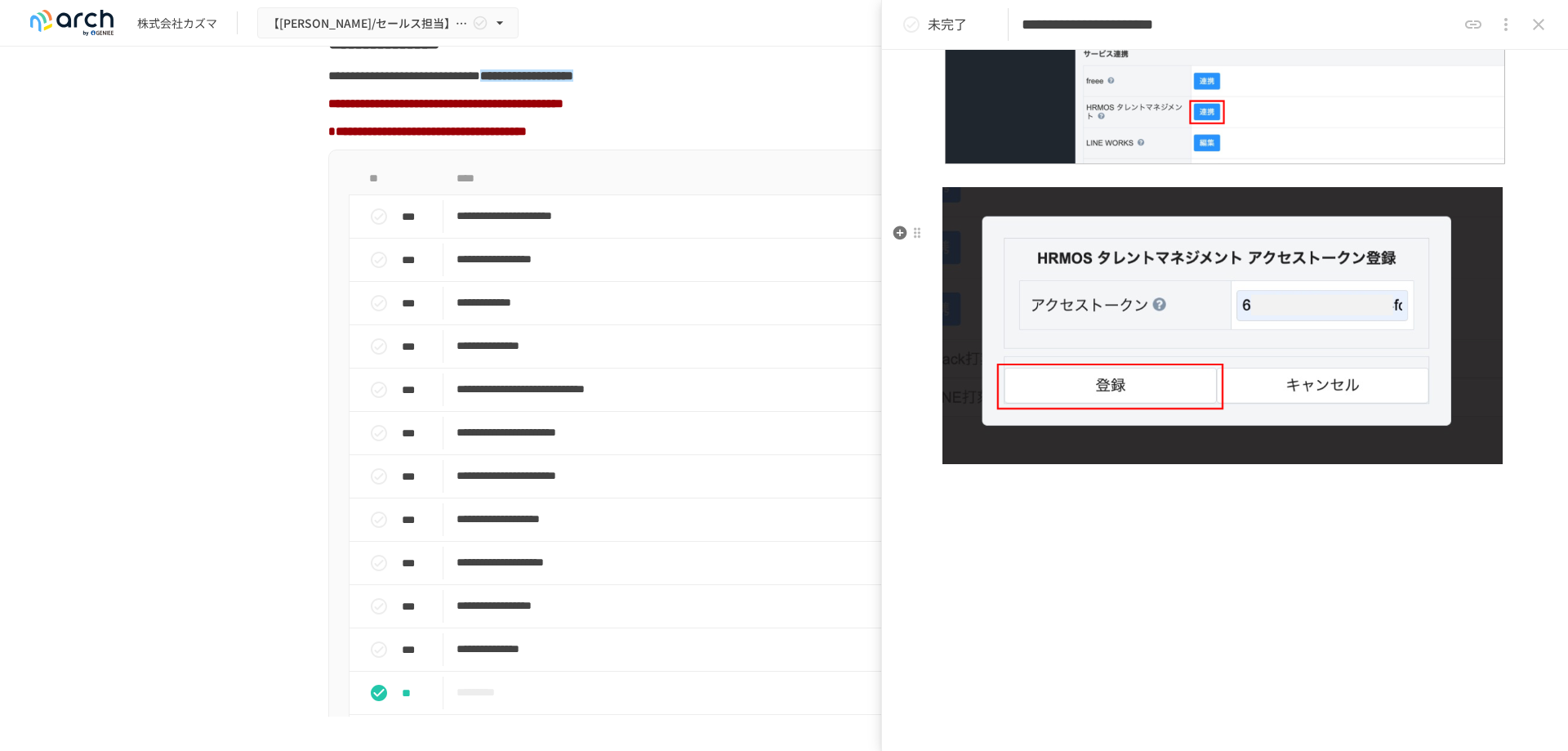 scroll, scrollTop: 818, scrollLeft: 0, axis: vertical 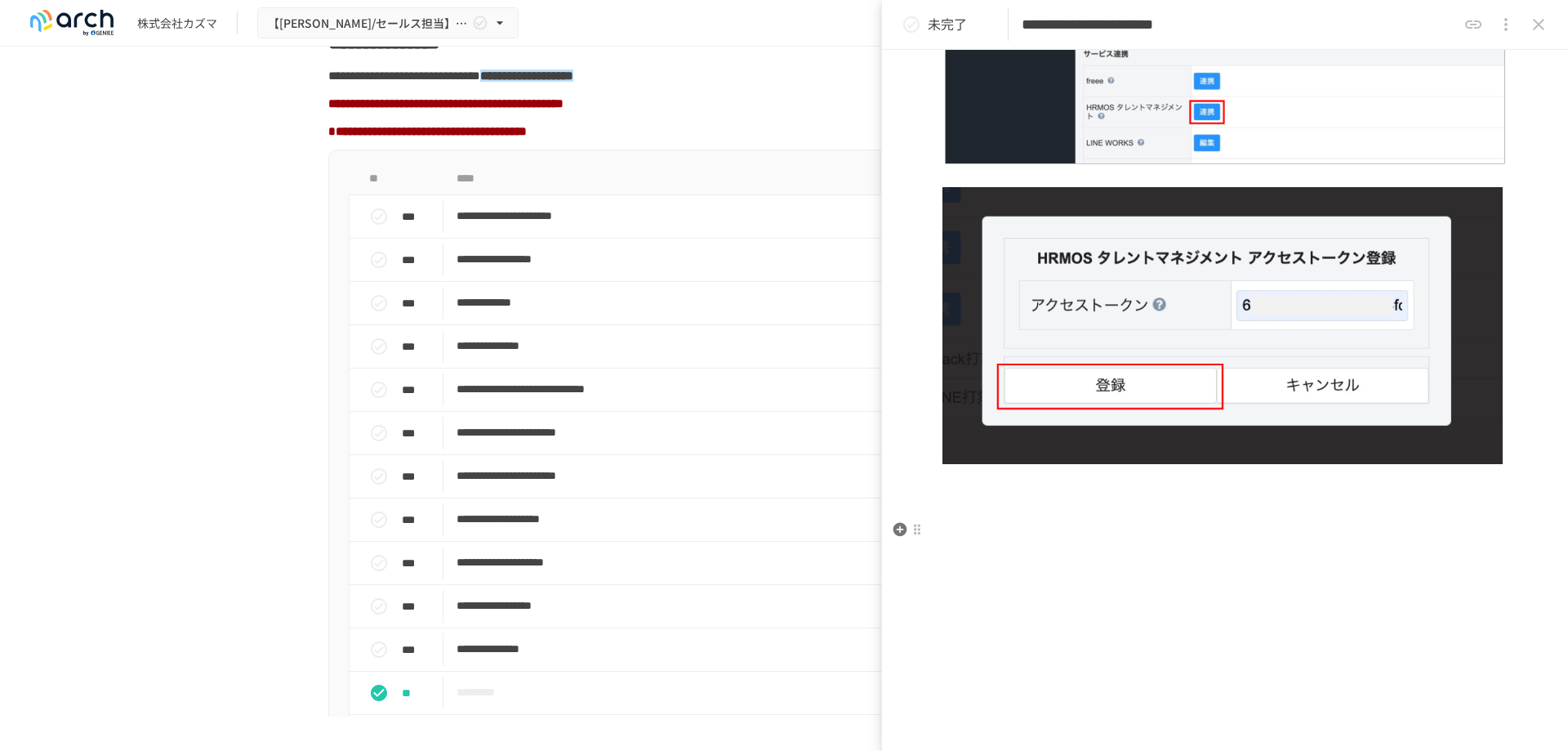 click on "**********" at bounding box center [1225, 78] 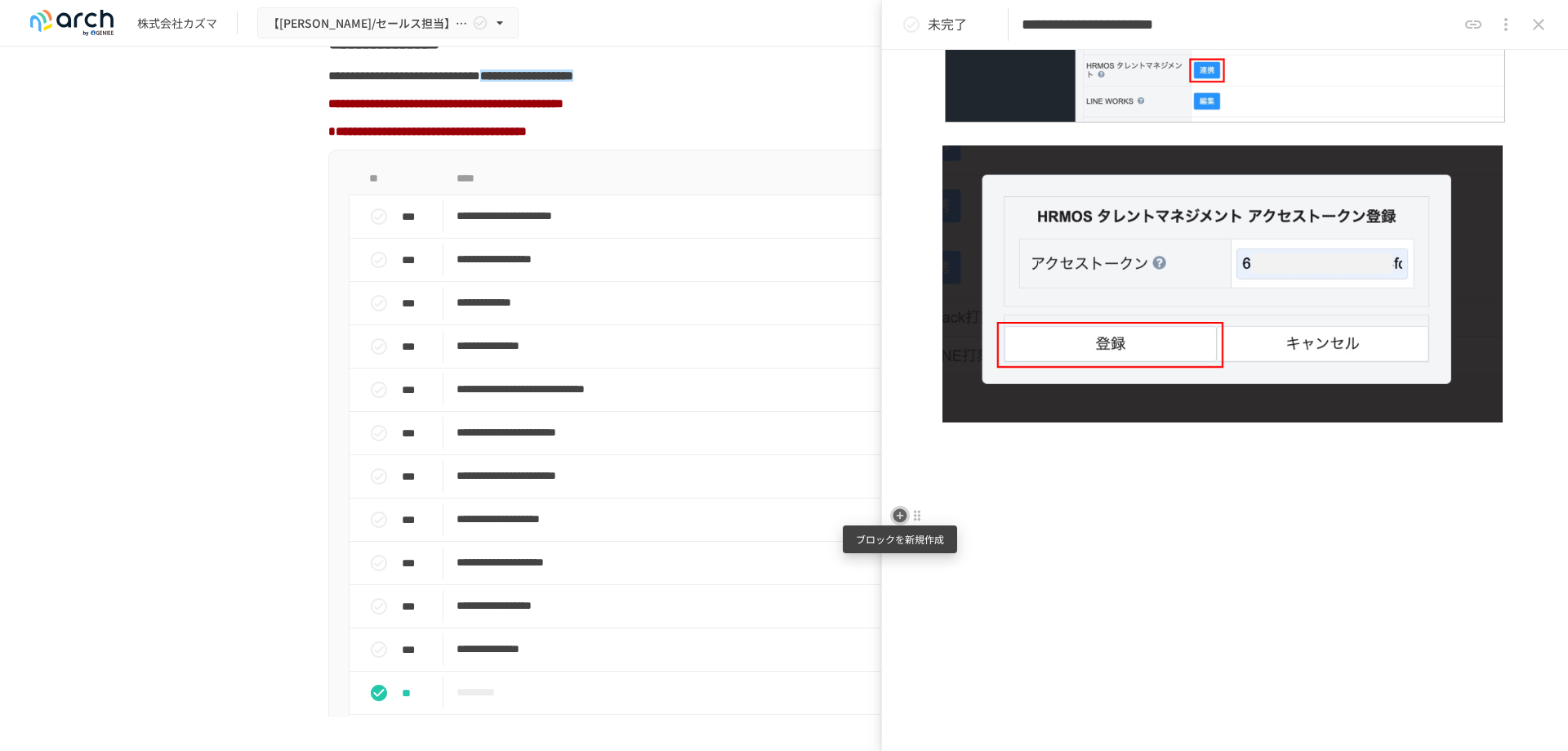 click 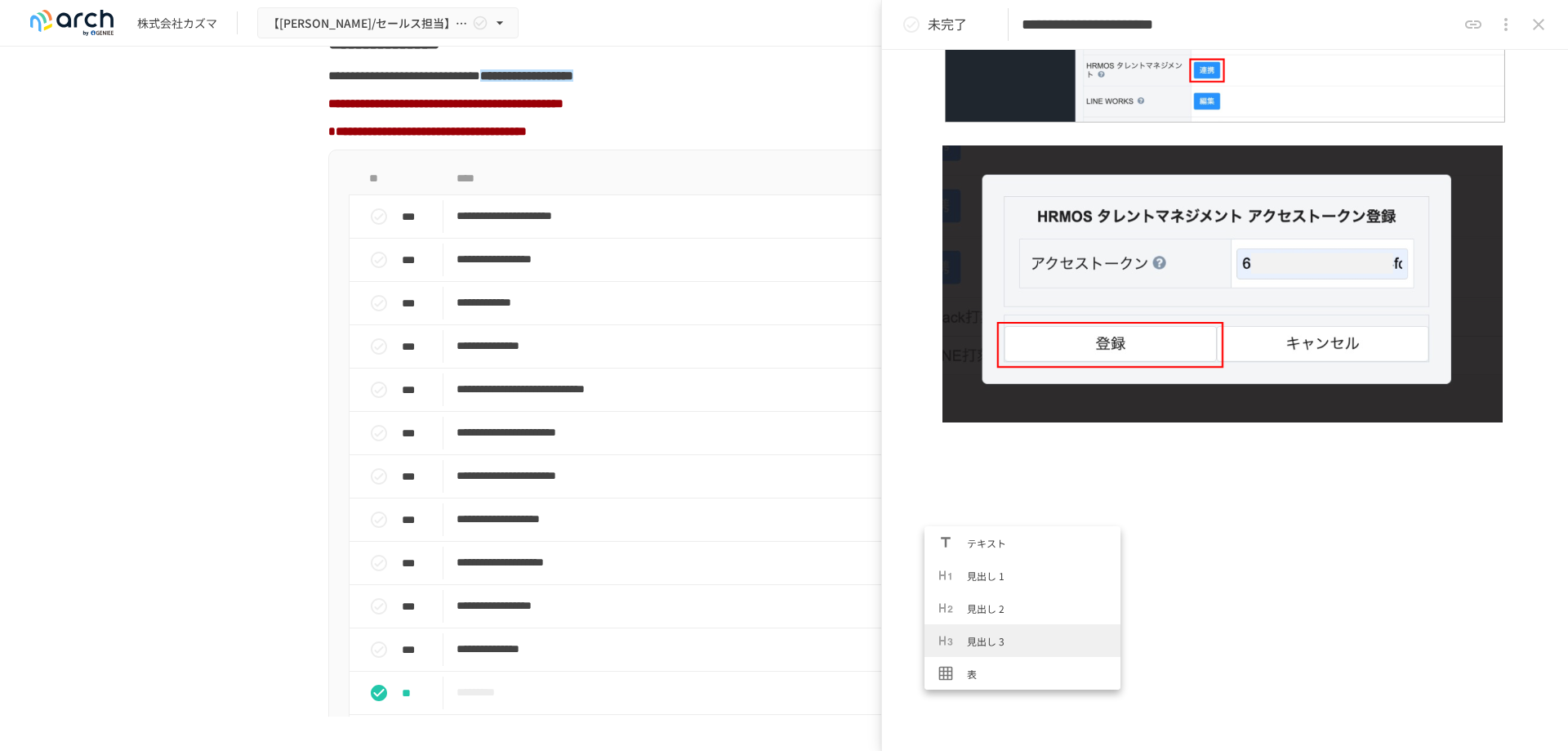 click on "見出し 3" at bounding box center [1037, 641] 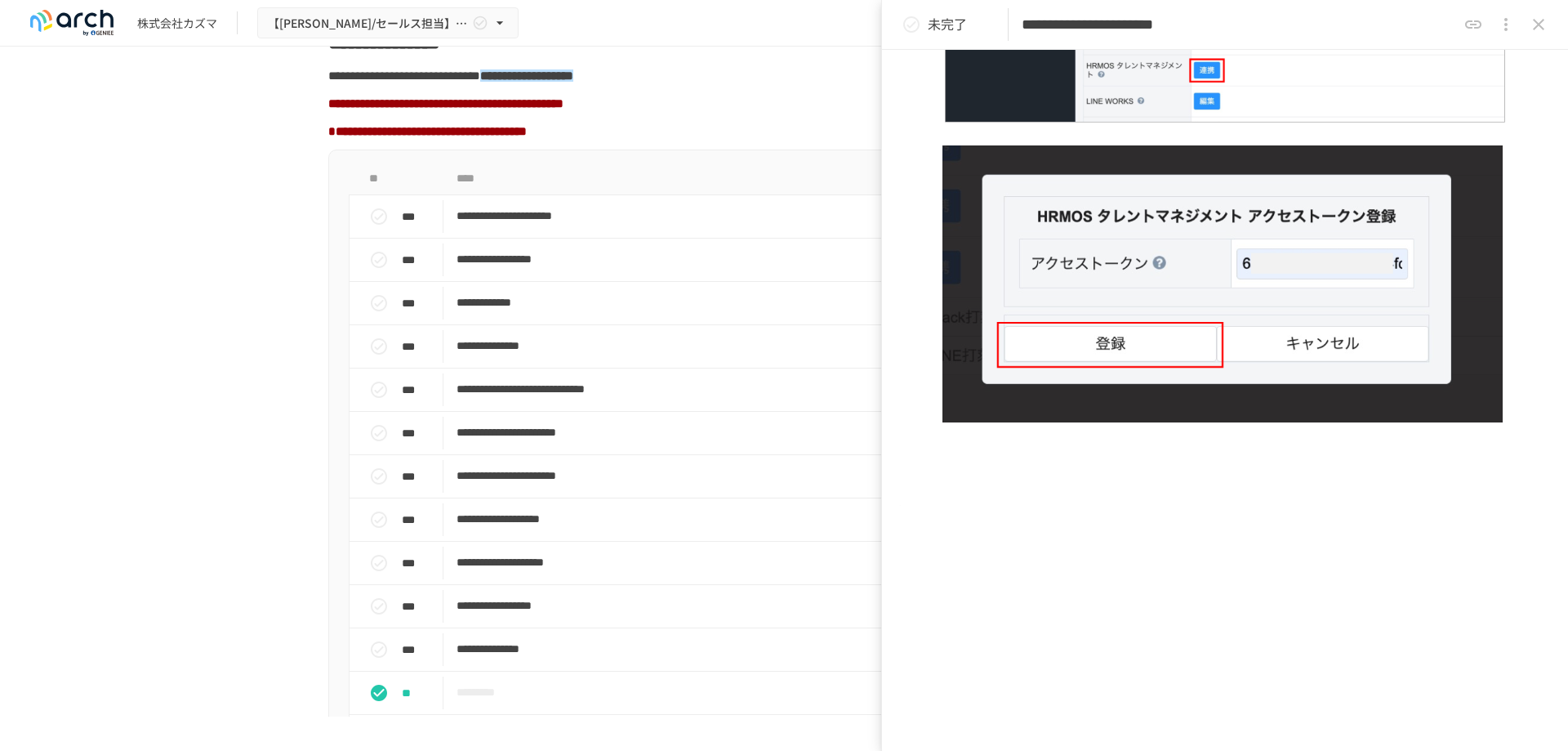 type 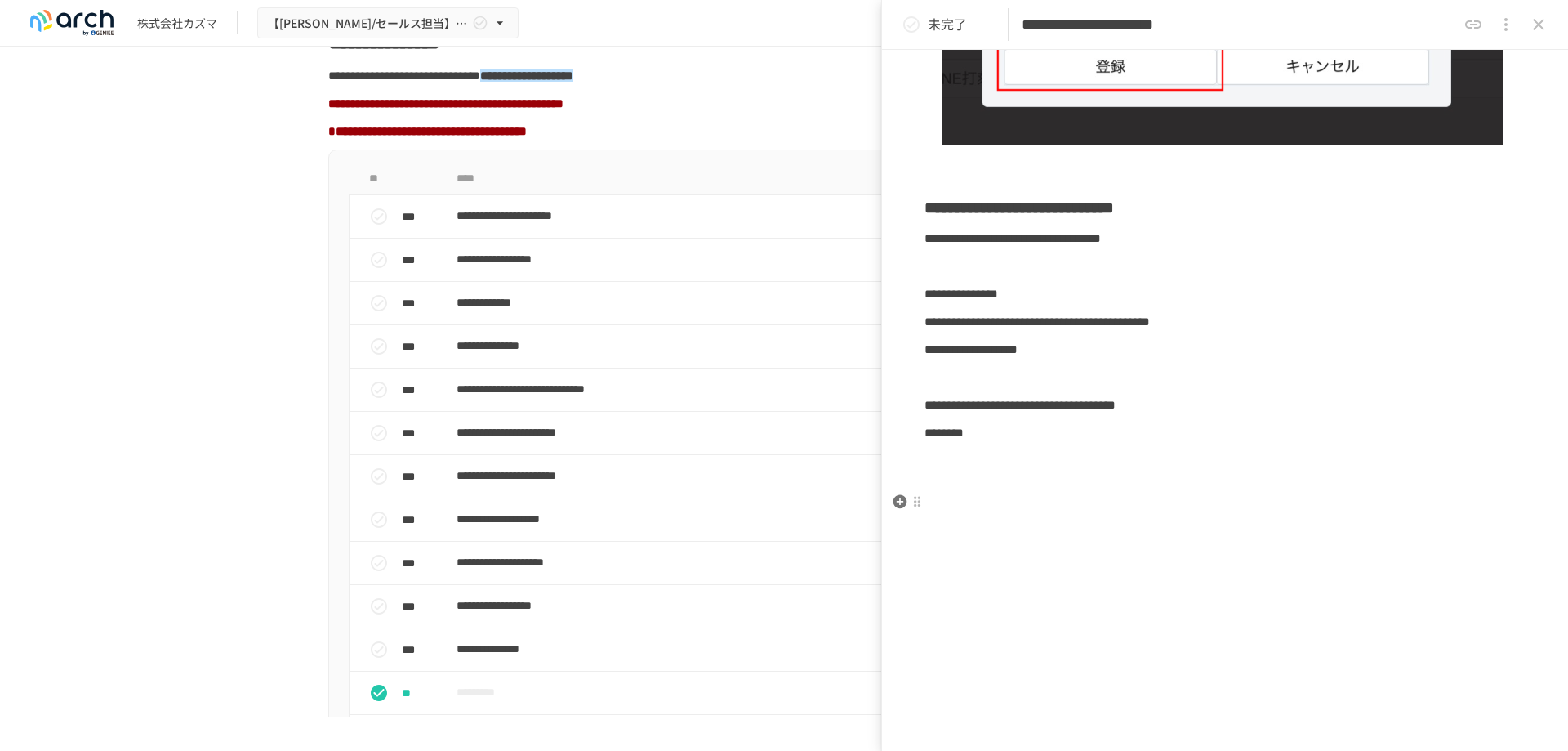 scroll, scrollTop: 1137, scrollLeft: 0, axis: vertical 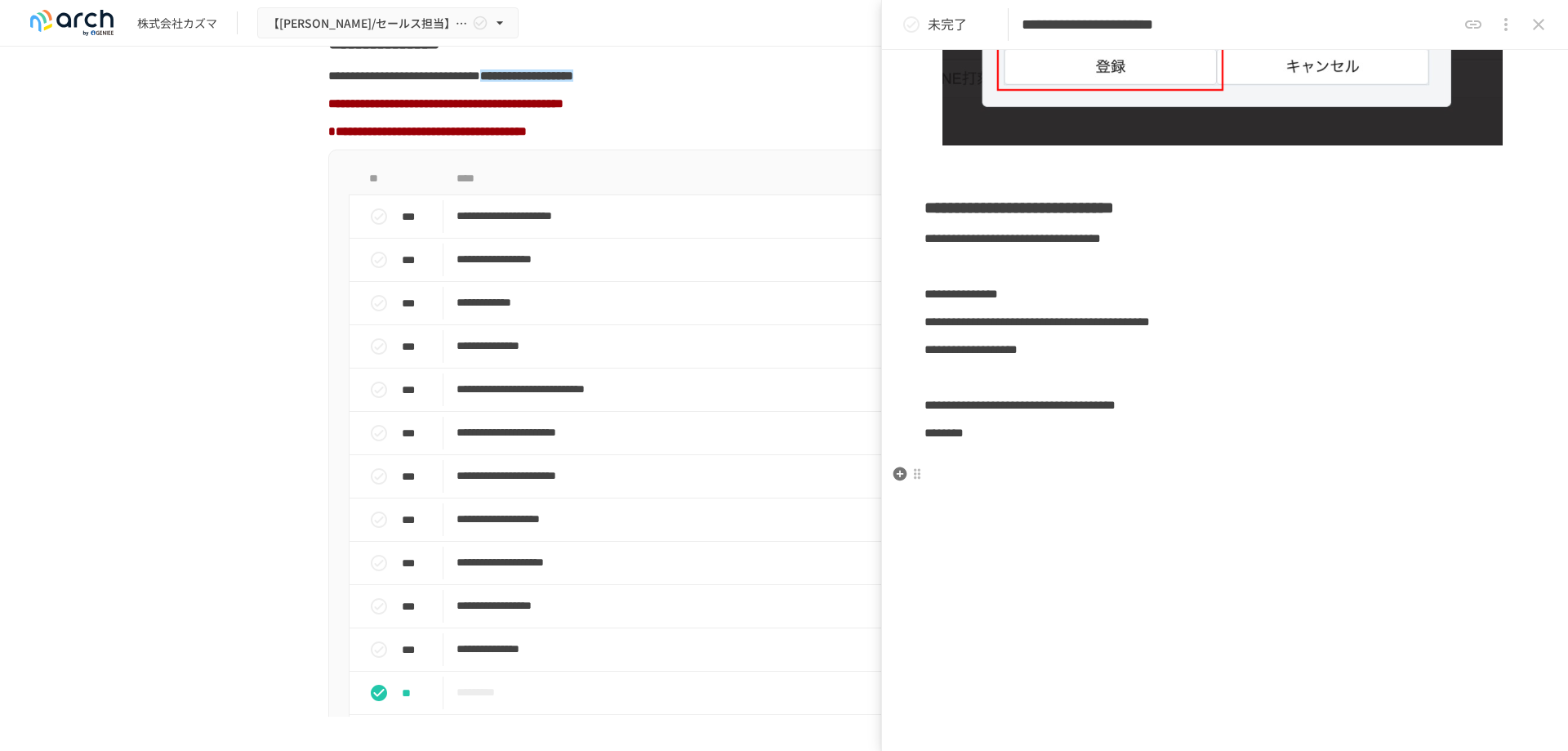 click on "********" at bounding box center [1225, 433] 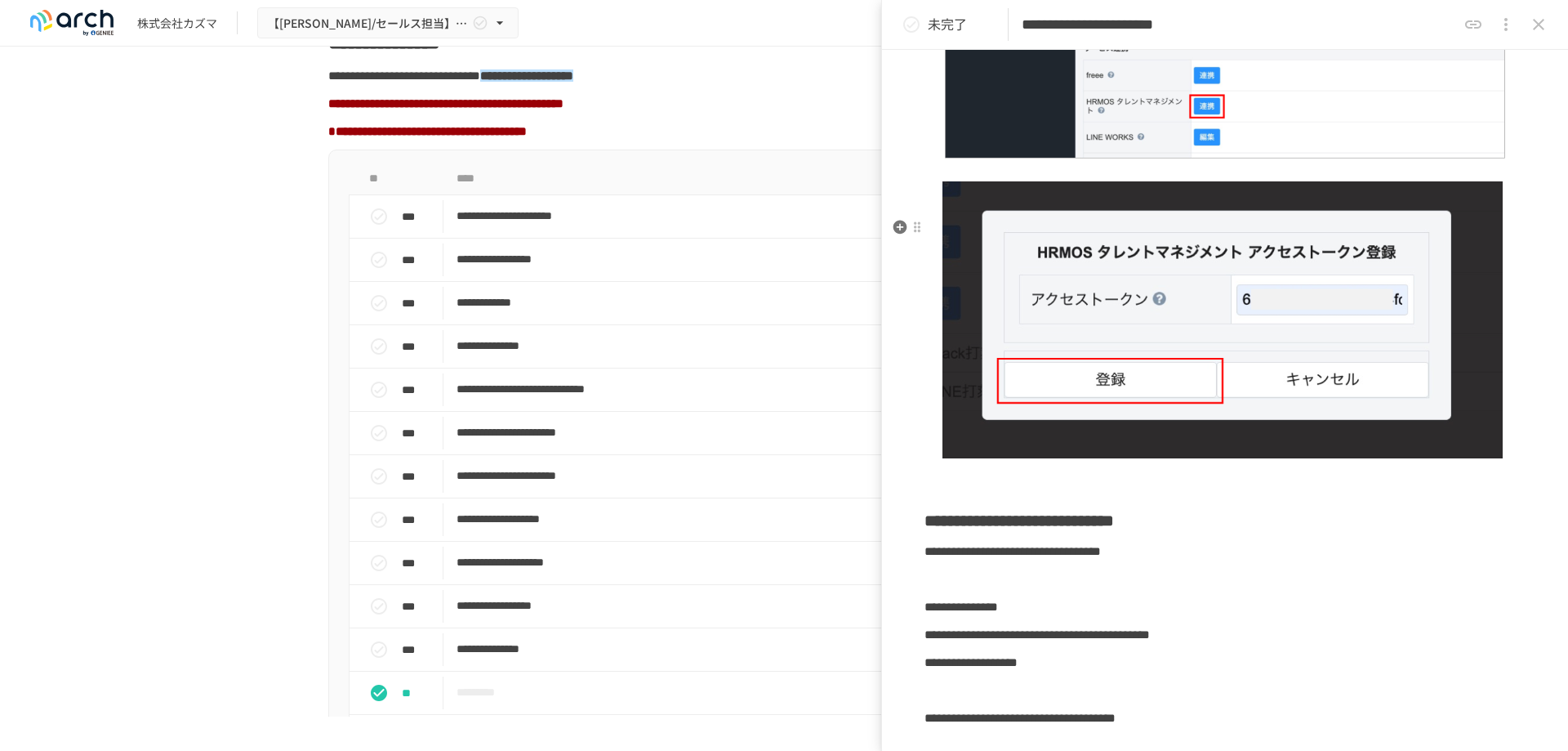 scroll, scrollTop: 128, scrollLeft: 0, axis: vertical 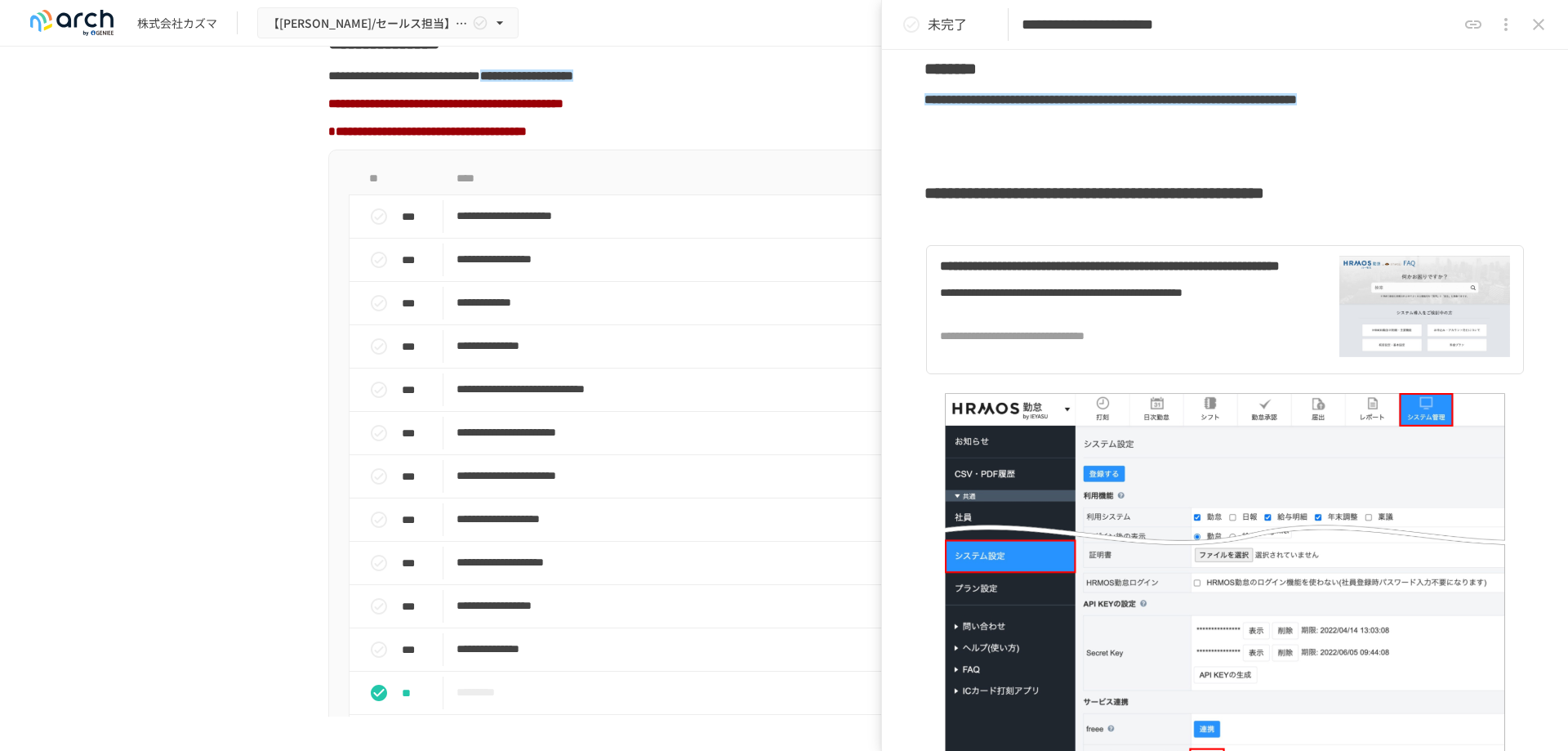 click 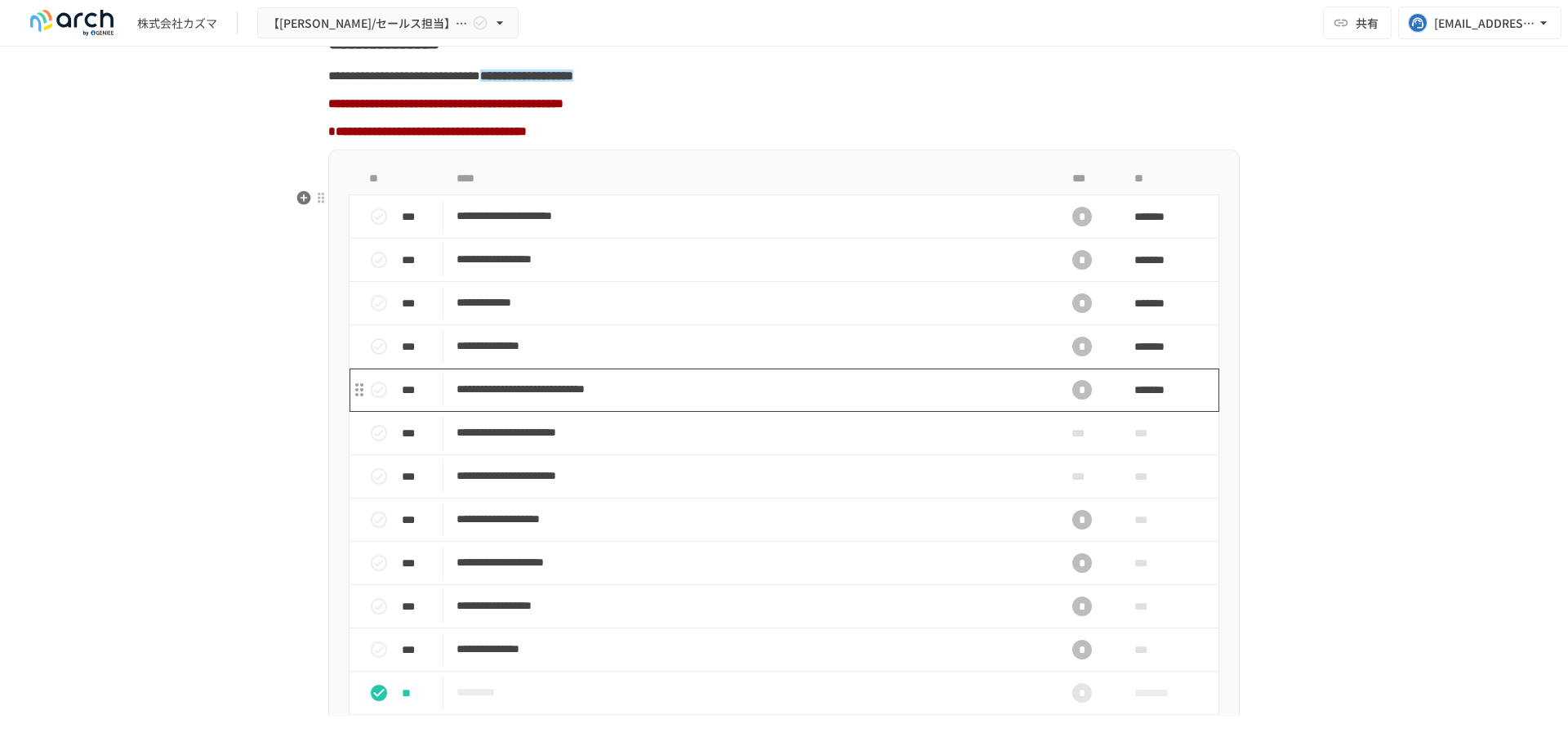 click on "**********" at bounding box center (750, 389) 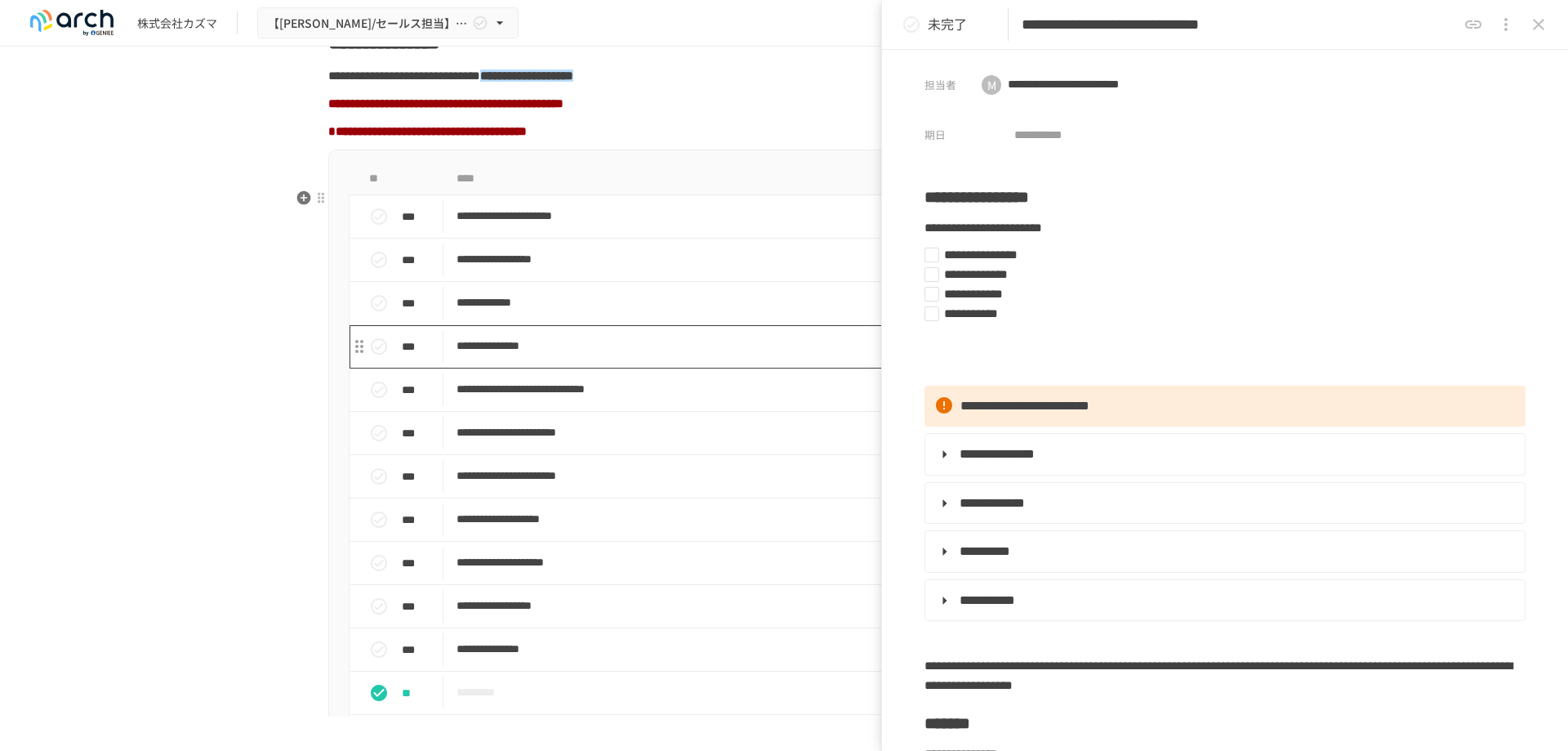 click on "**********" at bounding box center (750, 346) 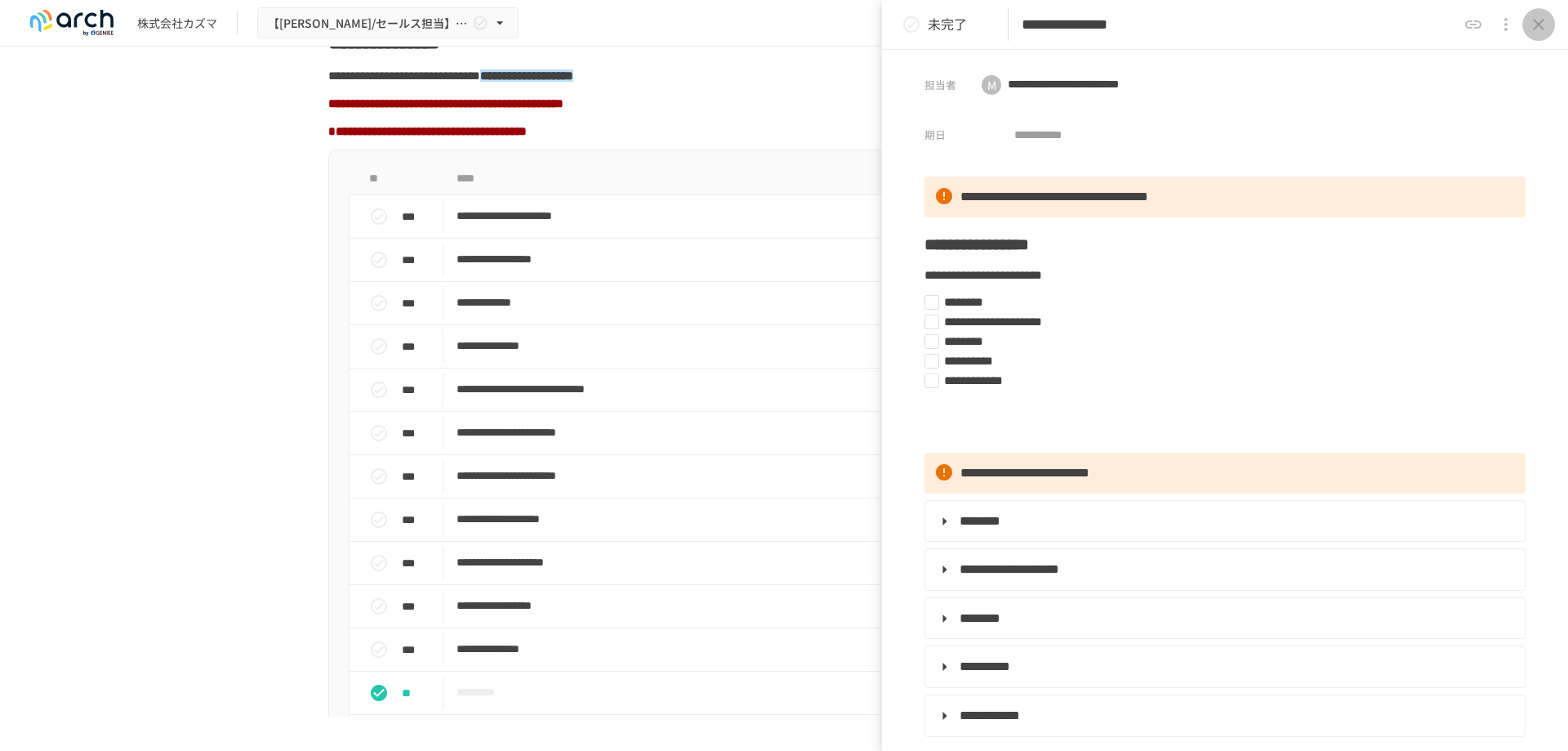 click 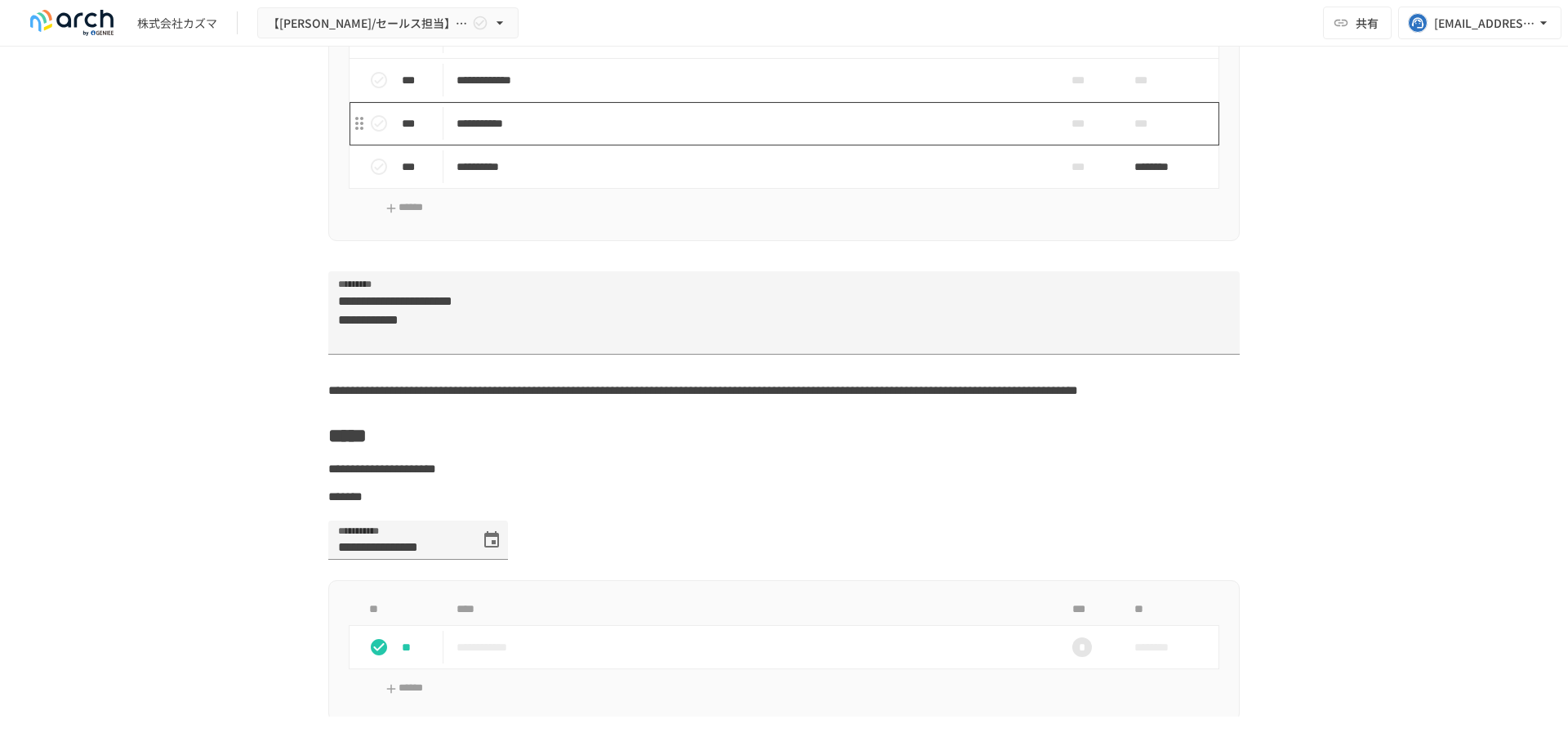 scroll, scrollTop: 2797, scrollLeft: 0, axis: vertical 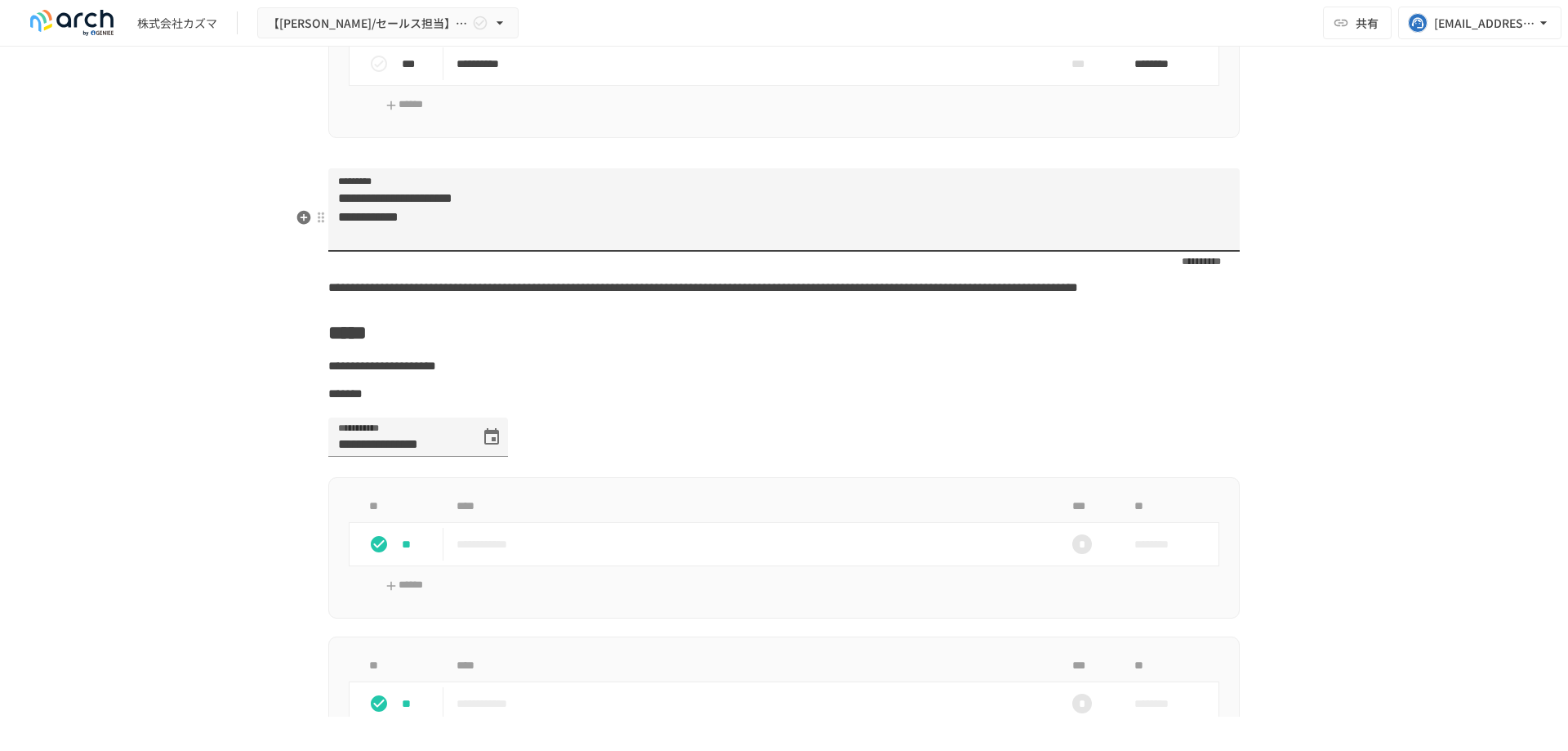 drag, startPoint x: 521, startPoint y: 259, endPoint x: 333, endPoint y: 220, distance: 192.0026 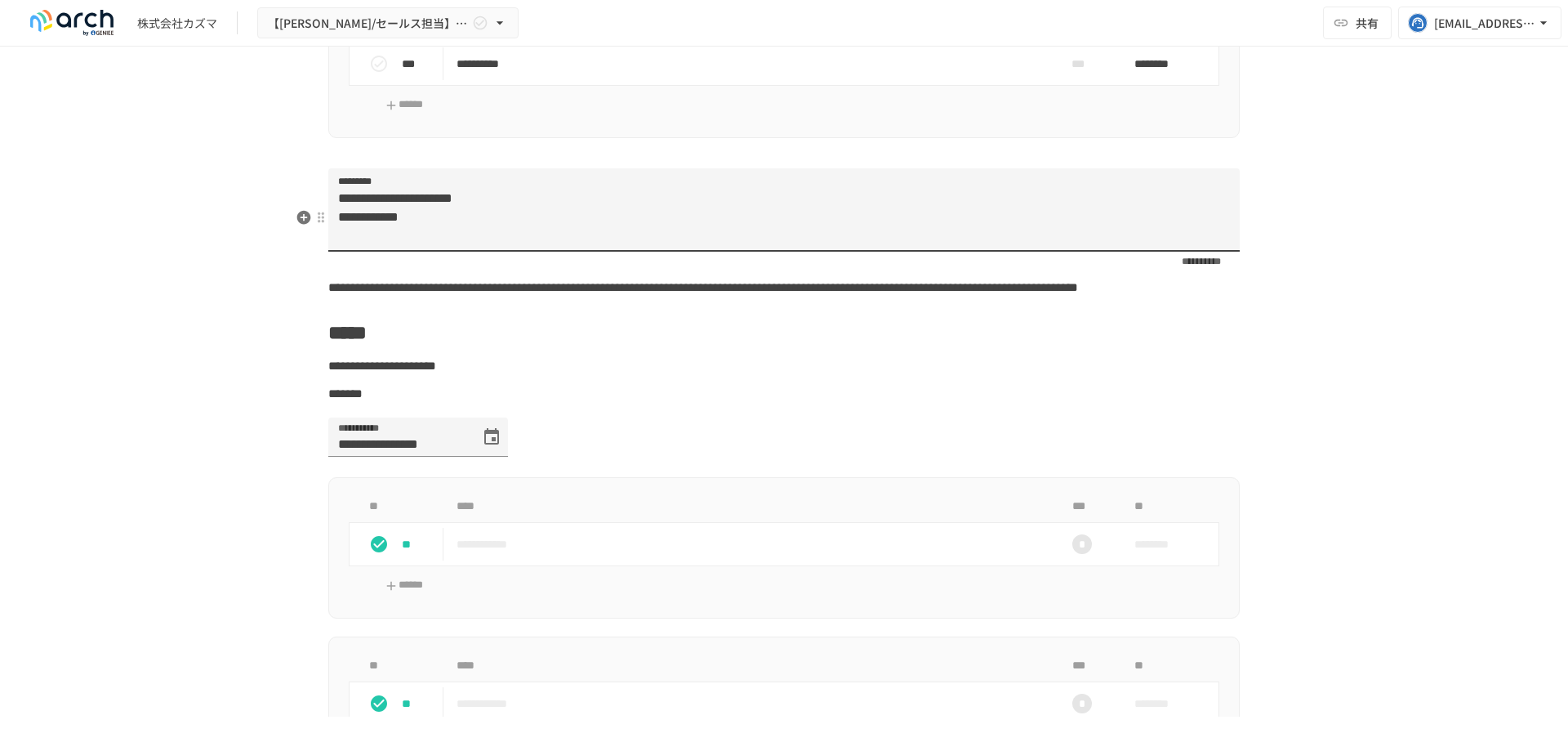click on "**********" at bounding box center [784, 219] 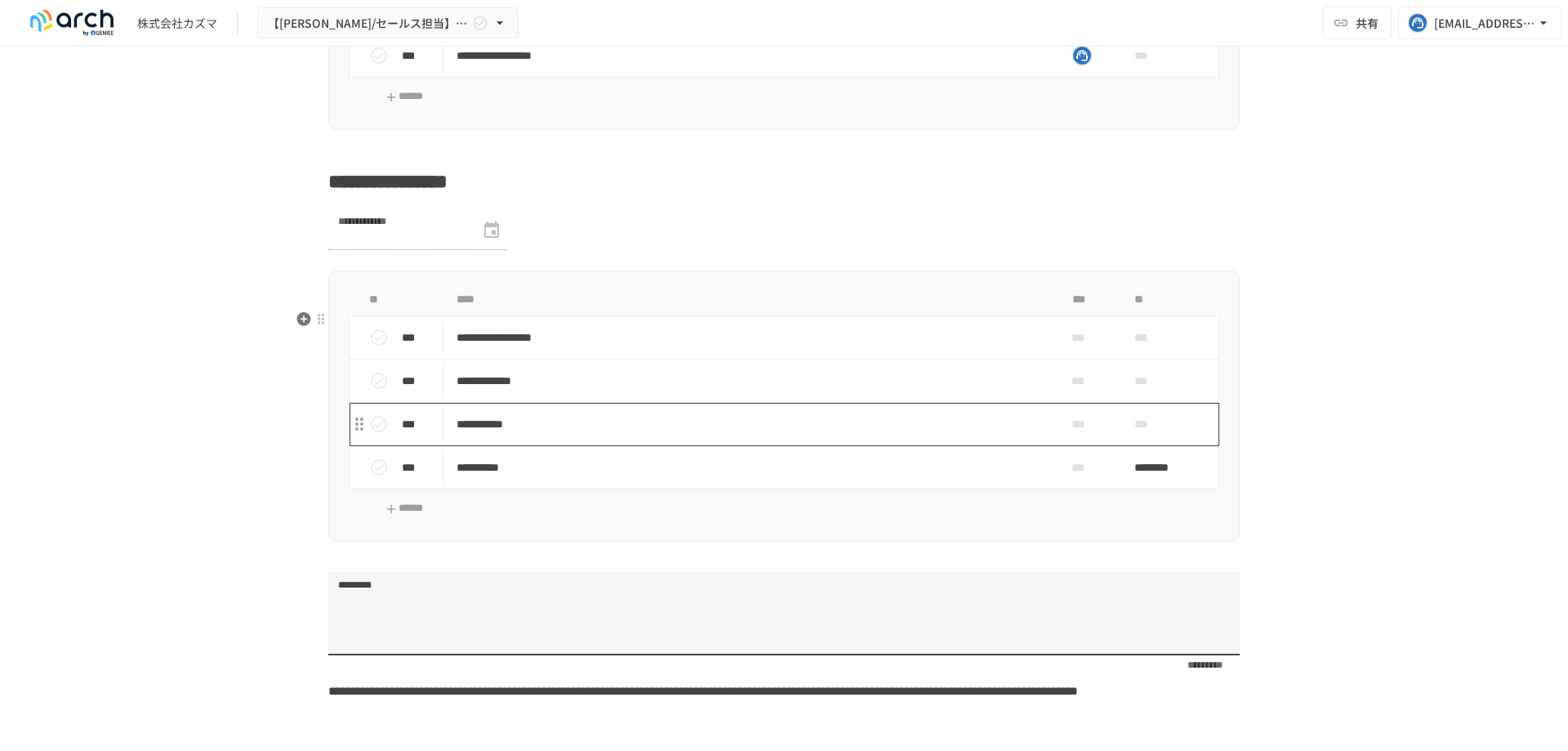 scroll, scrollTop: 2225, scrollLeft: 0, axis: vertical 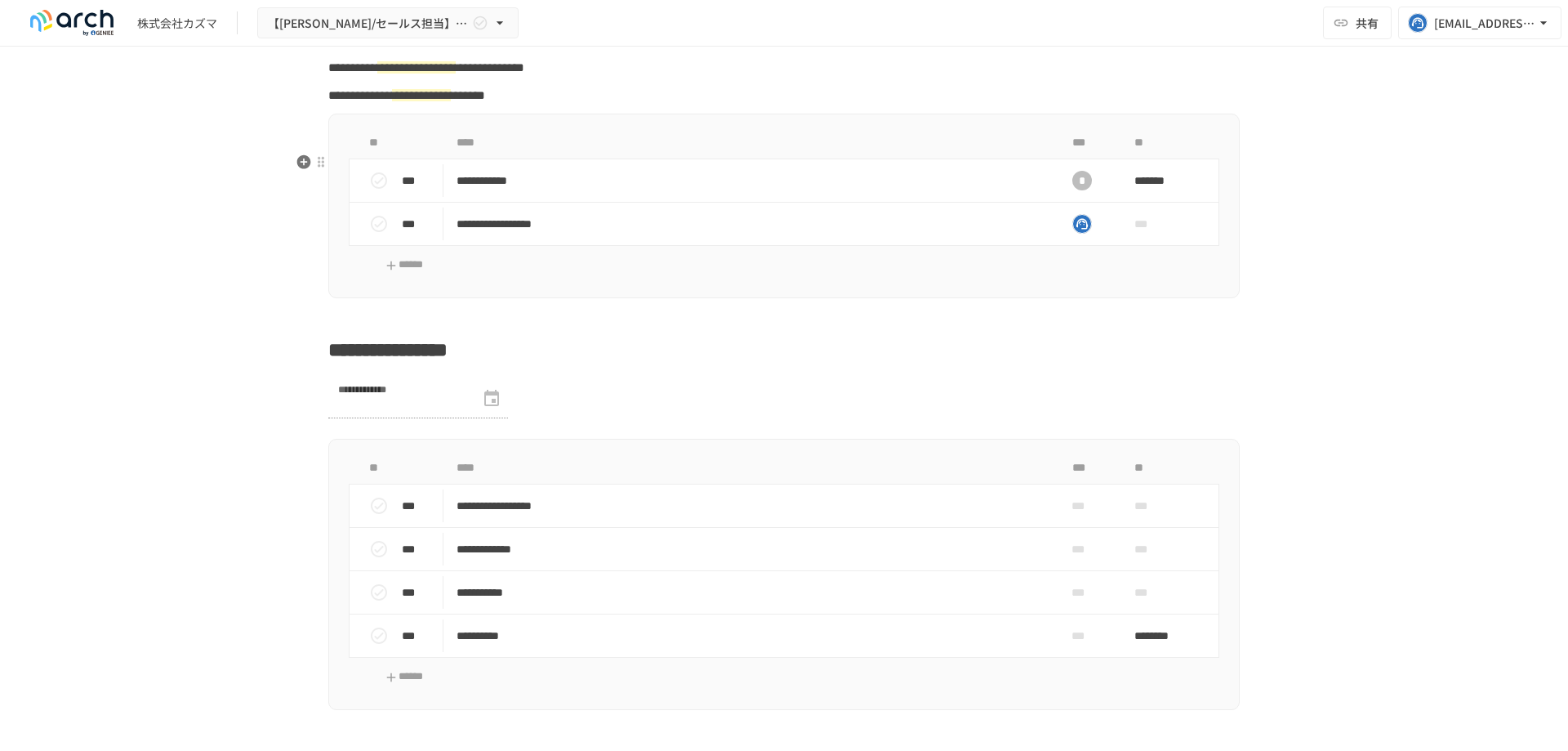 type 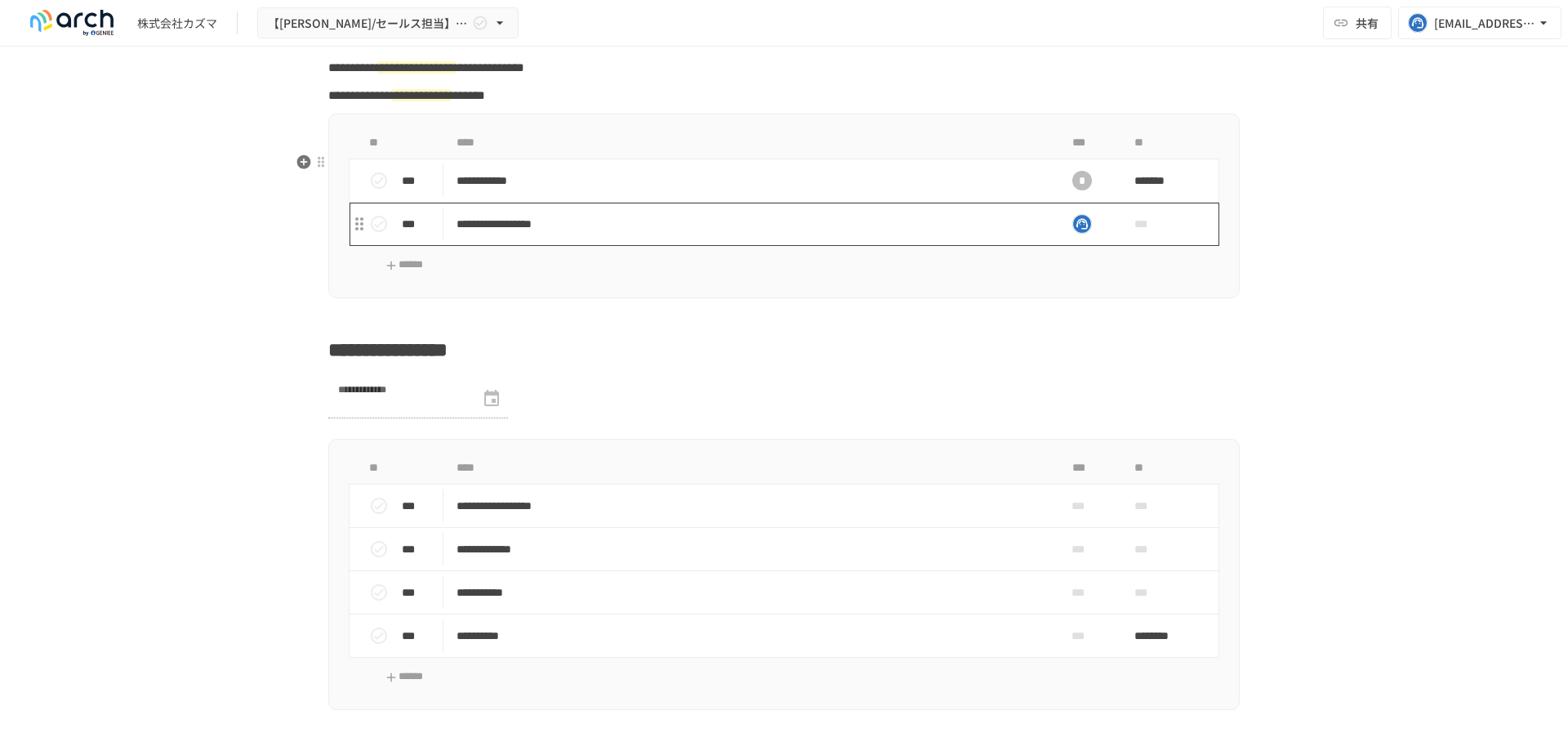 click on "**********" at bounding box center [750, 224] 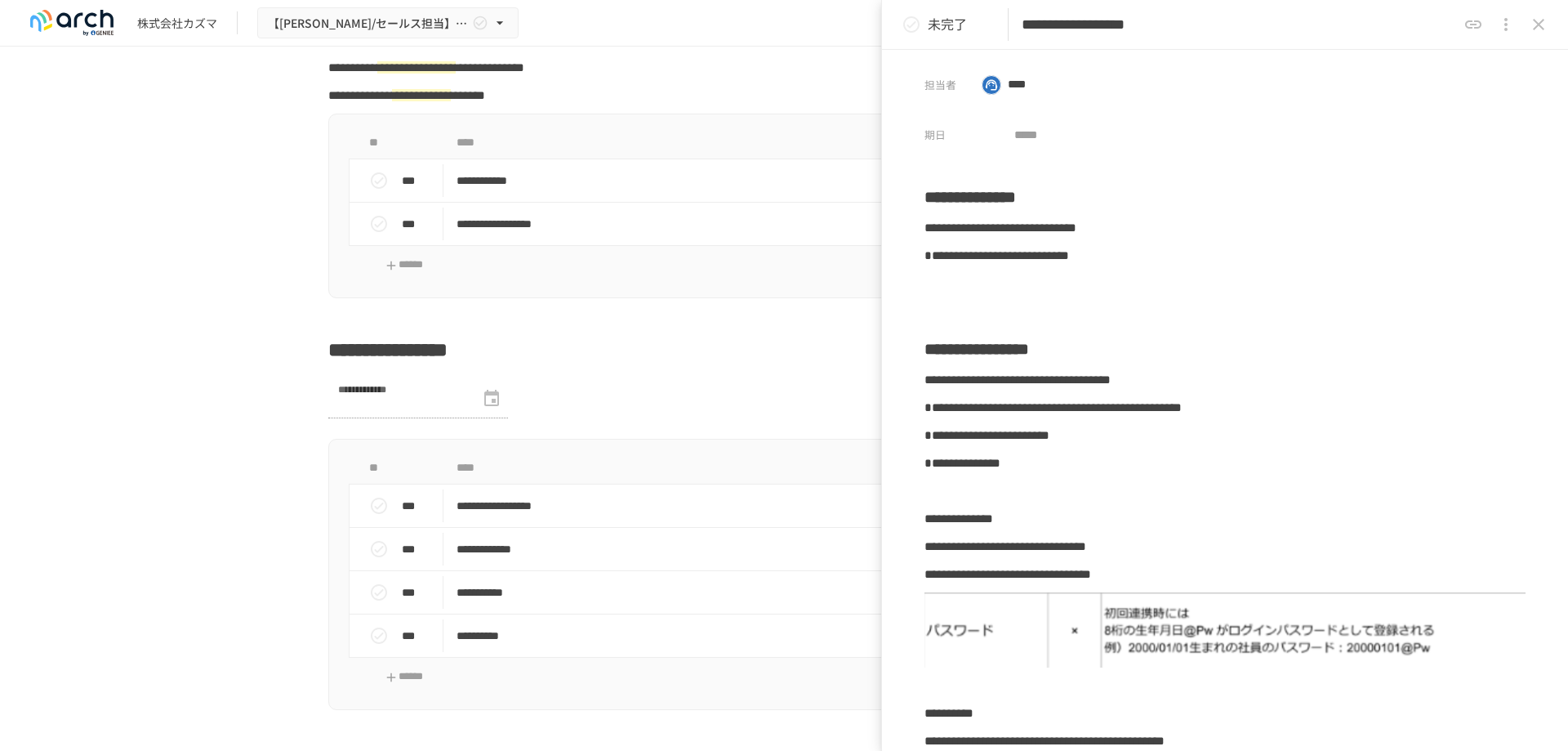 drag, startPoint x: 1541, startPoint y: 24, endPoint x: 1526, endPoint y: 32, distance: 17 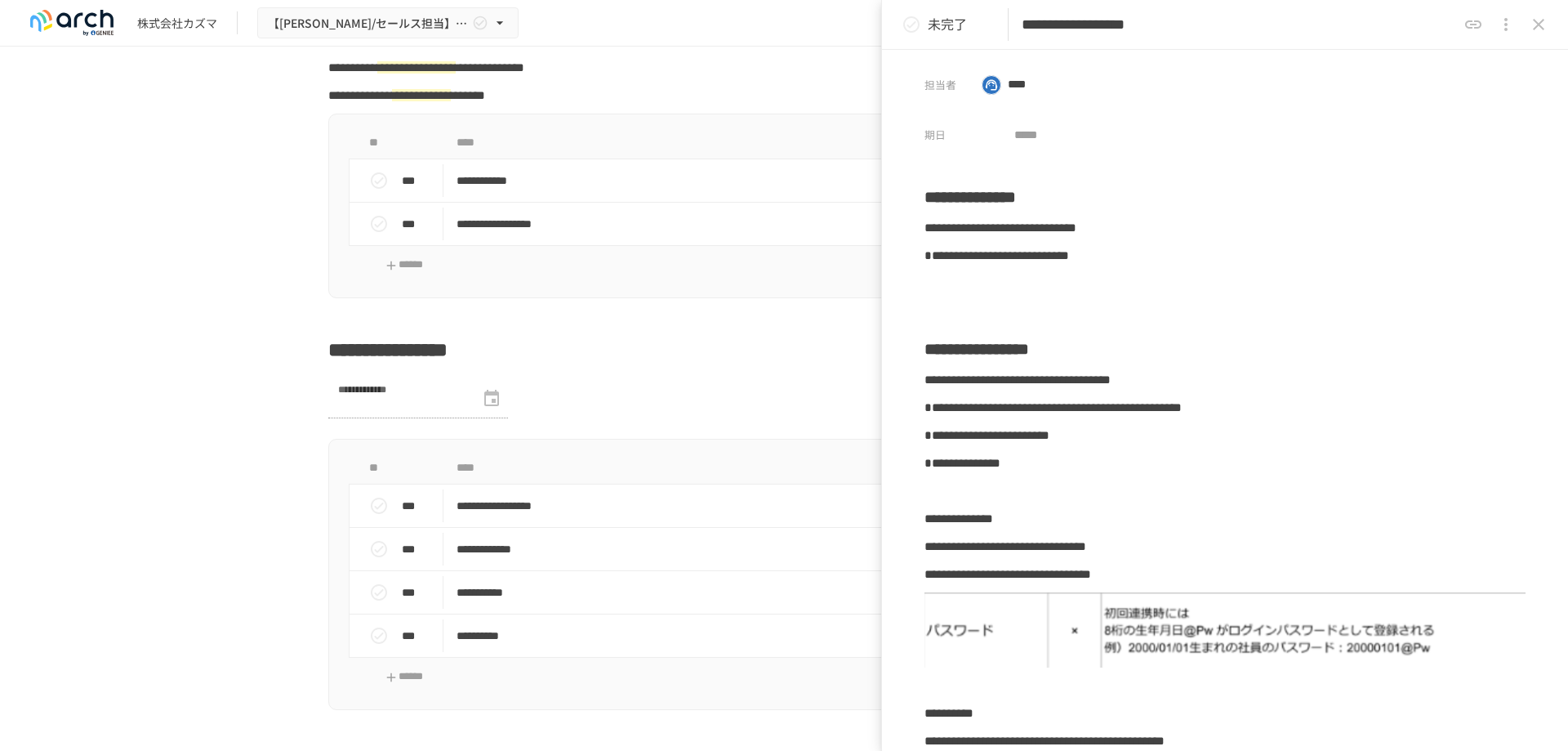 click 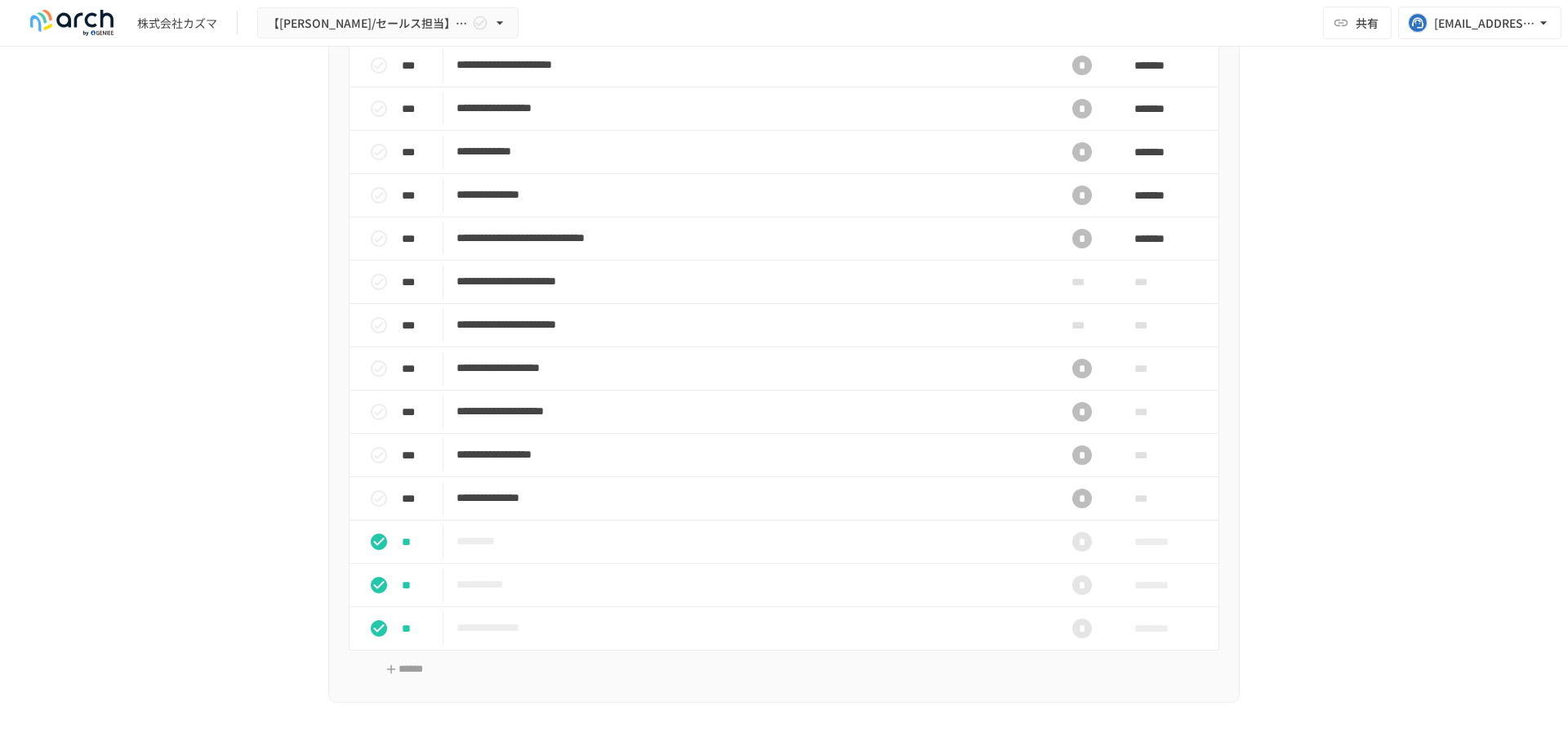 scroll, scrollTop: 1245, scrollLeft: 0, axis: vertical 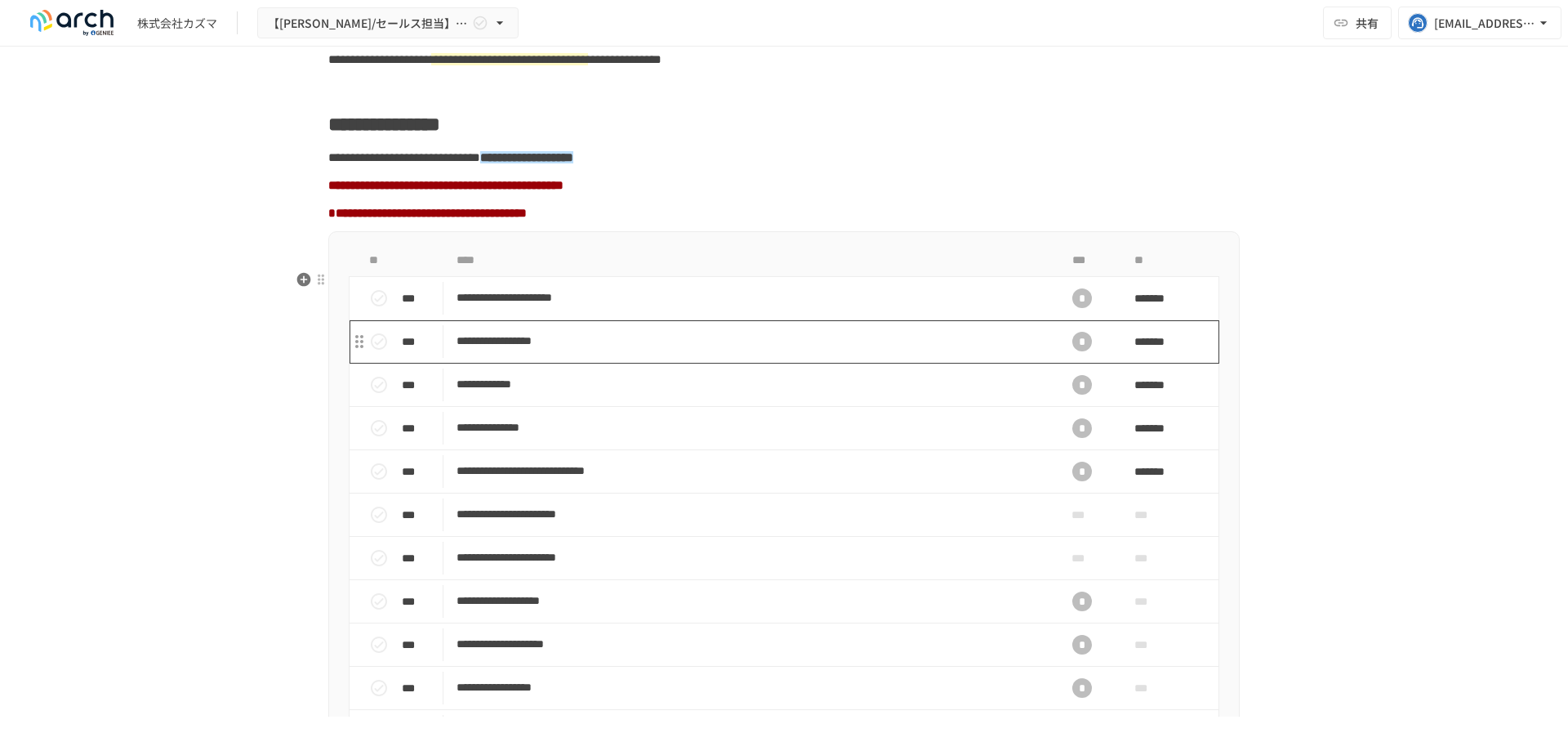 click on "**********" at bounding box center (750, 342) 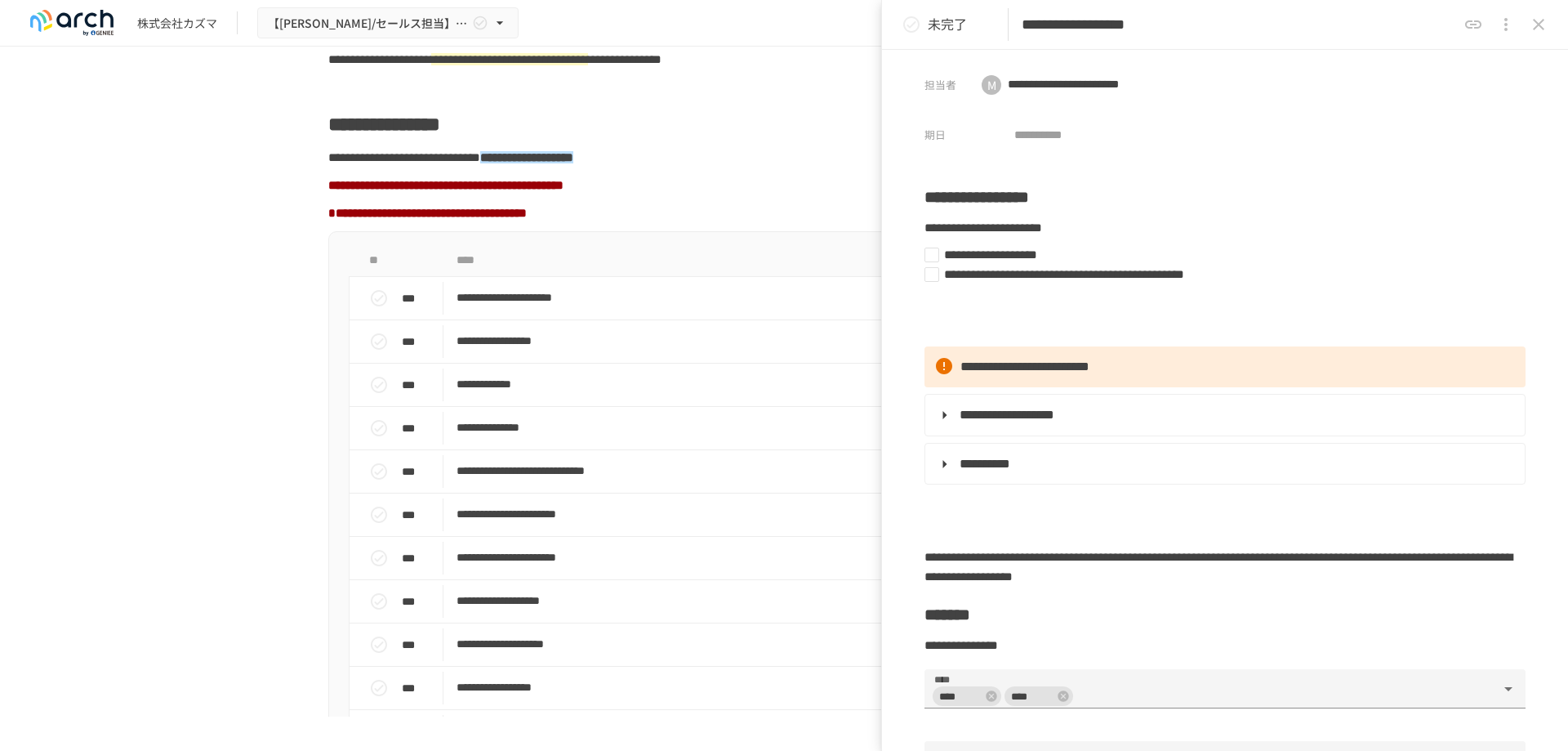 click 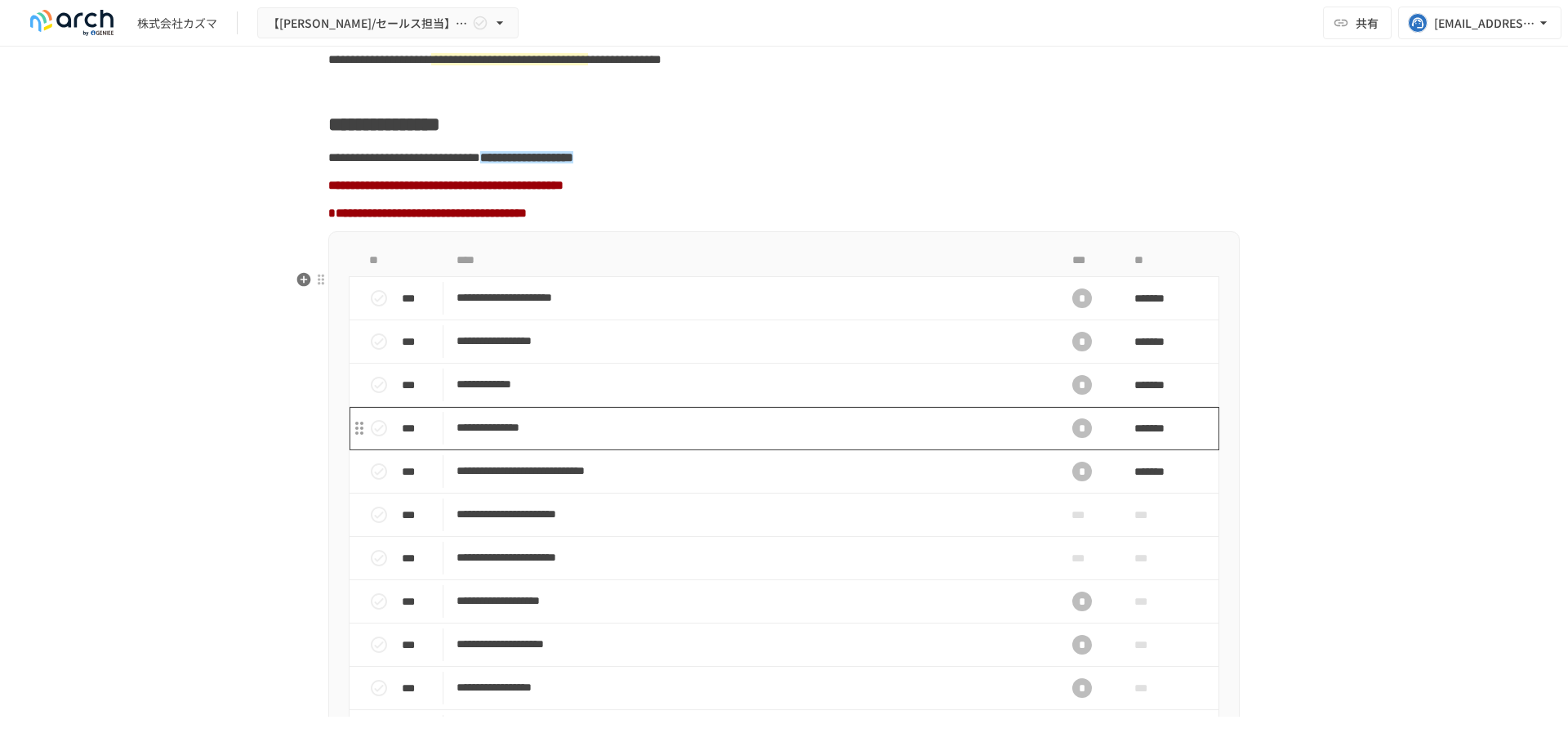 click on "**********" at bounding box center [750, 427] 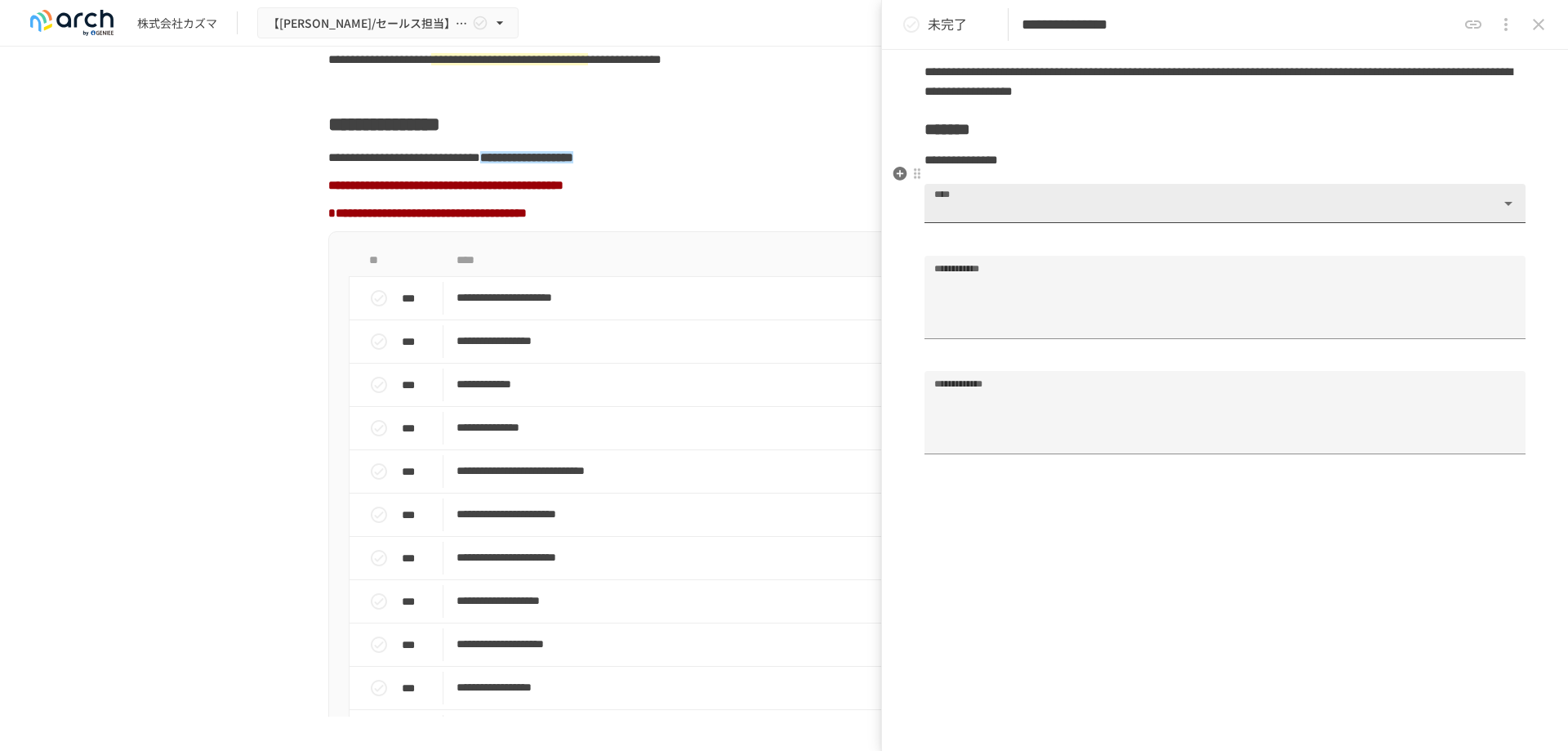 scroll, scrollTop: 981, scrollLeft: 0, axis: vertical 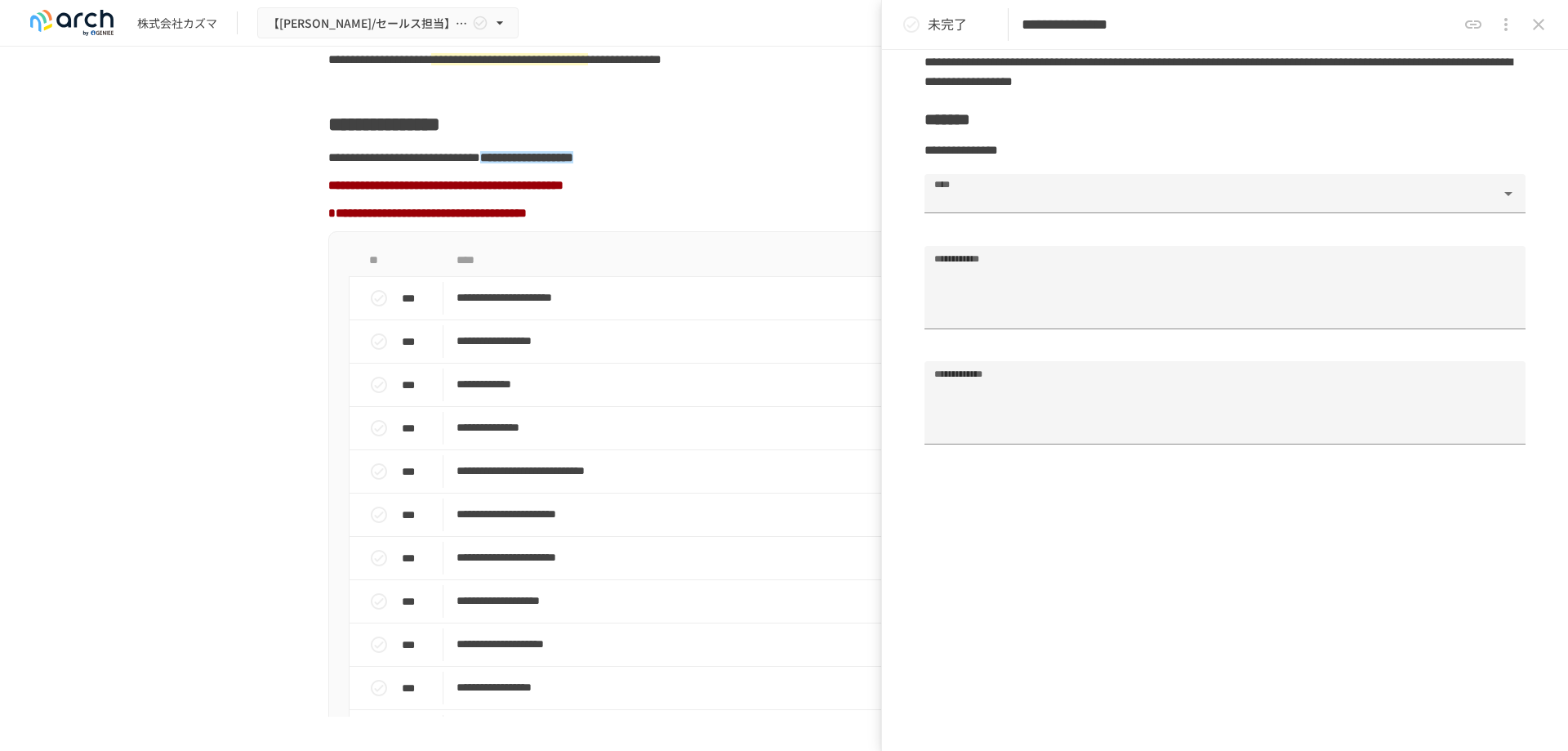 click 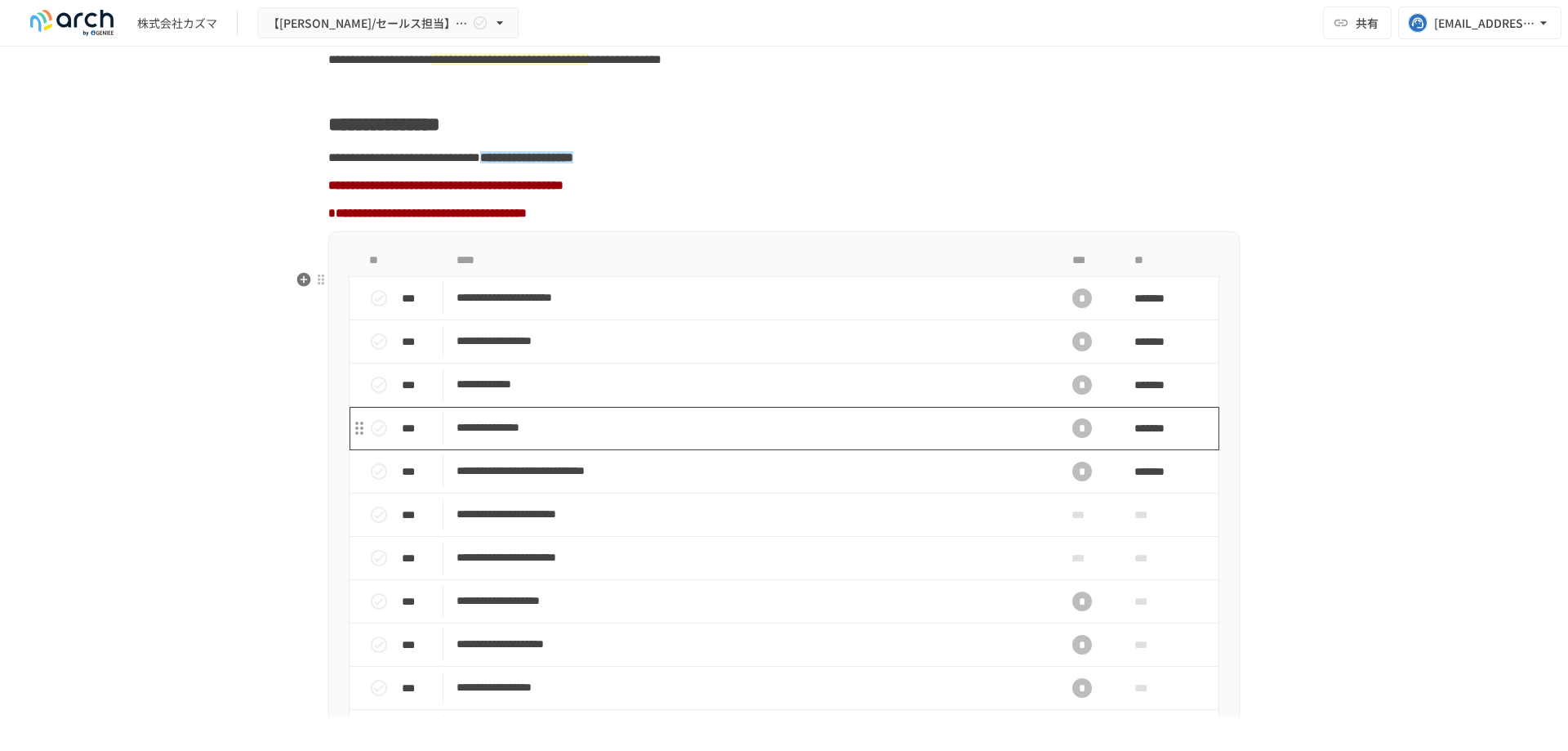 click on "**********" at bounding box center (750, 427) 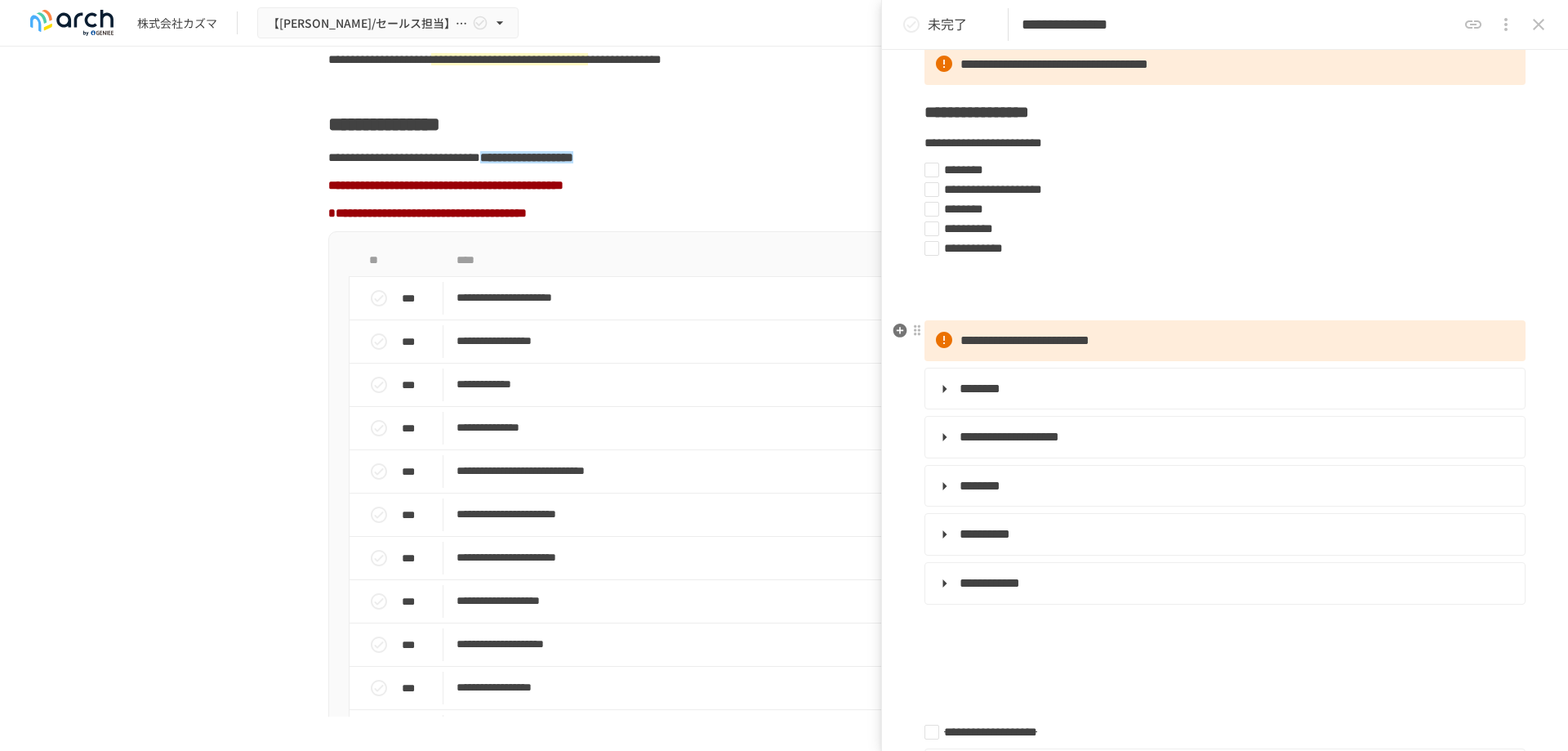 scroll, scrollTop: 82, scrollLeft: 0, axis: vertical 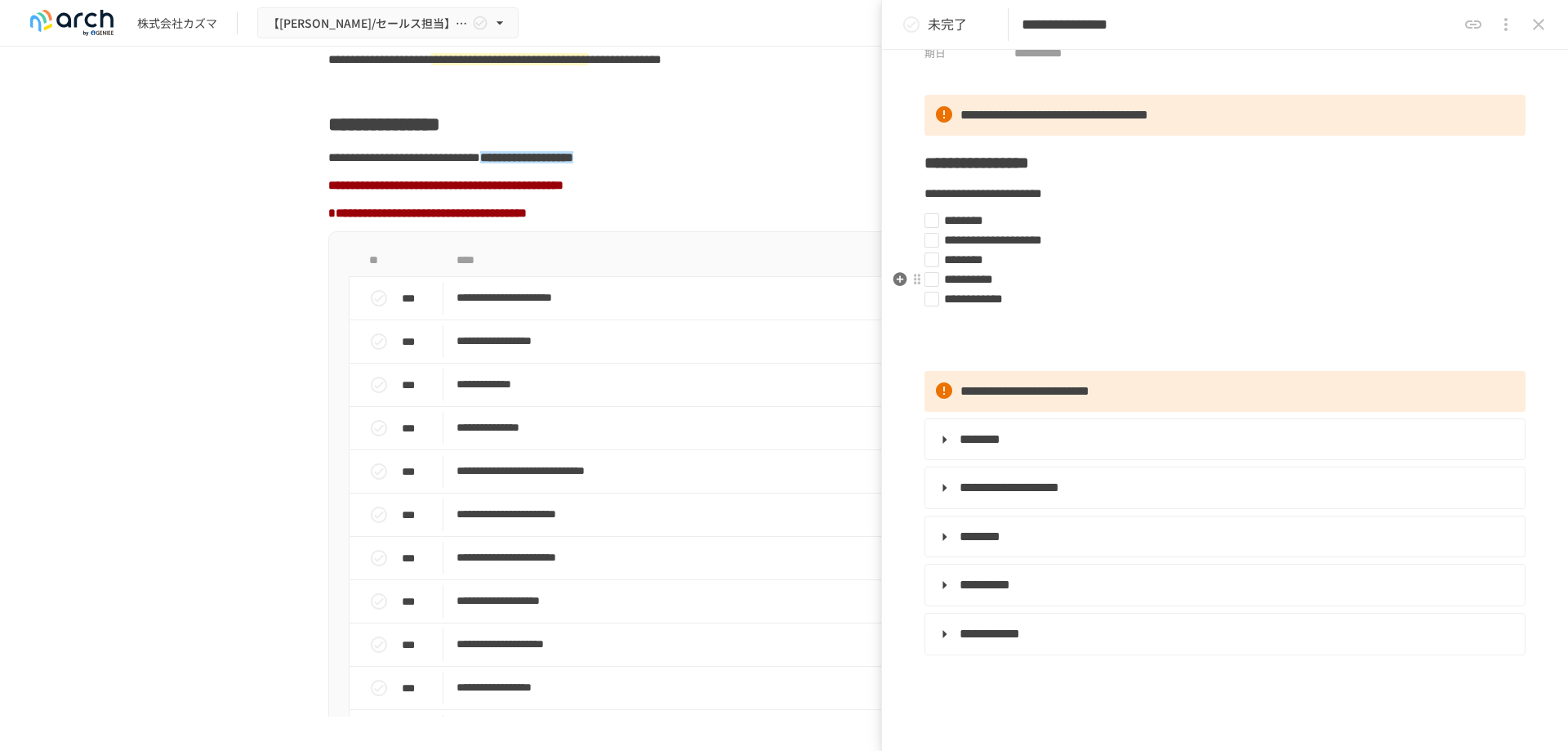 click on "**********" at bounding box center (1218, 279) 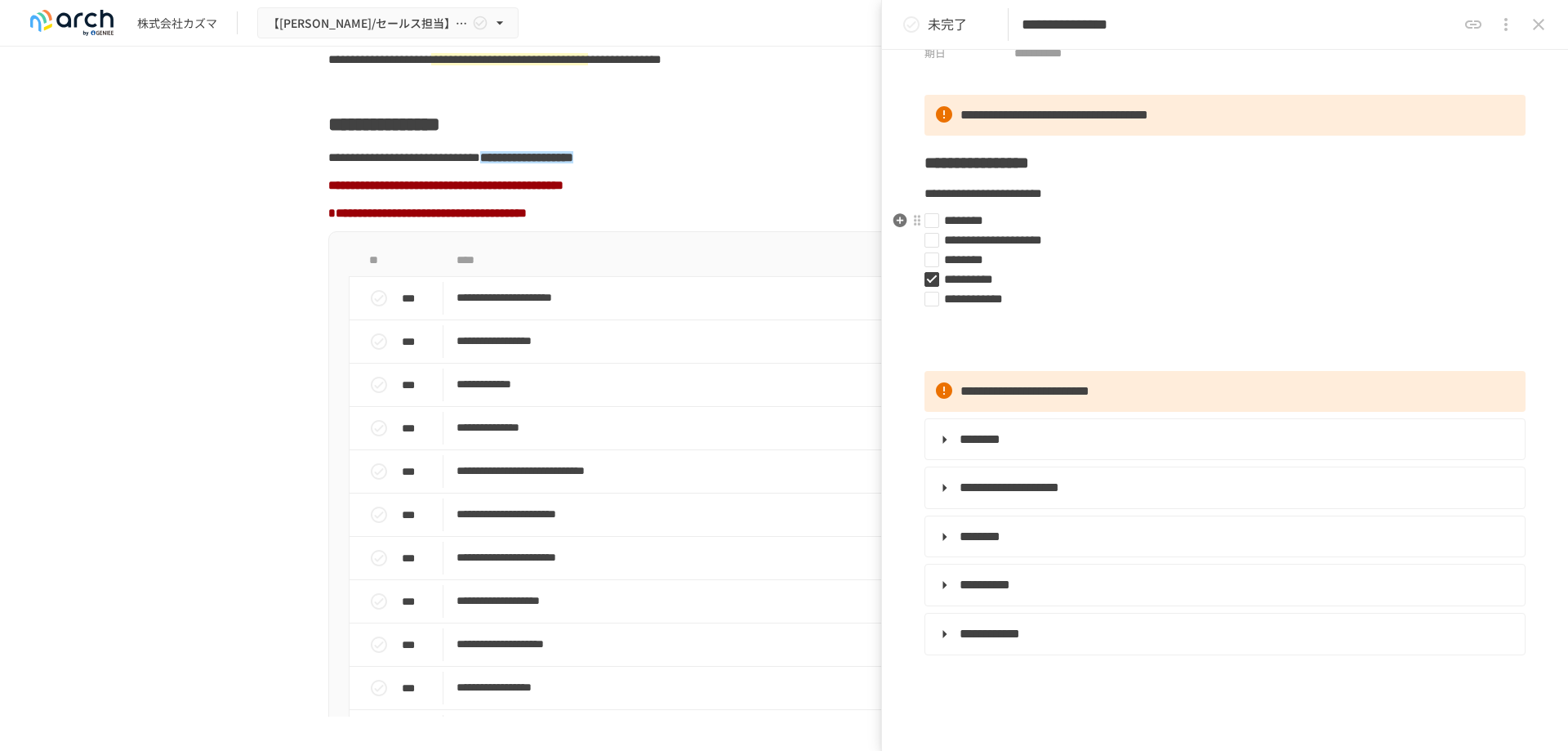 click on "********" at bounding box center (1218, 221) 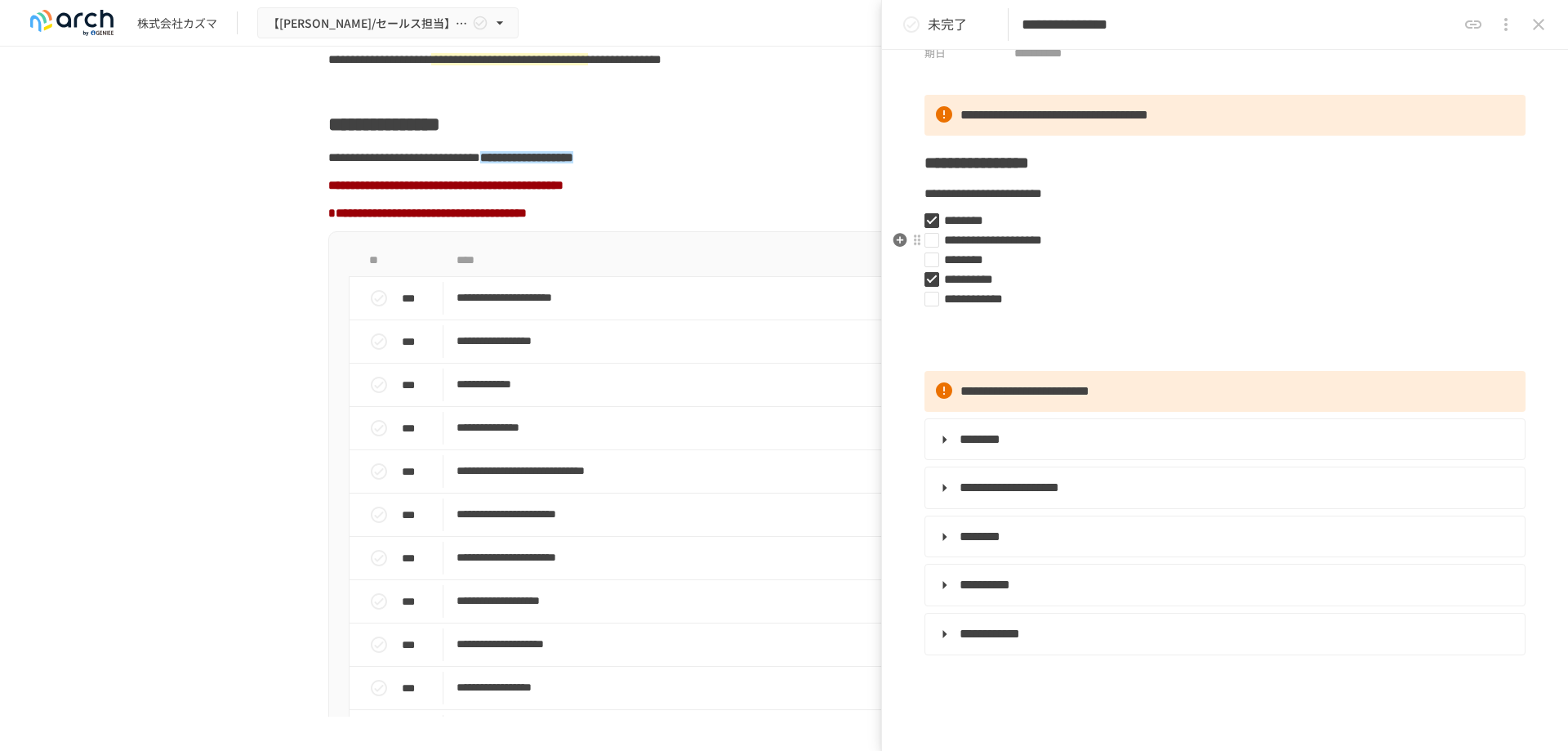 click on "**********" at bounding box center (1218, 240) 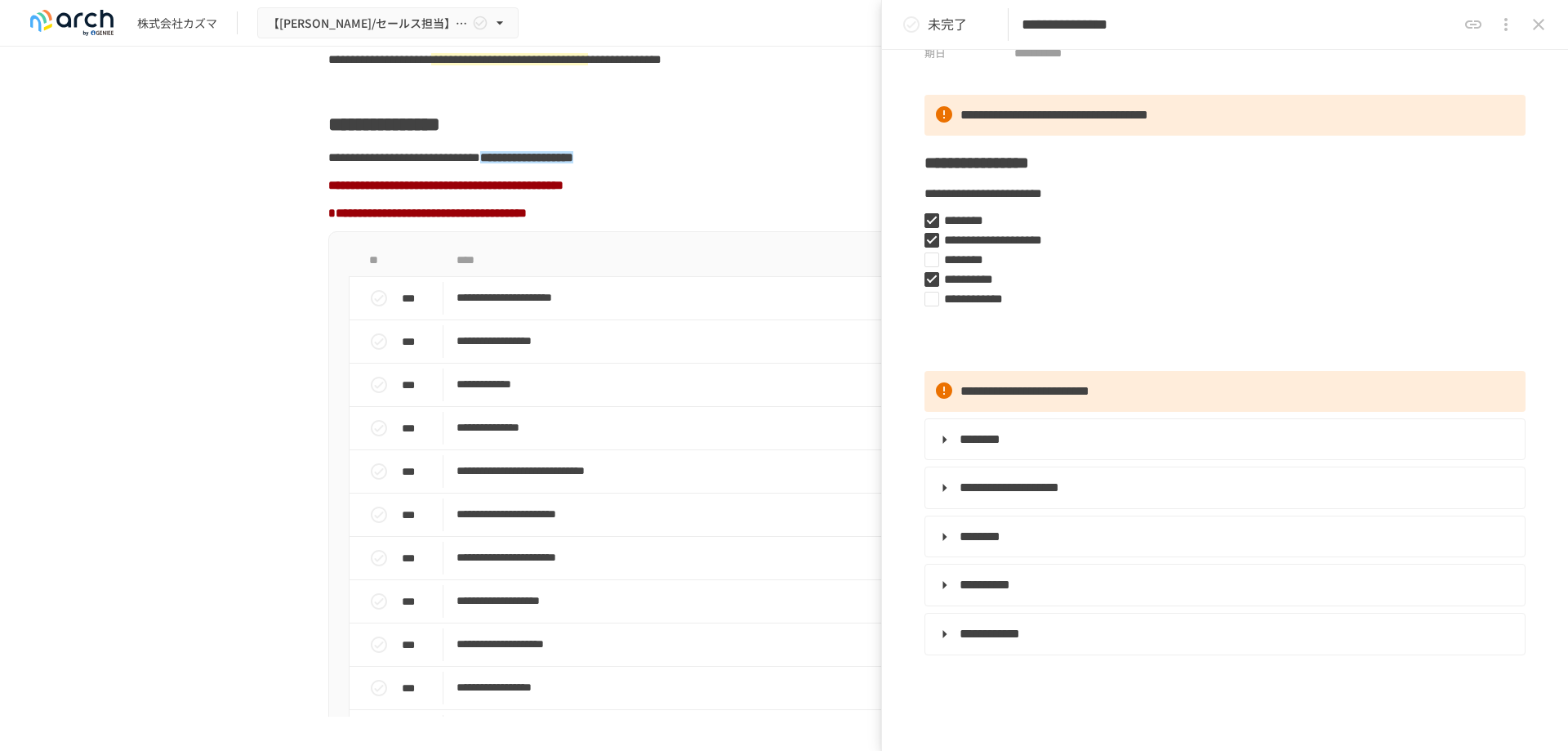 click 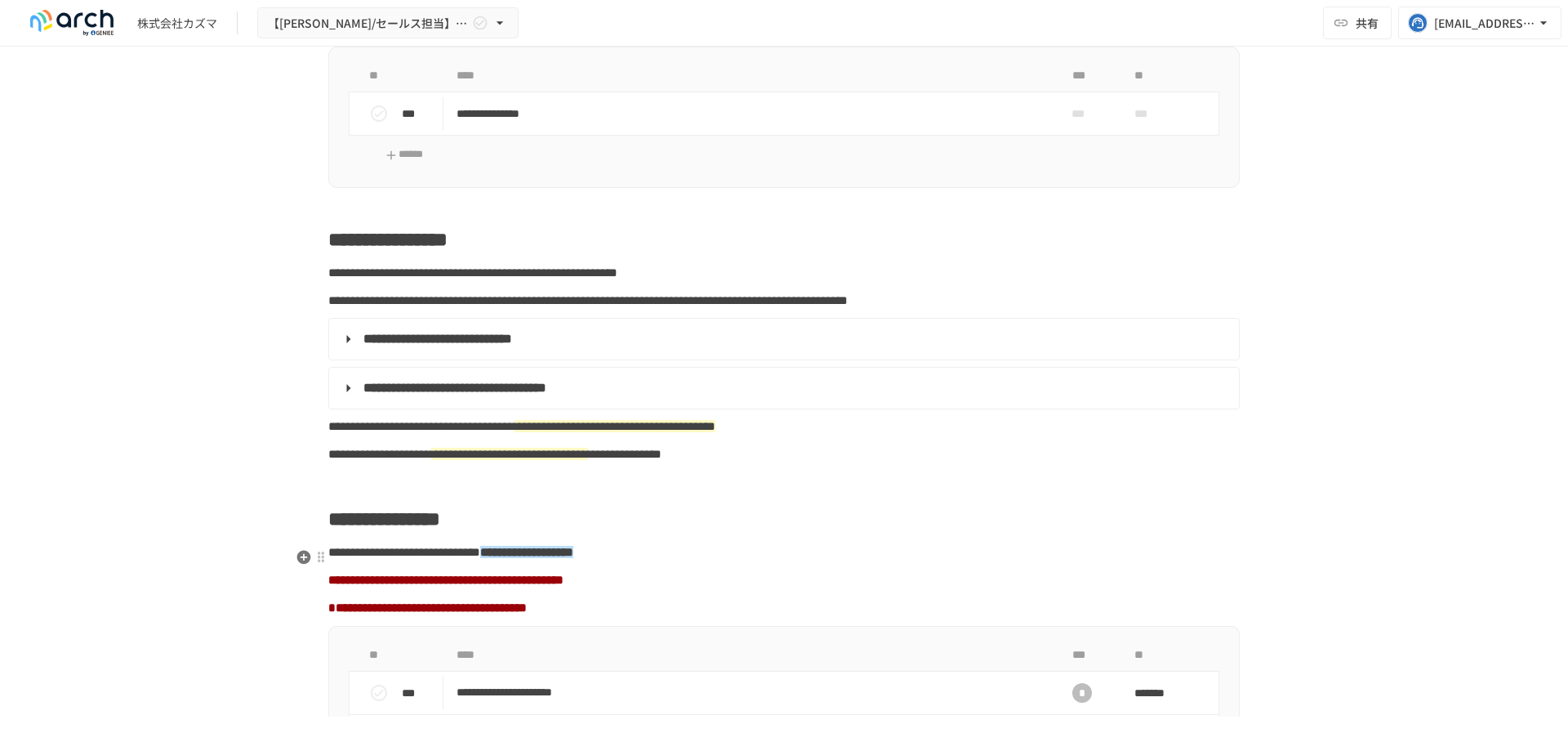 scroll, scrollTop: 673, scrollLeft: 0, axis: vertical 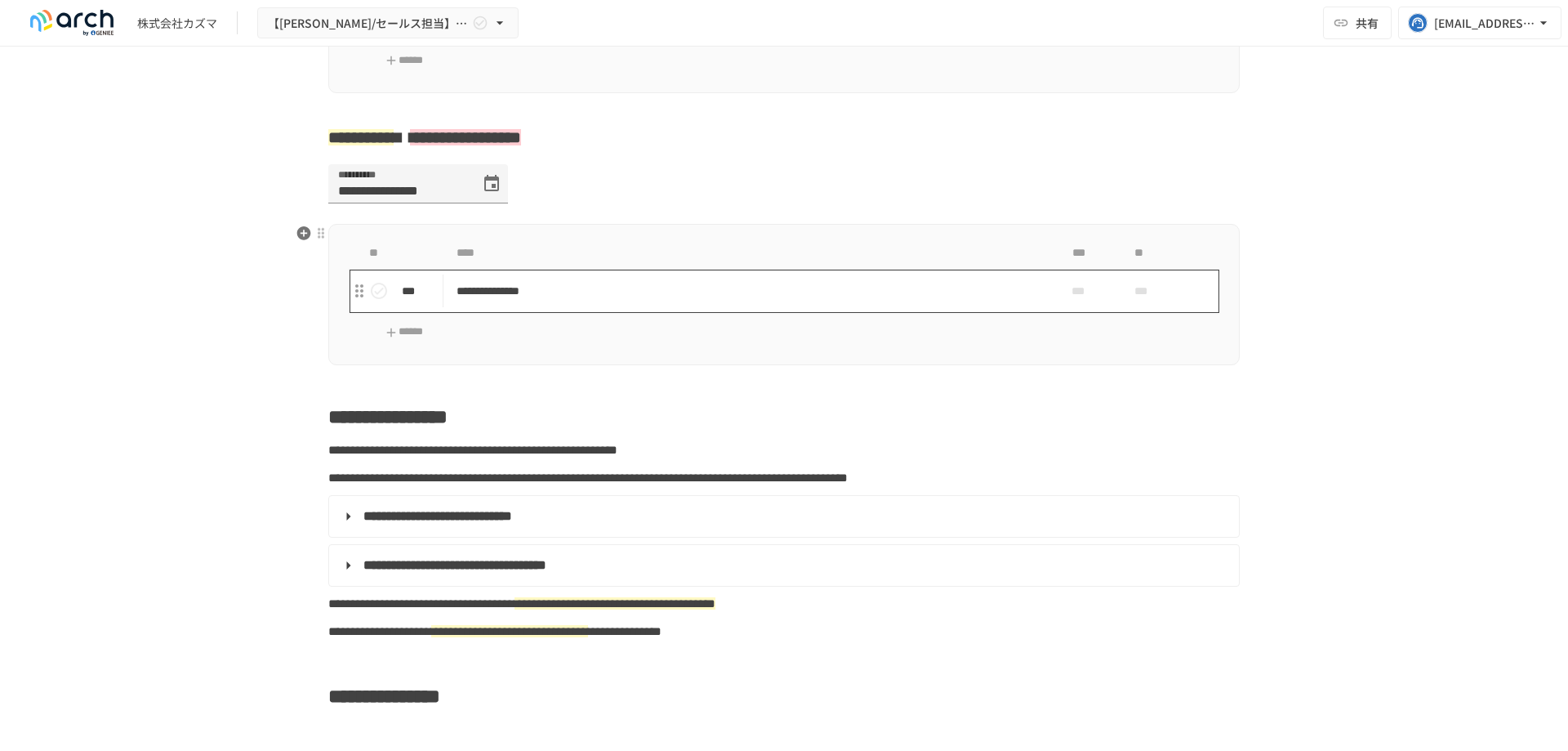 click on "**********" at bounding box center [750, 291] 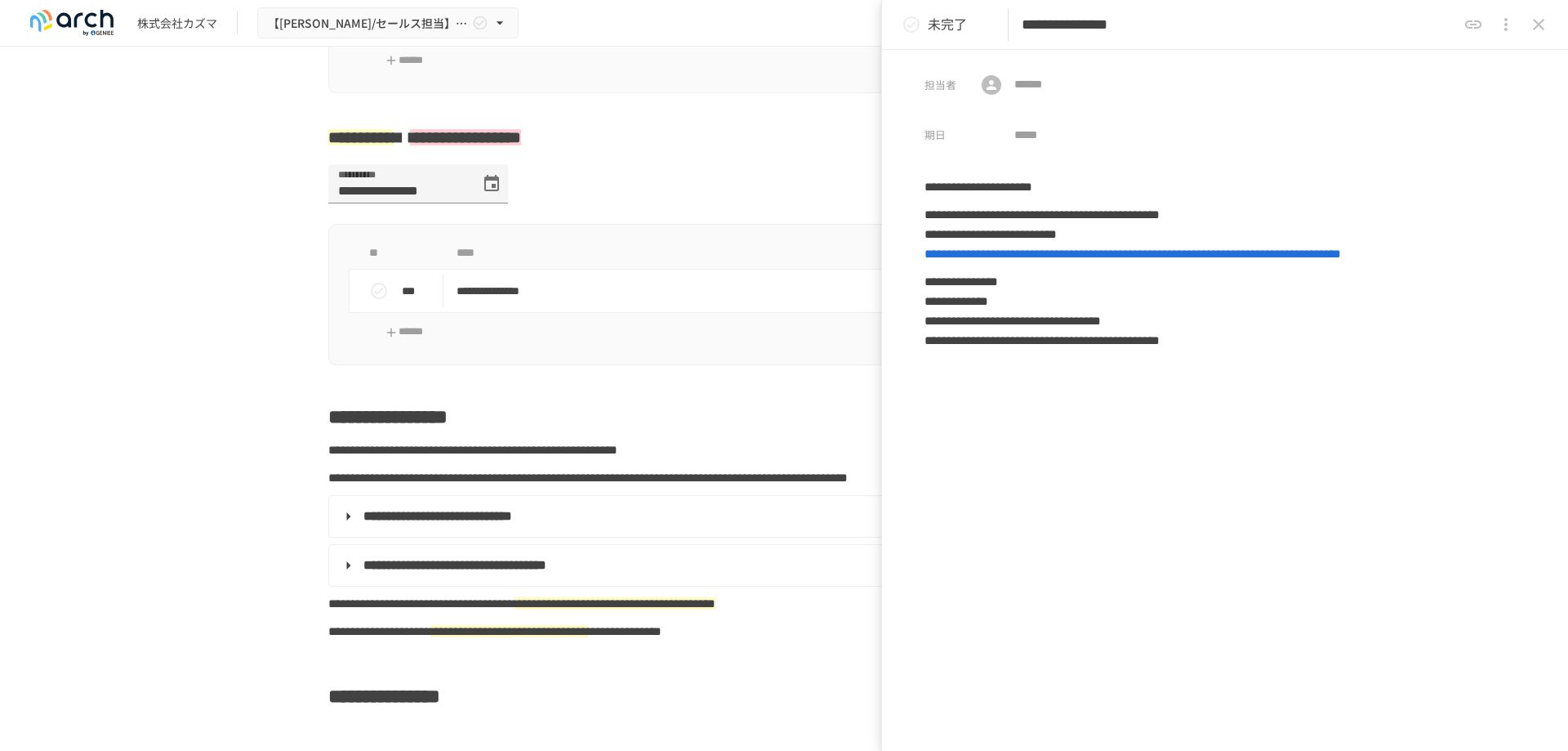 drag, startPoint x: 1535, startPoint y: 22, endPoint x: 1536, endPoint y: 43, distance: 21.023796 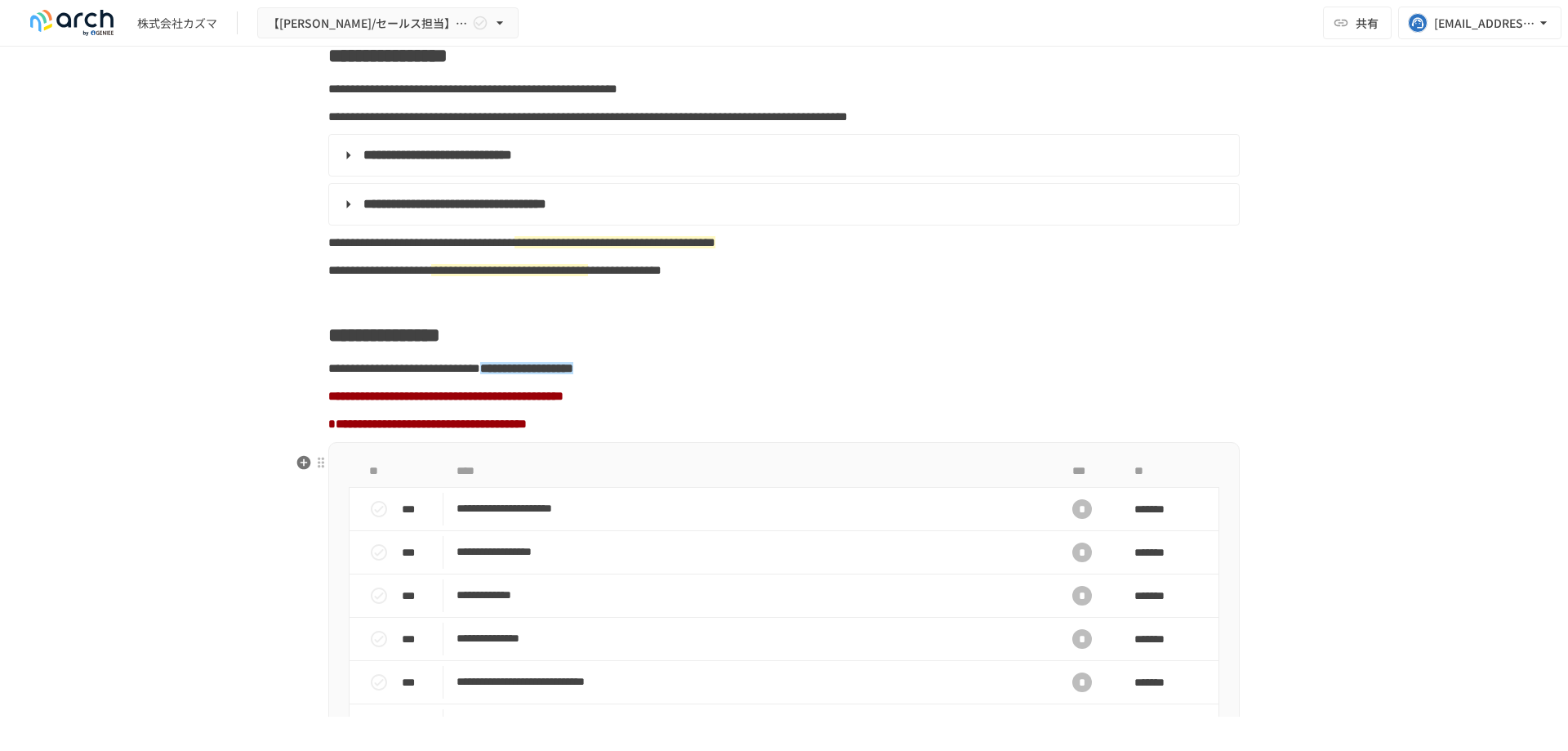 scroll, scrollTop: 1245, scrollLeft: 0, axis: vertical 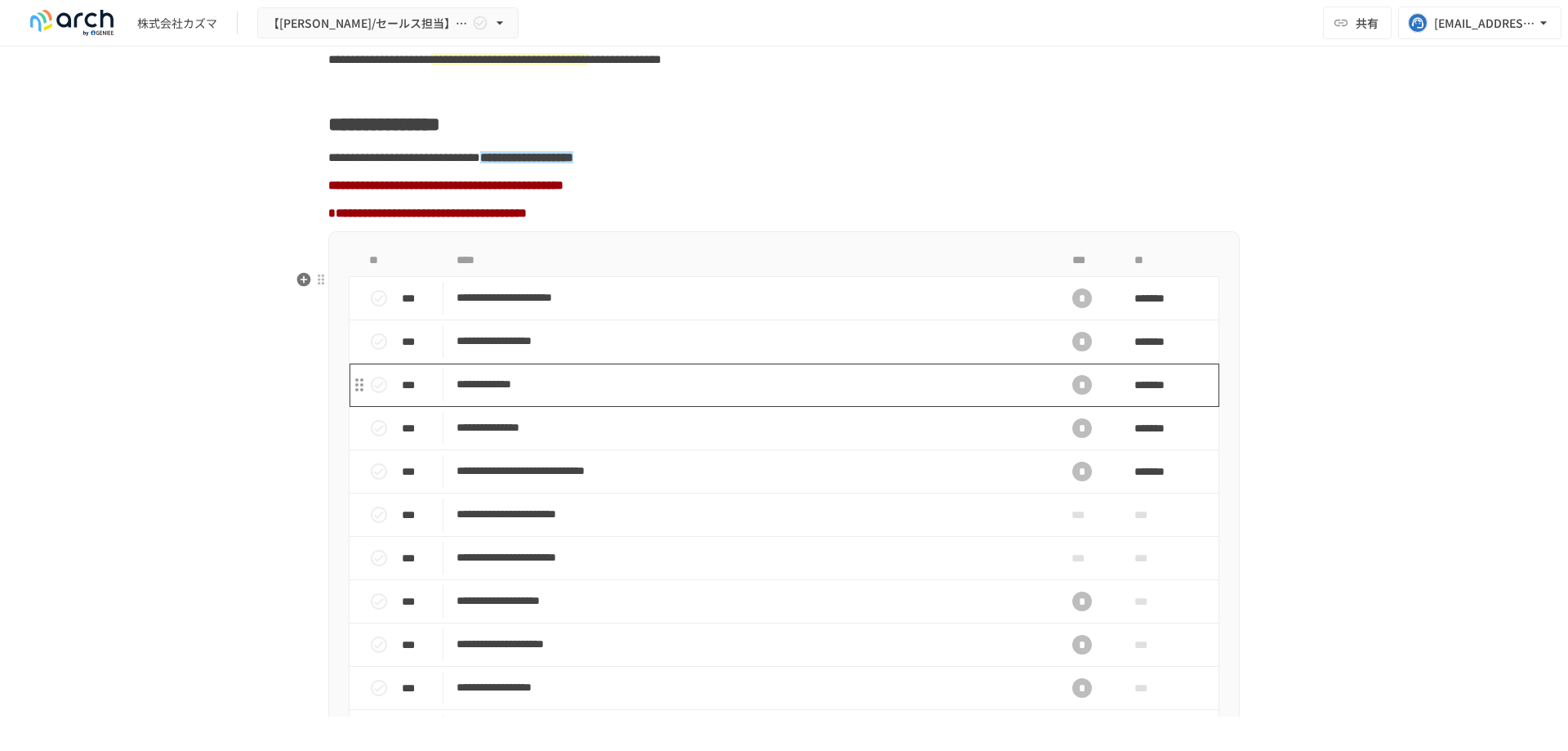 click on "**********" at bounding box center [750, 385] 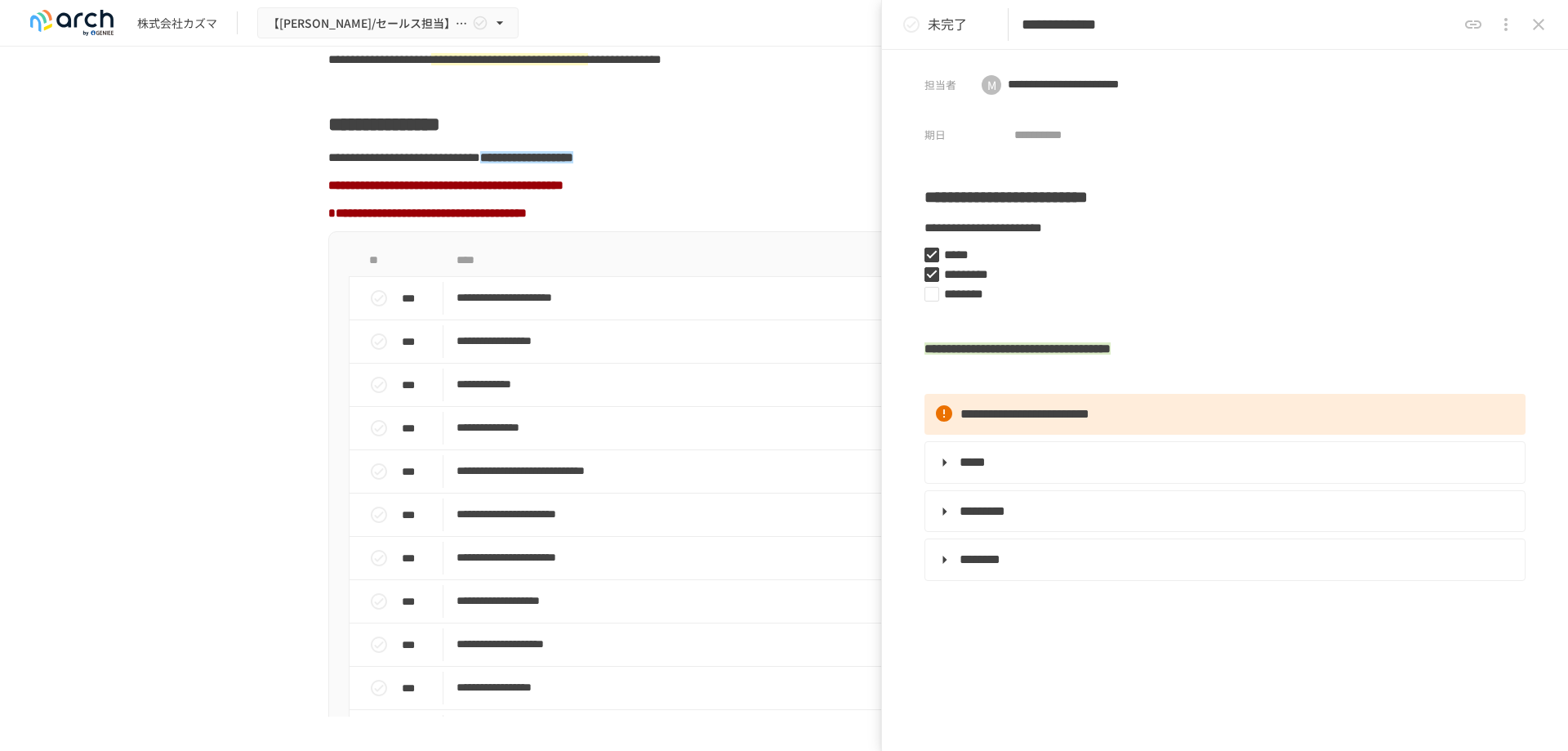 click 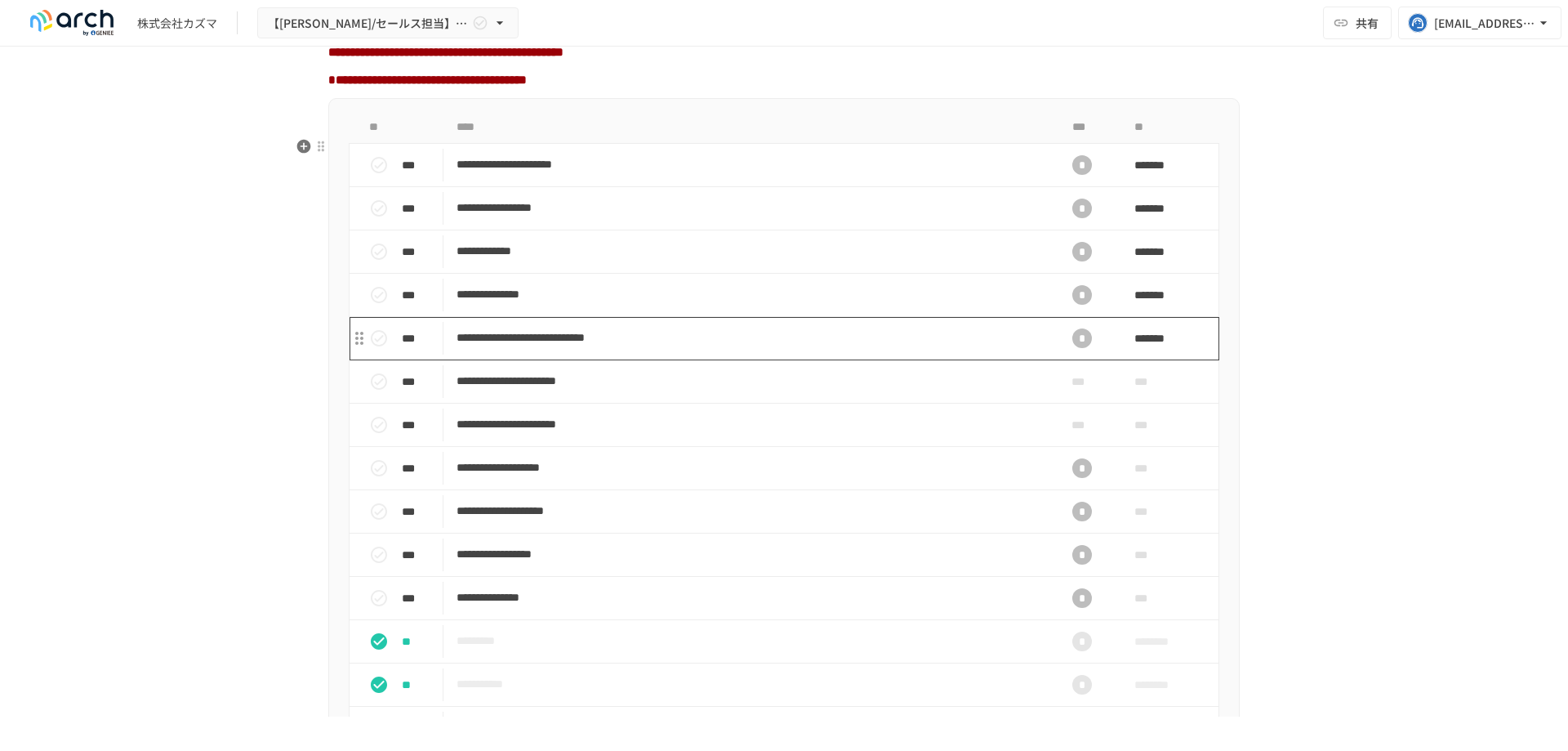 scroll, scrollTop: 1408, scrollLeft: 0, axis: vertical 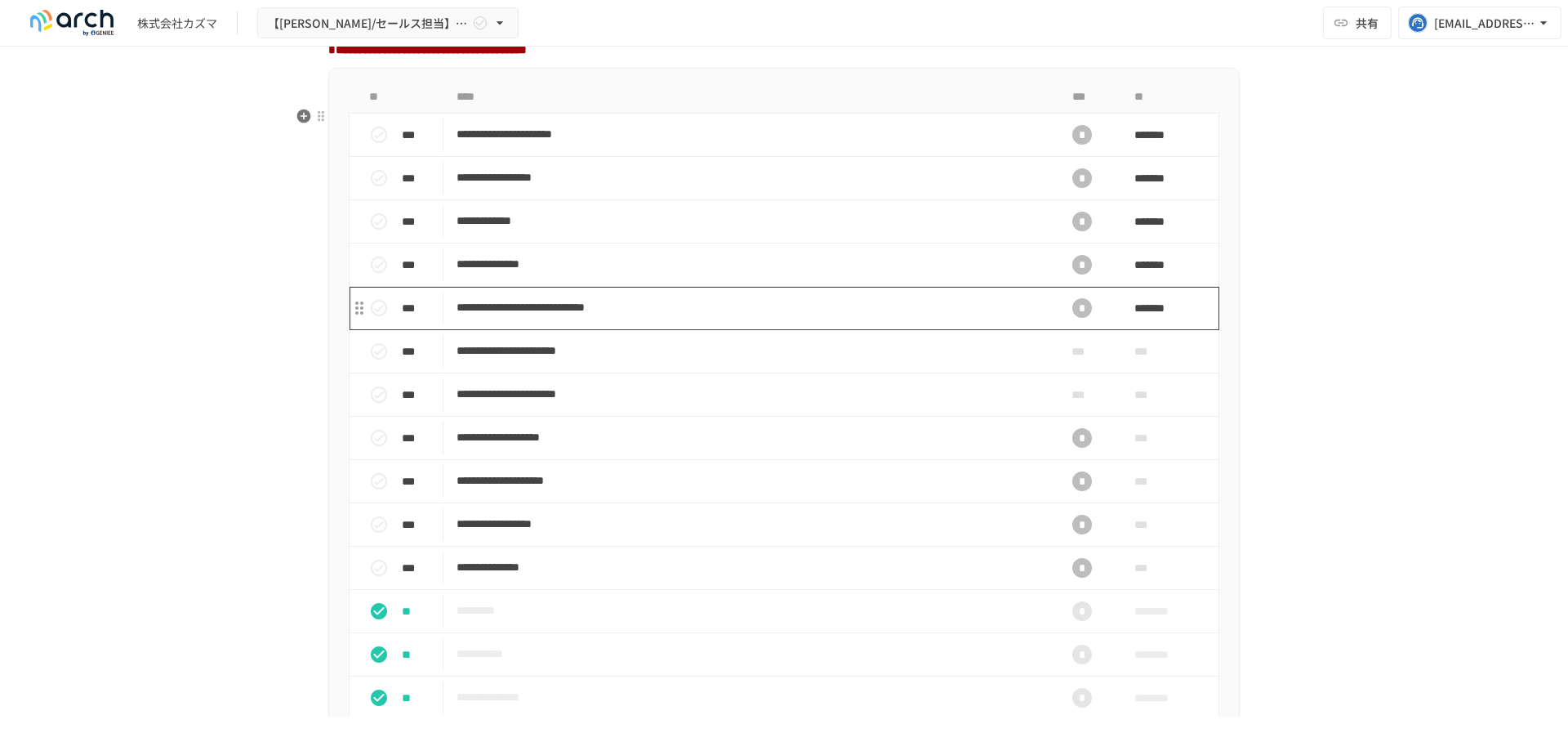 click on "**********" at bounding box center [750, 307] 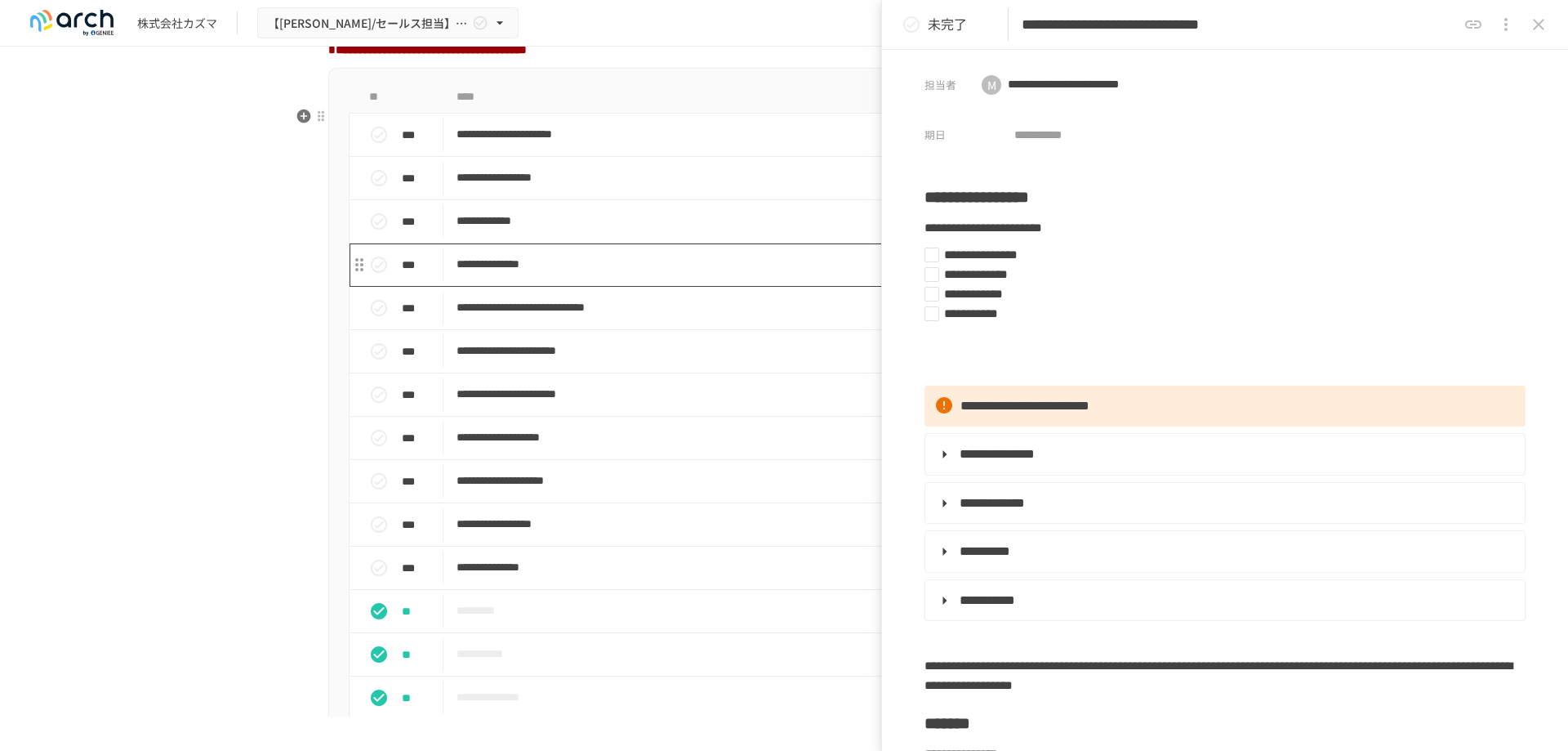 click on "**********" at bounding box center (750, 264) 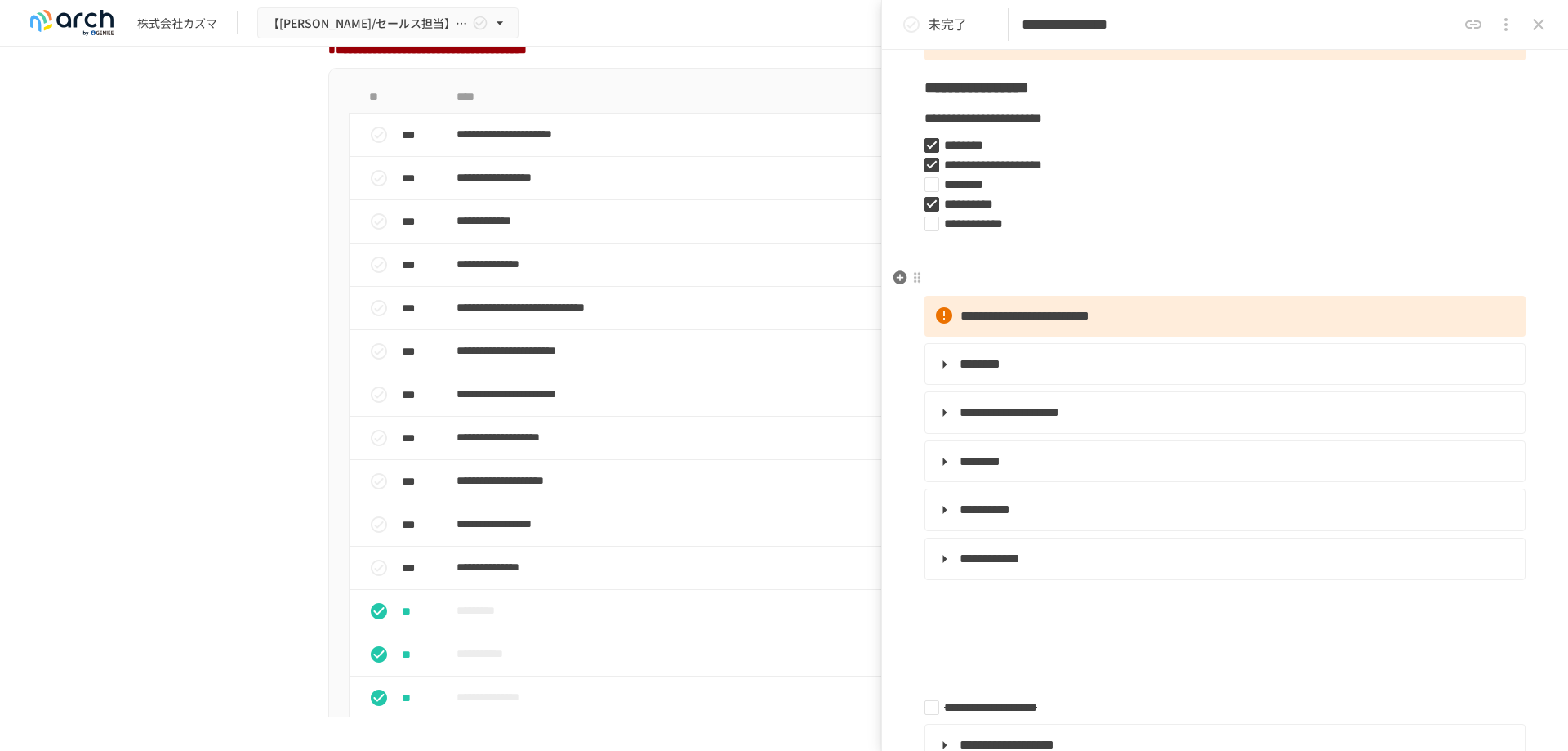 scroll, scrollTop: 163, scrollLeft: 0, axis: vertical 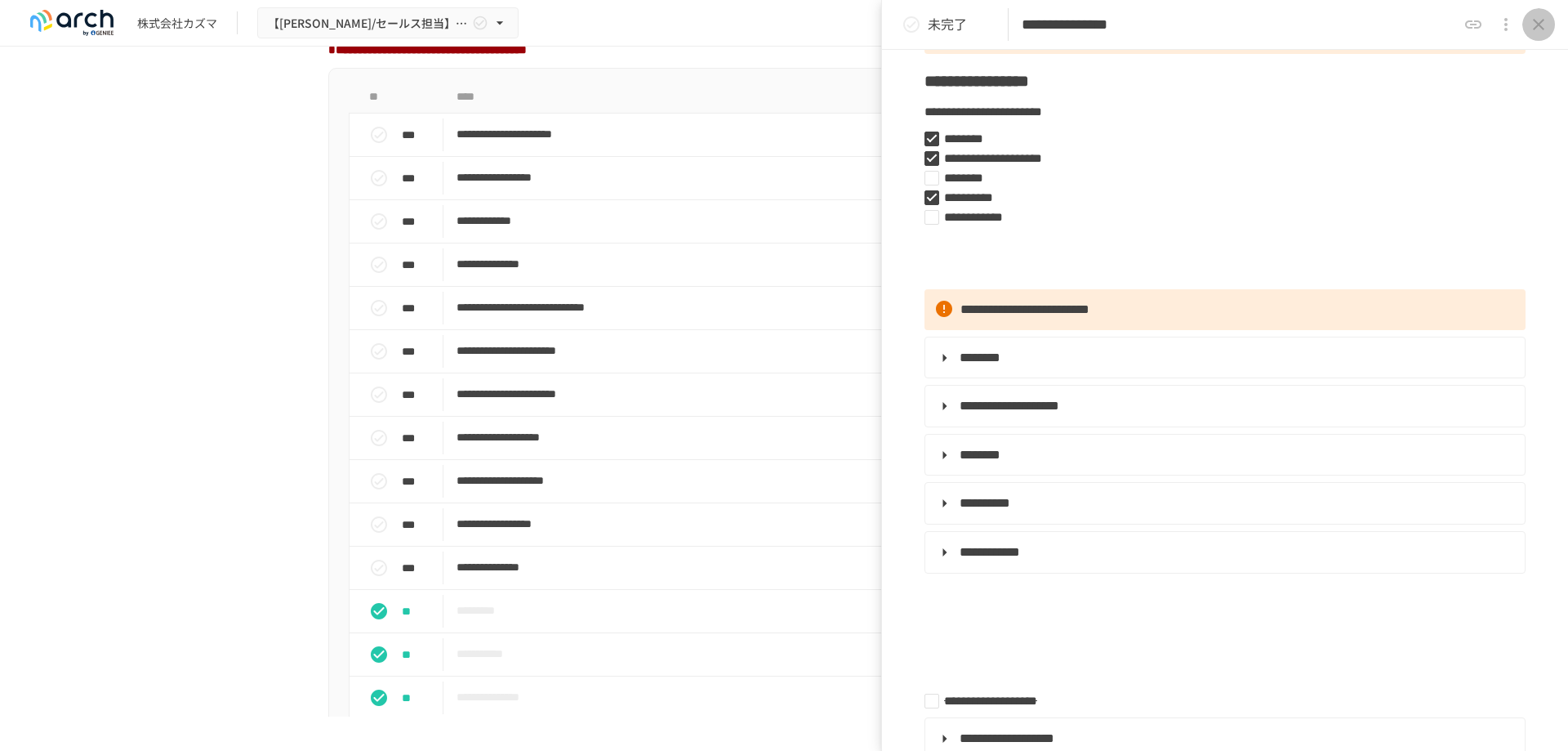 click 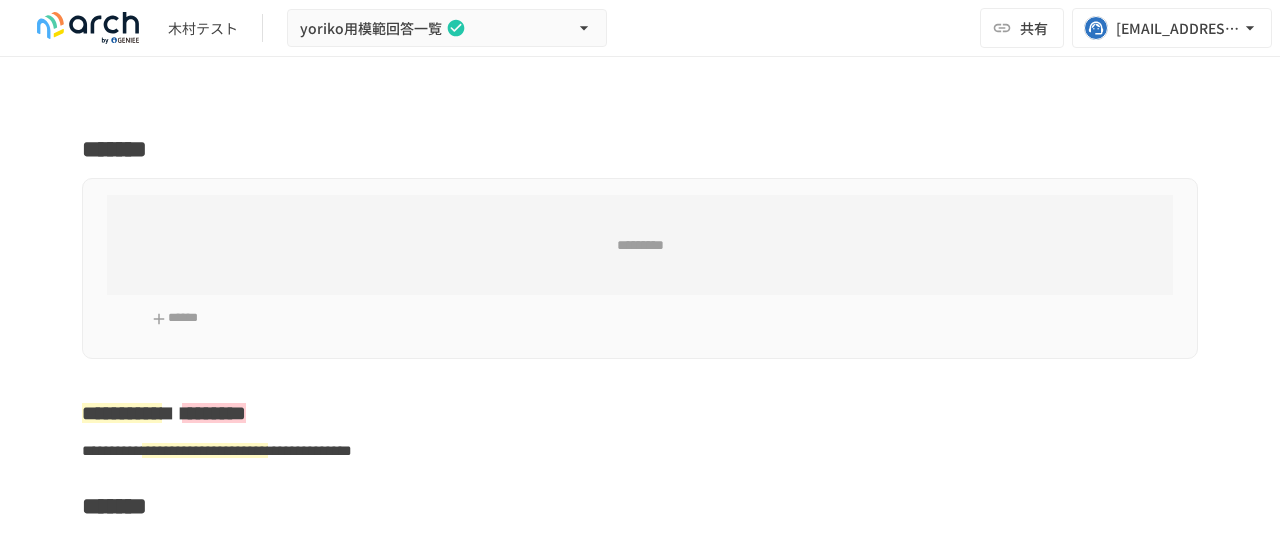 scroll, scrollTop: 0, scrollLeft: 0, axis: both 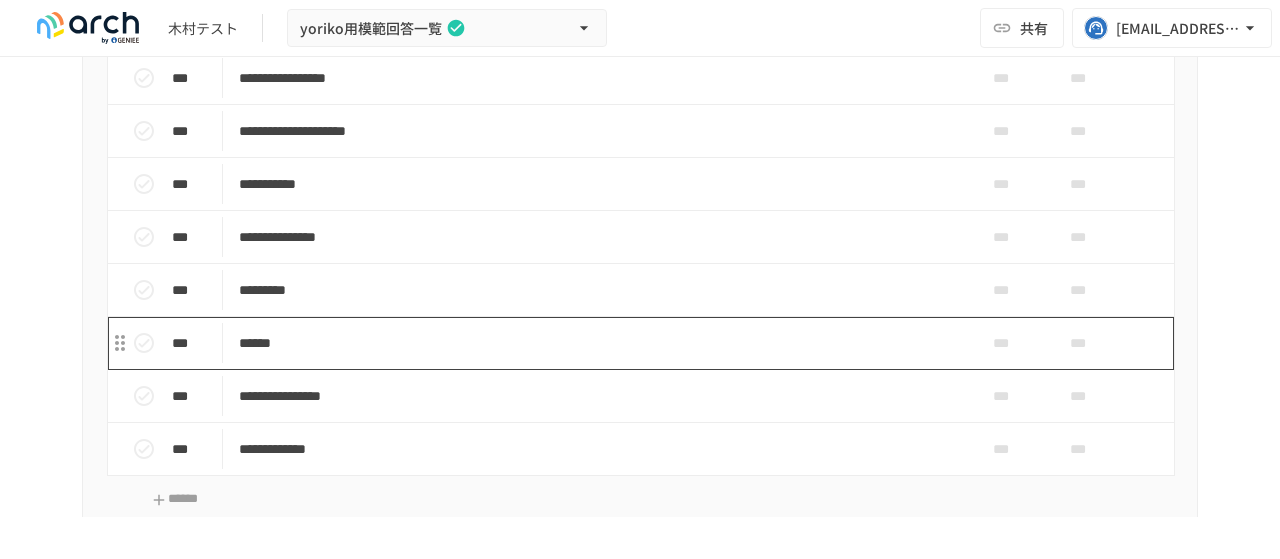 click on "******" at bounding box center (598, 343) 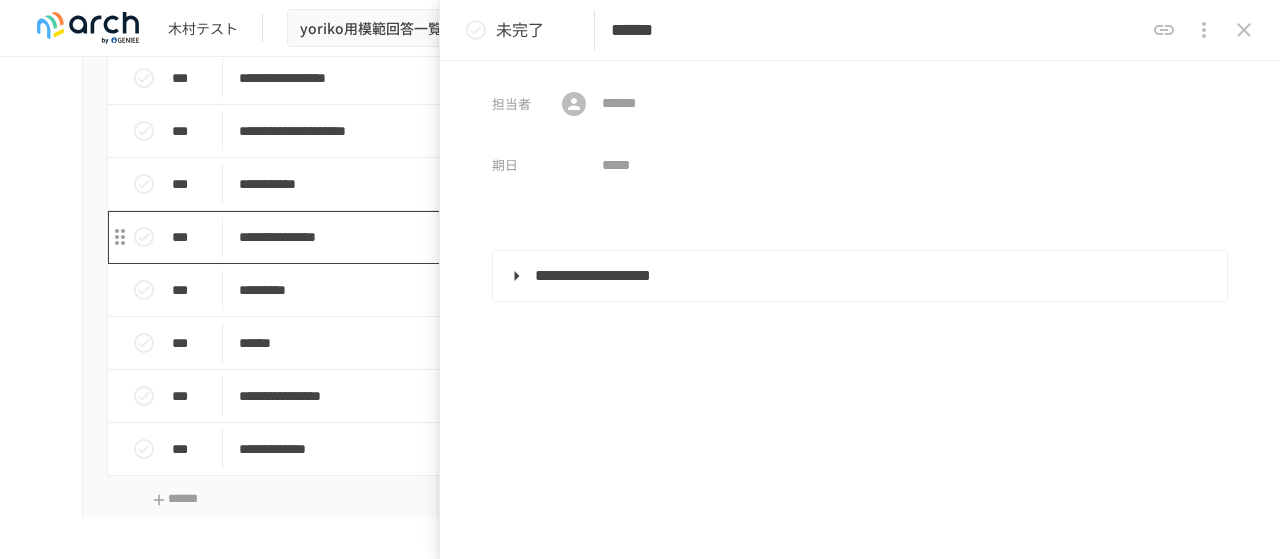 click on "**********" at bounding box center [598, 237] 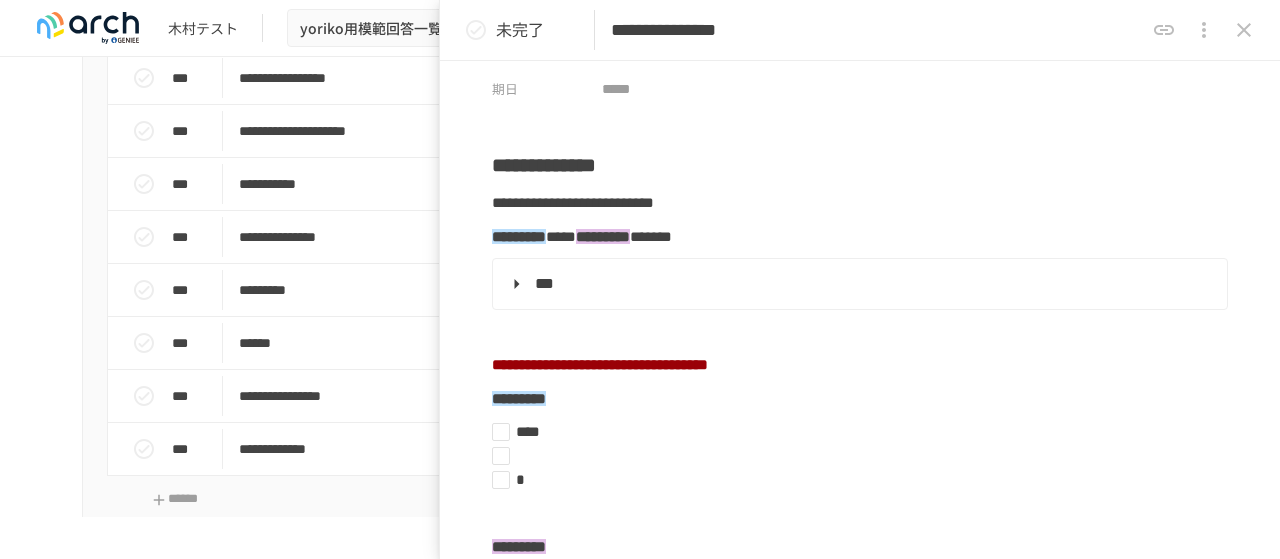 scroll, scrollTop: 200, scrollLeft: 0, axis: vertical 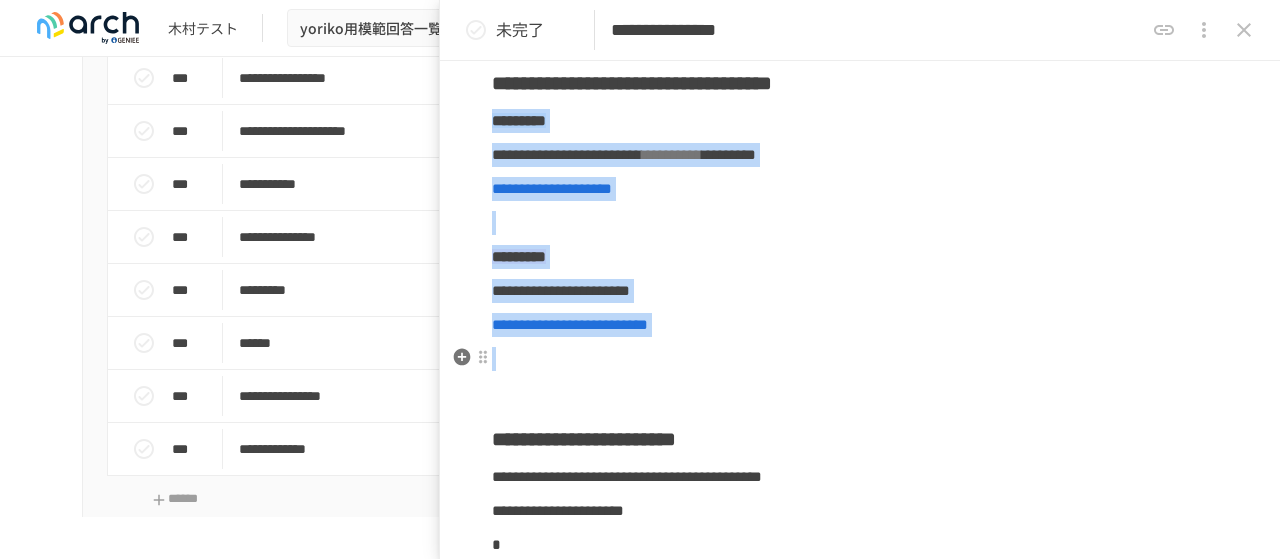 drag, startPoint x: 495, startPoint y: 119, endPoint x: 872, endPoint y: 348, distance: 441.1009 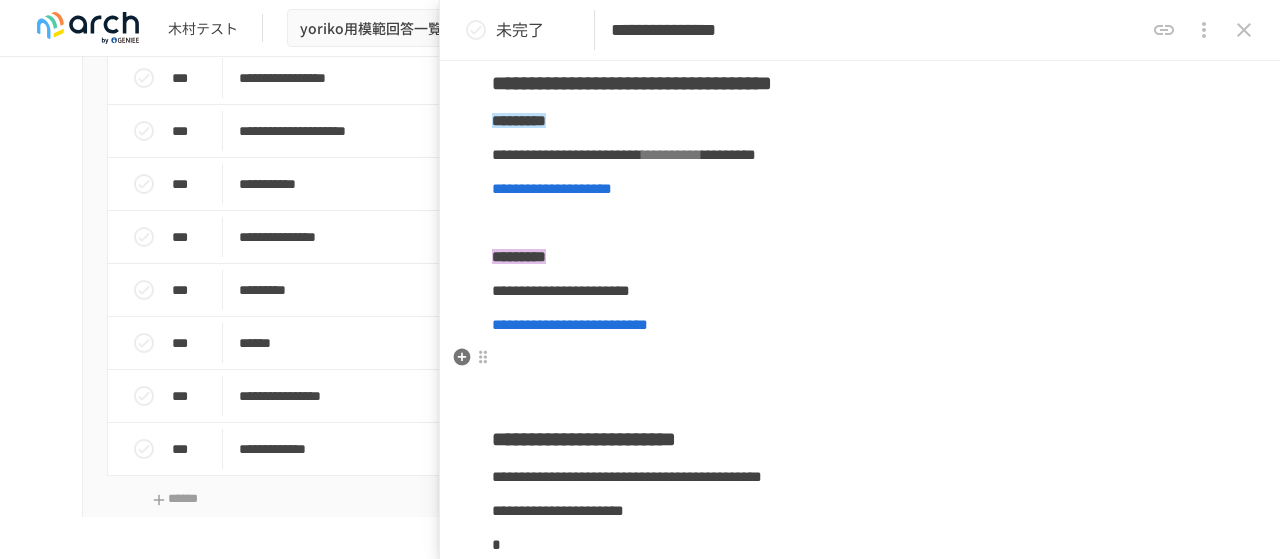click on "**********" at bounding box center [860, 668] 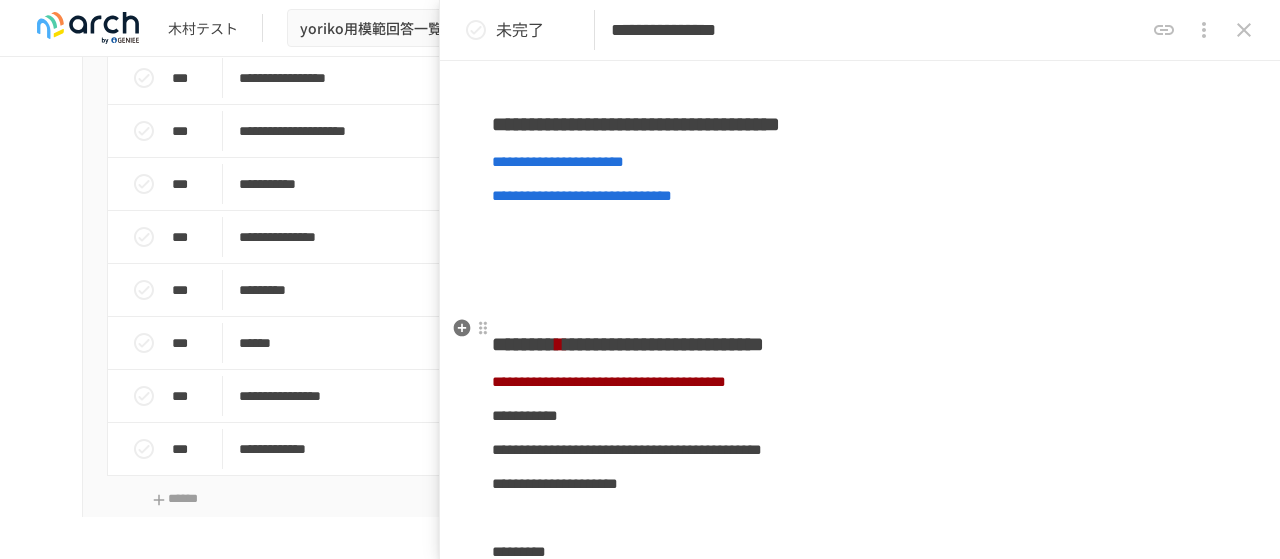 scroll, scrollTop: 1500, scrollLeft: 0, axis: vertical 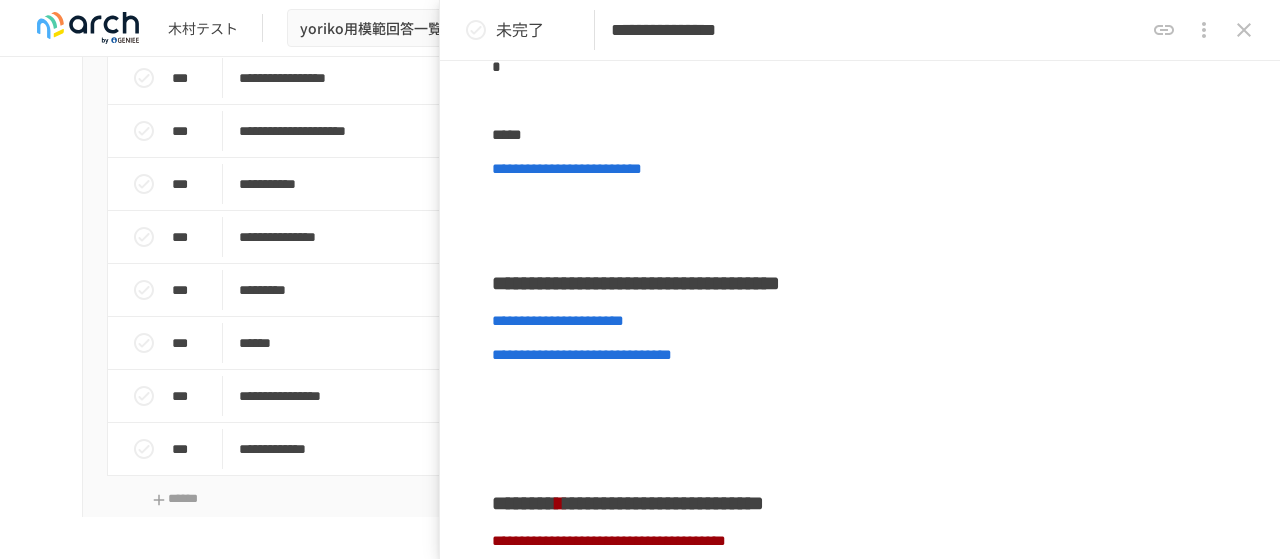 click 